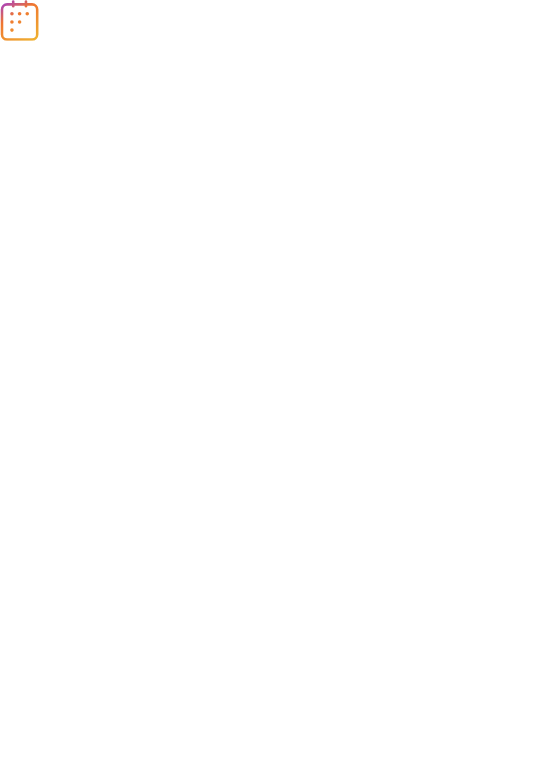 scroll, scrollTop: 0, scrollLeft: 0, axis: both 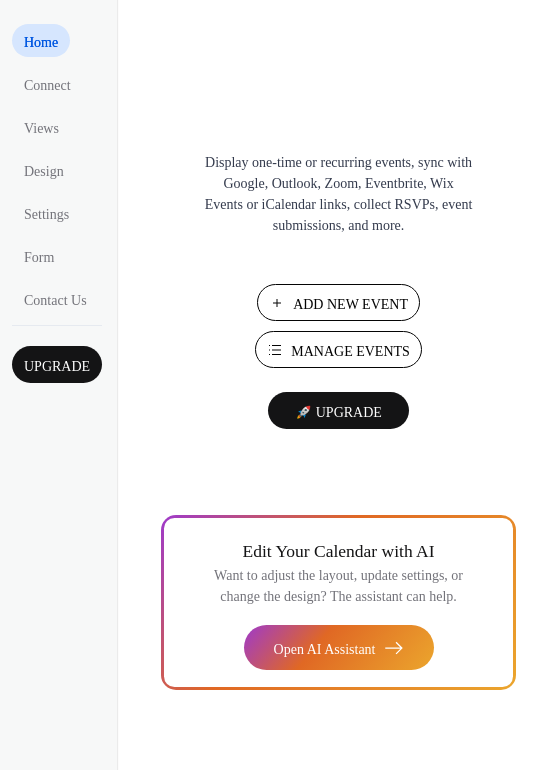 click on "Manage Events" at bounding box center (350, 351) 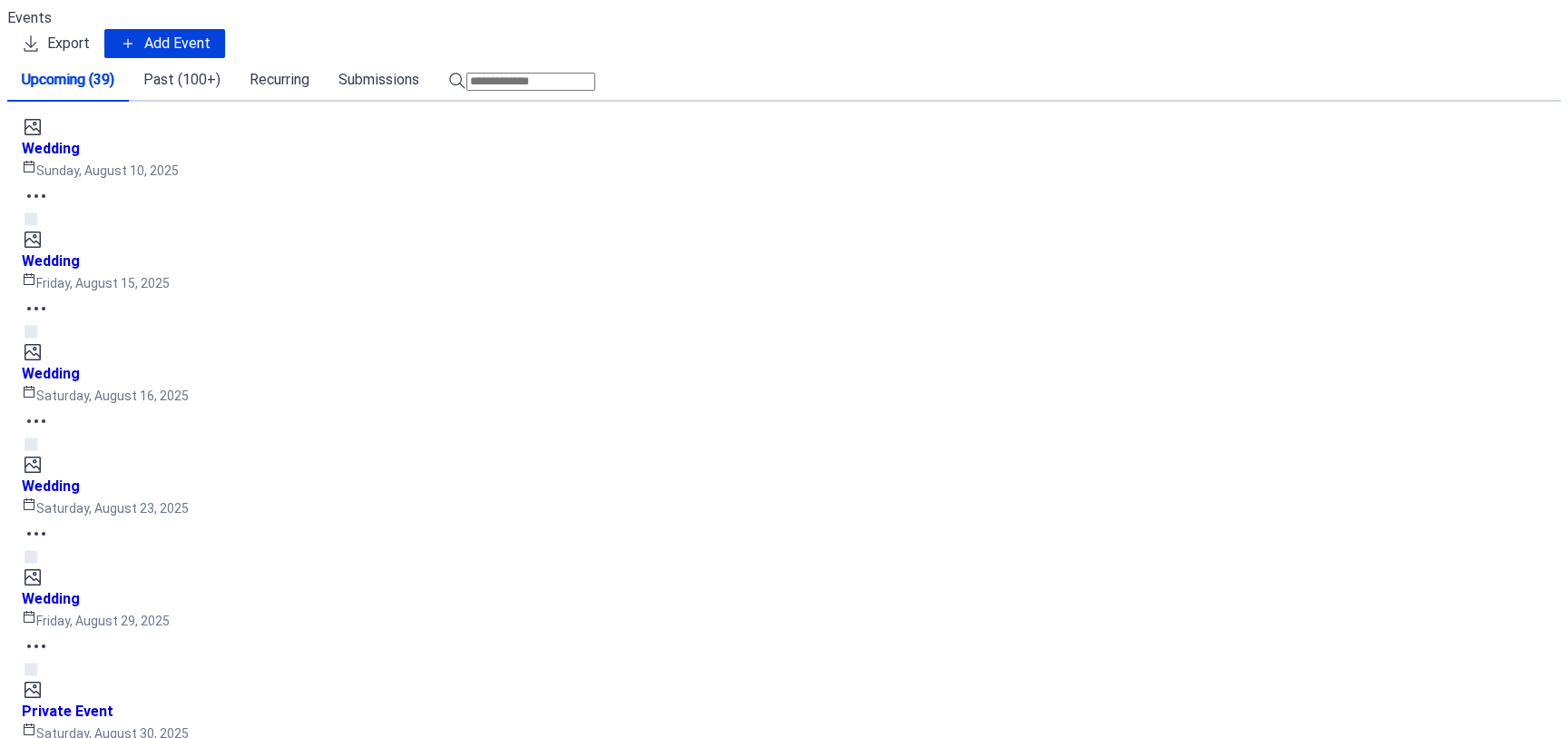 scroll, scrollTop: 0, scrollLeft: 0, axis: both 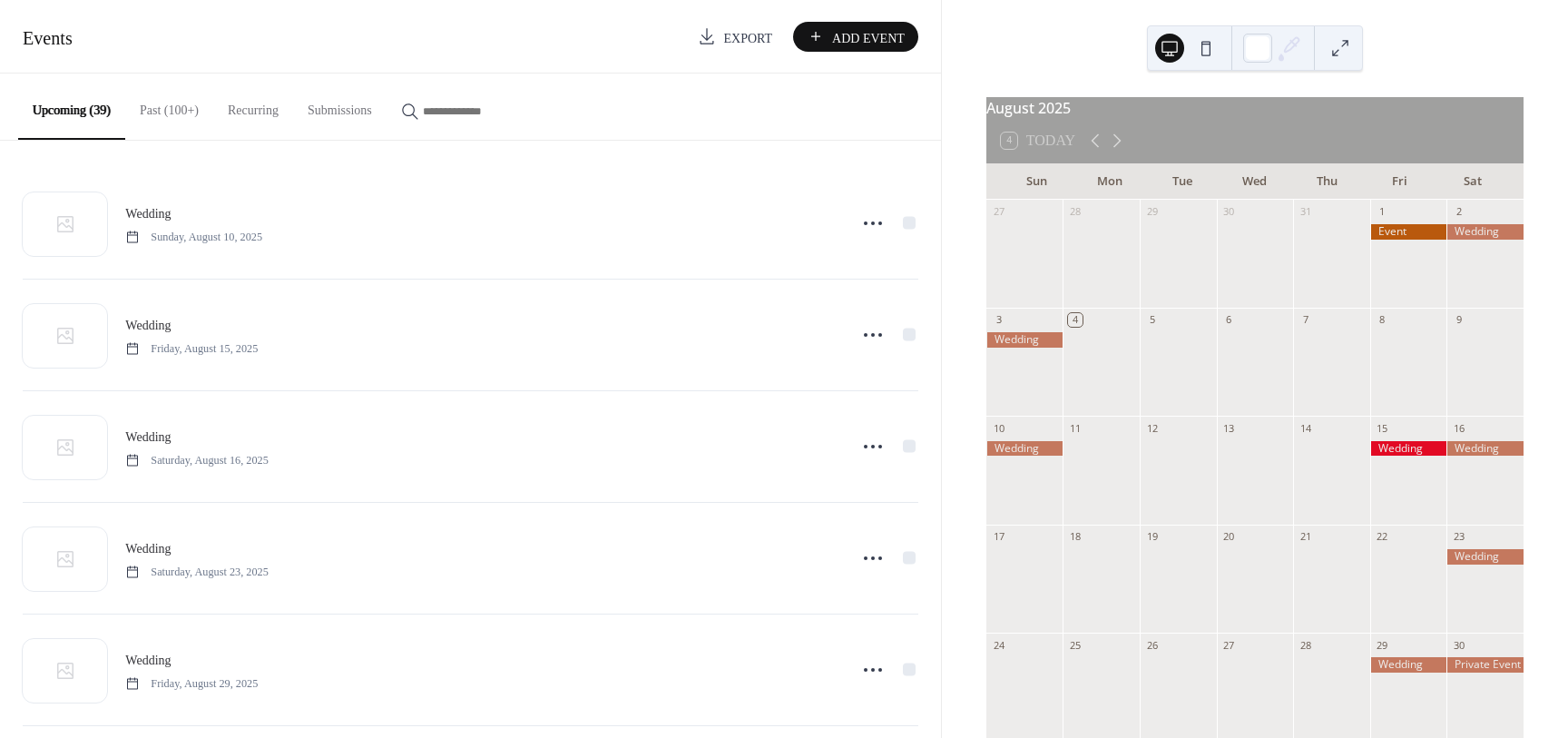 click on "Add Event" at bounding box center [868, 37] 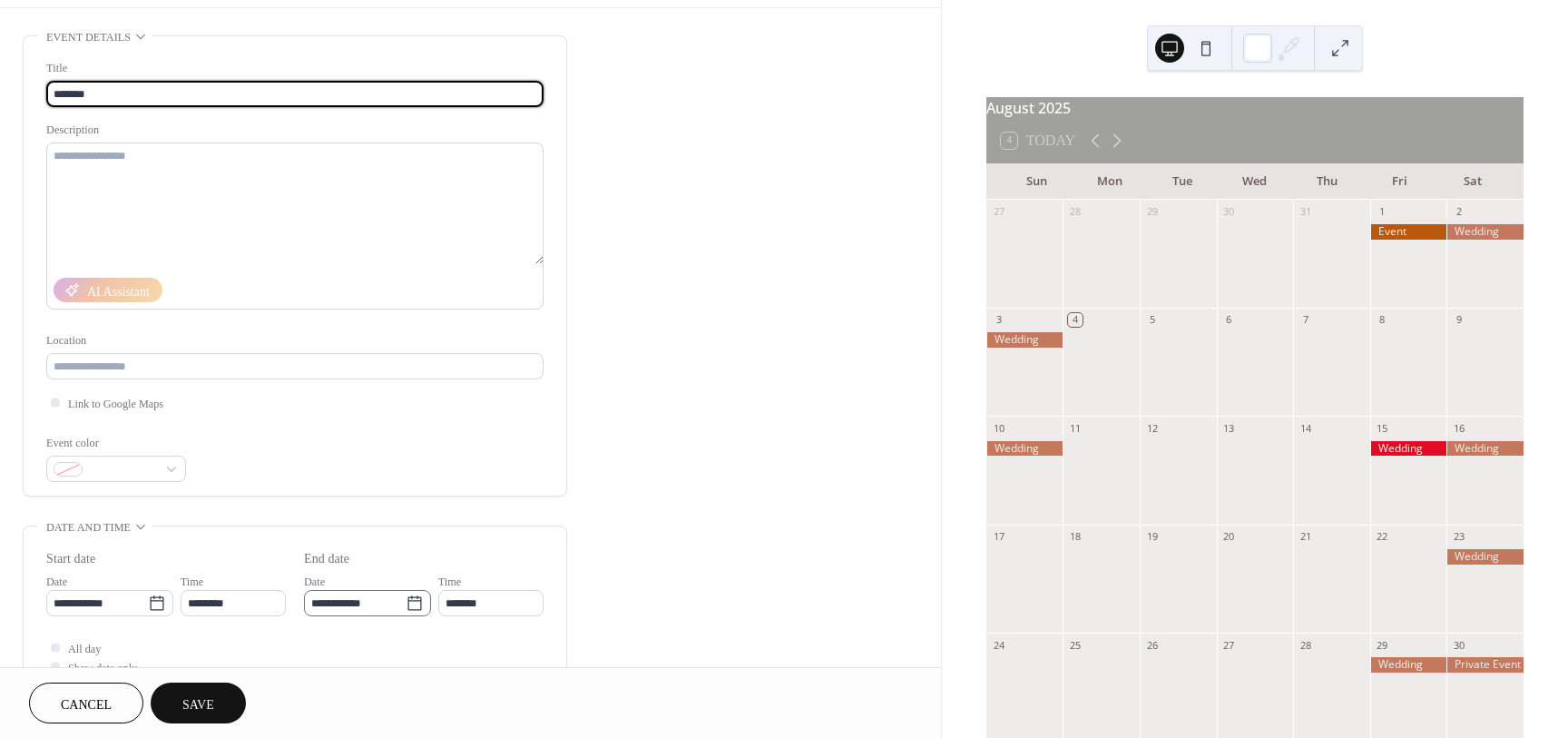 scroll, scrollTop: 227, scrollLeft: 0, axis: vertical 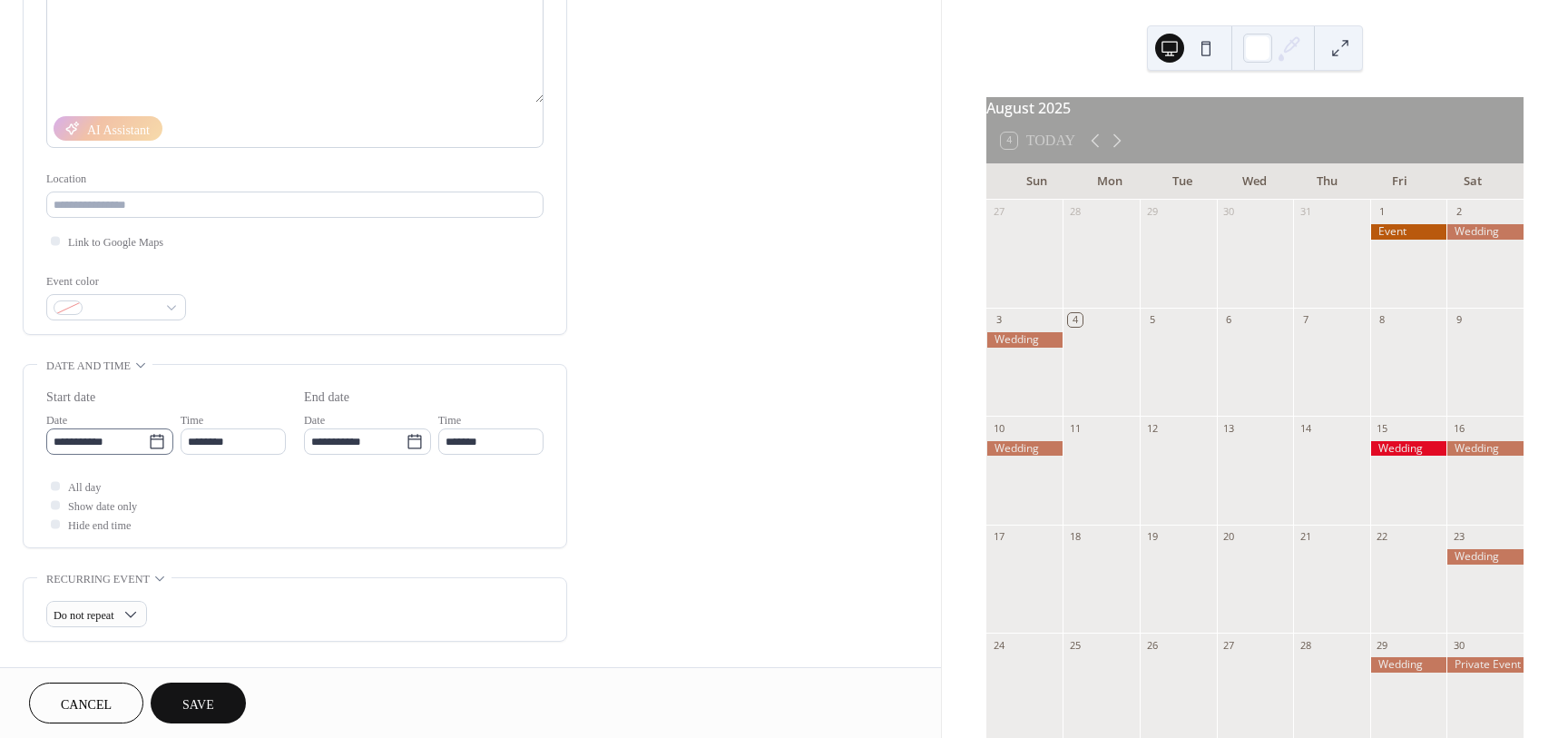 type on "*******" 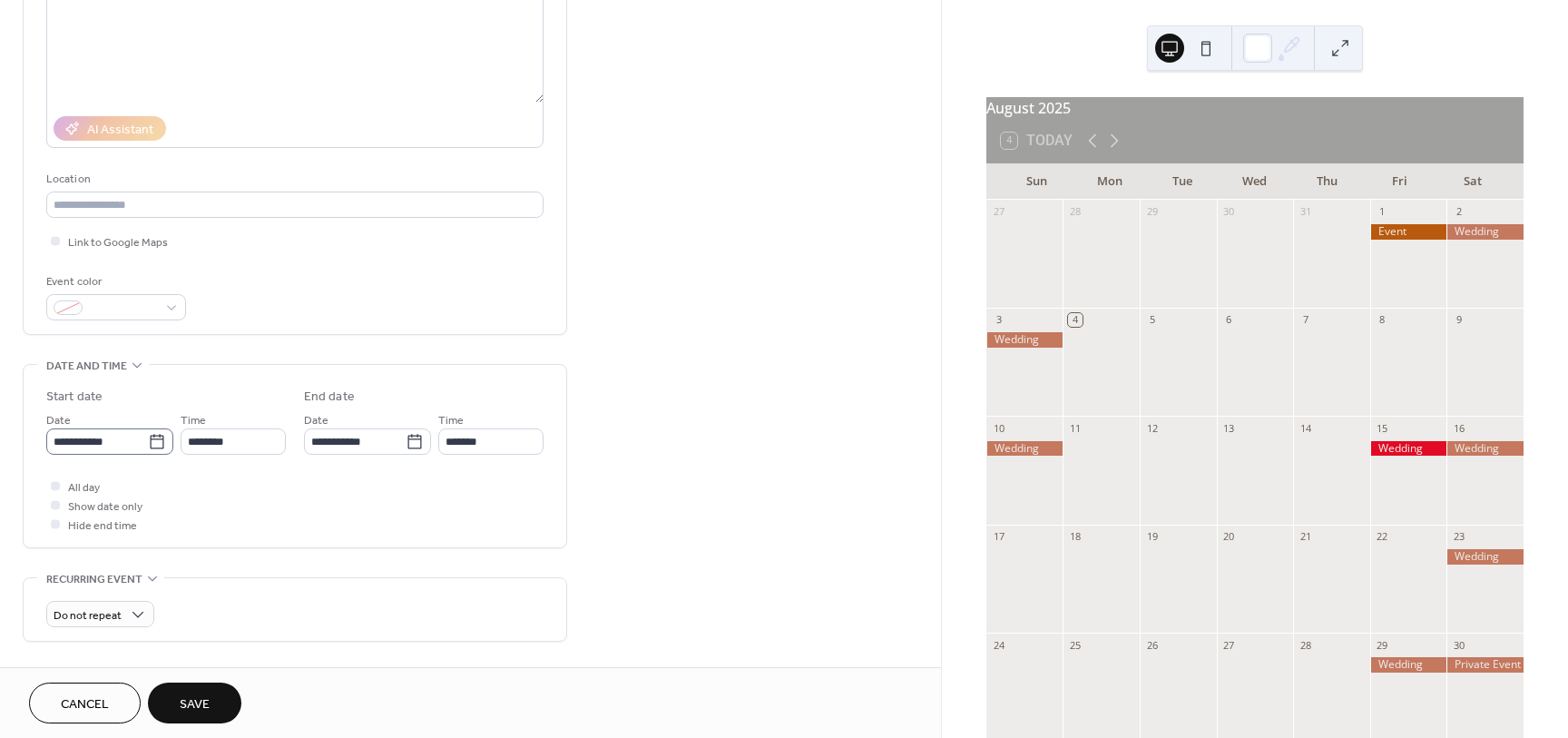 click 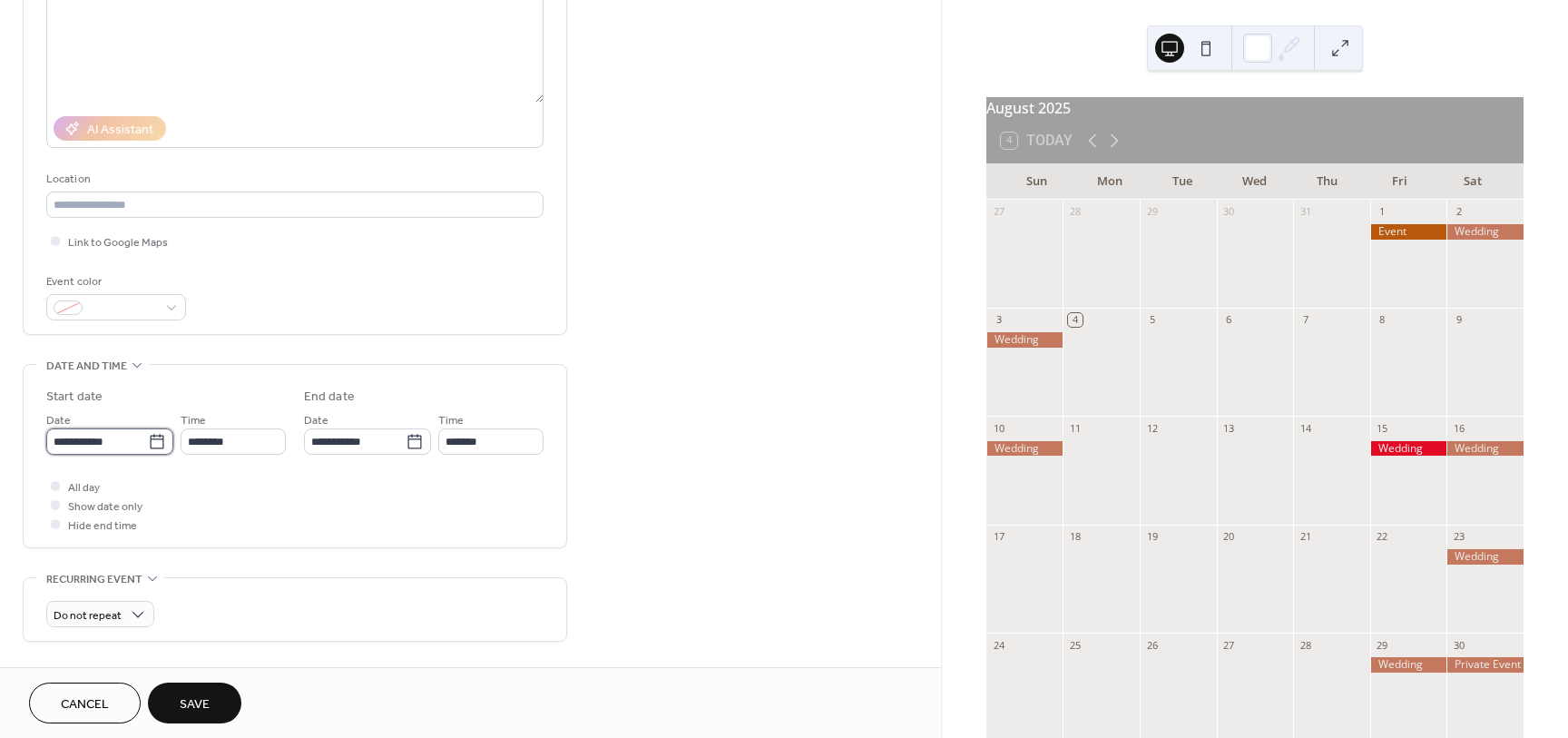 click on "**********" at bounding box center (97, 441) 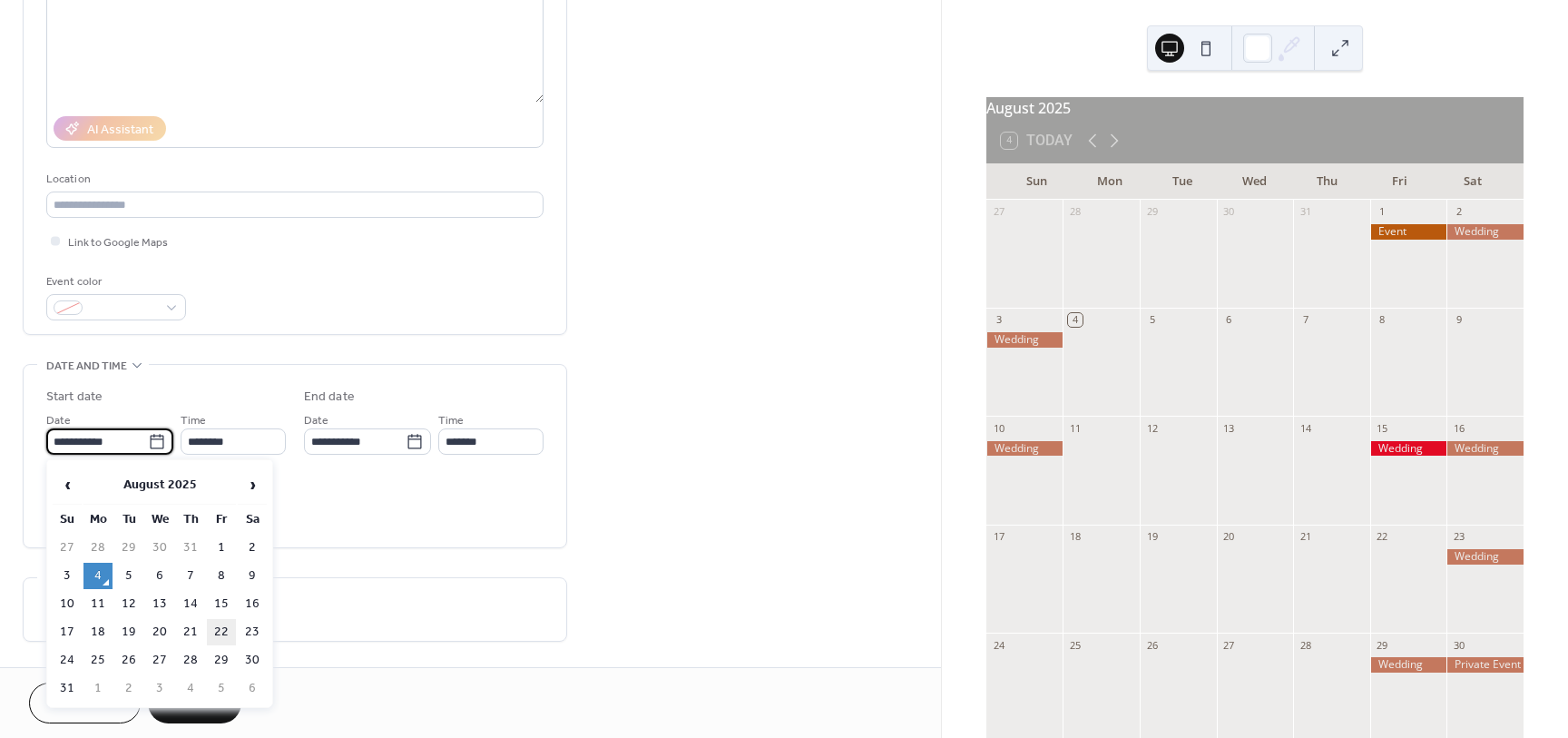 click on "22" at bounding box center (221, 632) 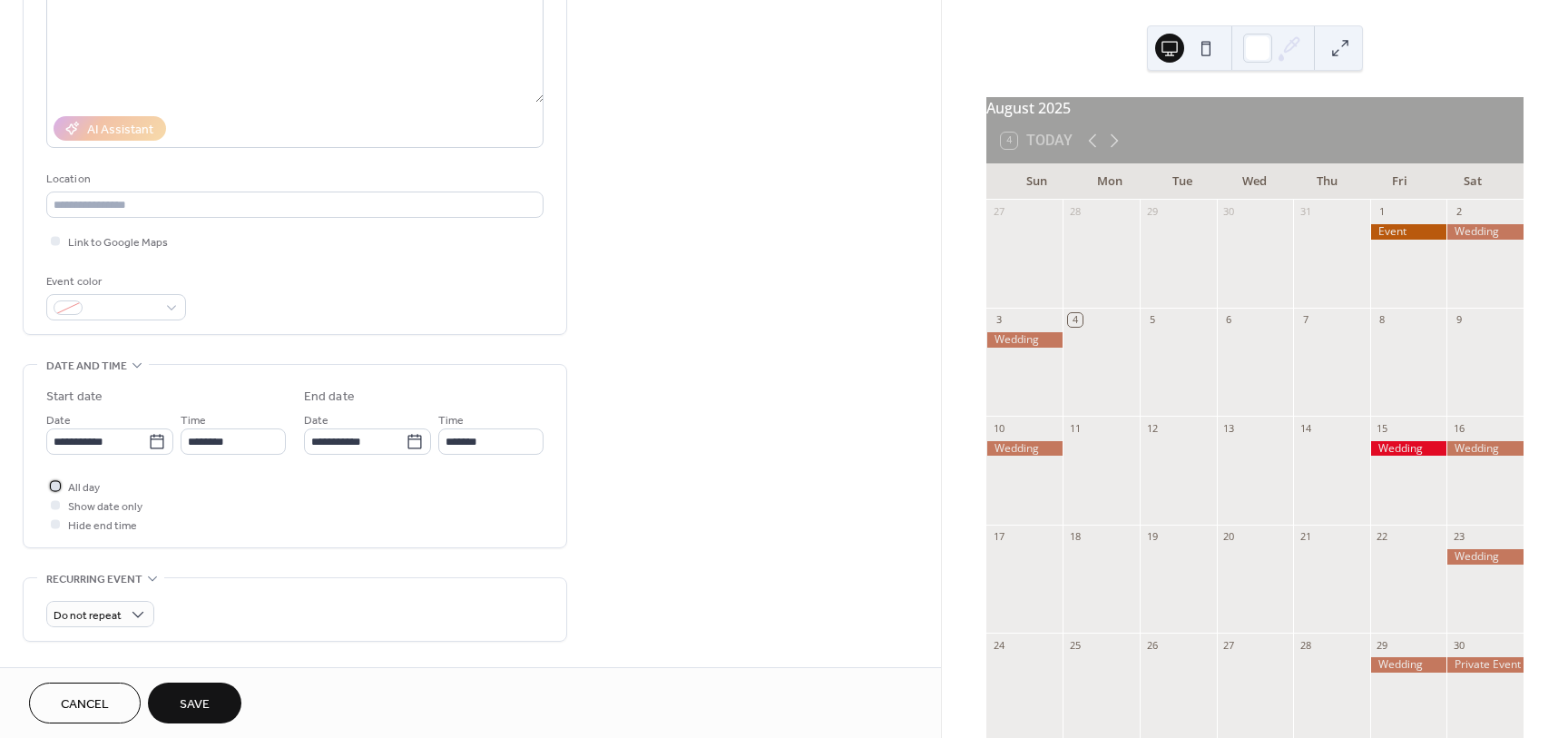click at bounding box center [55, 486] 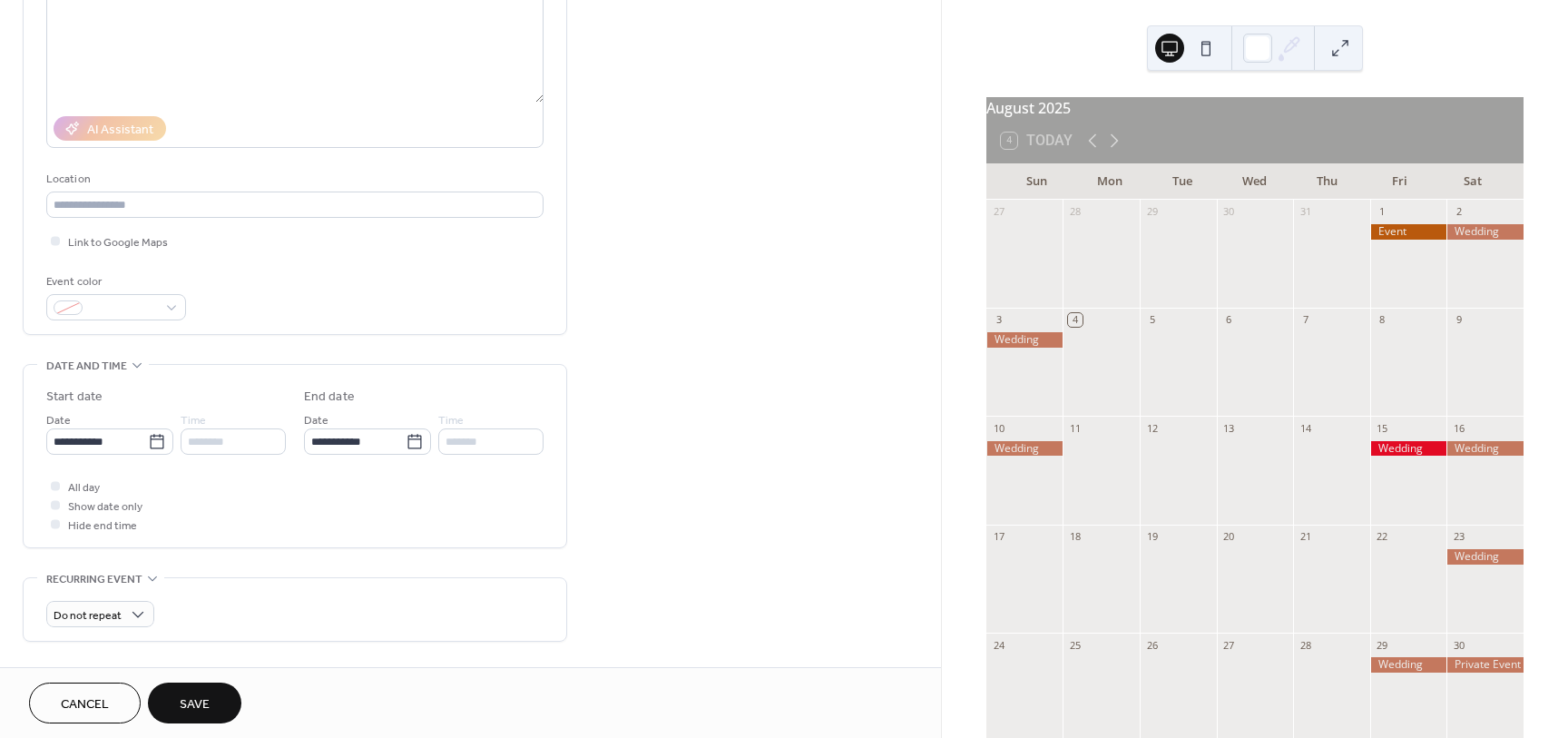 click on "Save" at bounding box center (194, 704) 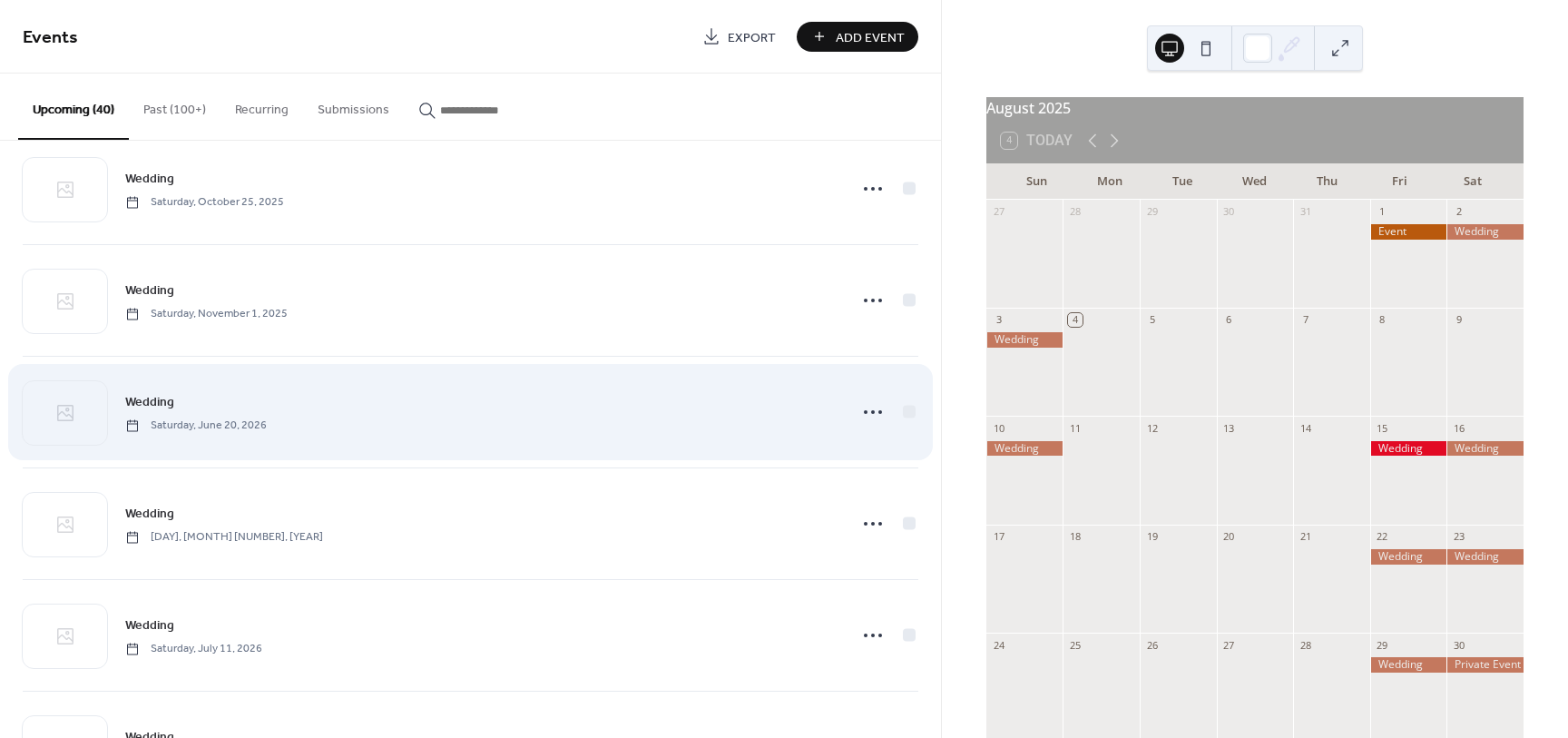 scroll, scrollTop: 2383, scrollLeft: 0, axis: vertical 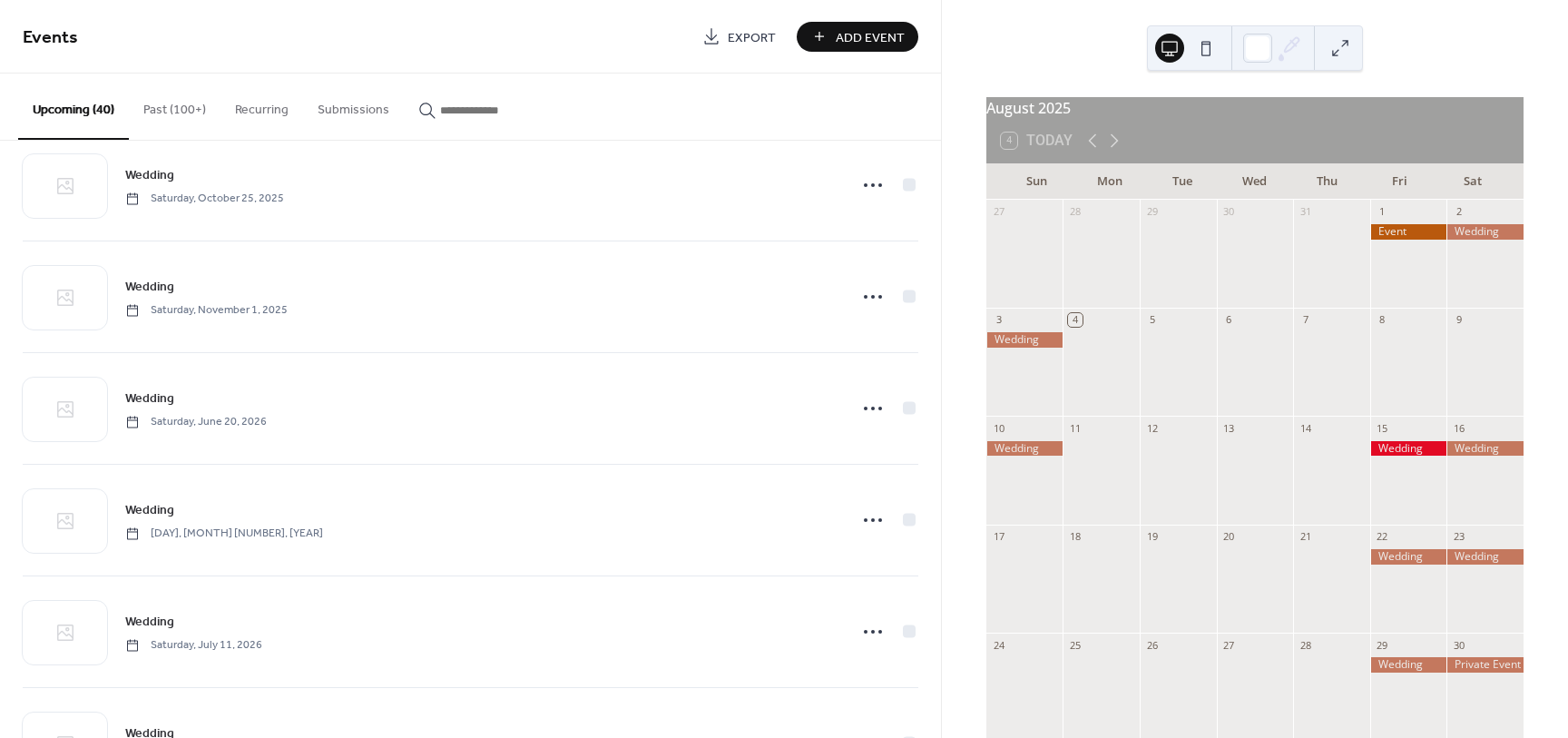 click on "Add Event" at bounding box center (870, 37) 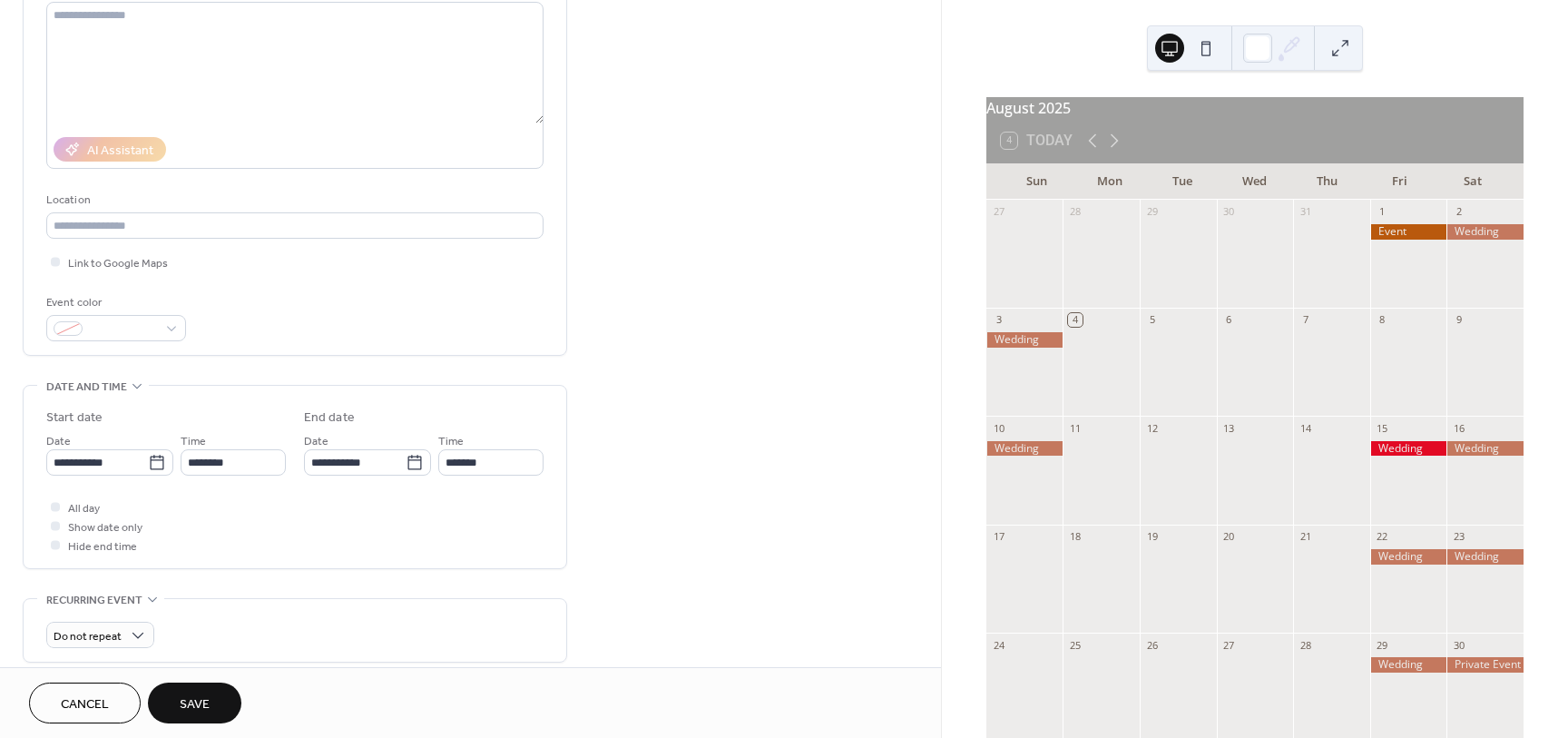 scroll, scrollTop: 227, scrollLeft: 0, axis: vertical 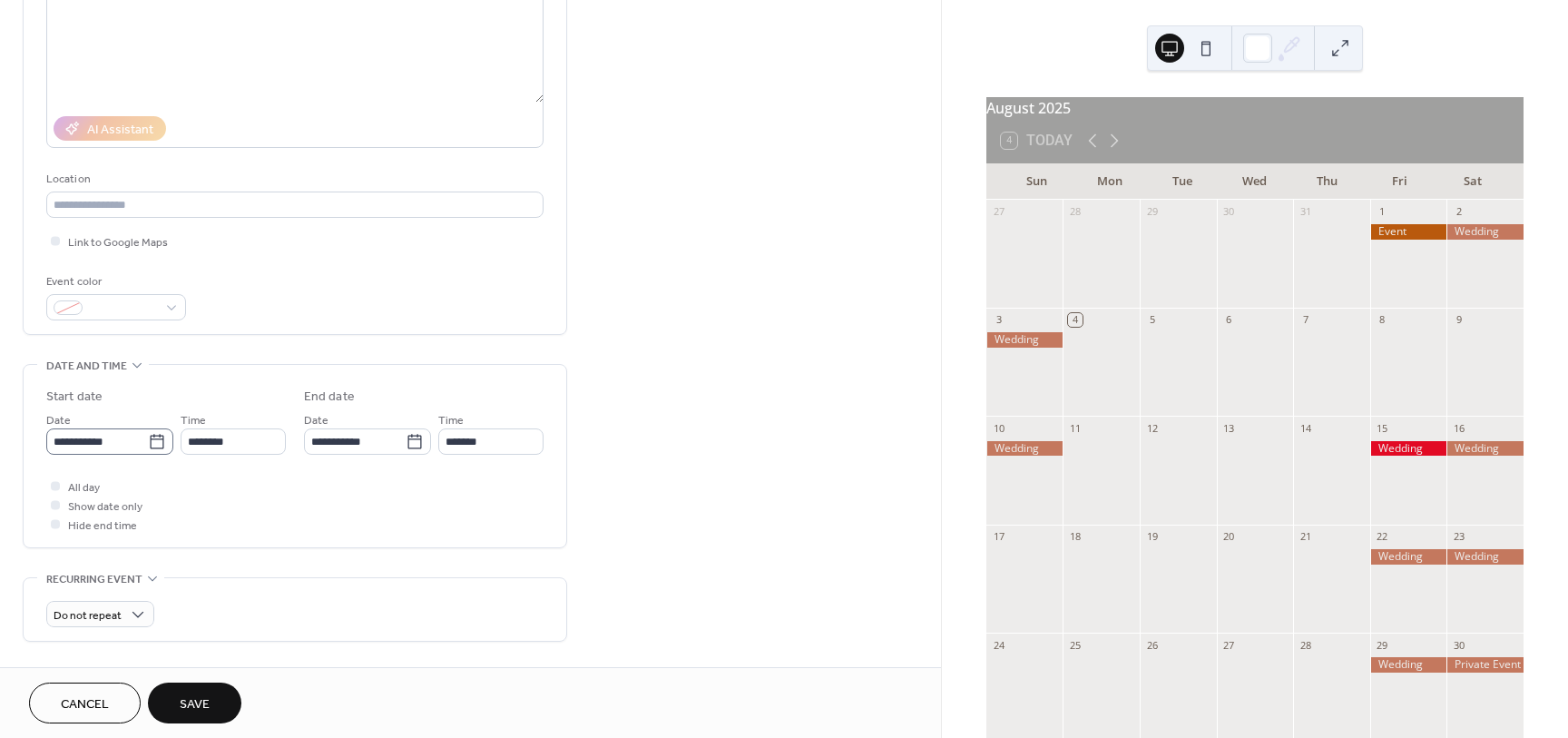 type on "****" 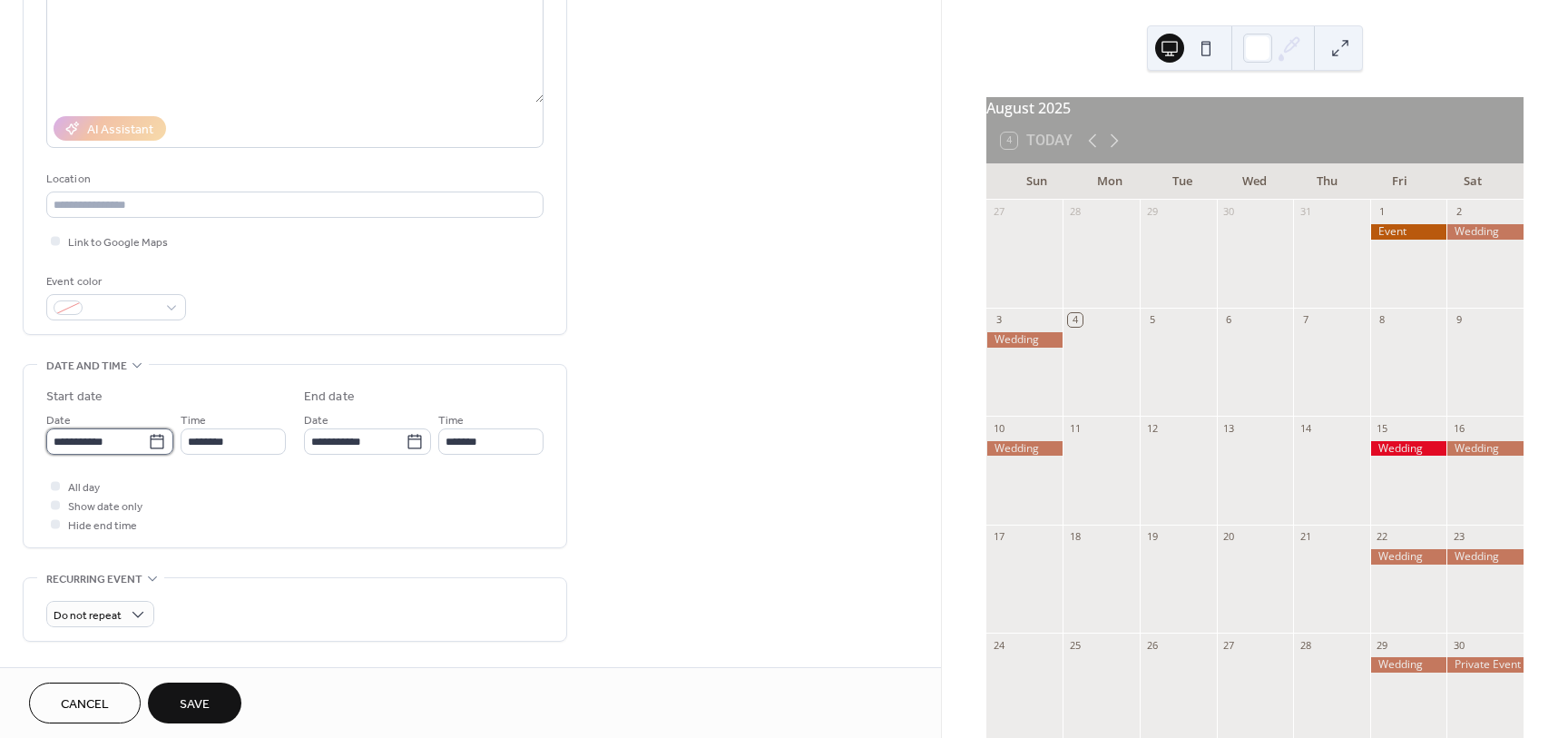 click on "**********" at bounding box center [97, 441] 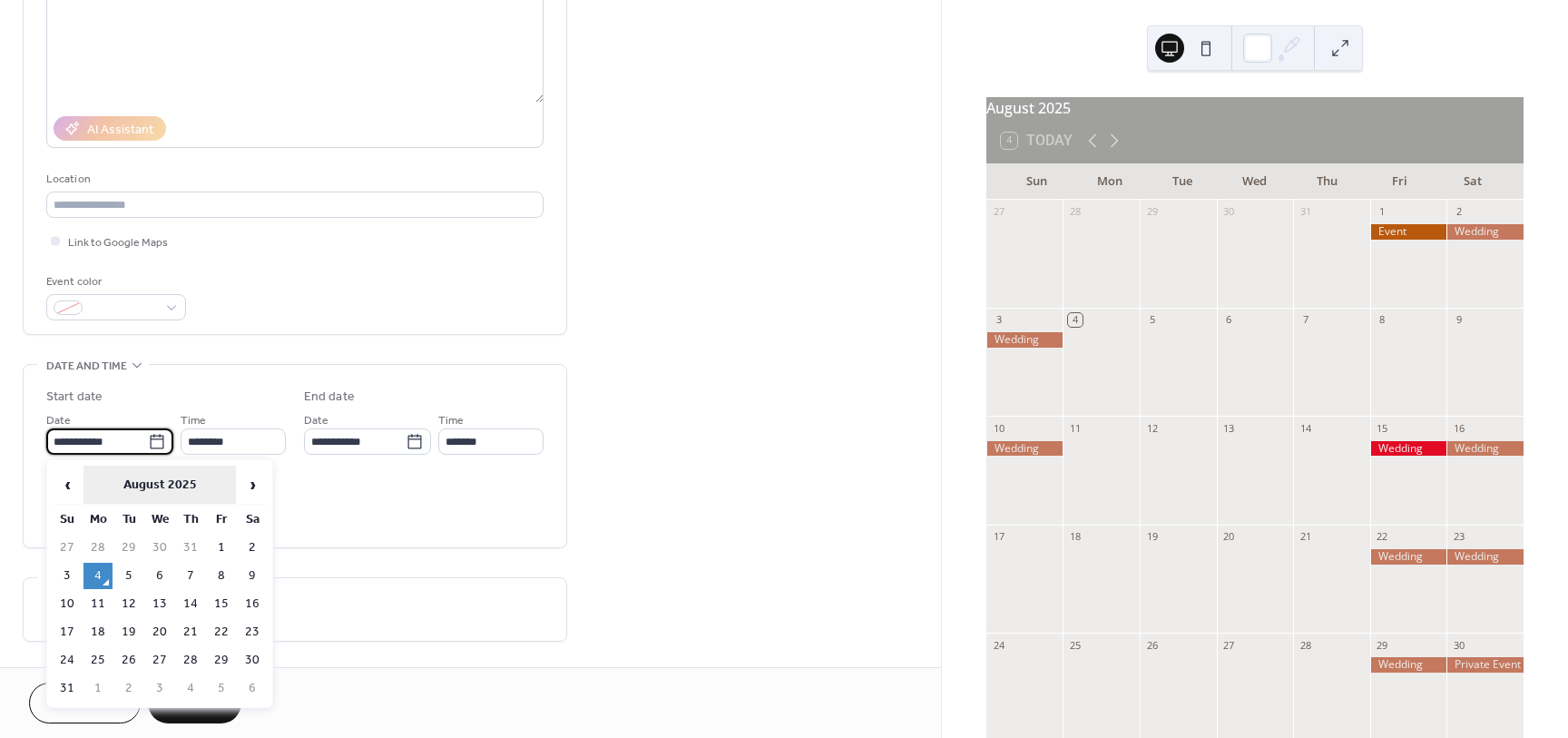 click on "August 2025" at bounding box center [160, 485] 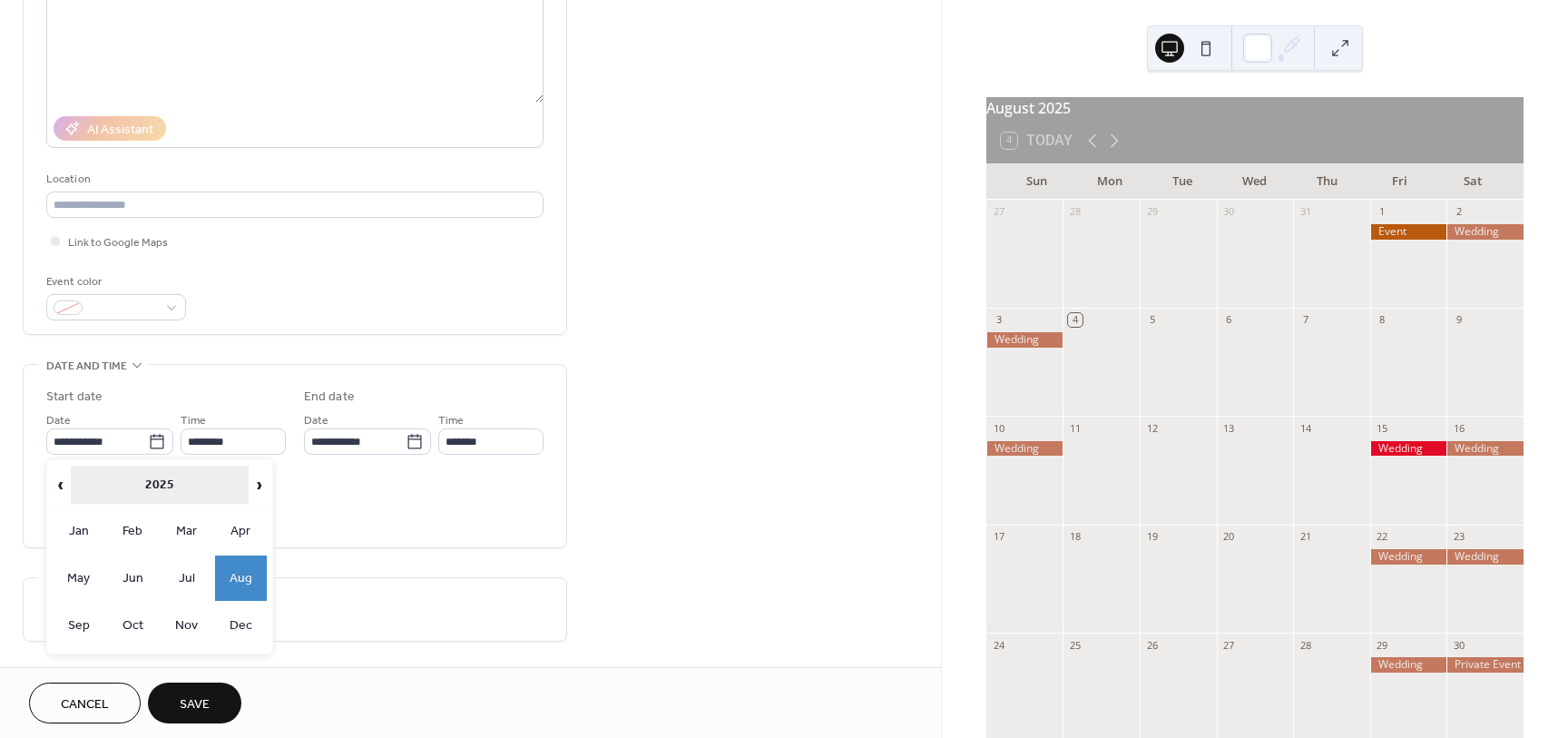 click on "2025" at bounding box center [160, 485] 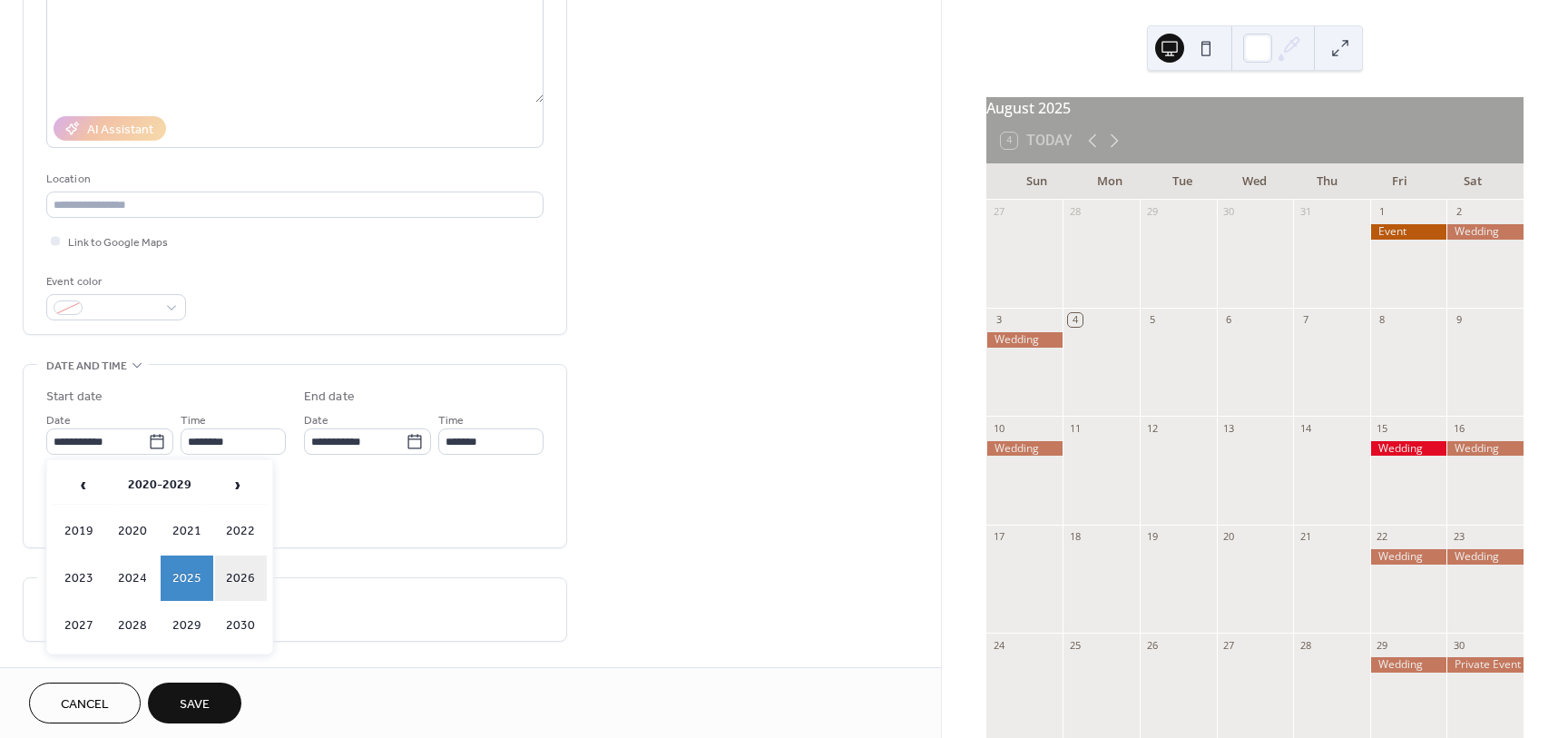 click on "2026" at bounding box center [241, 578] 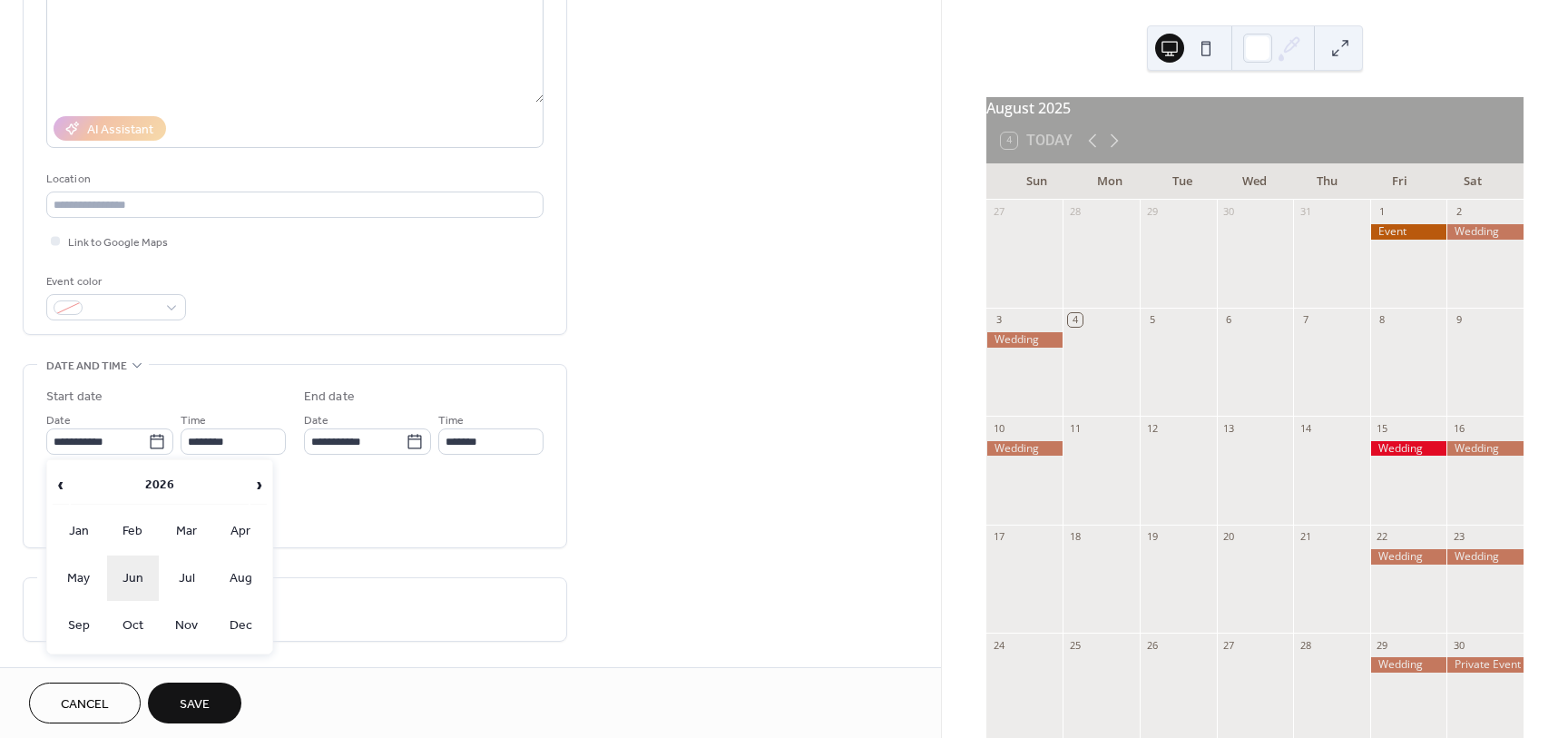 click on "Jun" at bounding box center [133, 578] 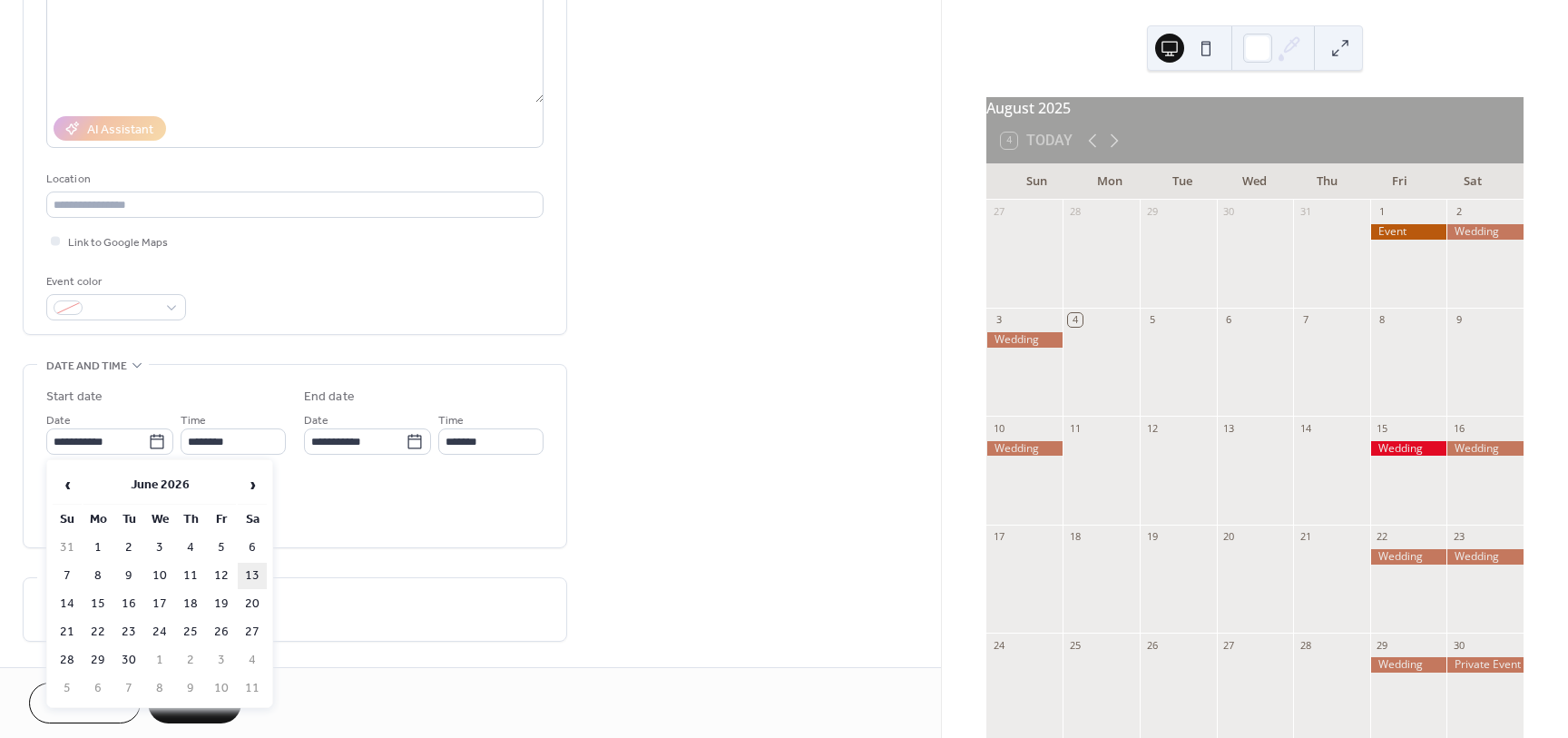 click on "13" at bounding box center [252, 576] 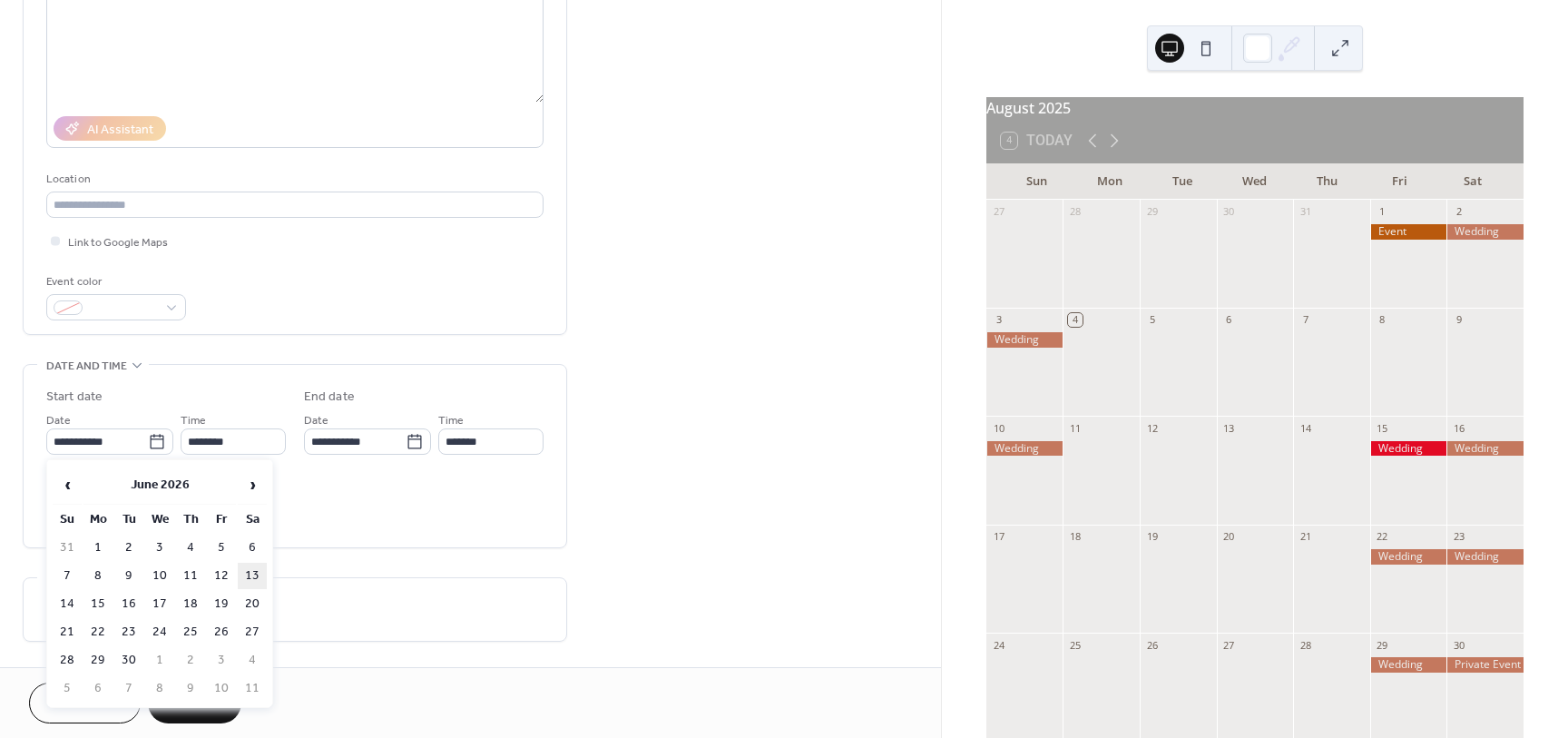 type on "**********" 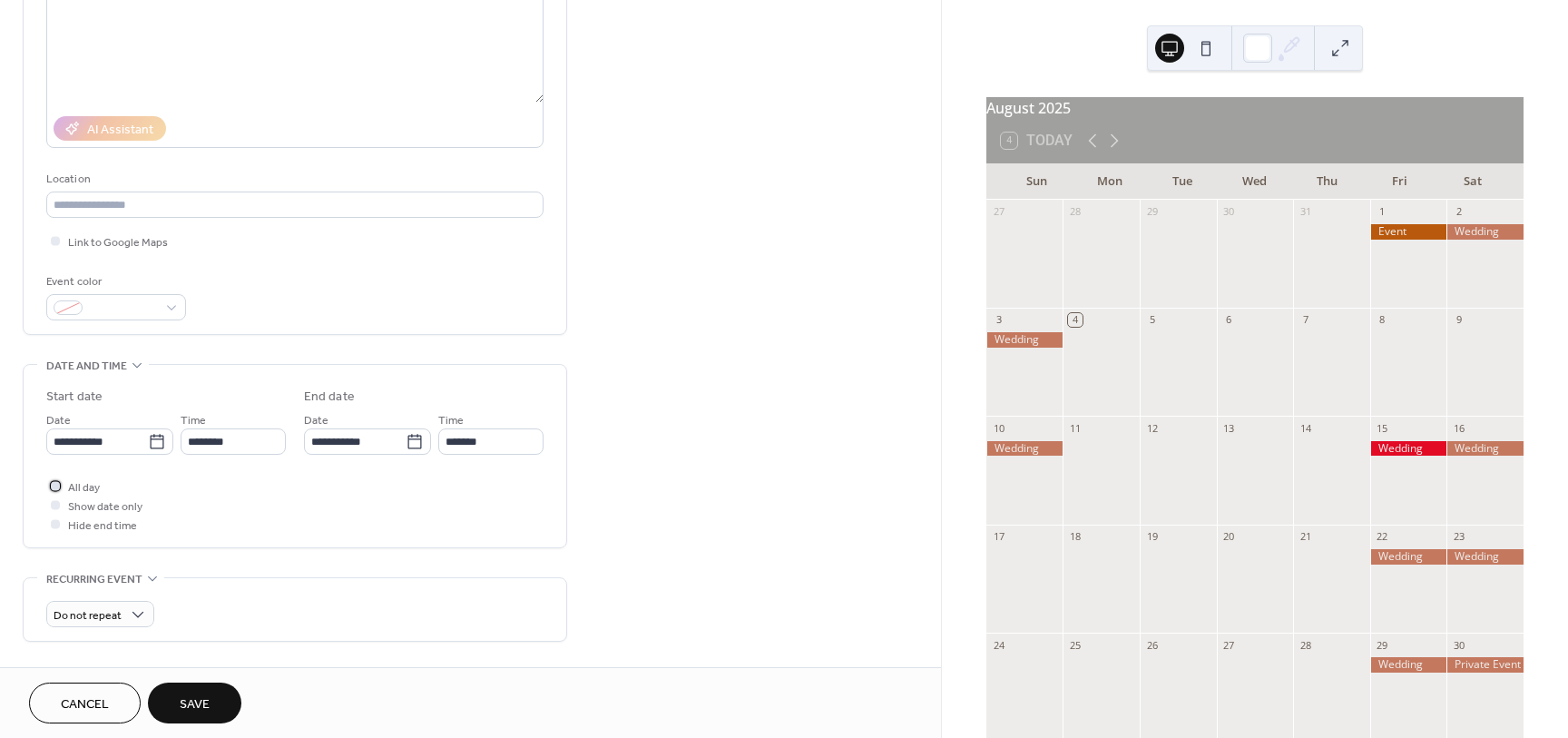 click at bounding box center (55, 486) 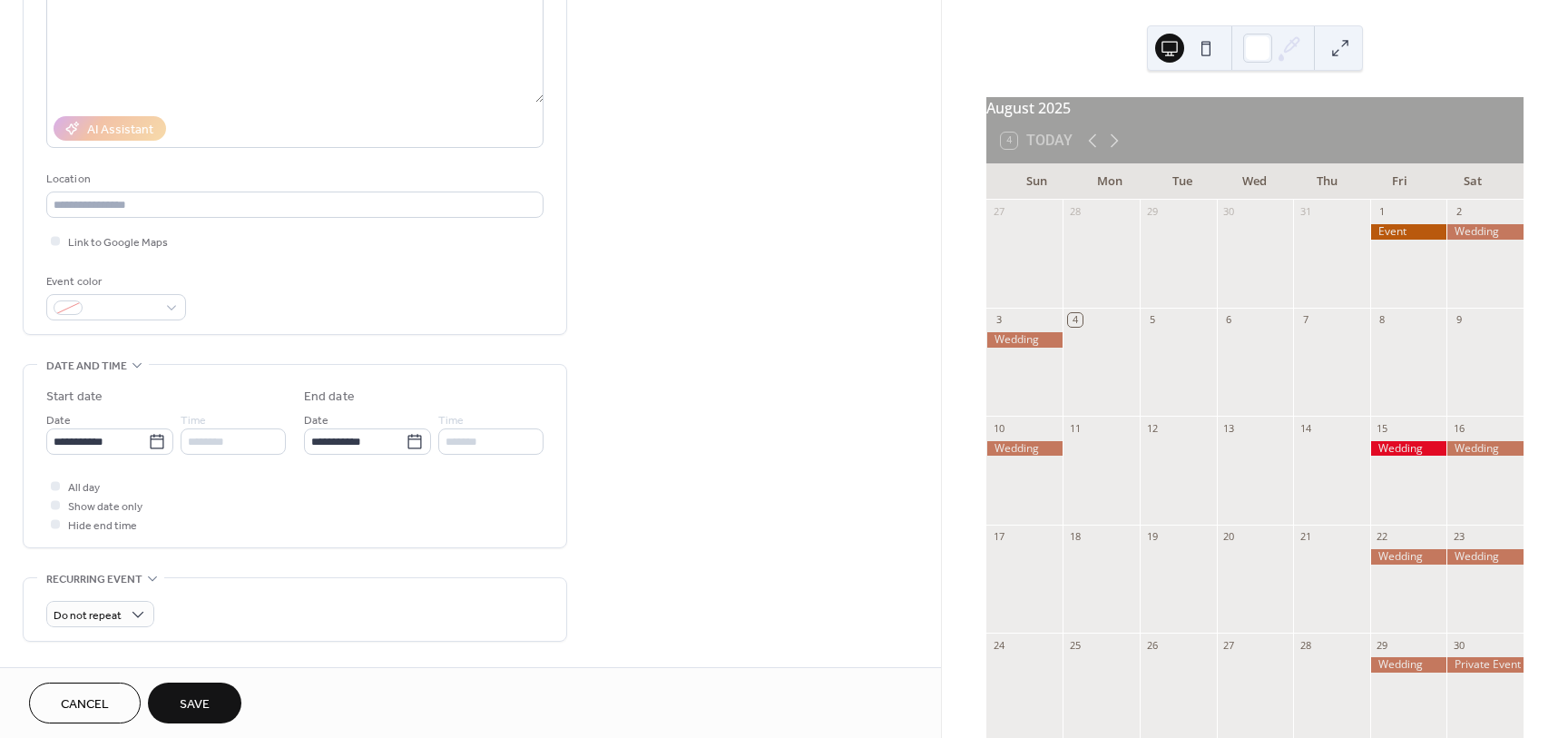 click on "Save" at bounding box center (194, 704) 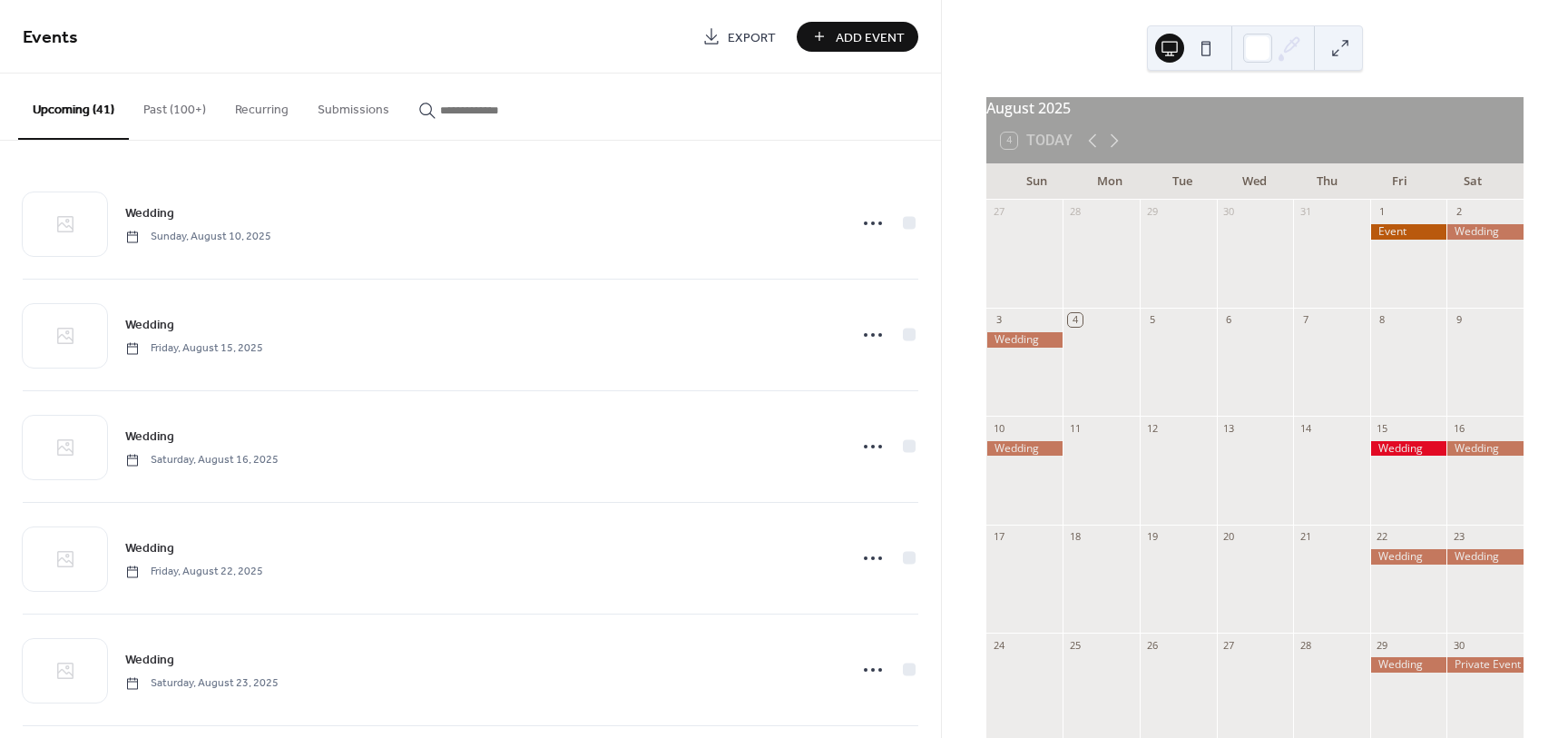 click on "Add Event" at bounding box center [870, 37] 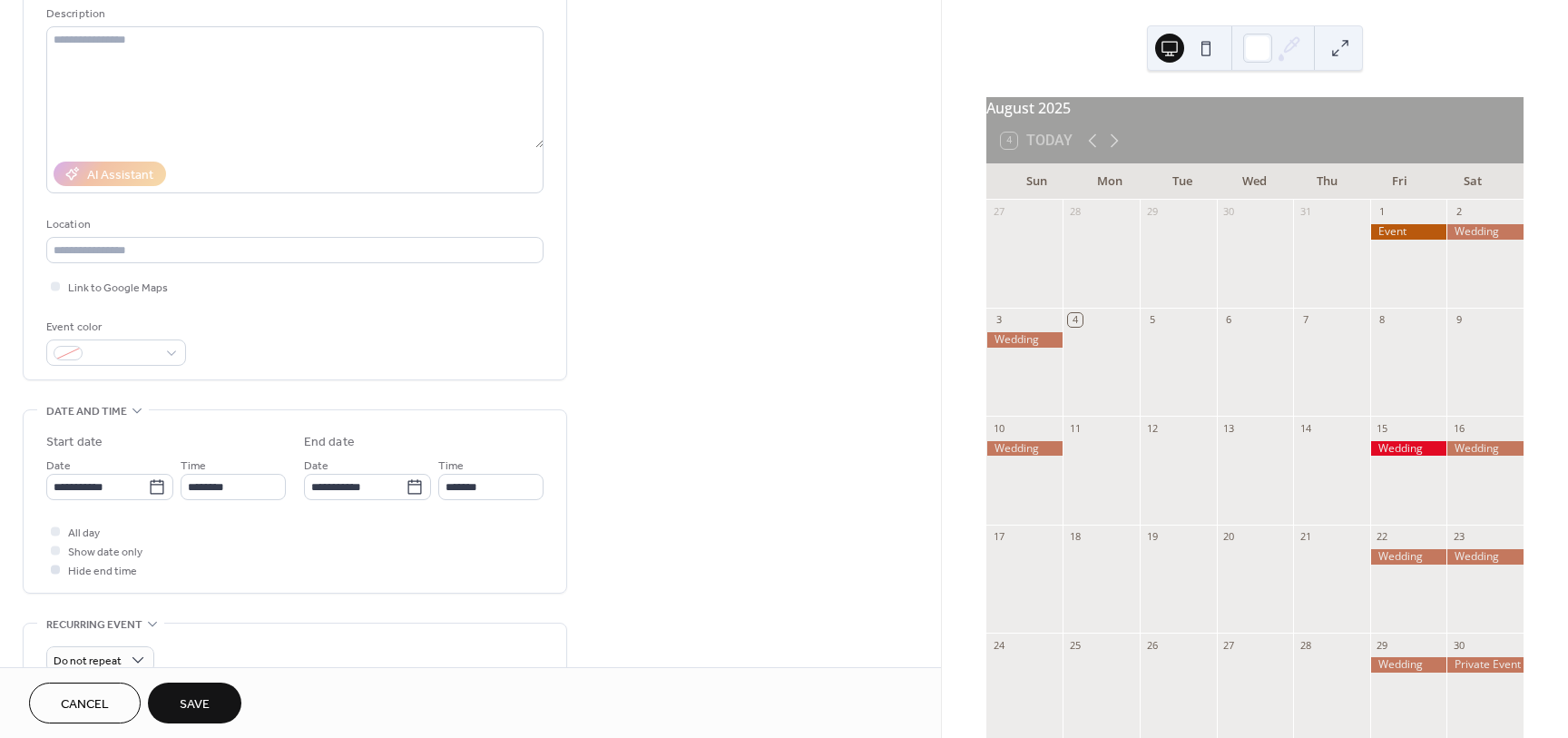 scroll, scrollTop: 227, scrollLeft: 0, axis: vertical 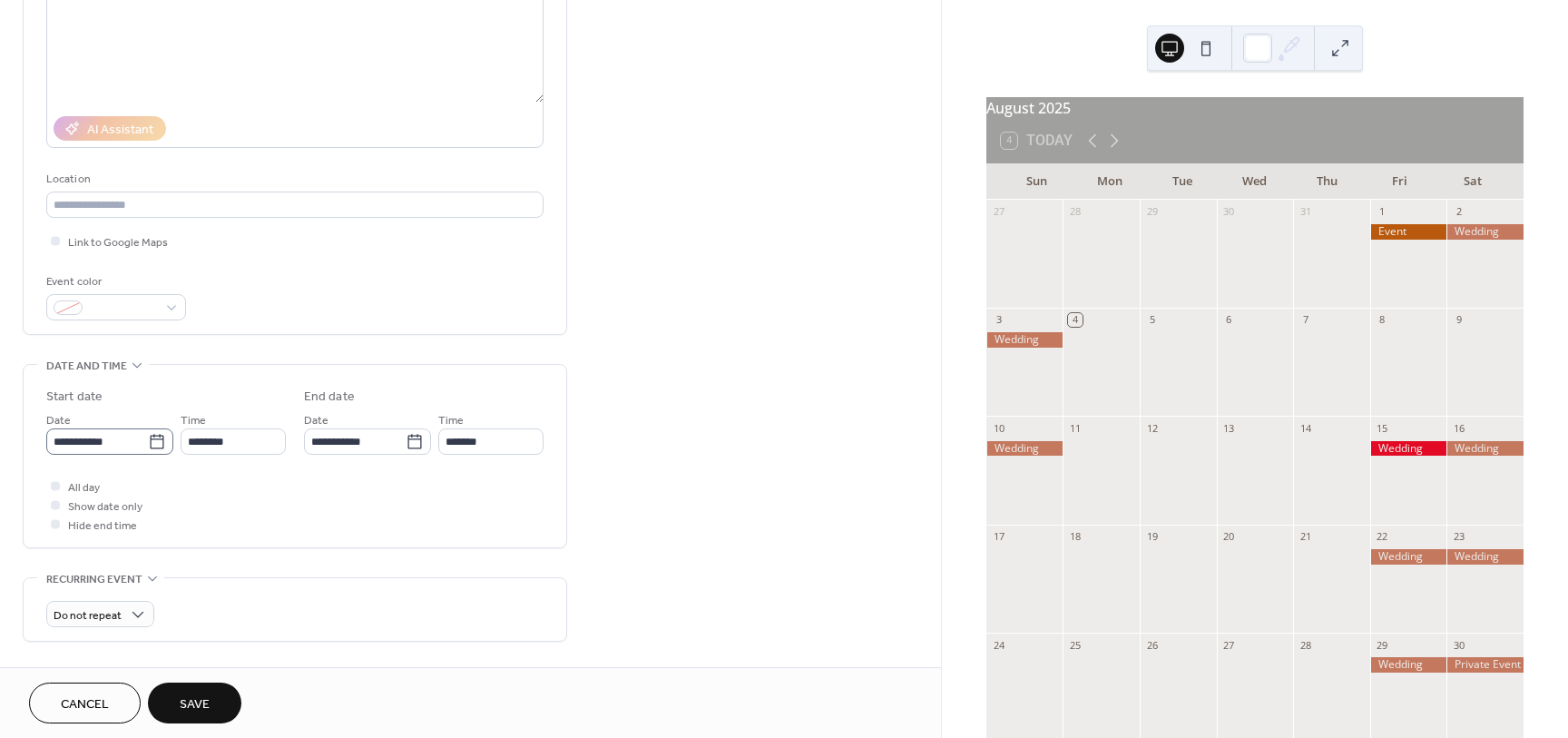 type on "****" 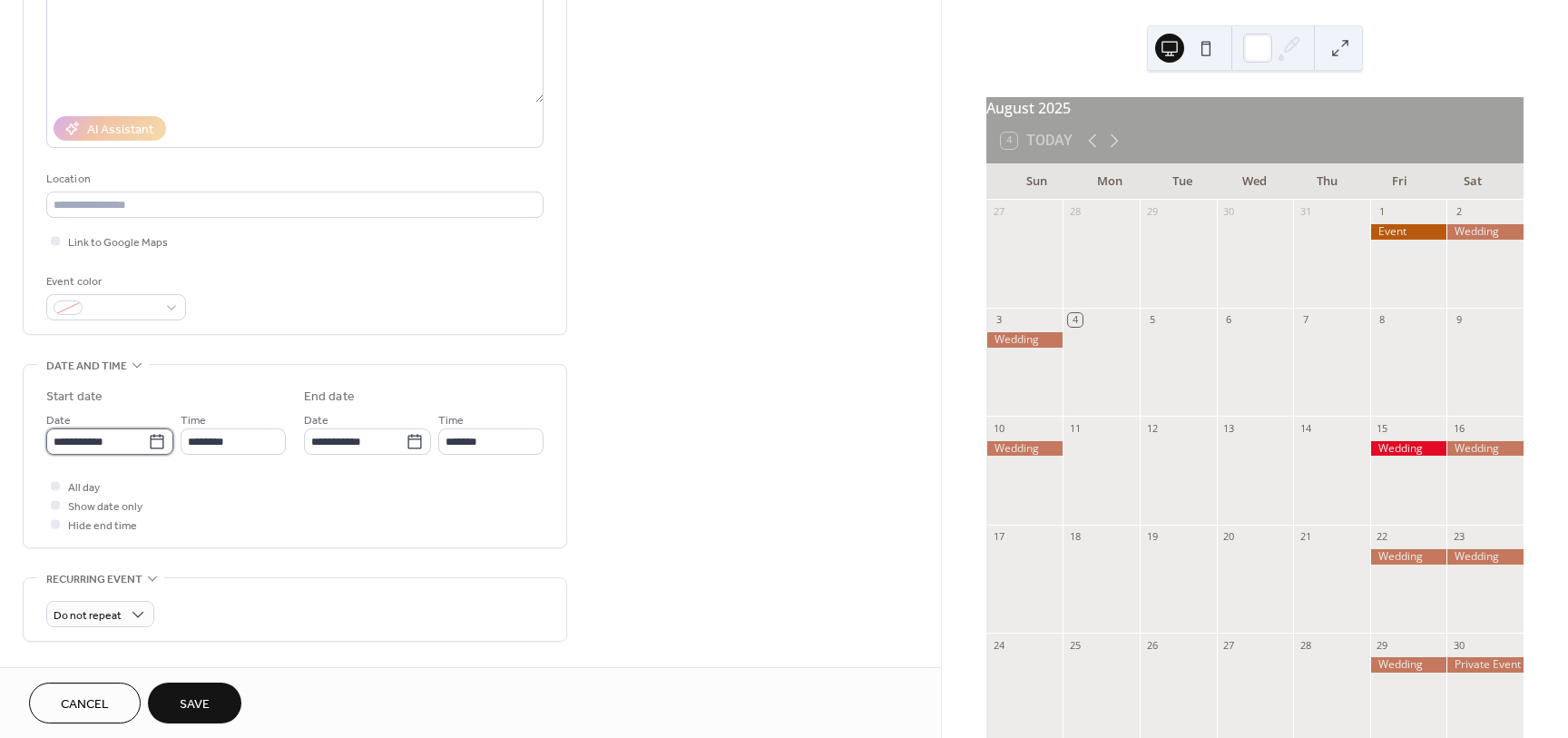 click on "**********" at bounding box center (97, 441) 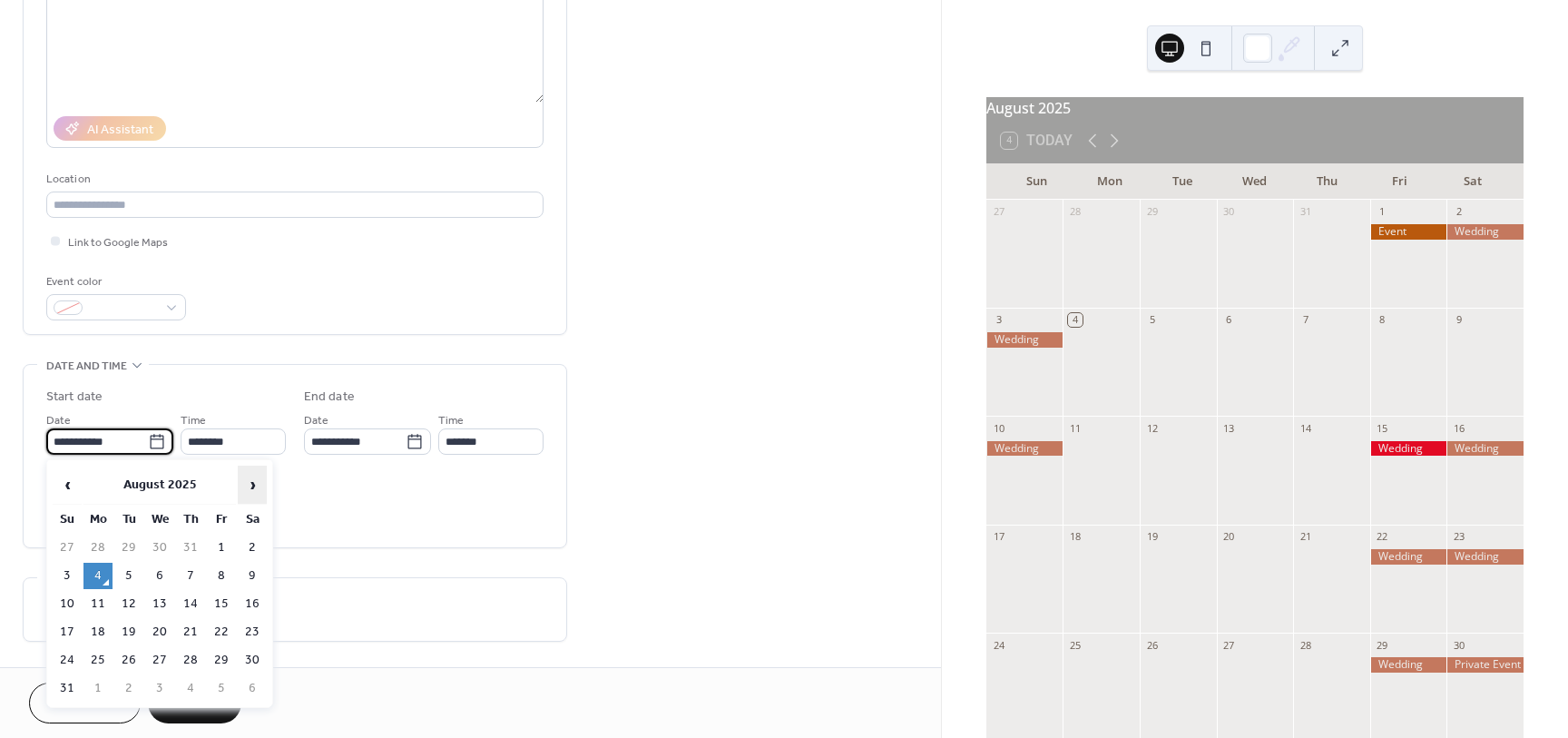 click on "›" at bounding box center [252, 485] 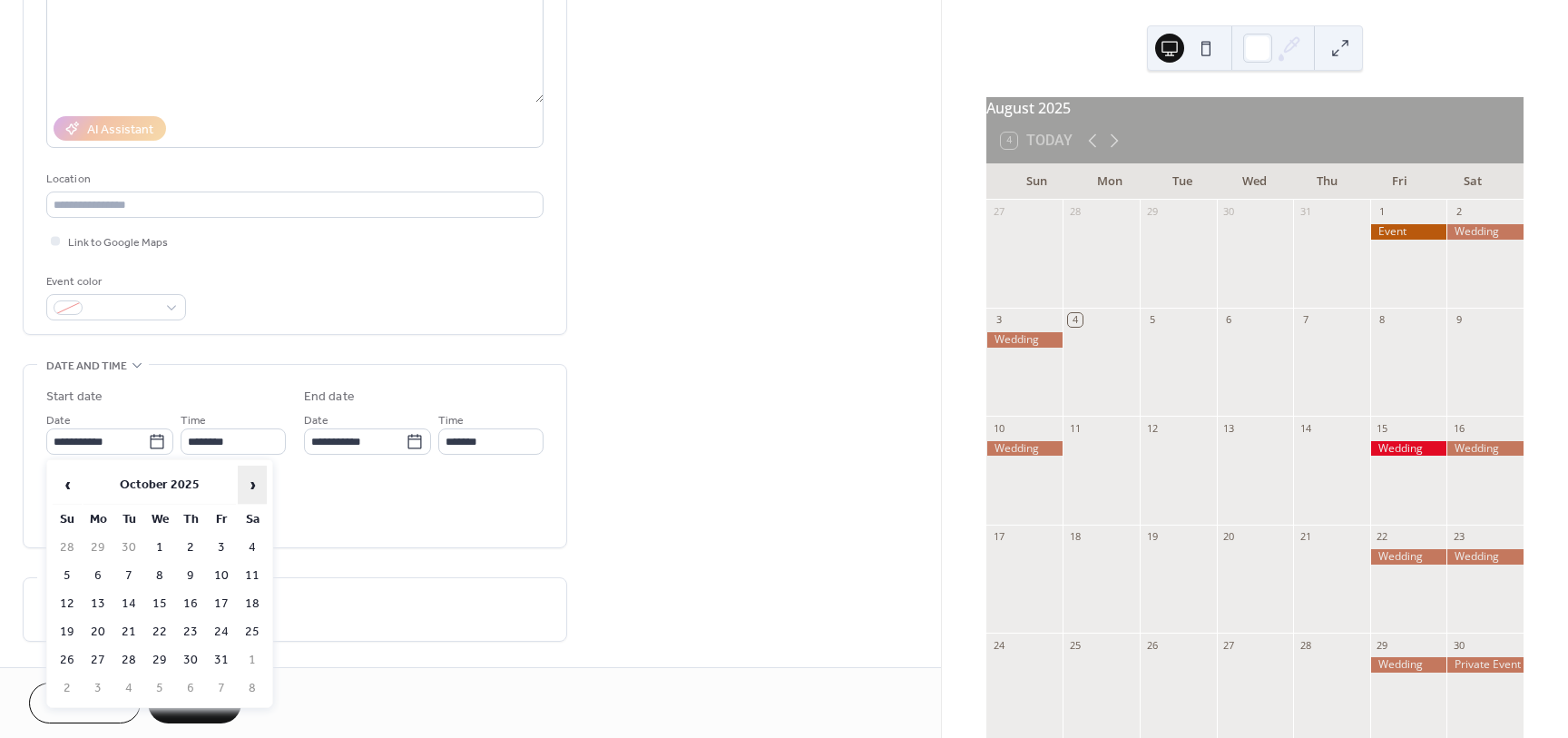 click on "›" at bounding box center (252, 485) 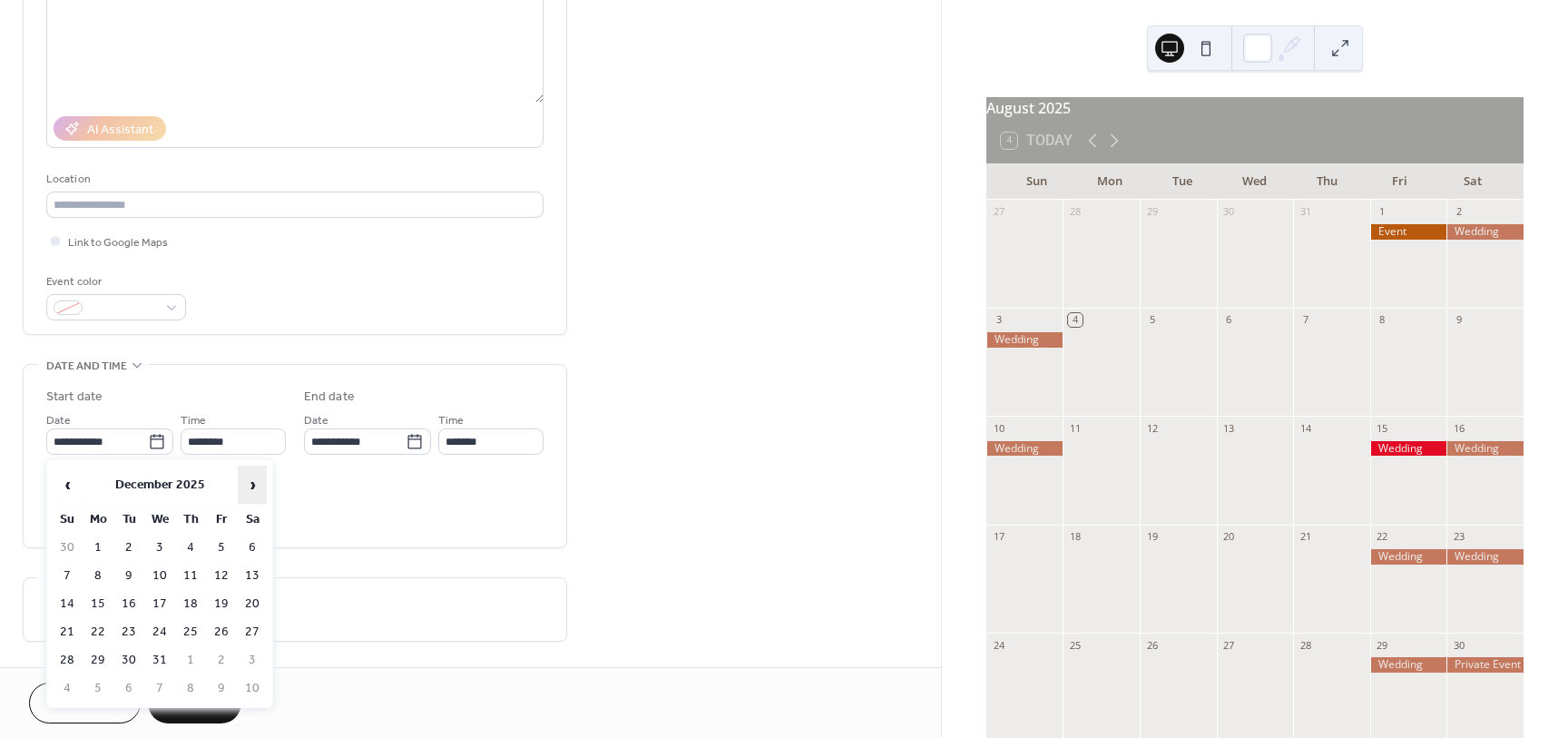 click on "›" at bounding box center (252, 485) 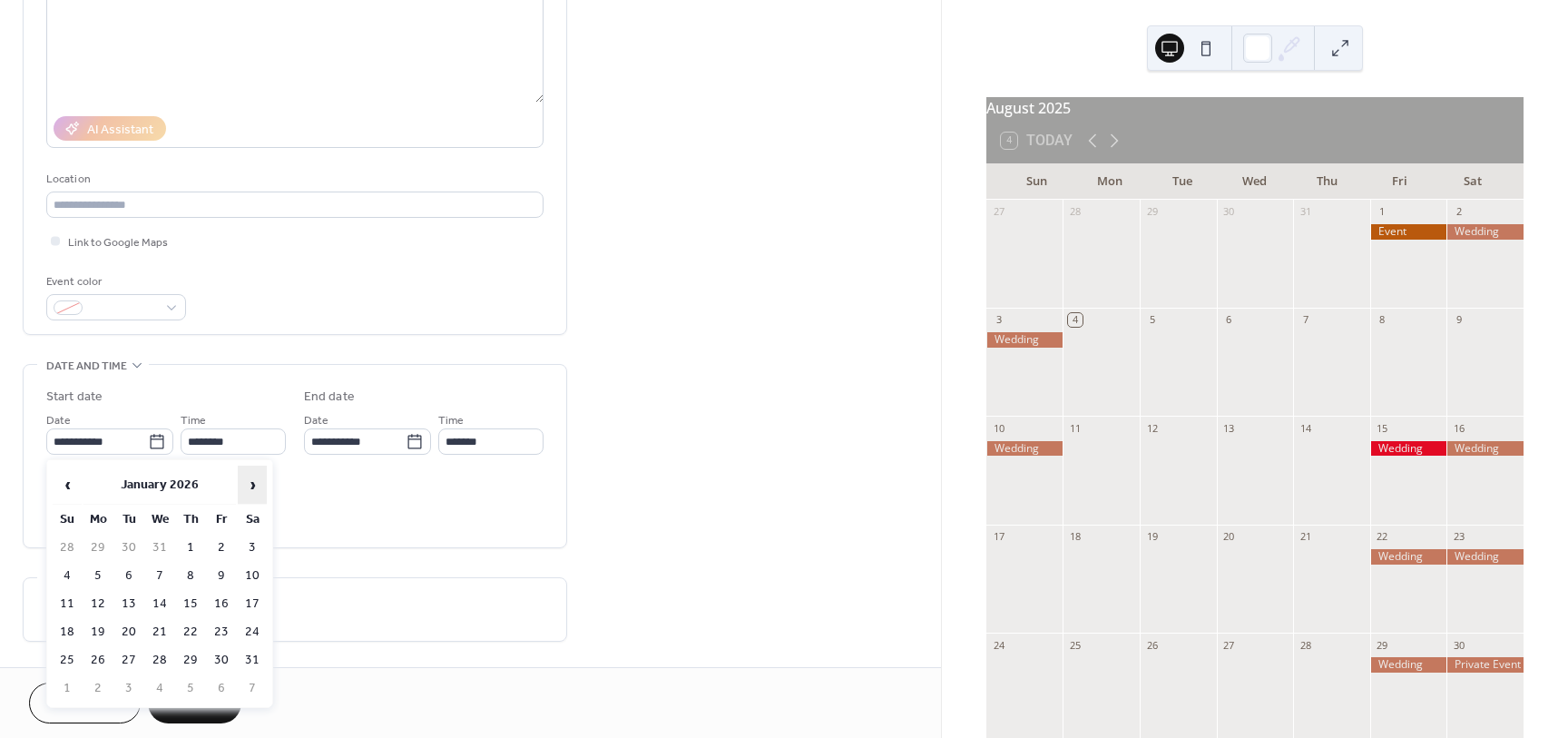 click on "›" at bounding box center [252, 485] 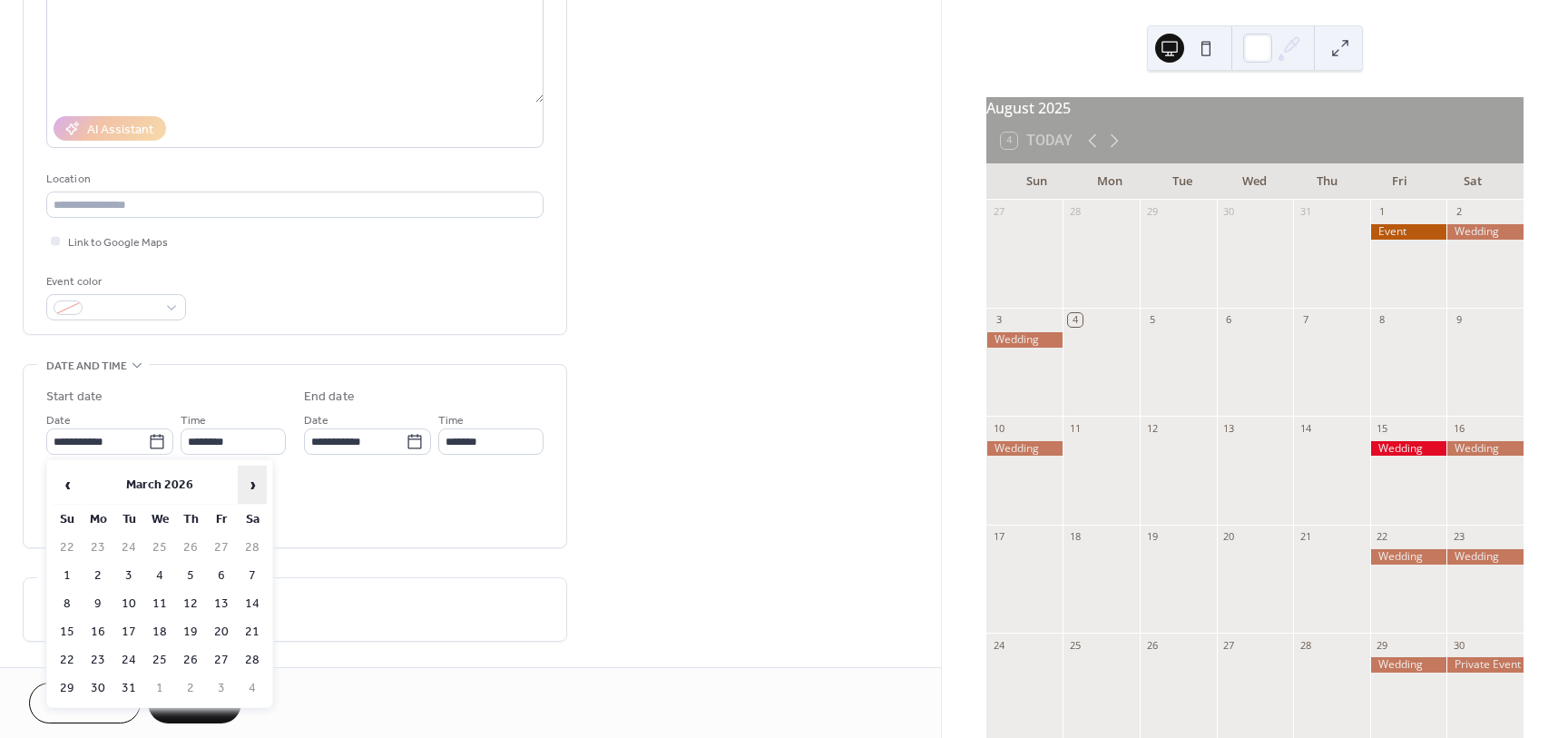 click on "›" at bounding box center (252, 485) 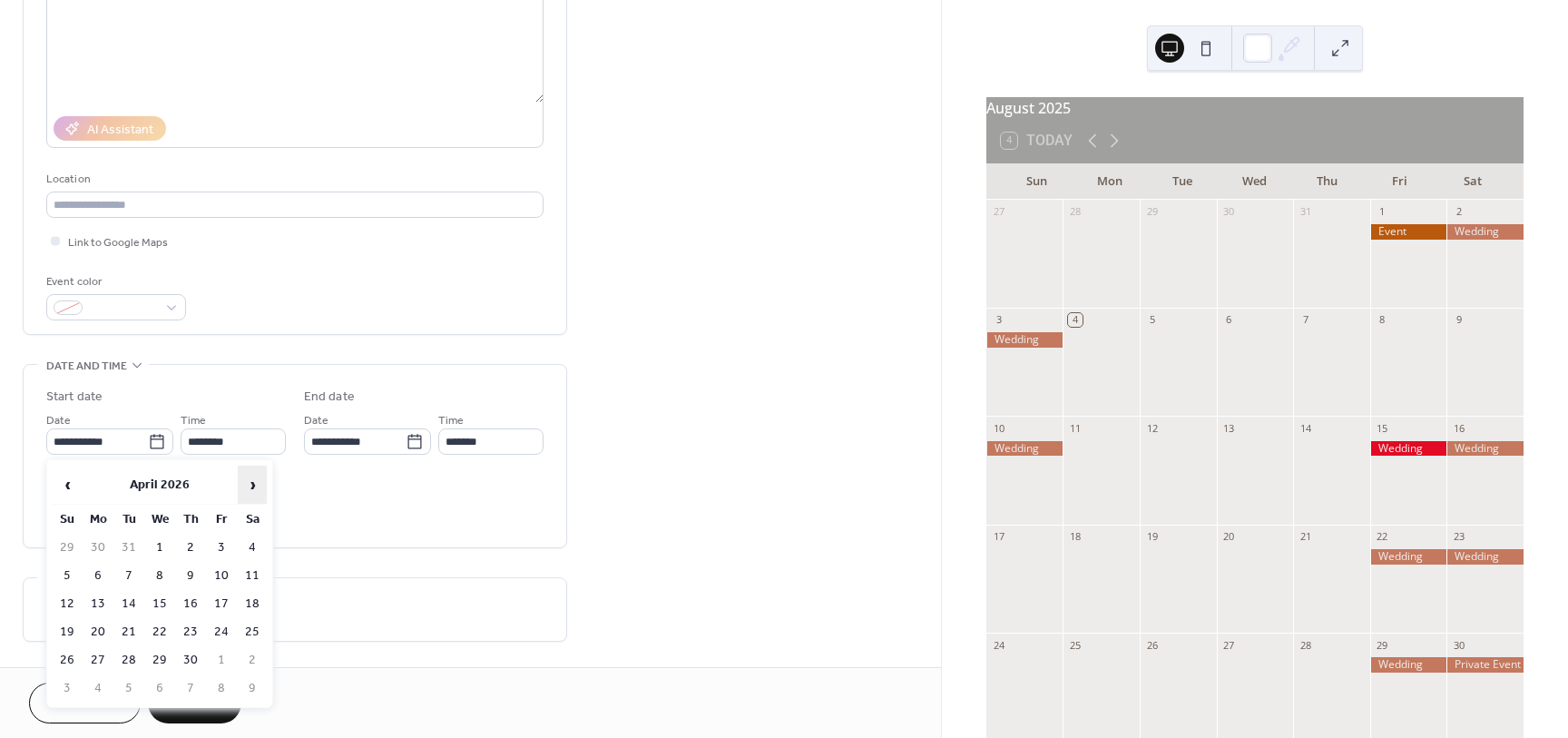 click on "›" at bounding box center [252, 485] 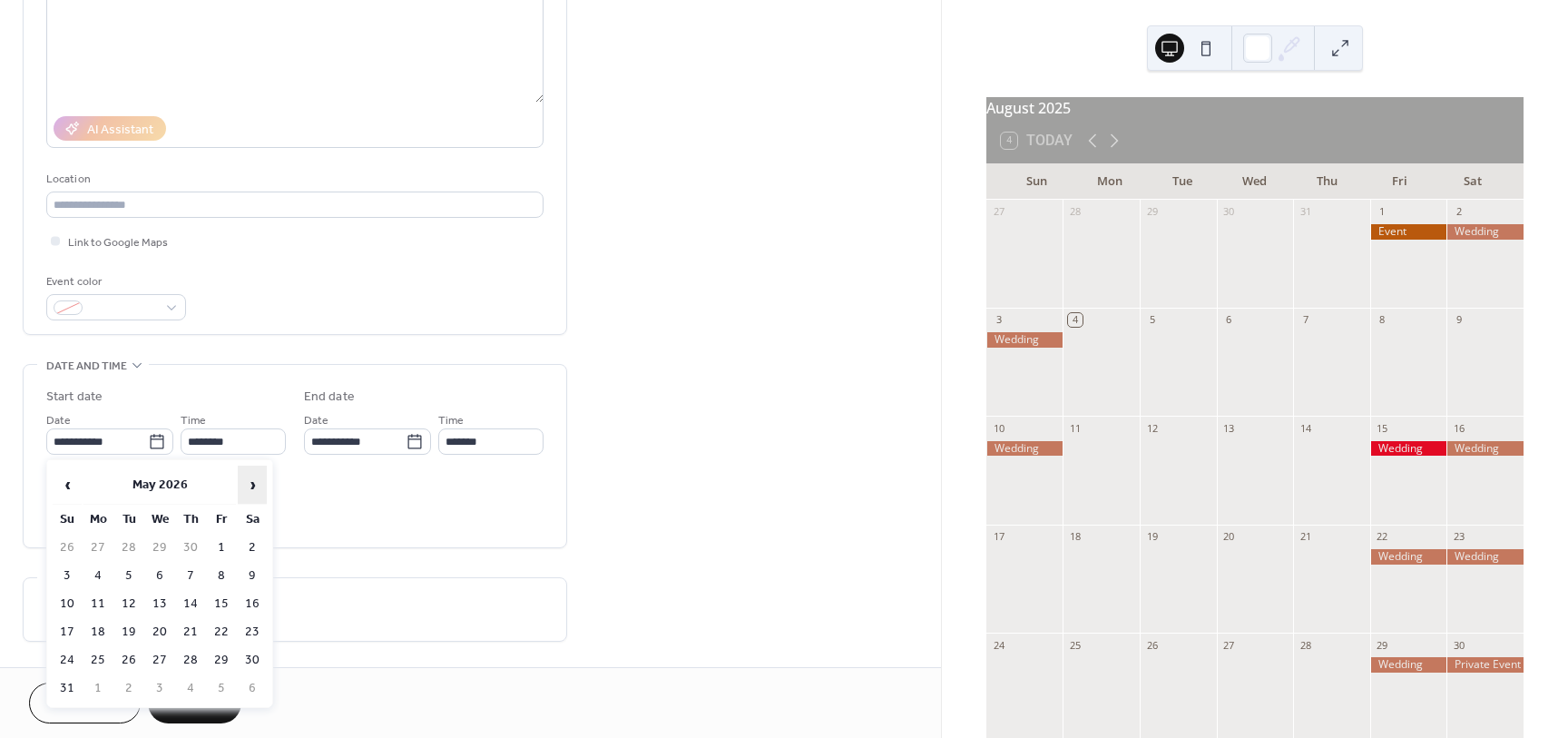 click on "›" at bounding box center [252, 485] 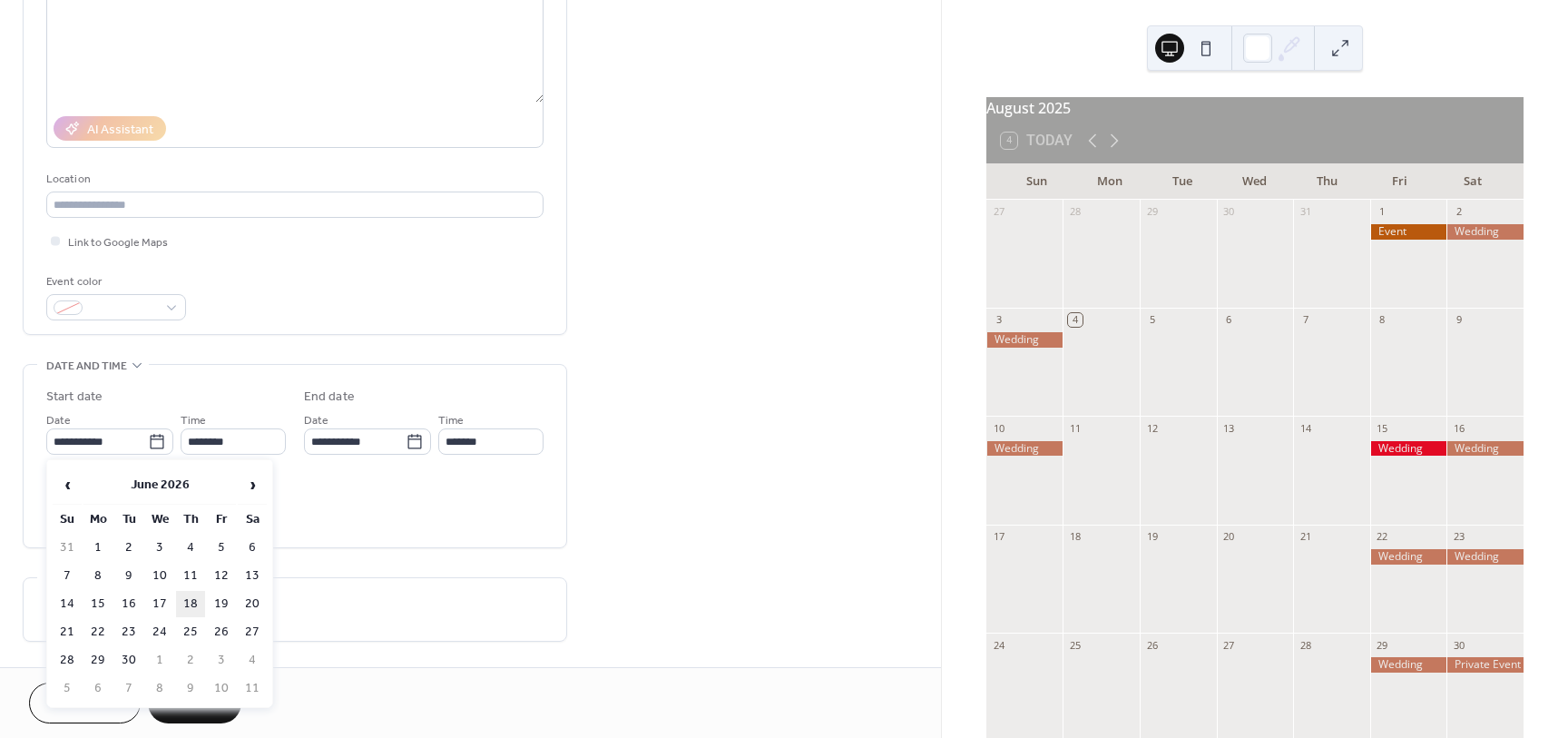click on "18" at bounding box center (191, 604) 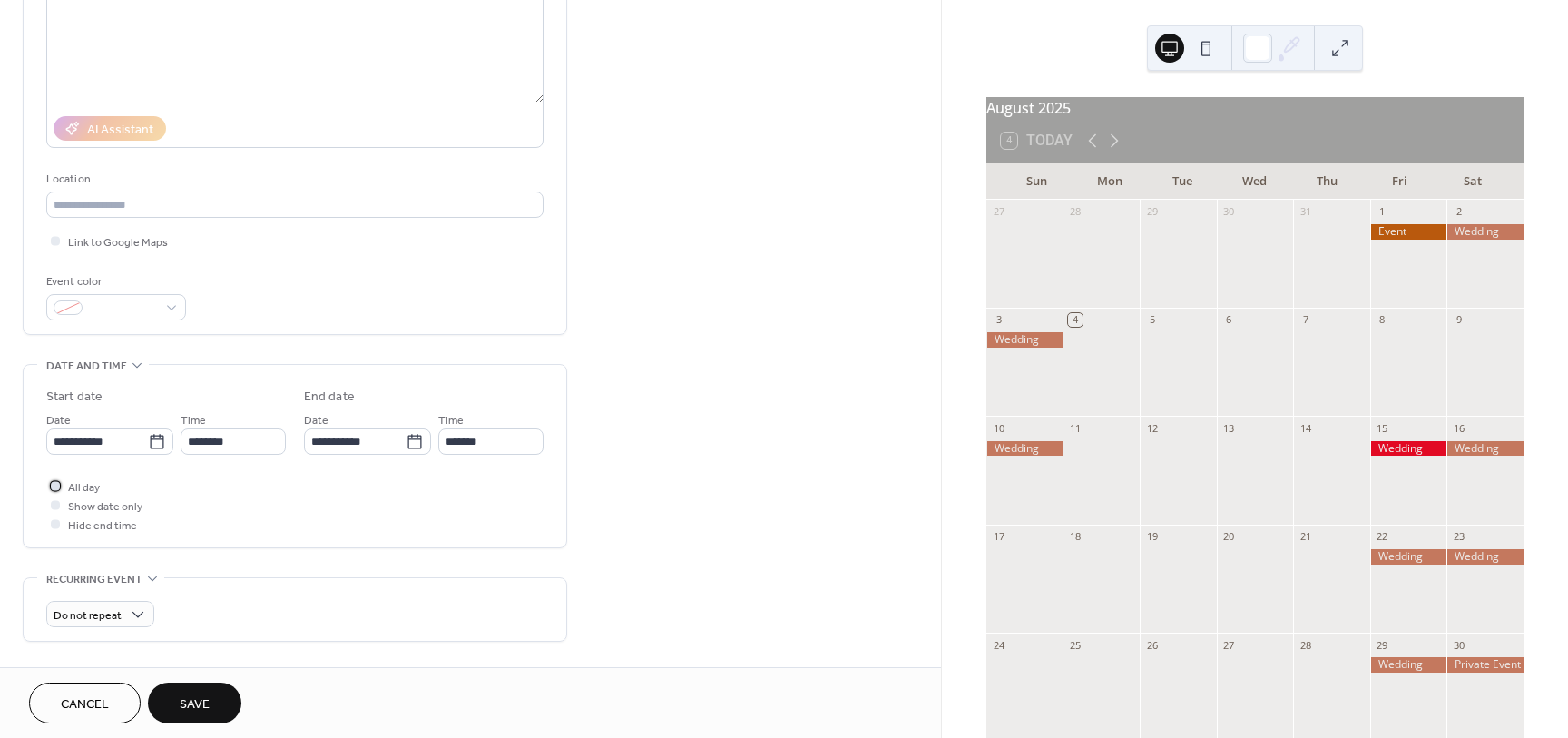 click on "All day" at bounding box center [83, 487] 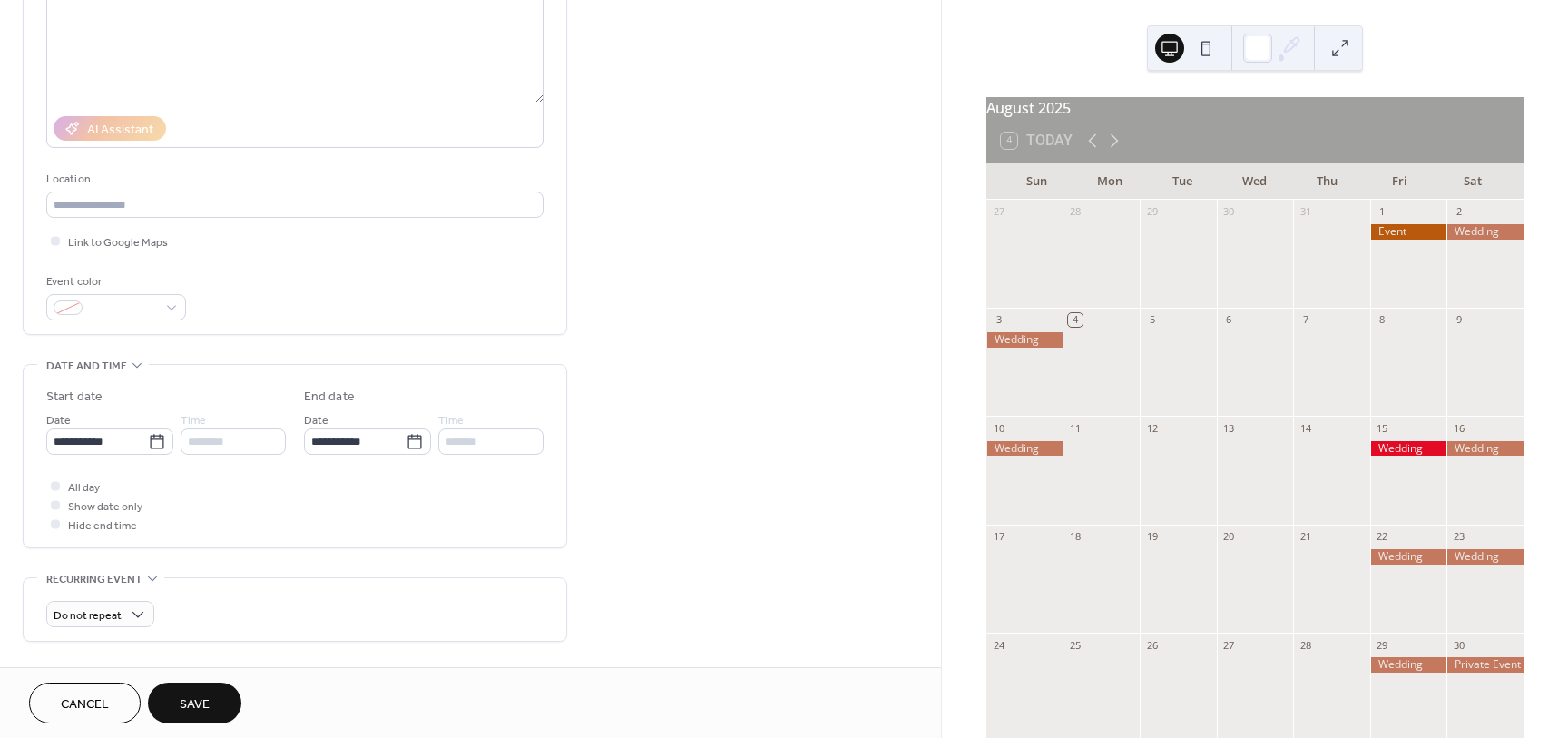 click on "Save" at bounding box center [194, 704] 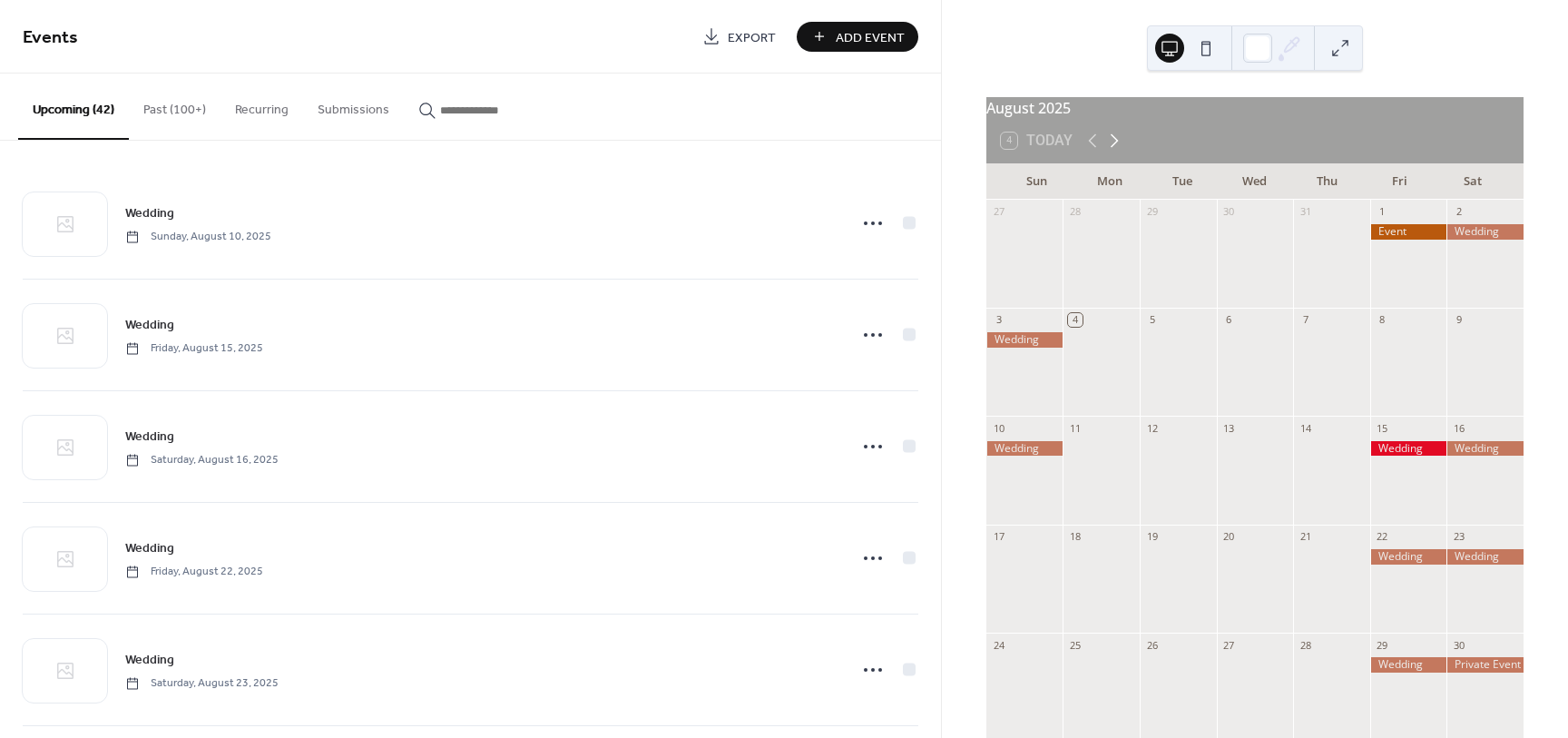 click 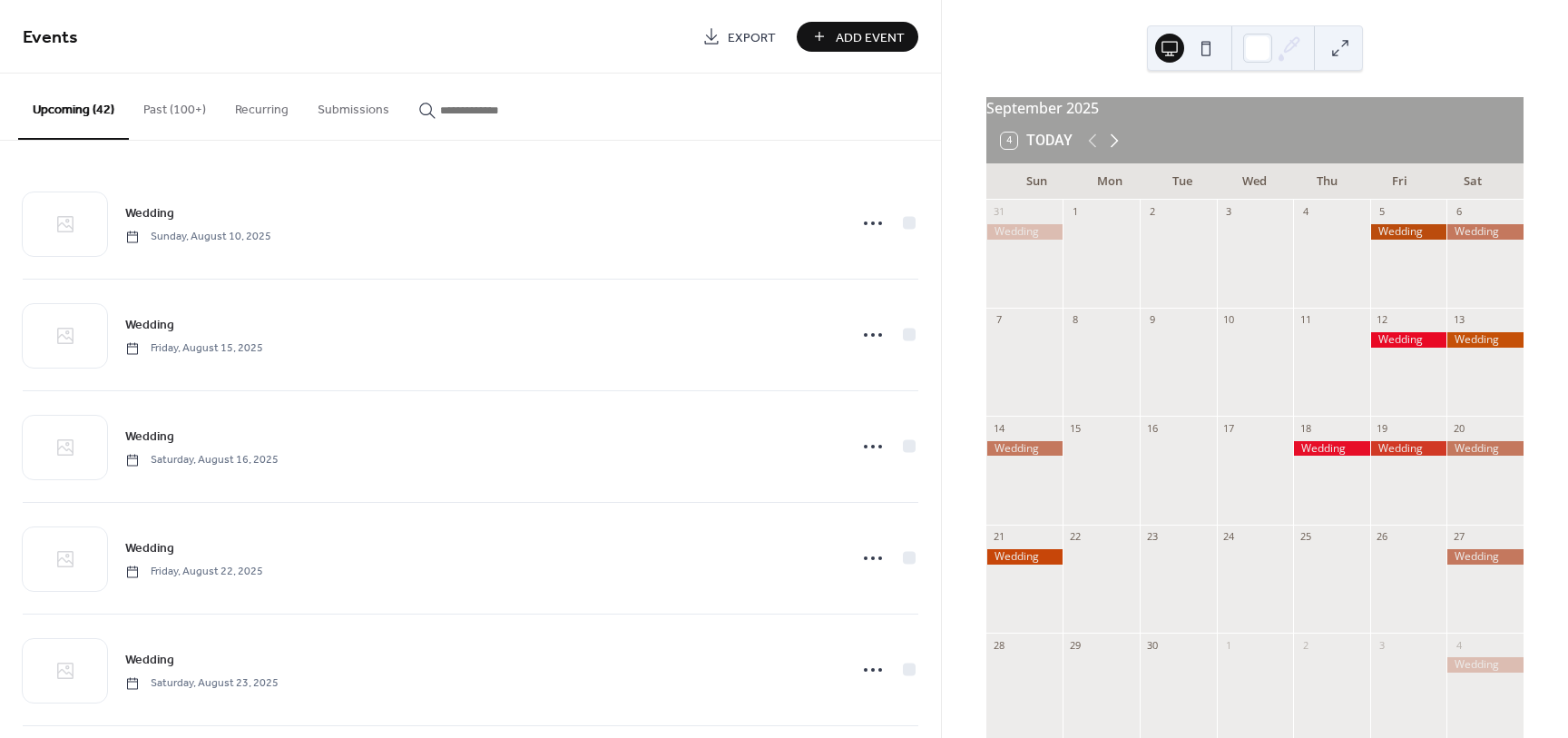 click 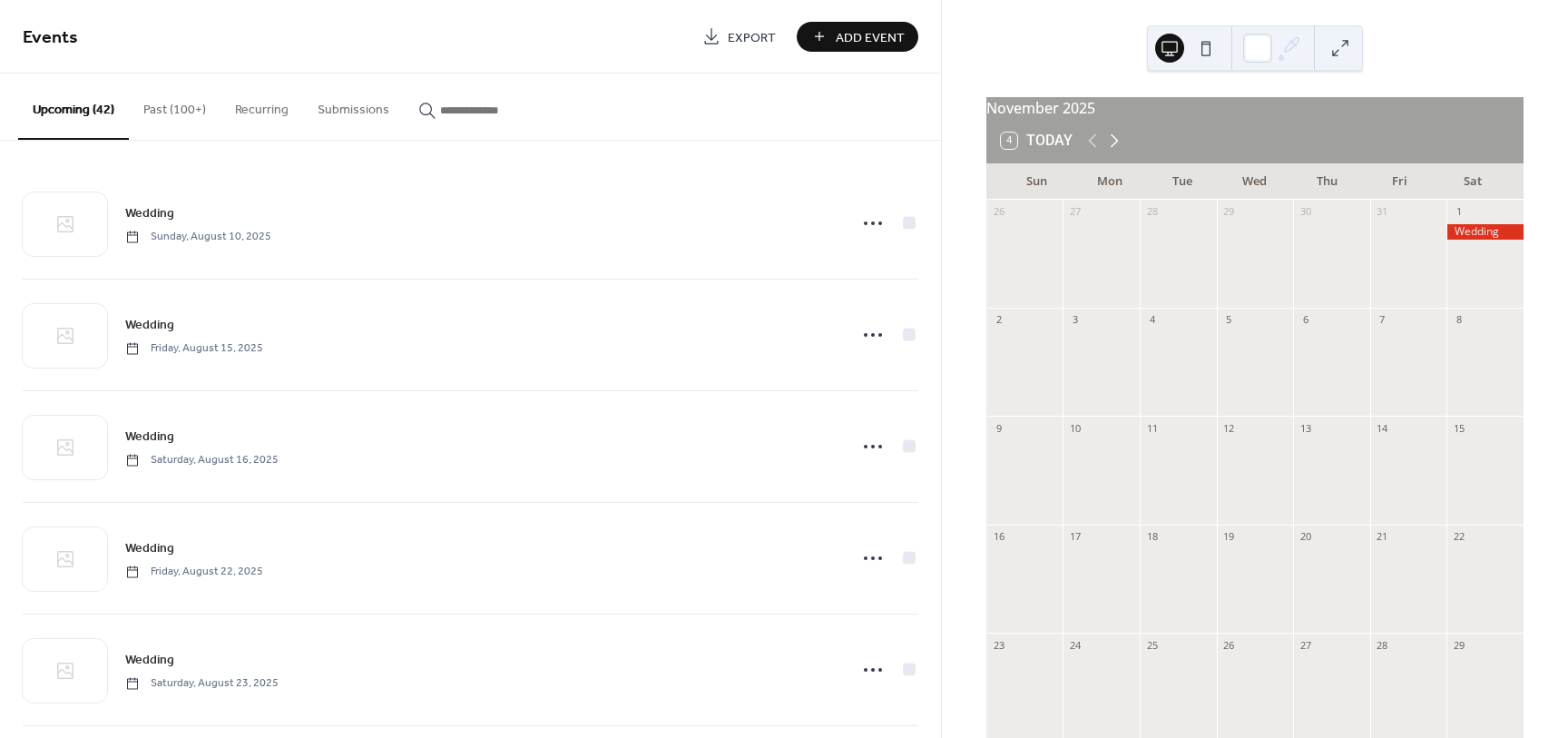 click 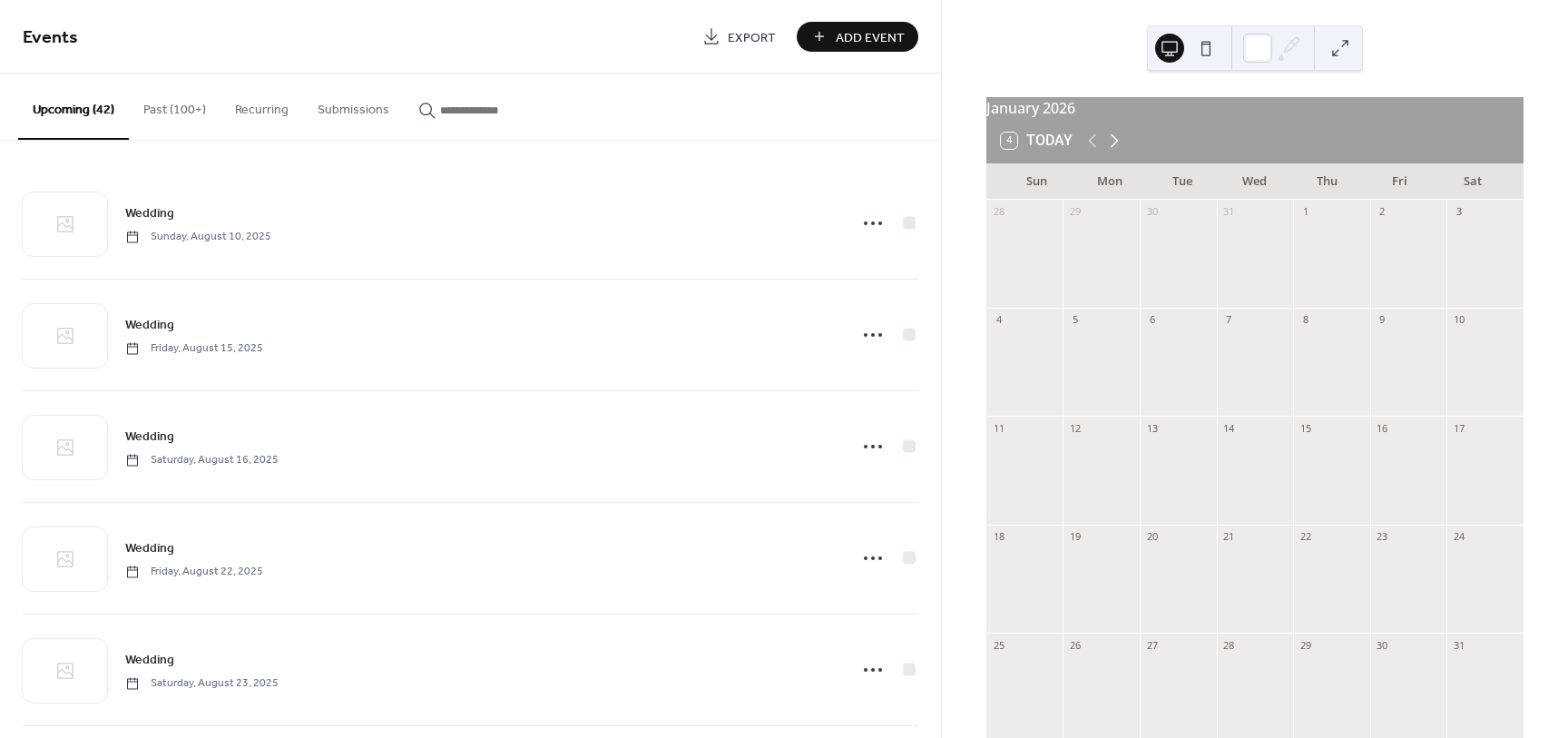 click 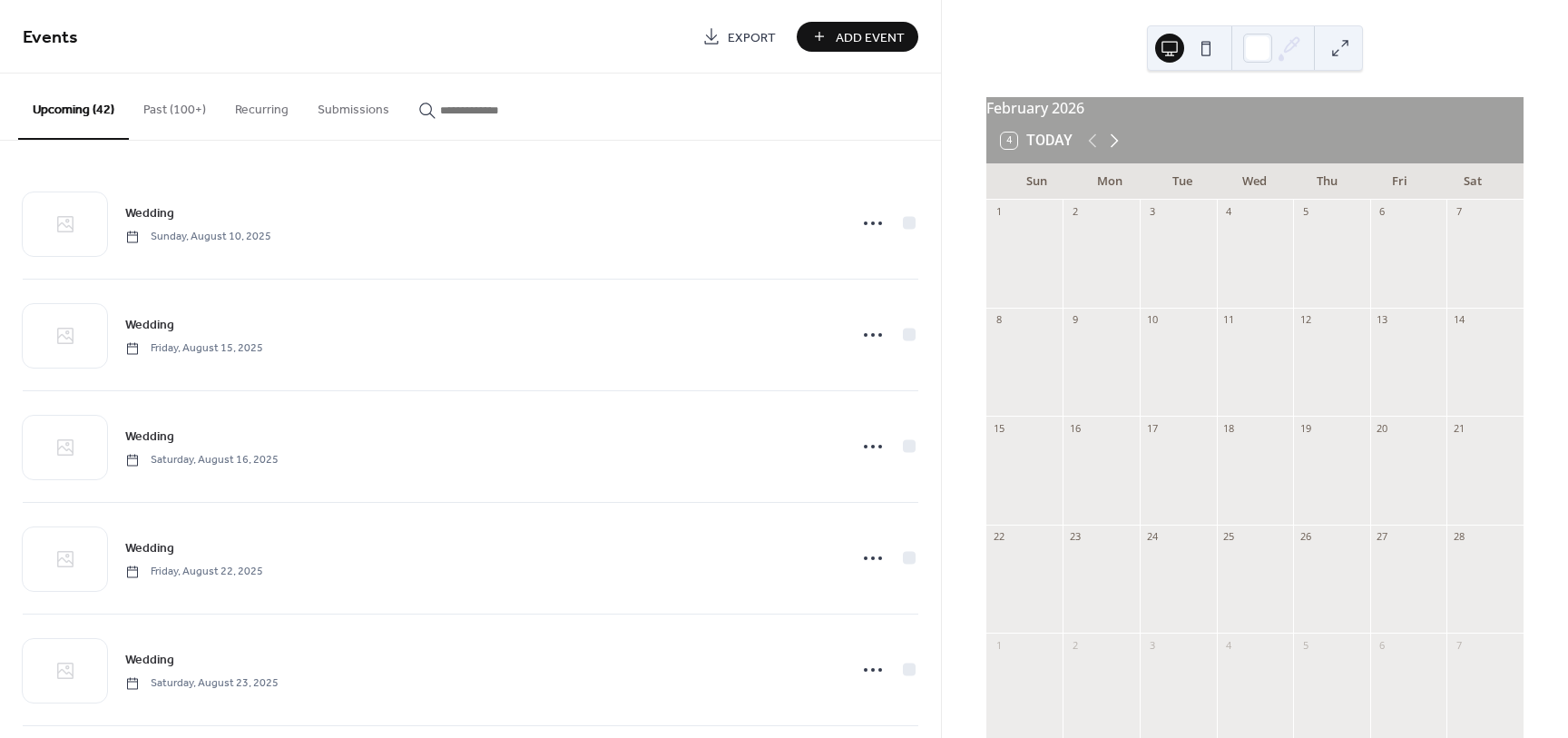 click 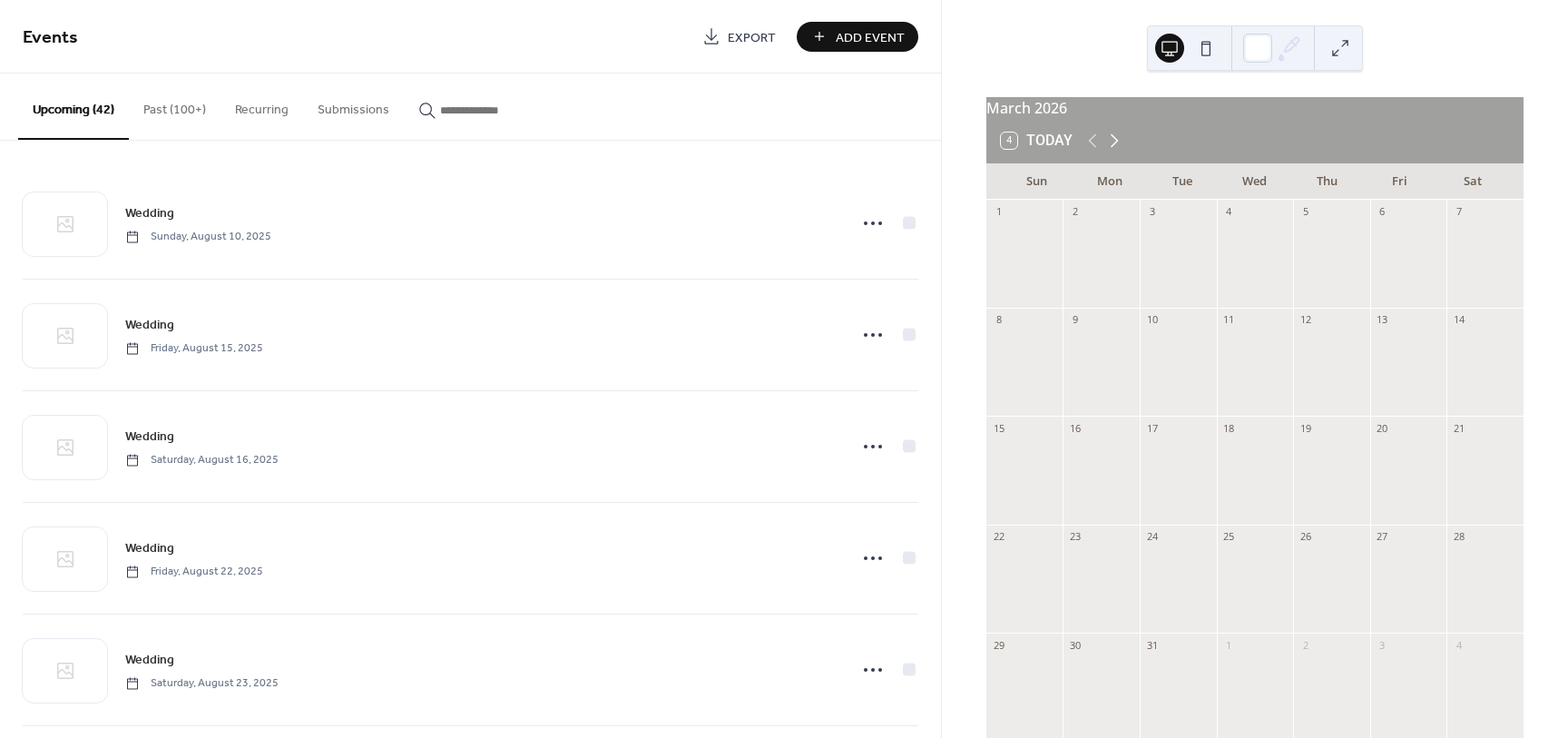 click 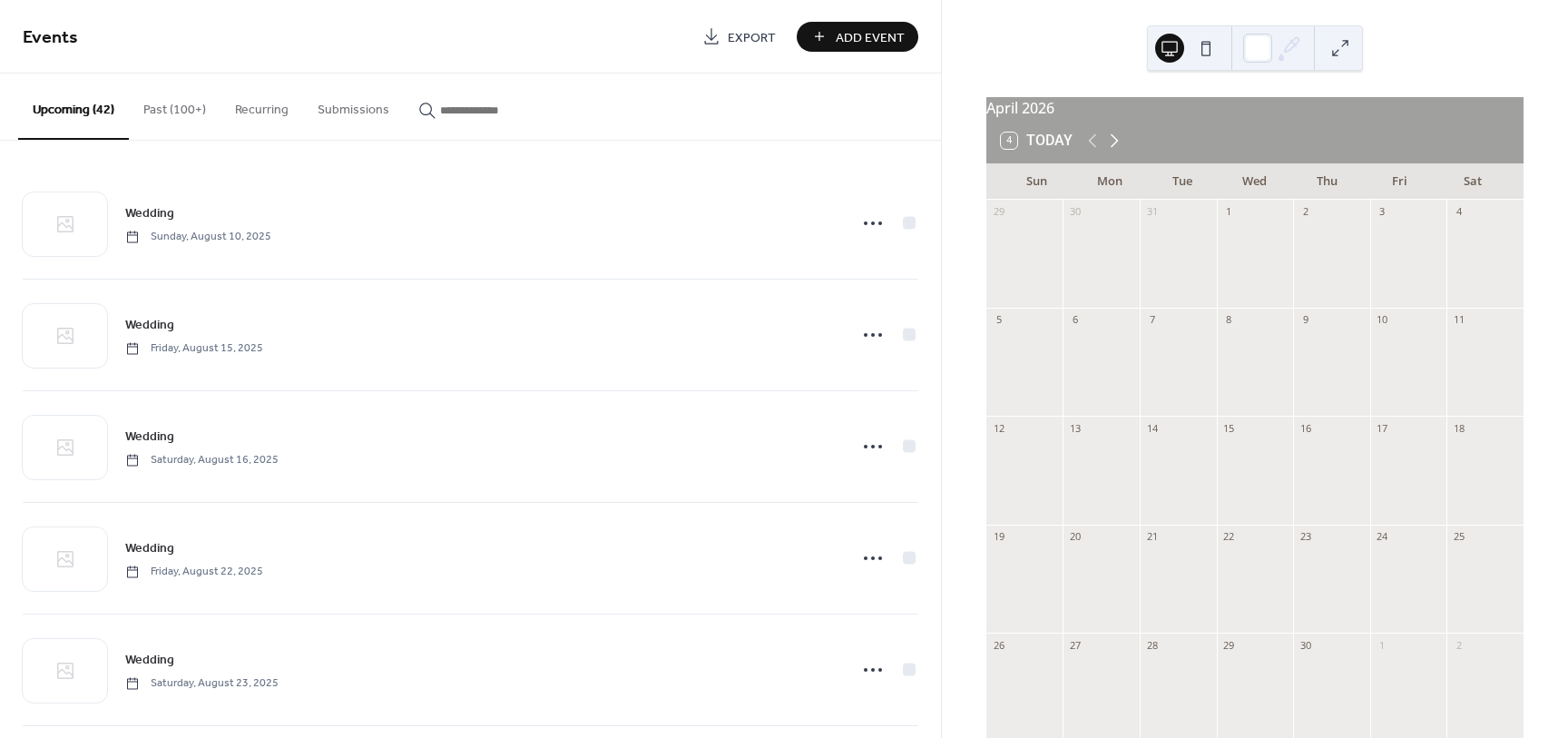 click 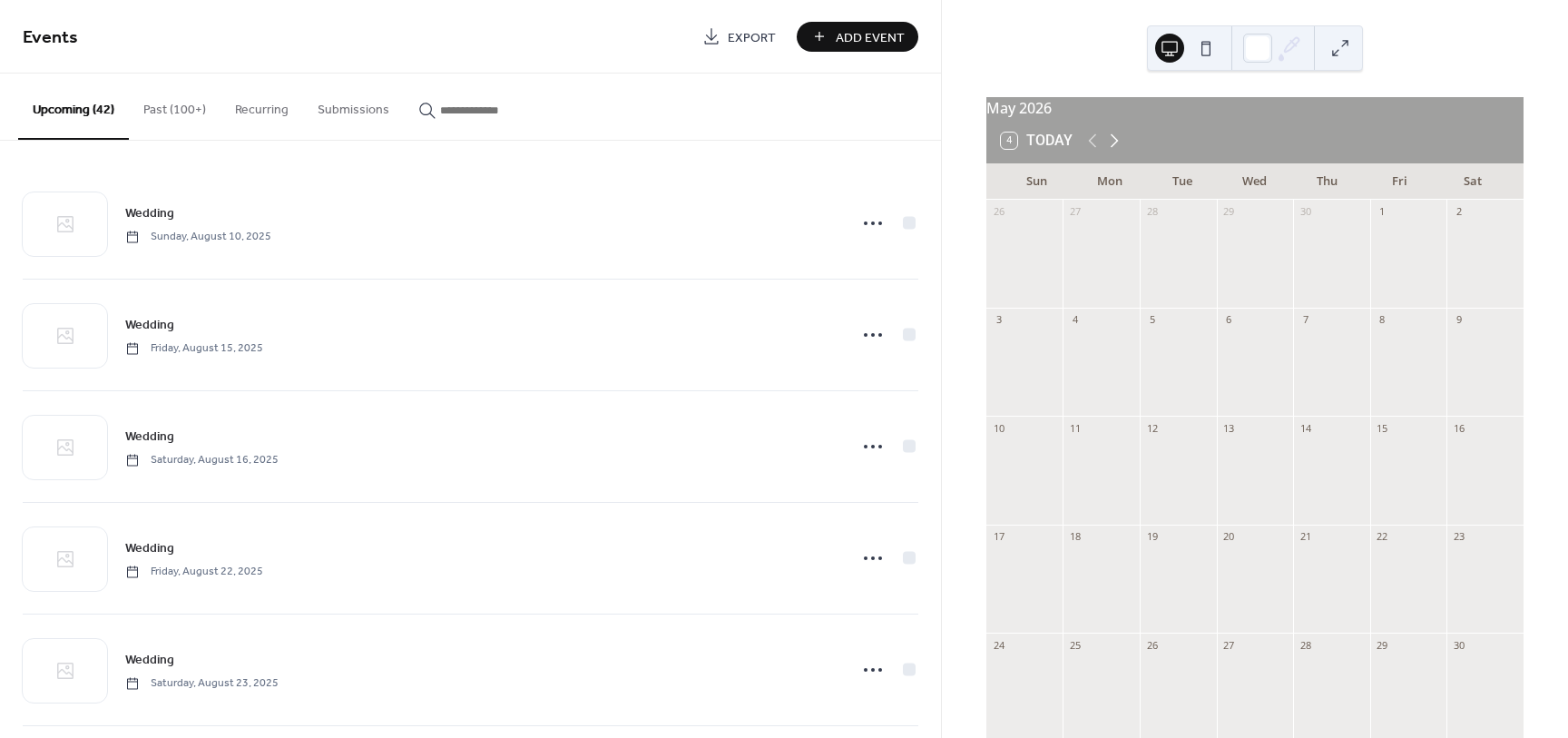 click 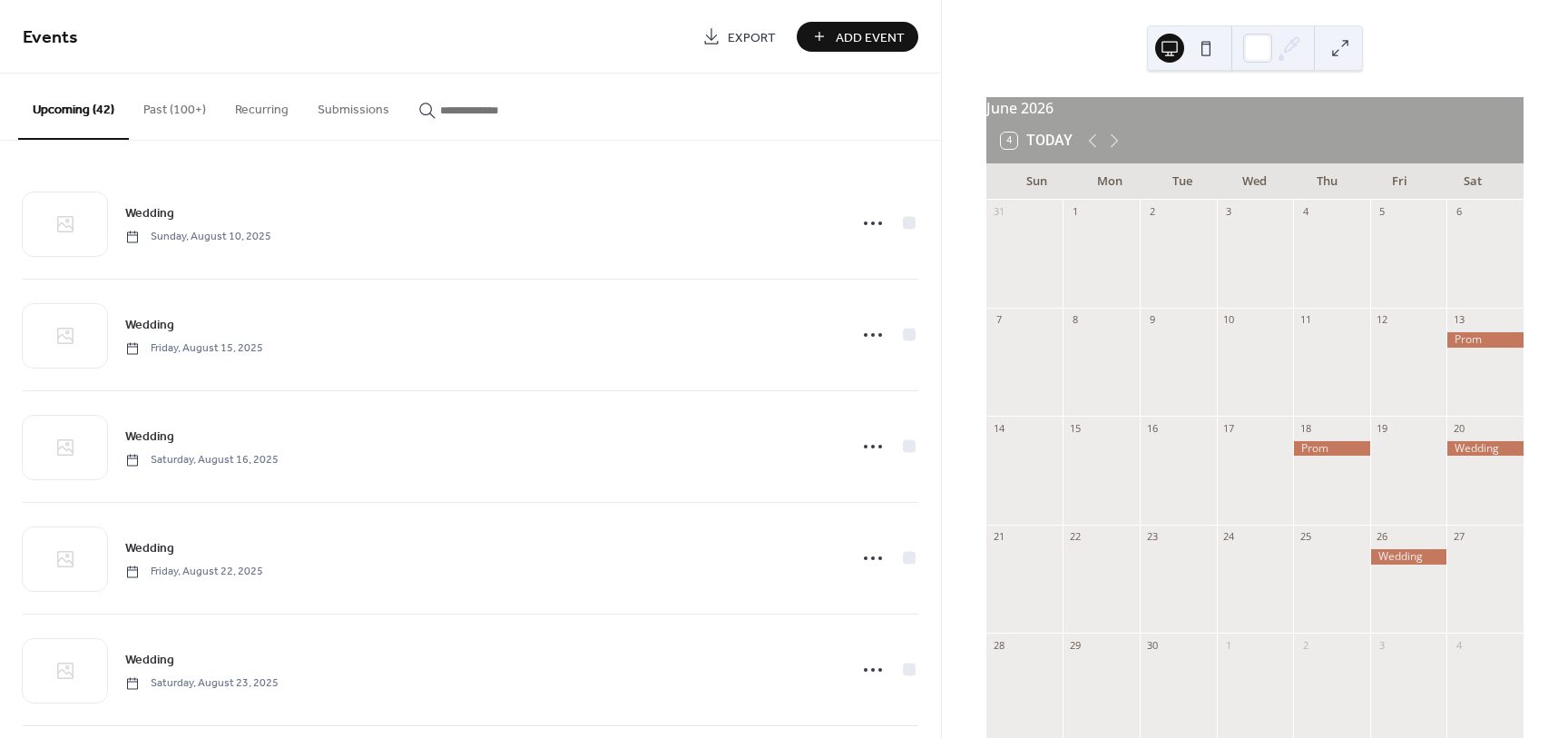click on "Add Event" at bounding box center (870, 37) 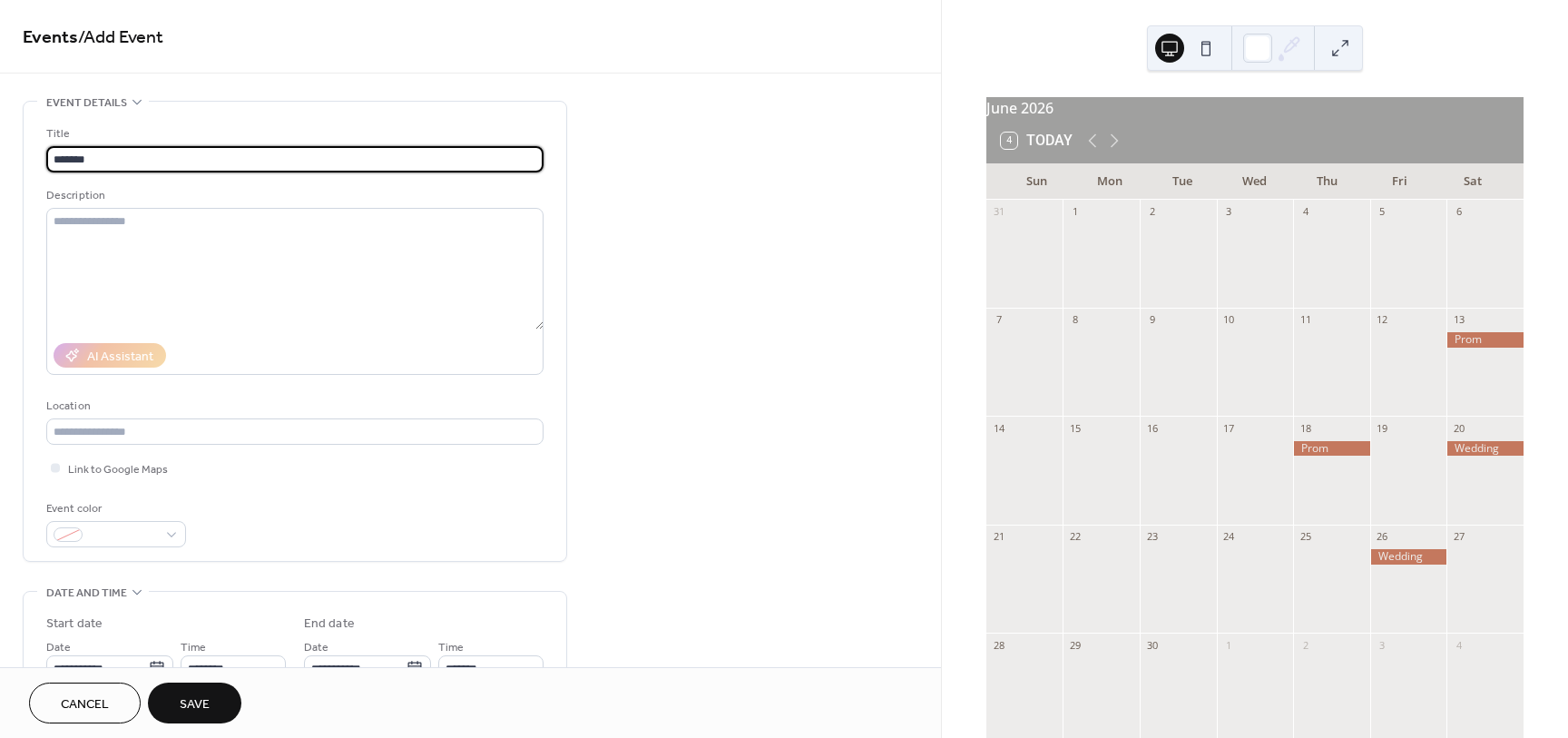 scroll, scrollTop: 340, scrollLeft: 0, axis: vertical 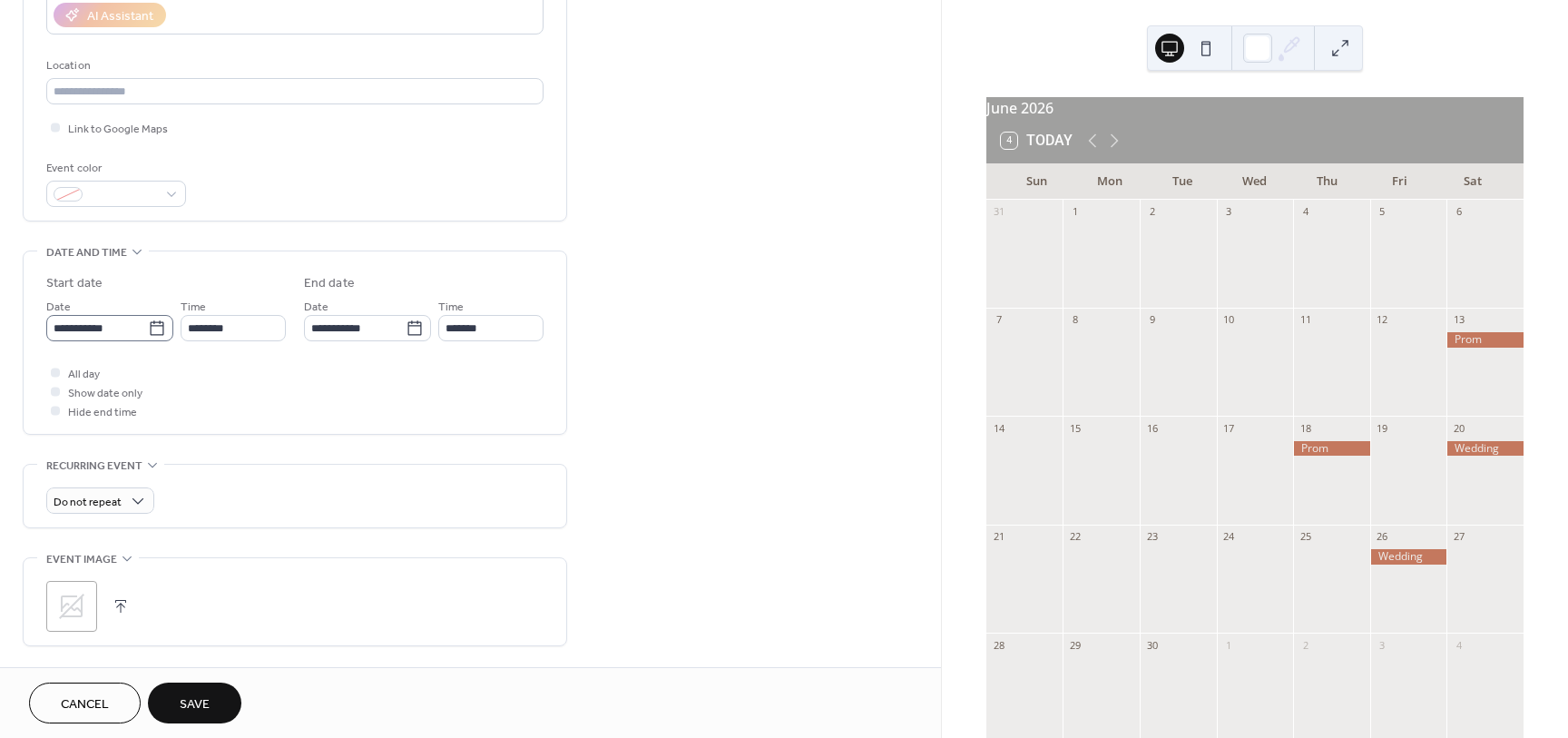 type on "*******" 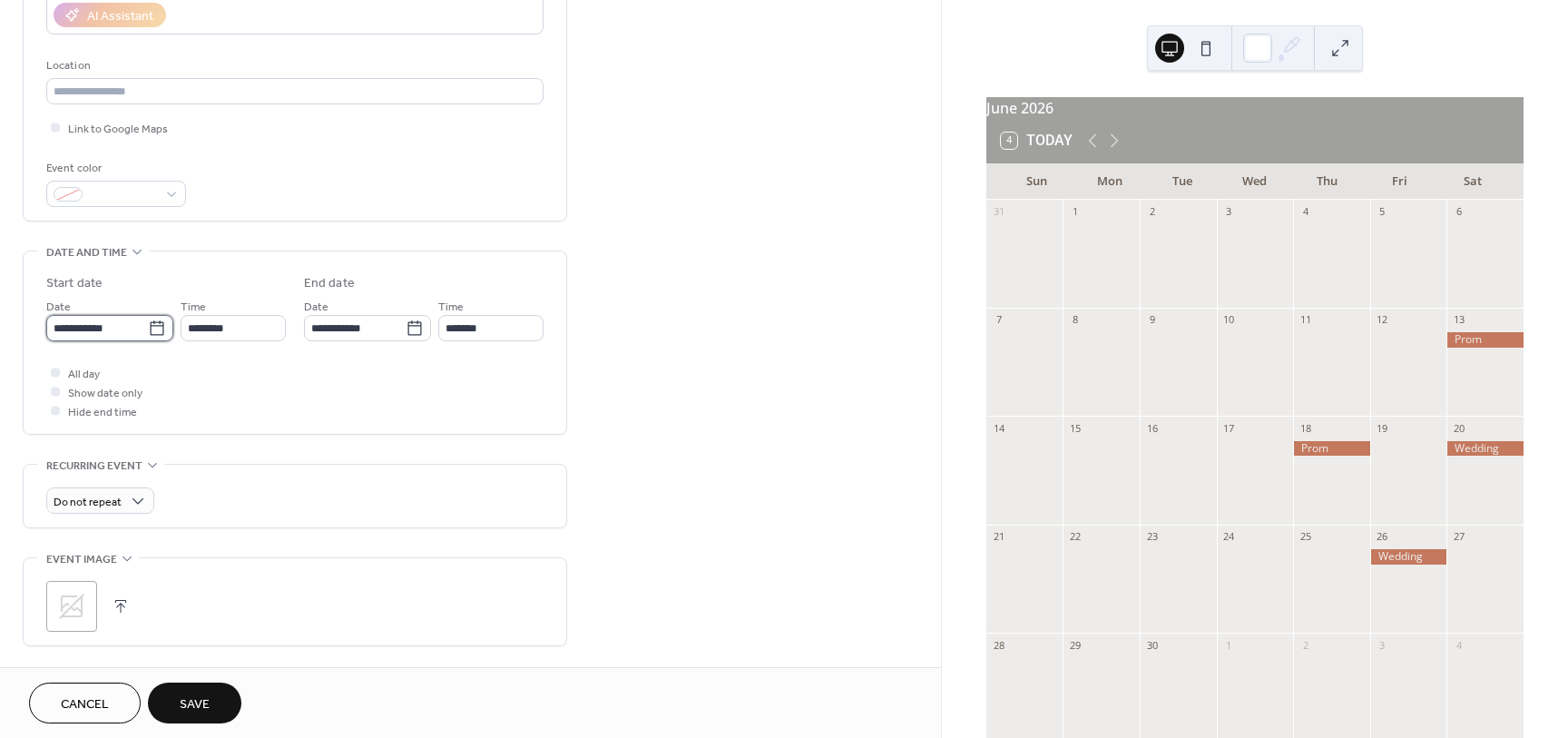 click on "**********" at bounding box center [97, 328] 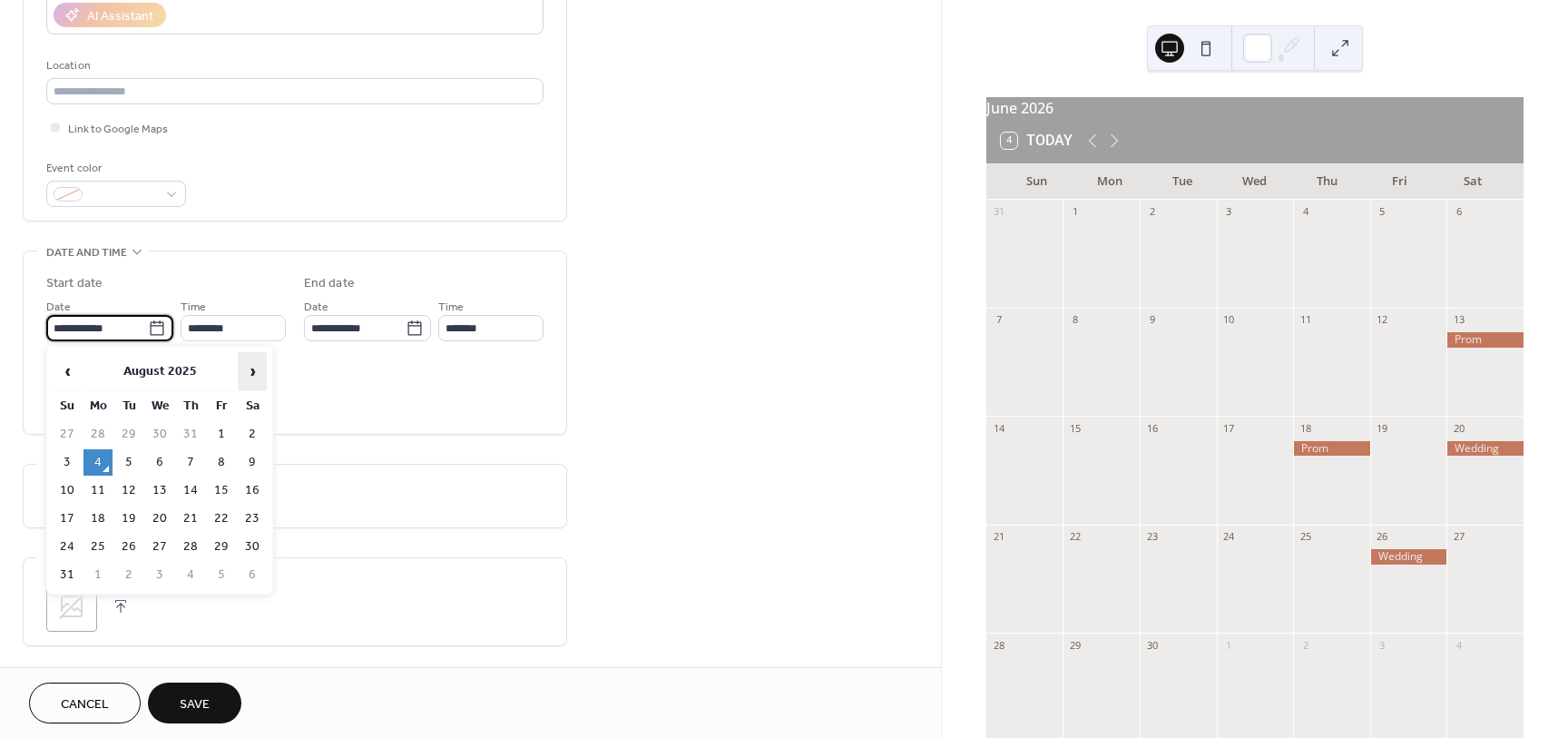 click on "›" at bounding box center [252, 371] 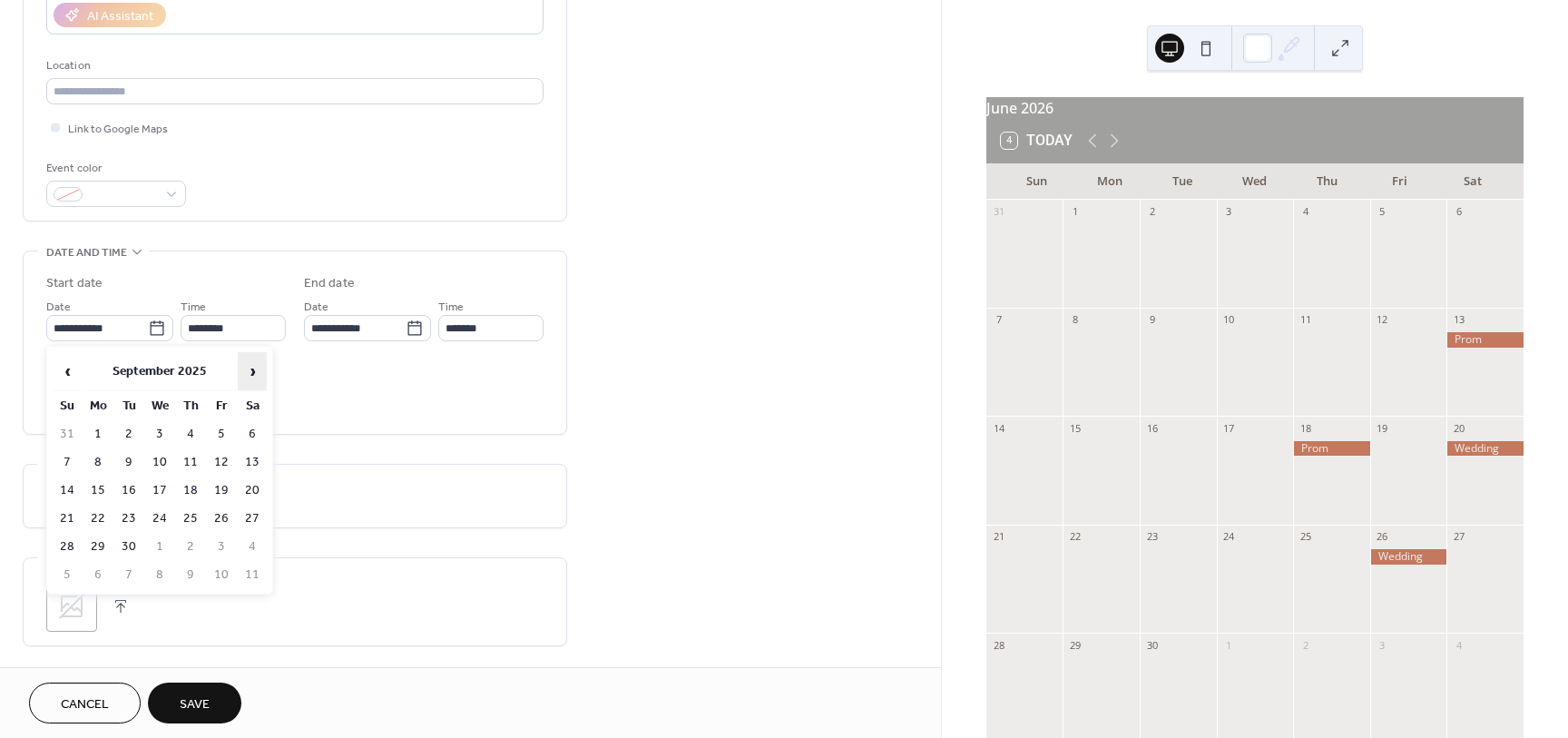 click on "›" at bounding box center (252, 371) 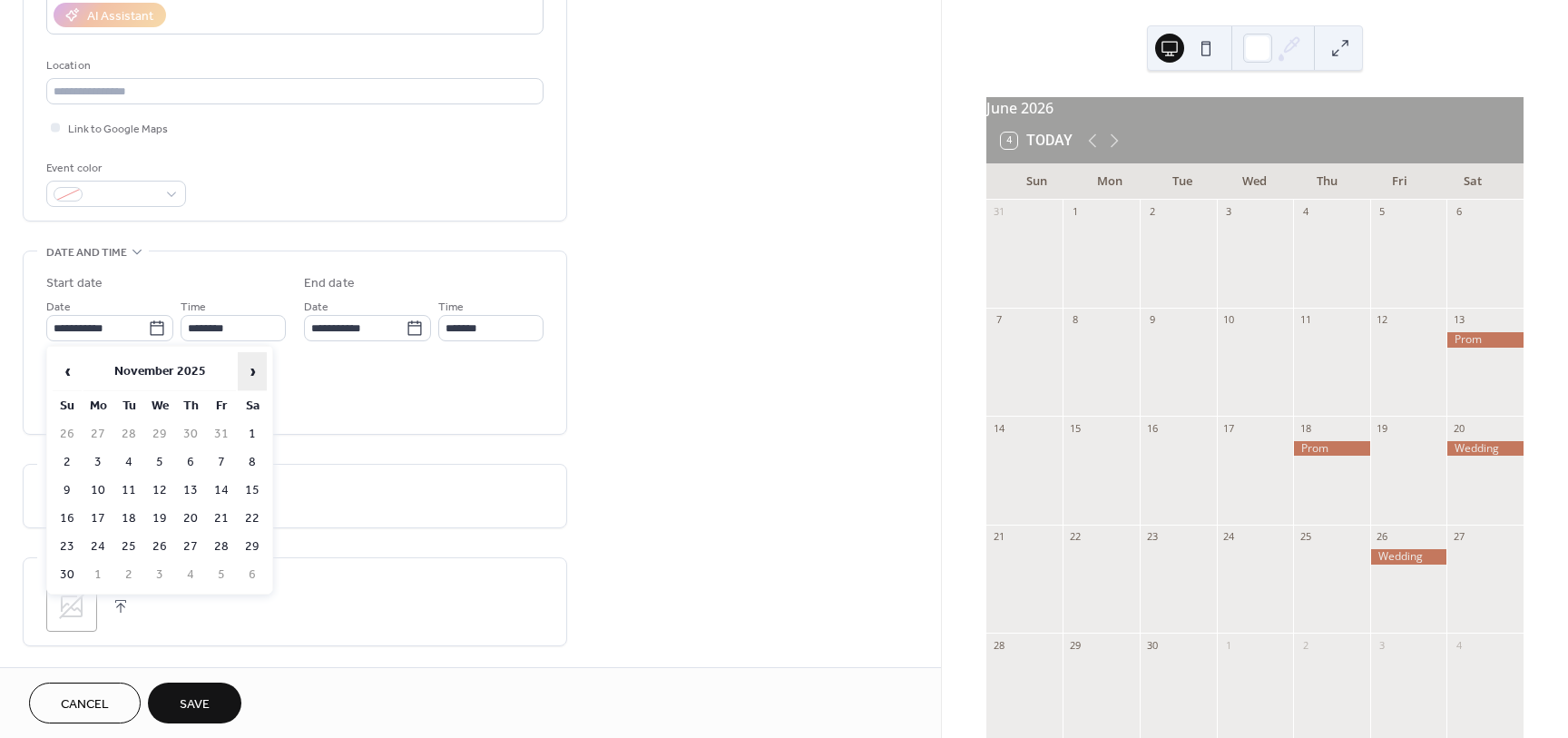 click on "›" at bounding box center (252, 371) 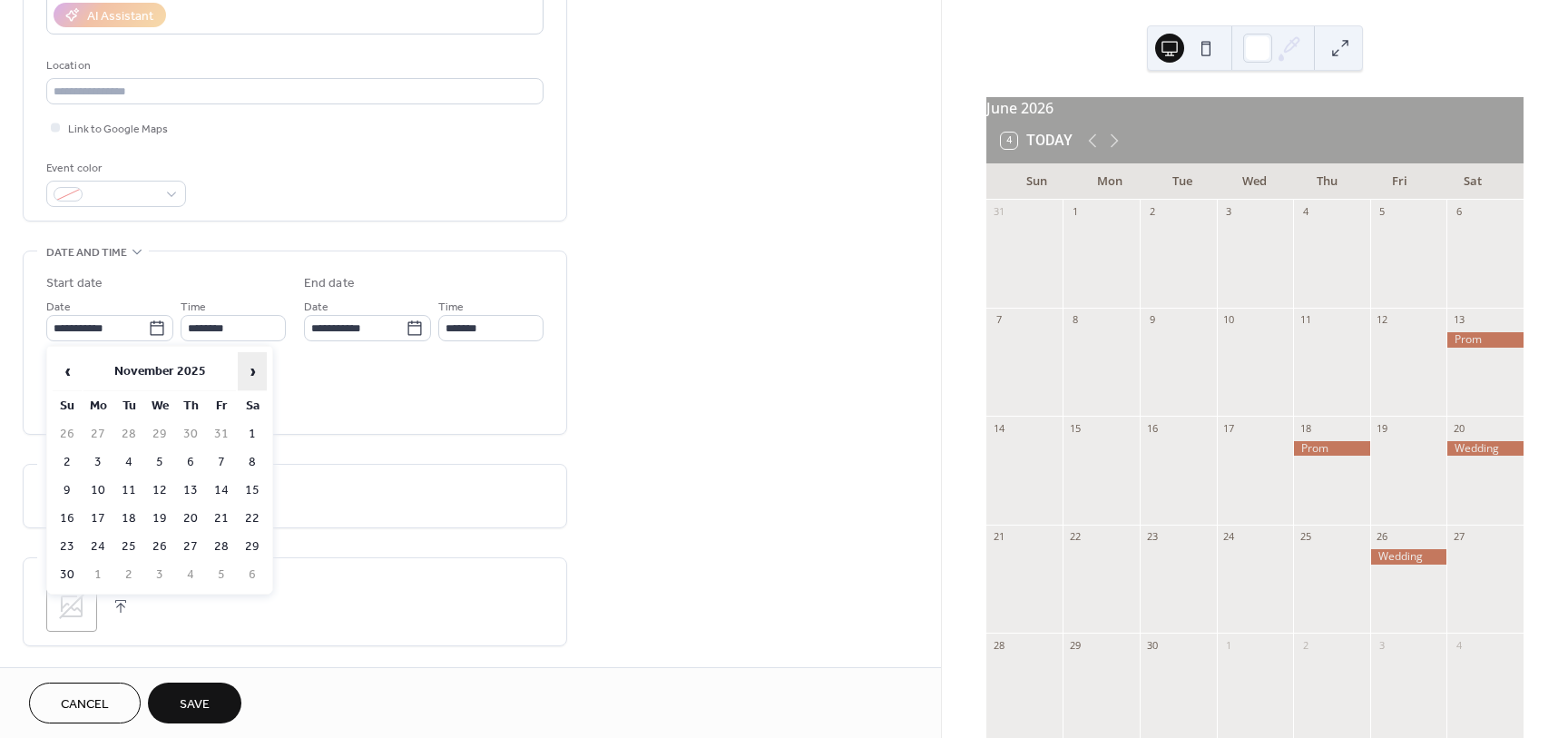 click on "›" at bounding box center [252, 371] 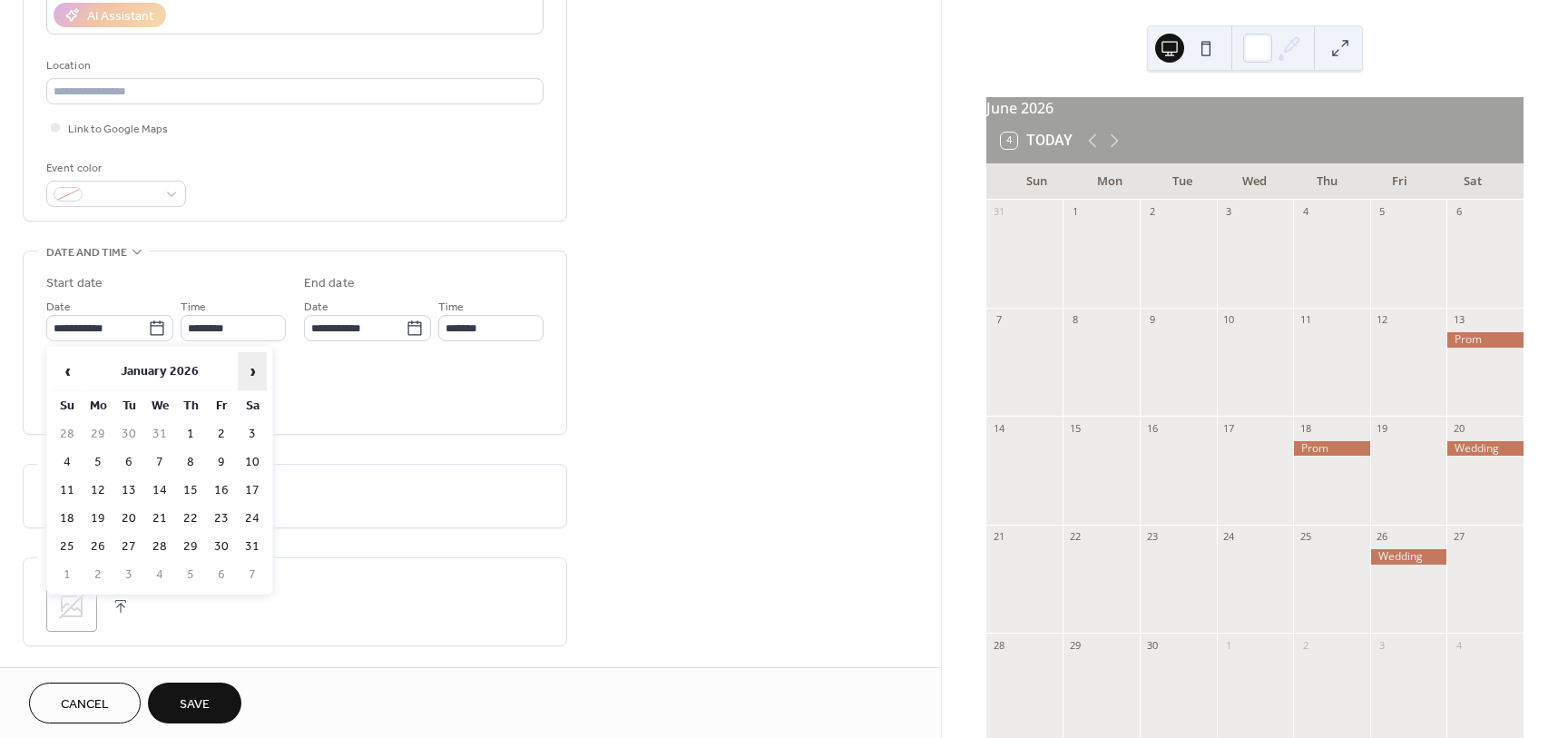 click on "›" at bounding box center (252, 371) 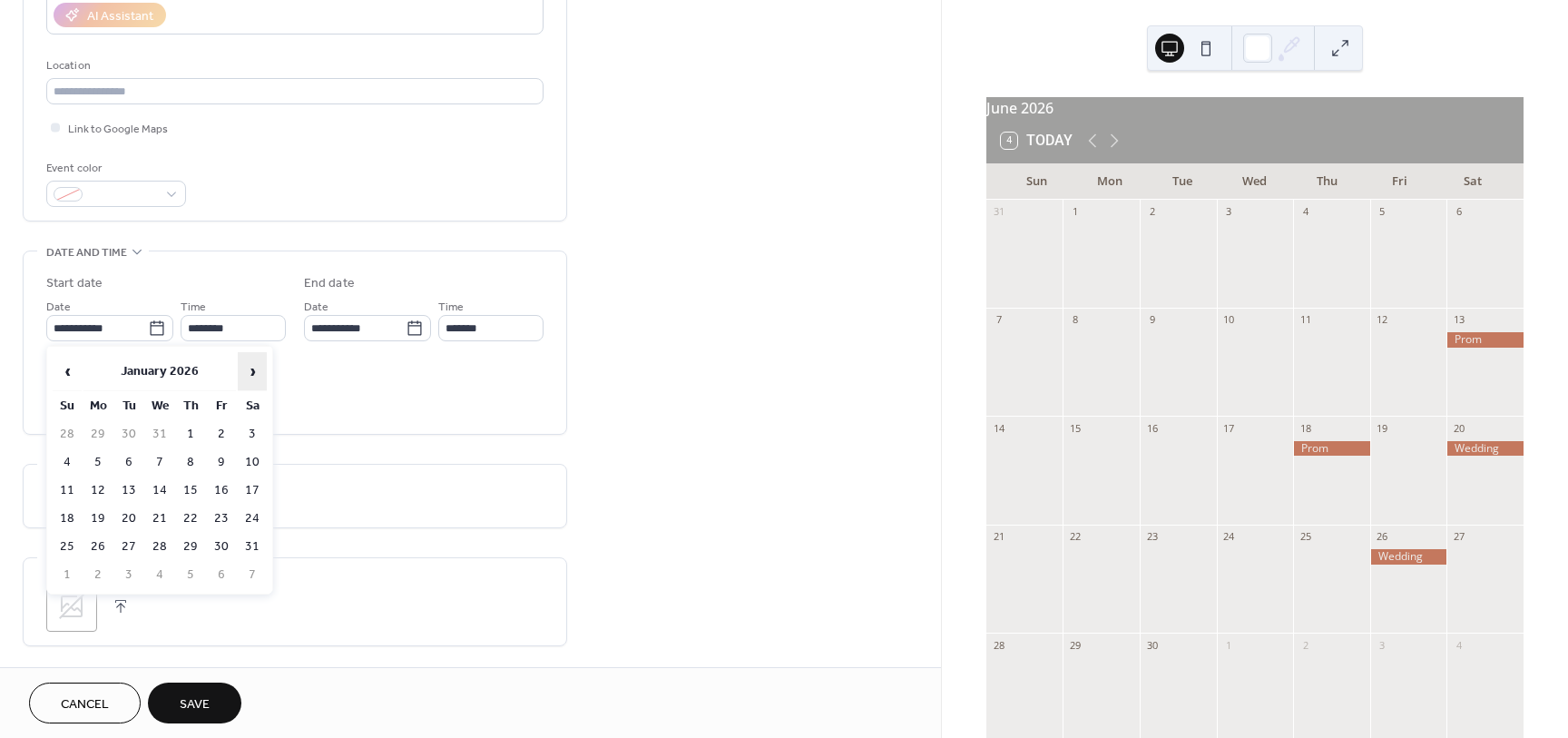 click on "›" at bounding box center [252, 371] 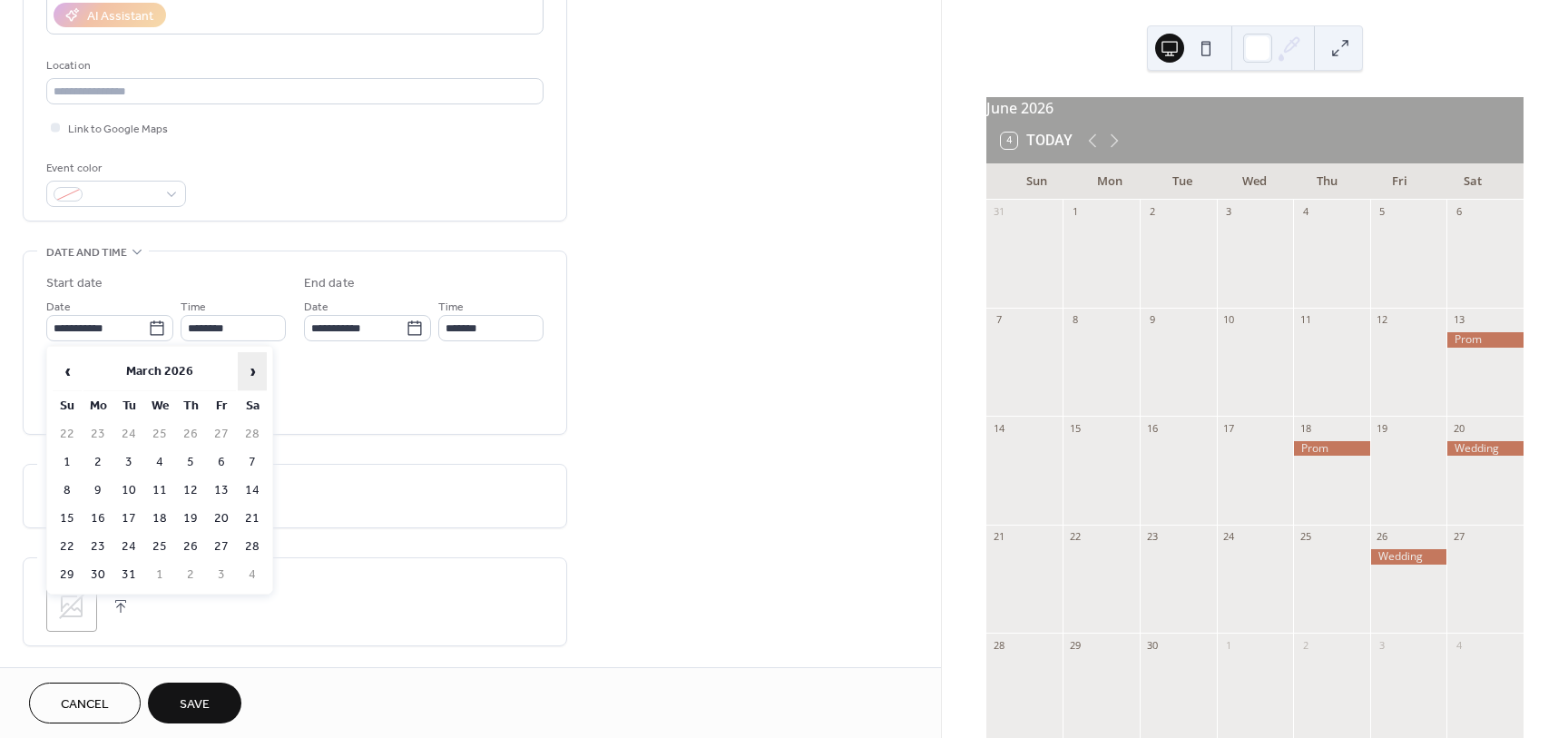 click on "›" at bounding box center [252, 371] 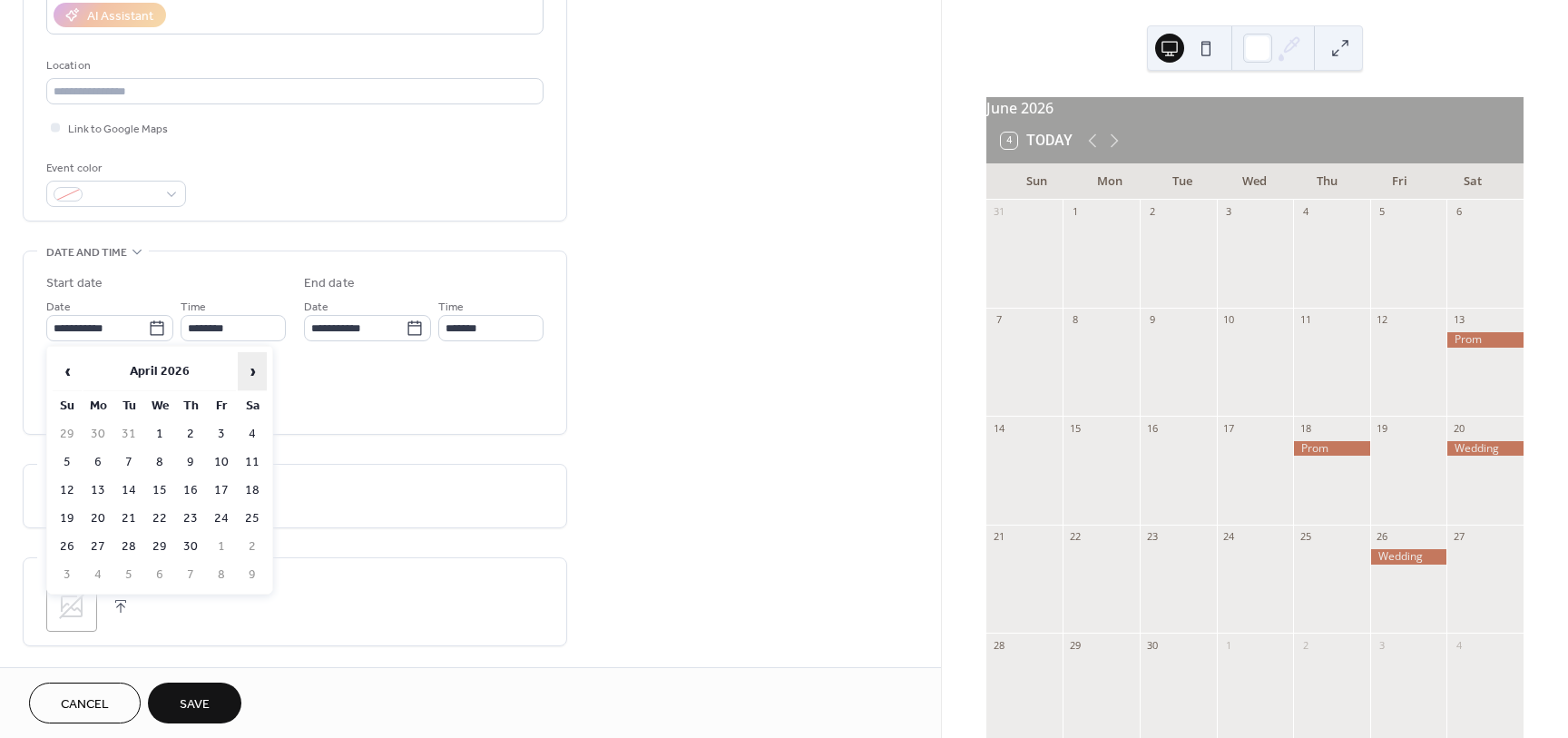 click on "›" at bounding box center [252, 371] 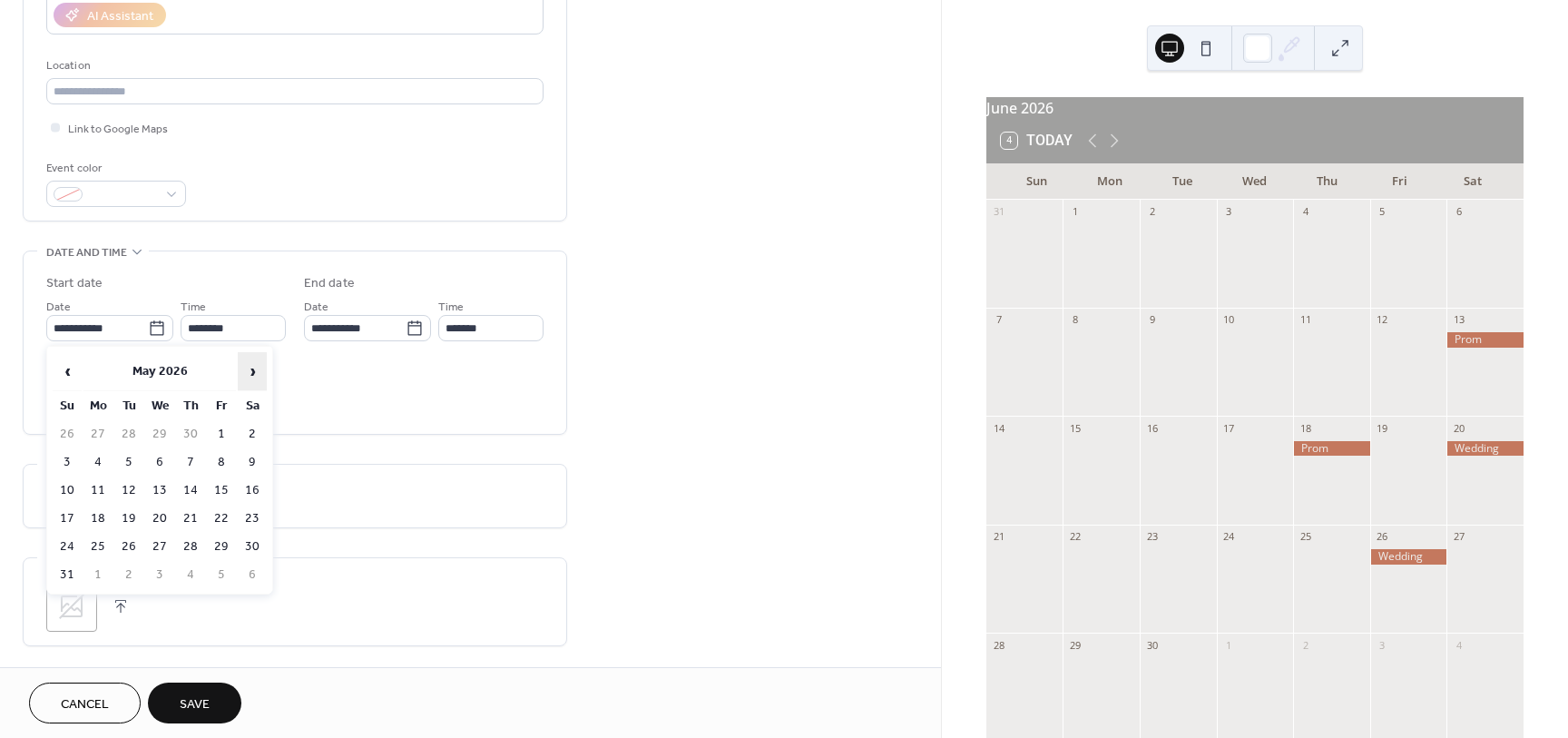 click on "›" at bounding box center (252, 371) 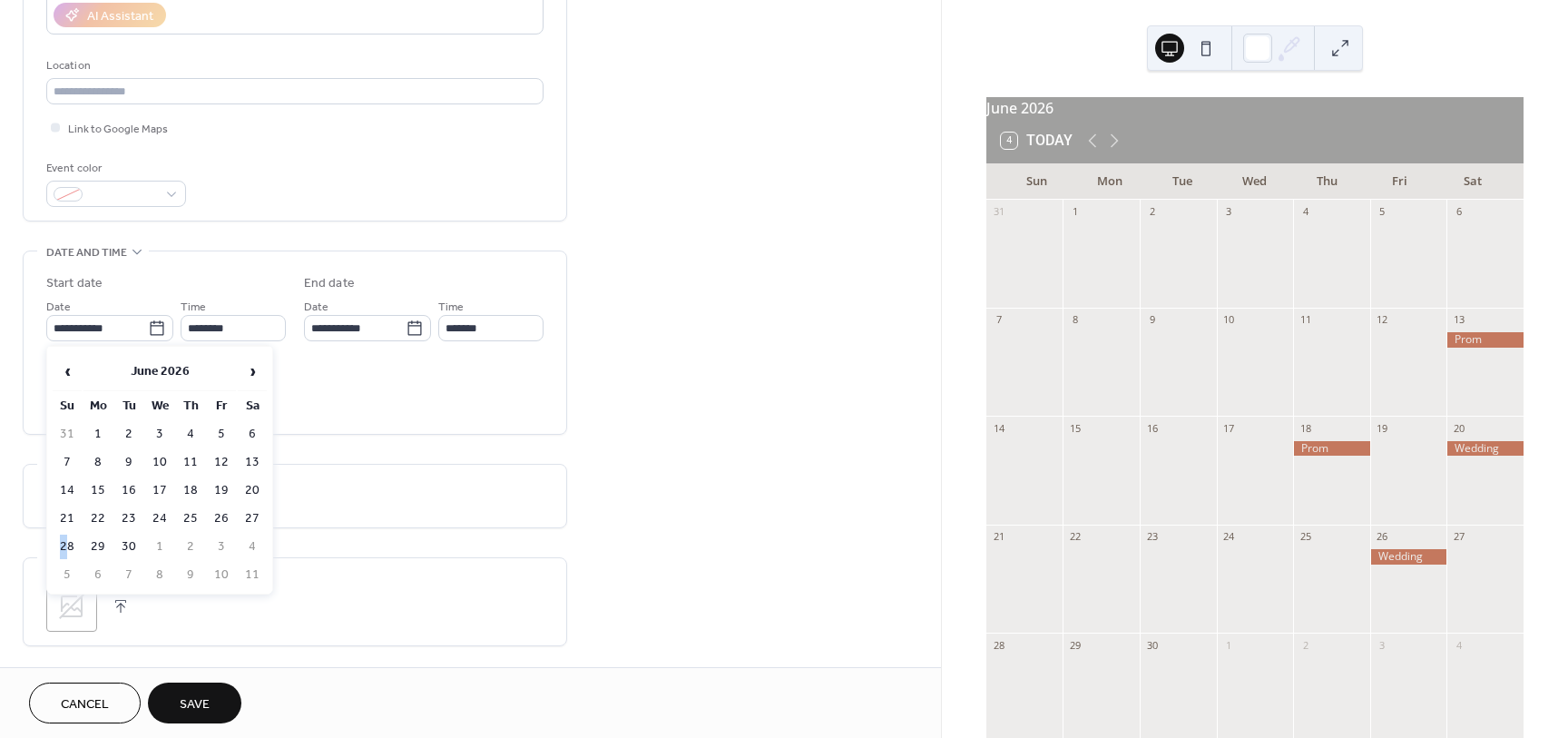 click on "28" at bounding box center [67, 546] 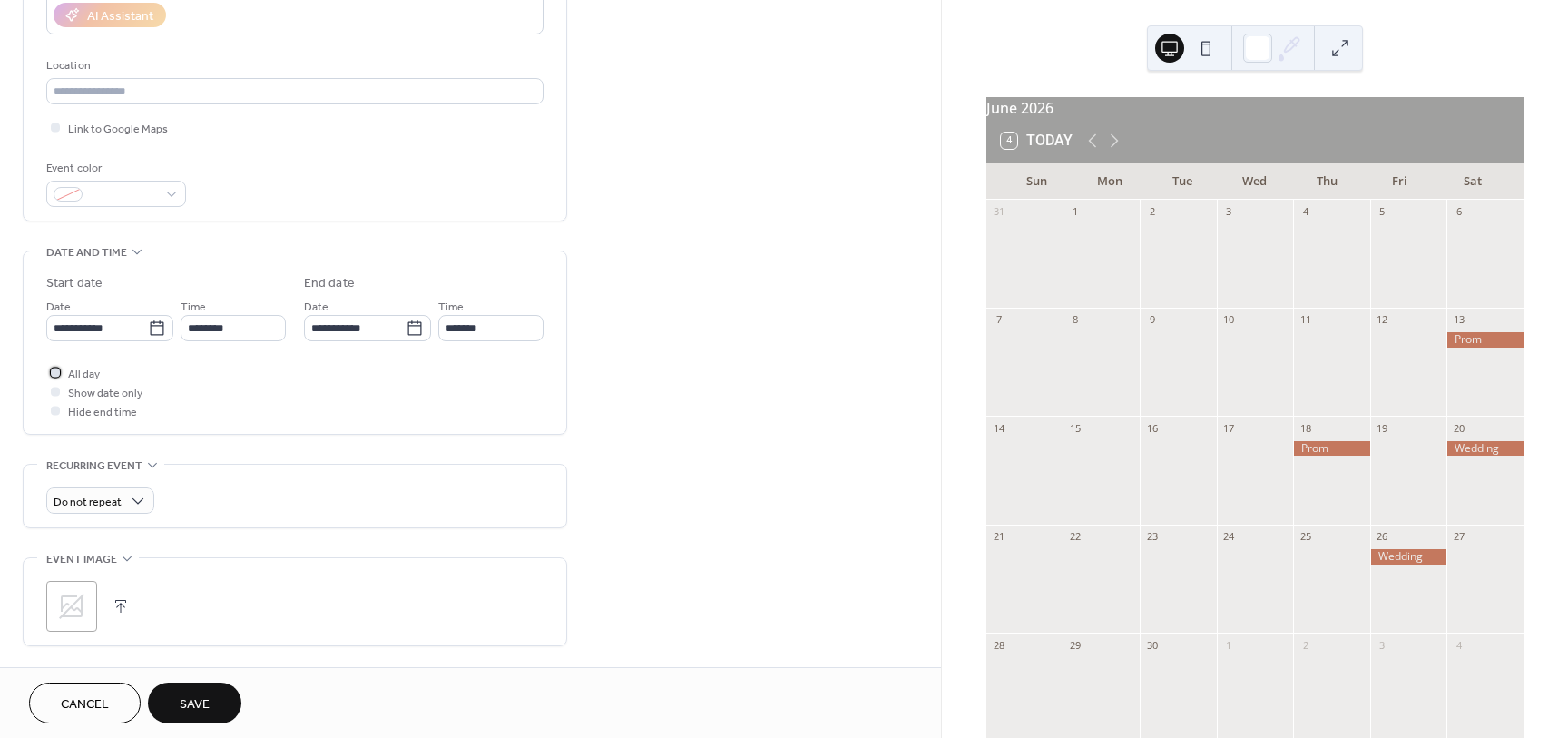 click on "All day" at bounding box center (83, 374) 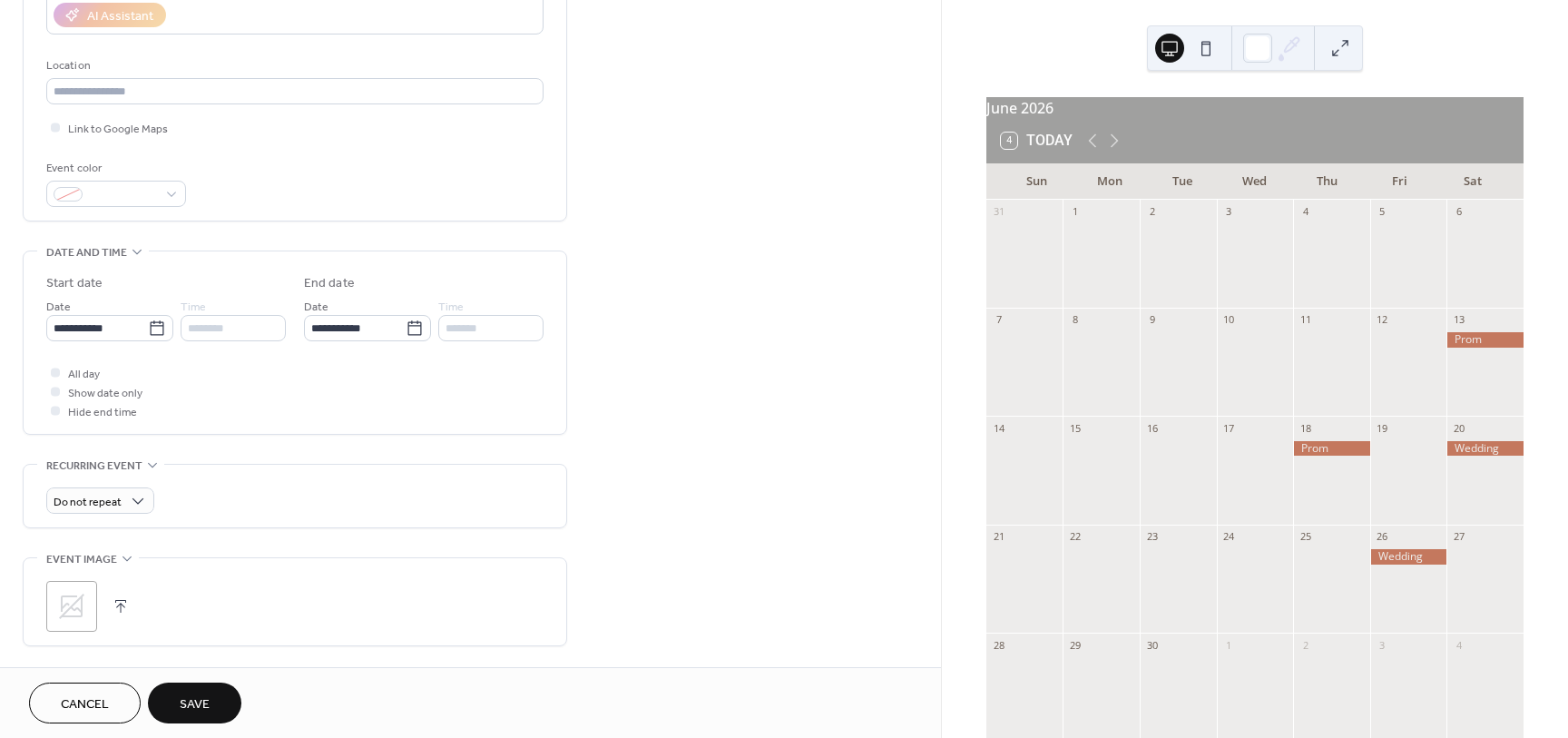 click on "Save" at bounding box center (194, 704) 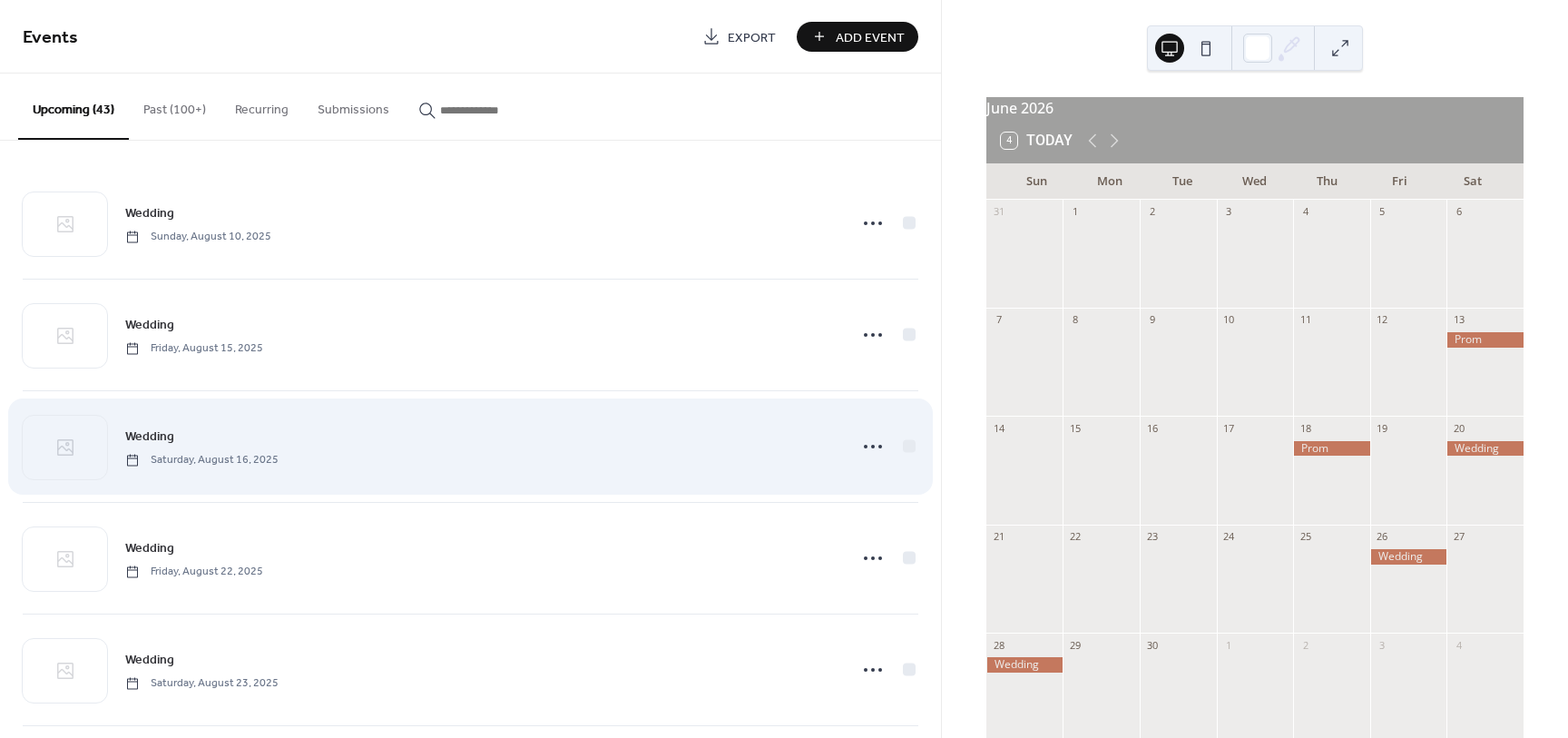 scroll, scrollTop: 113, scrollLeft: 0, axis: vertical 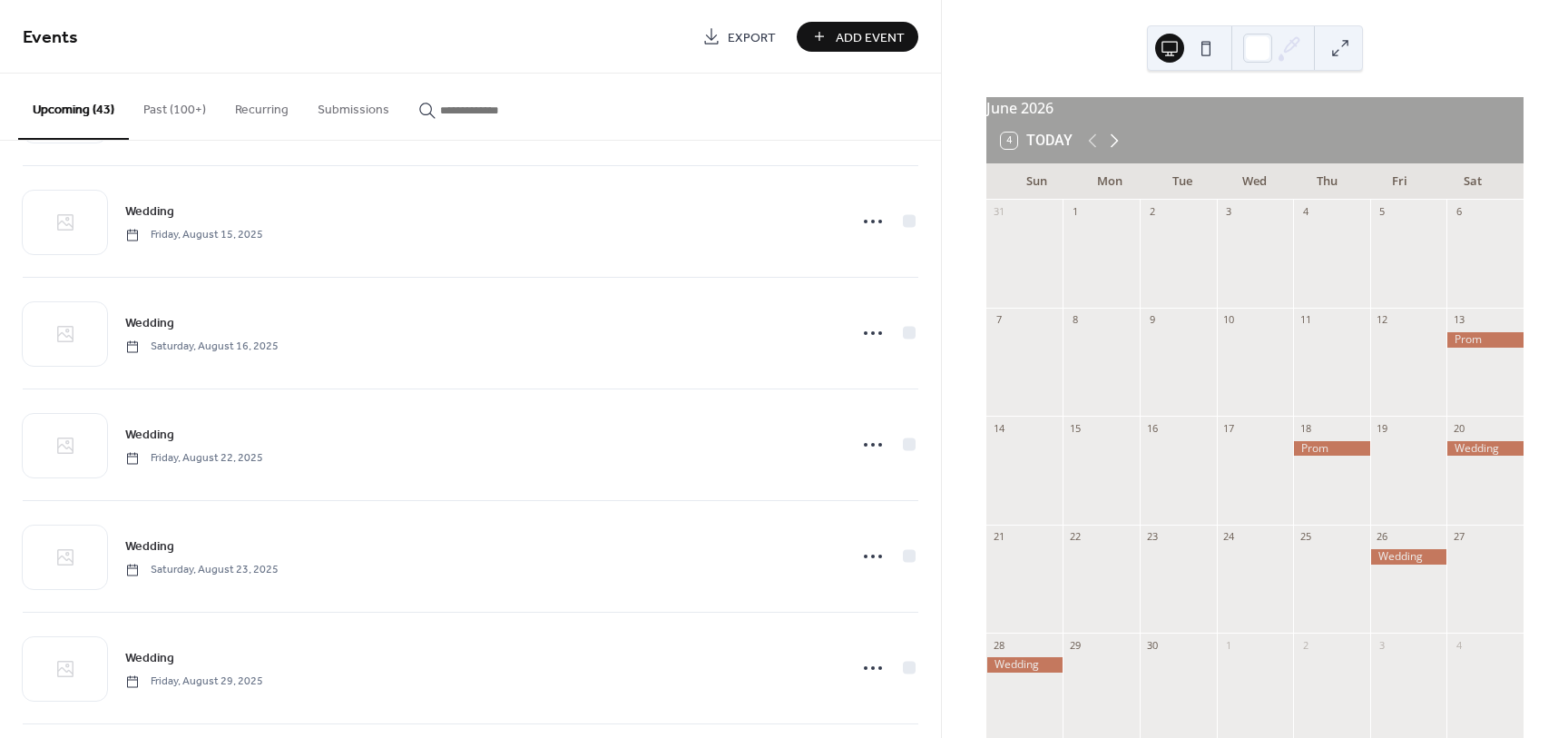 click 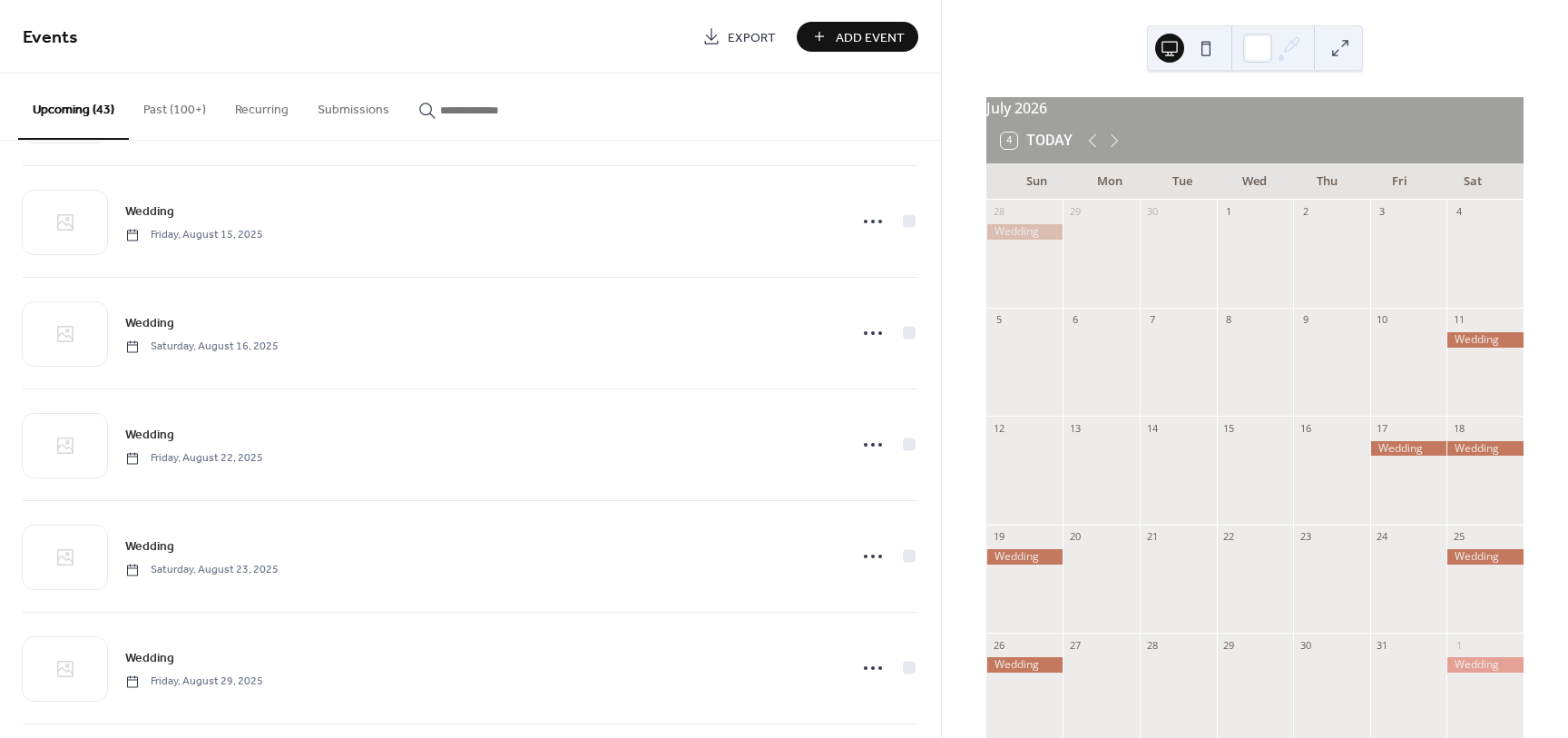 click on "Add Event" at bounding box center [870, 37] 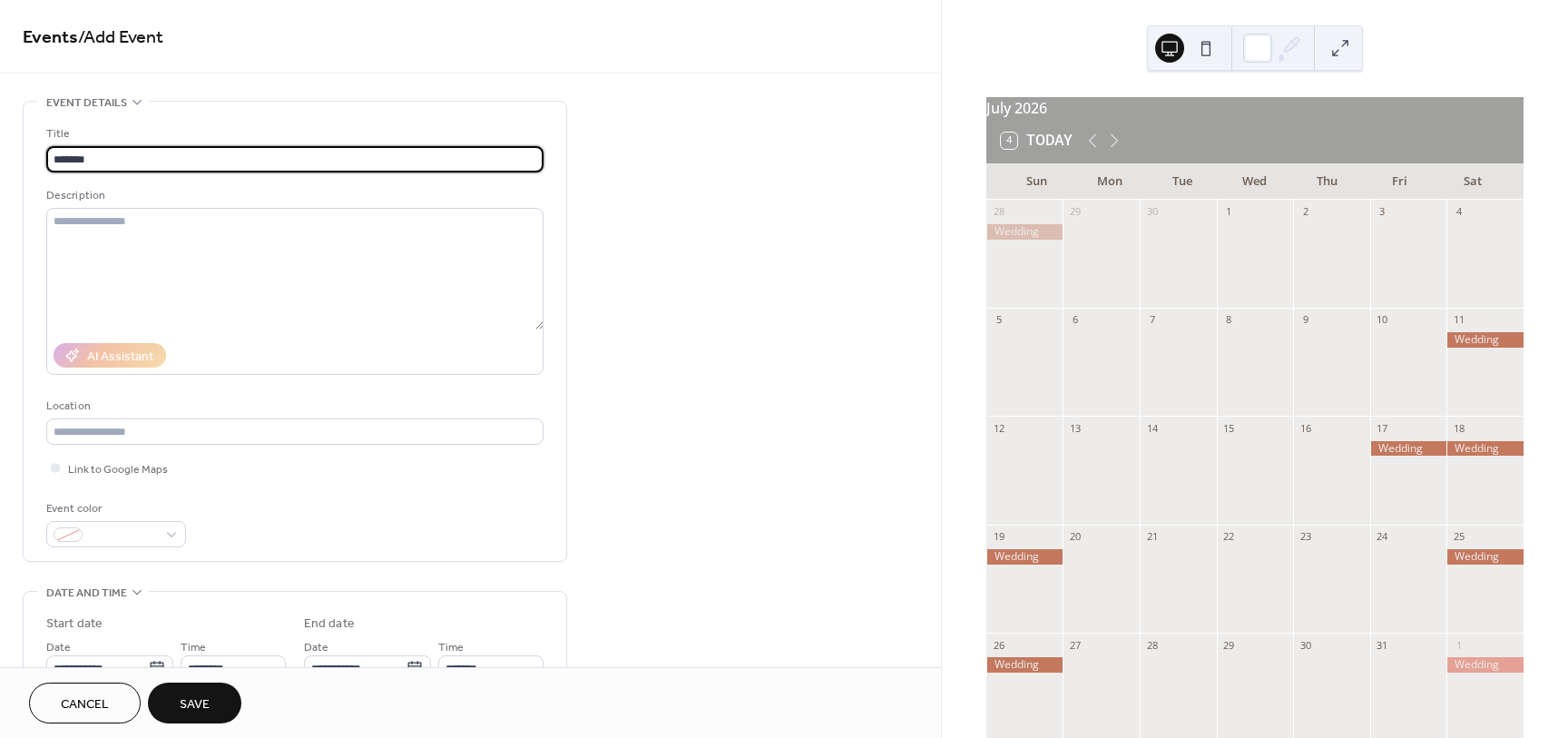 scroll, scrollTop: 539, scrollLeft: 0, axis: vertical 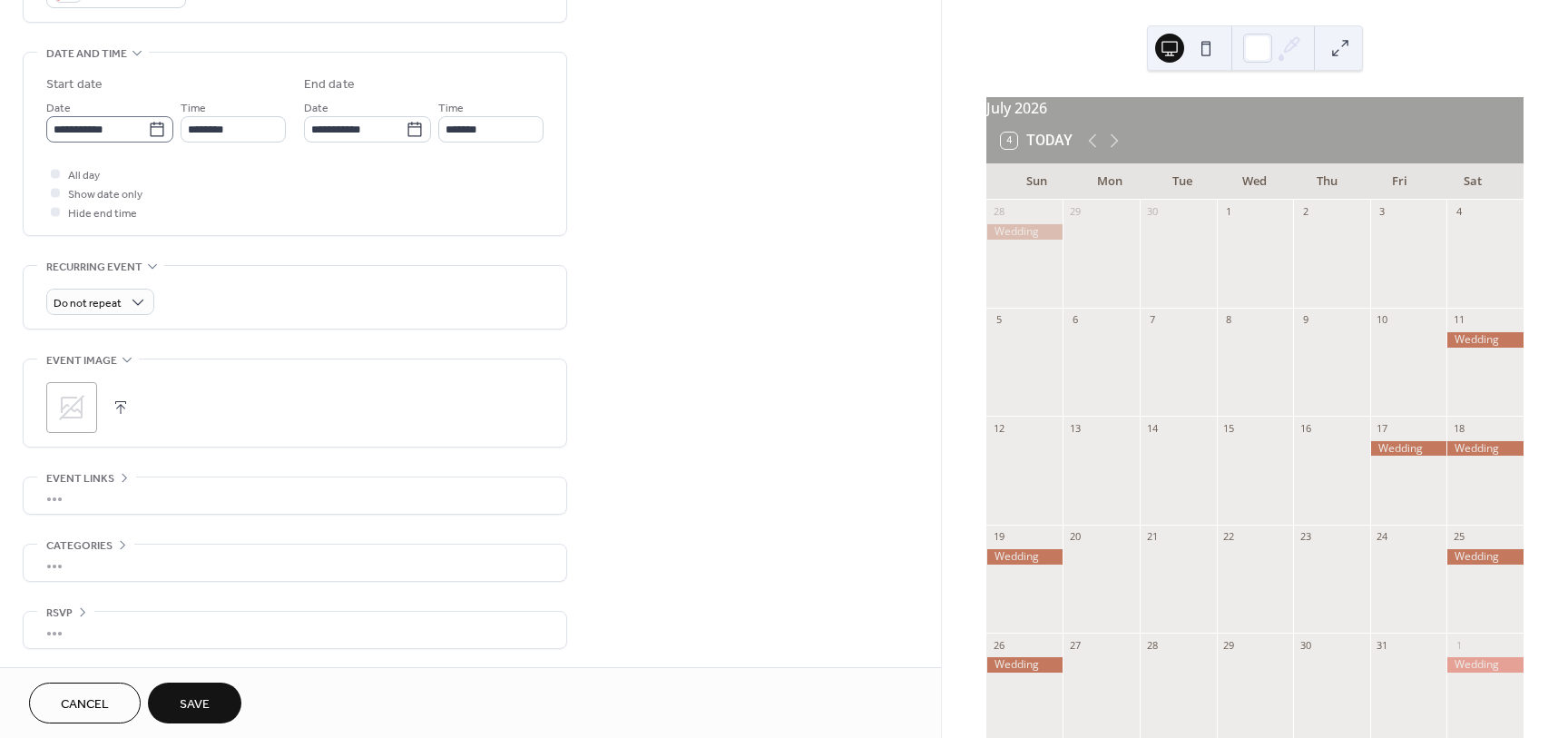 type on "*******" 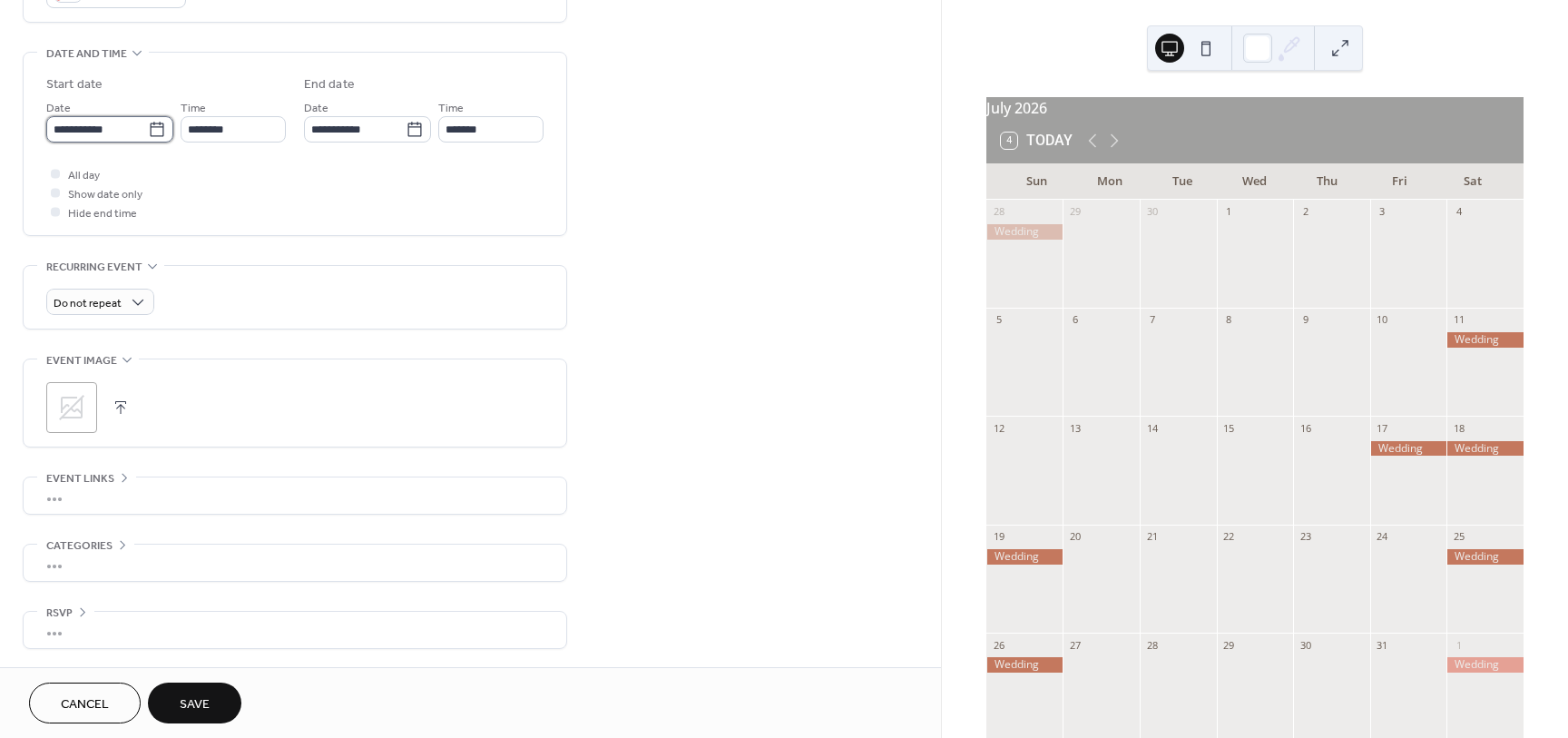 click on "**********" at bounding box center (97, 129) 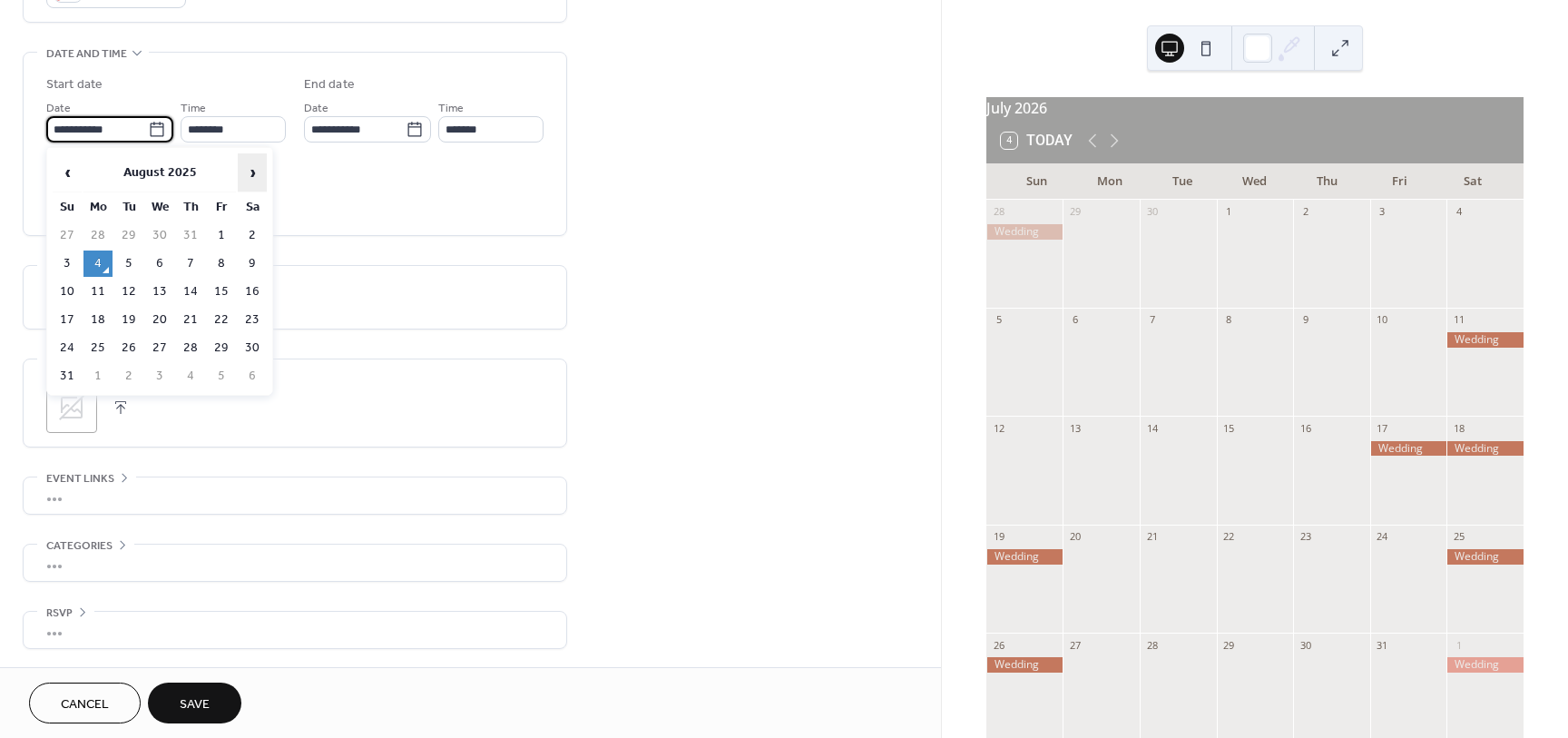 click on "›" at bounding box center [252, 172] 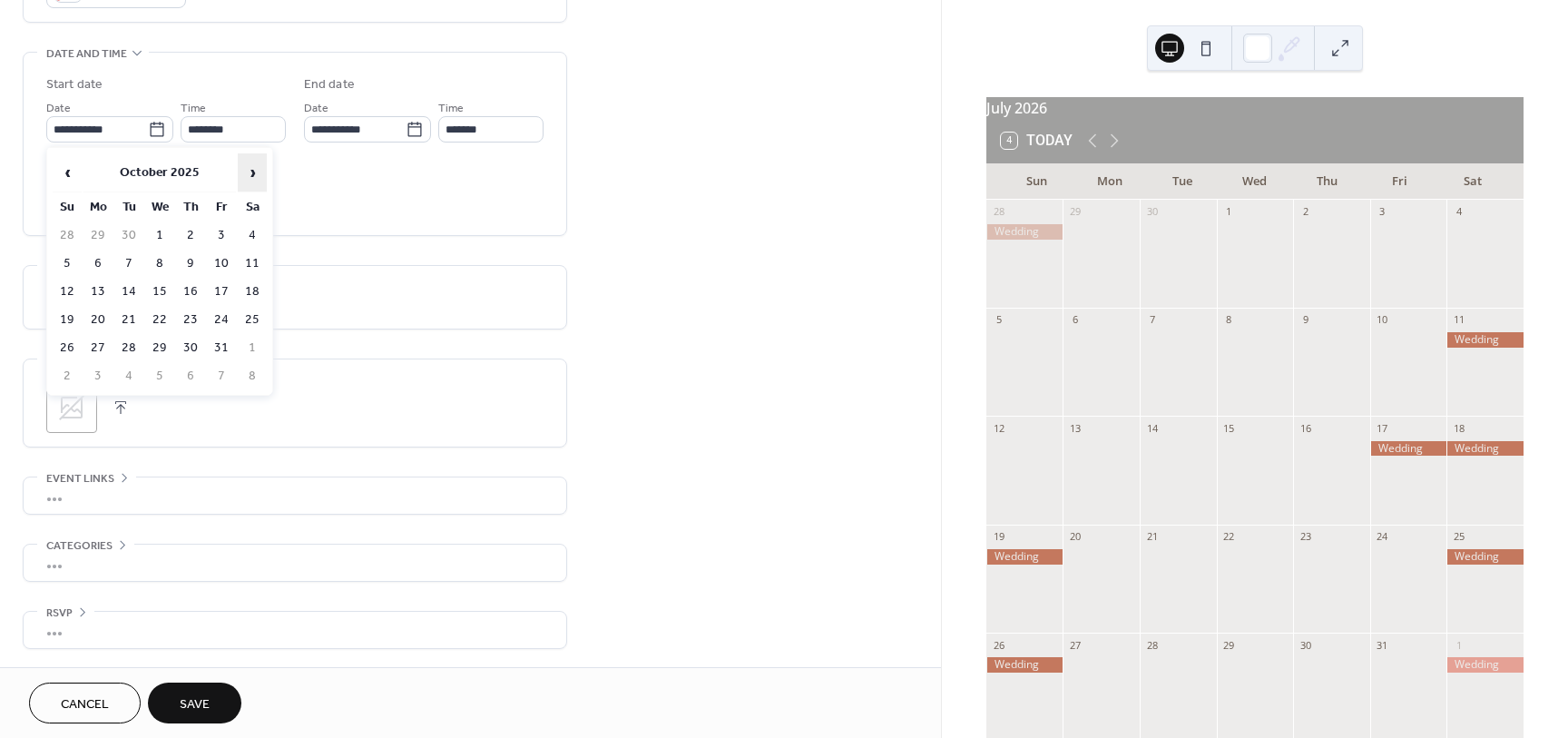 click on "›" at bounding box center (252, 172) 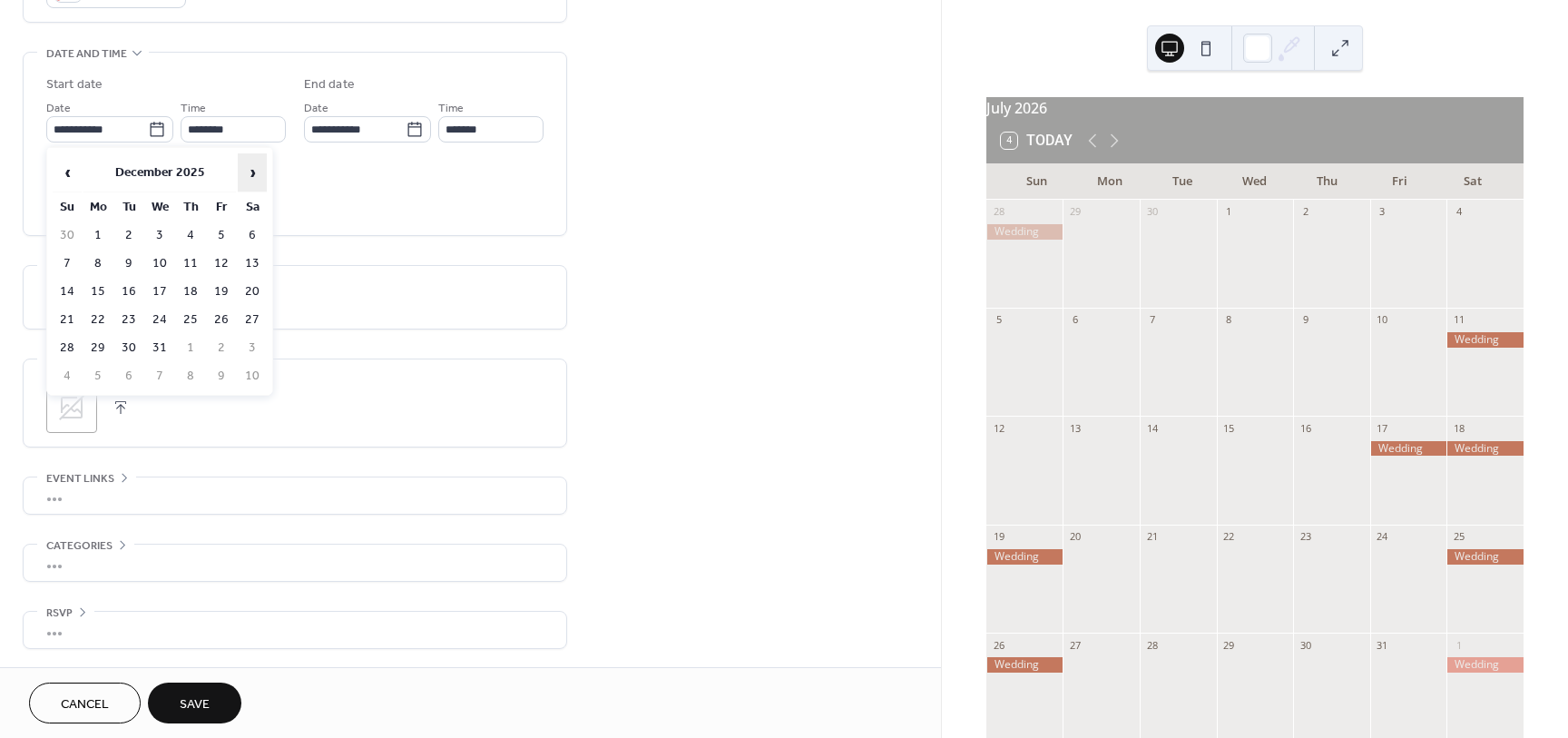 click on "›" at bounding box center (252, 172) 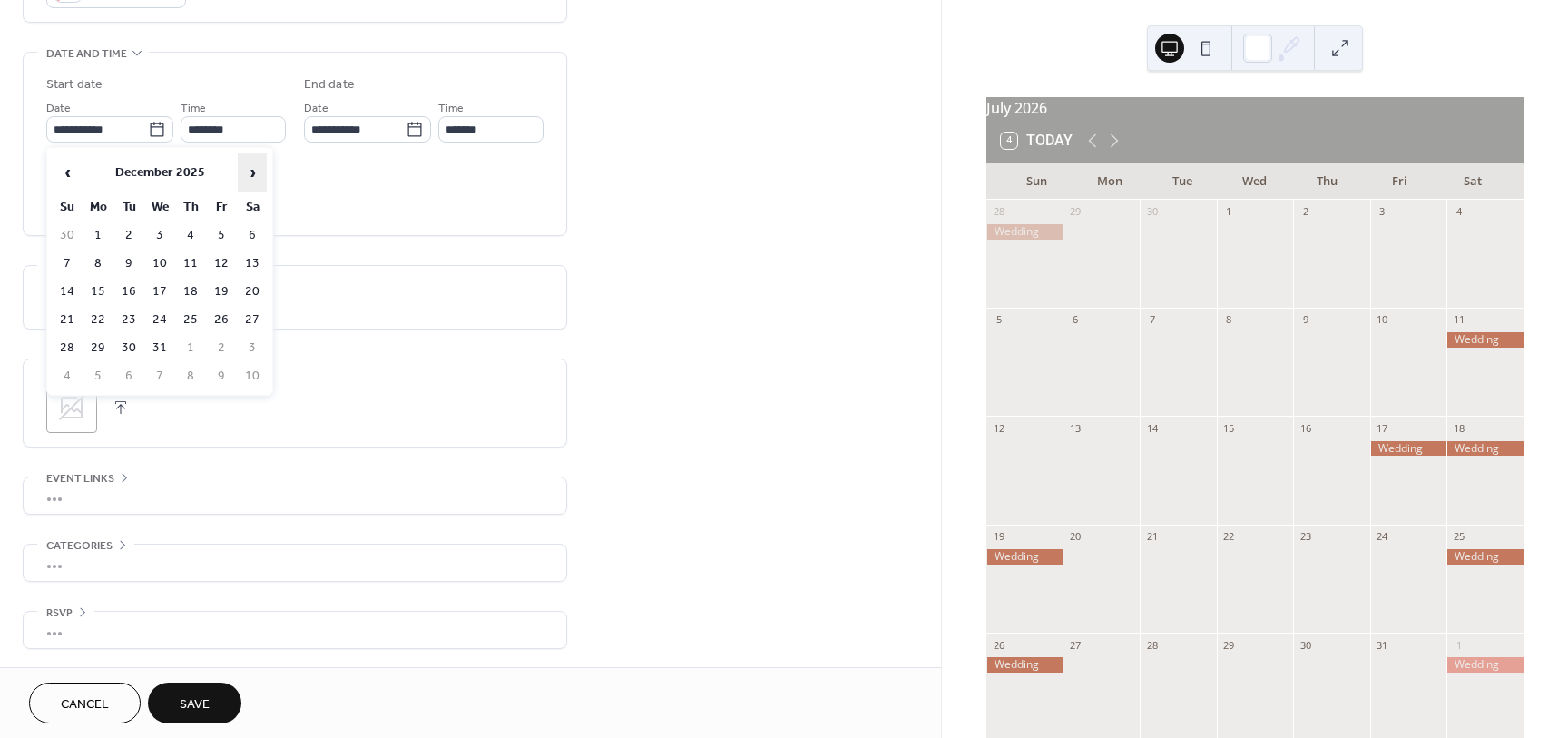 click on "›" at bounding box center (252, 172) 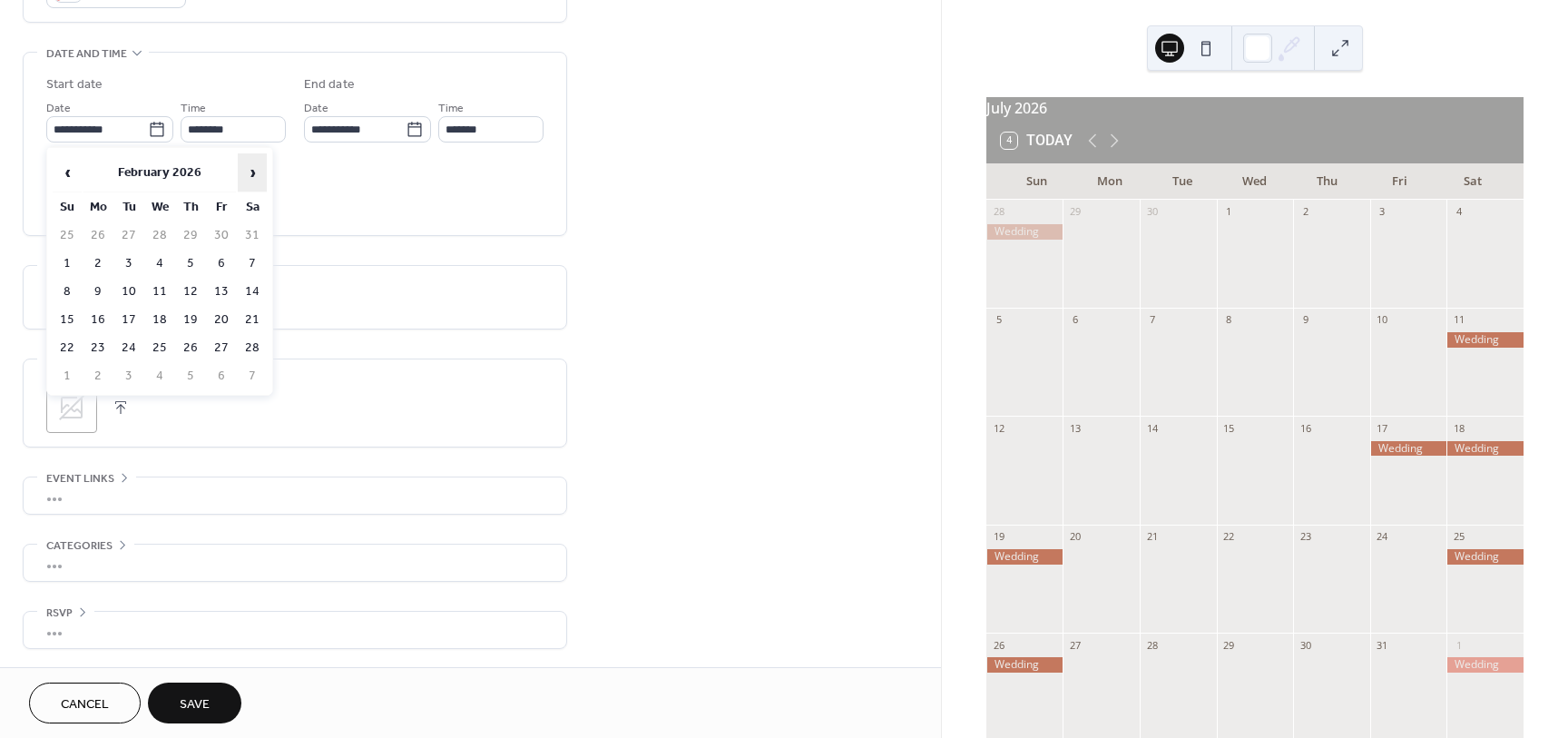 click on "›" at bounding box center (252, 172) 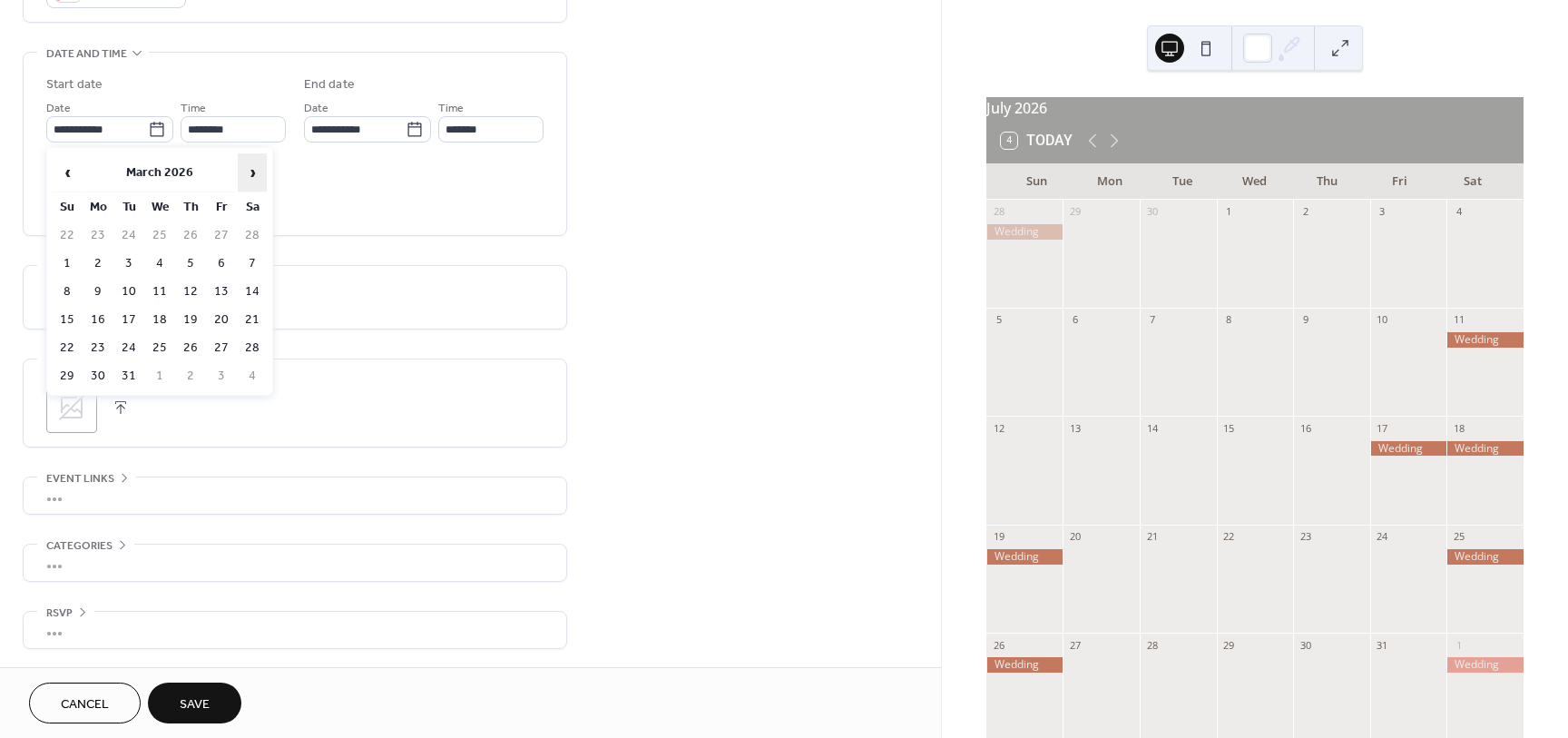 click on "›" at bounding box center (252, 172) 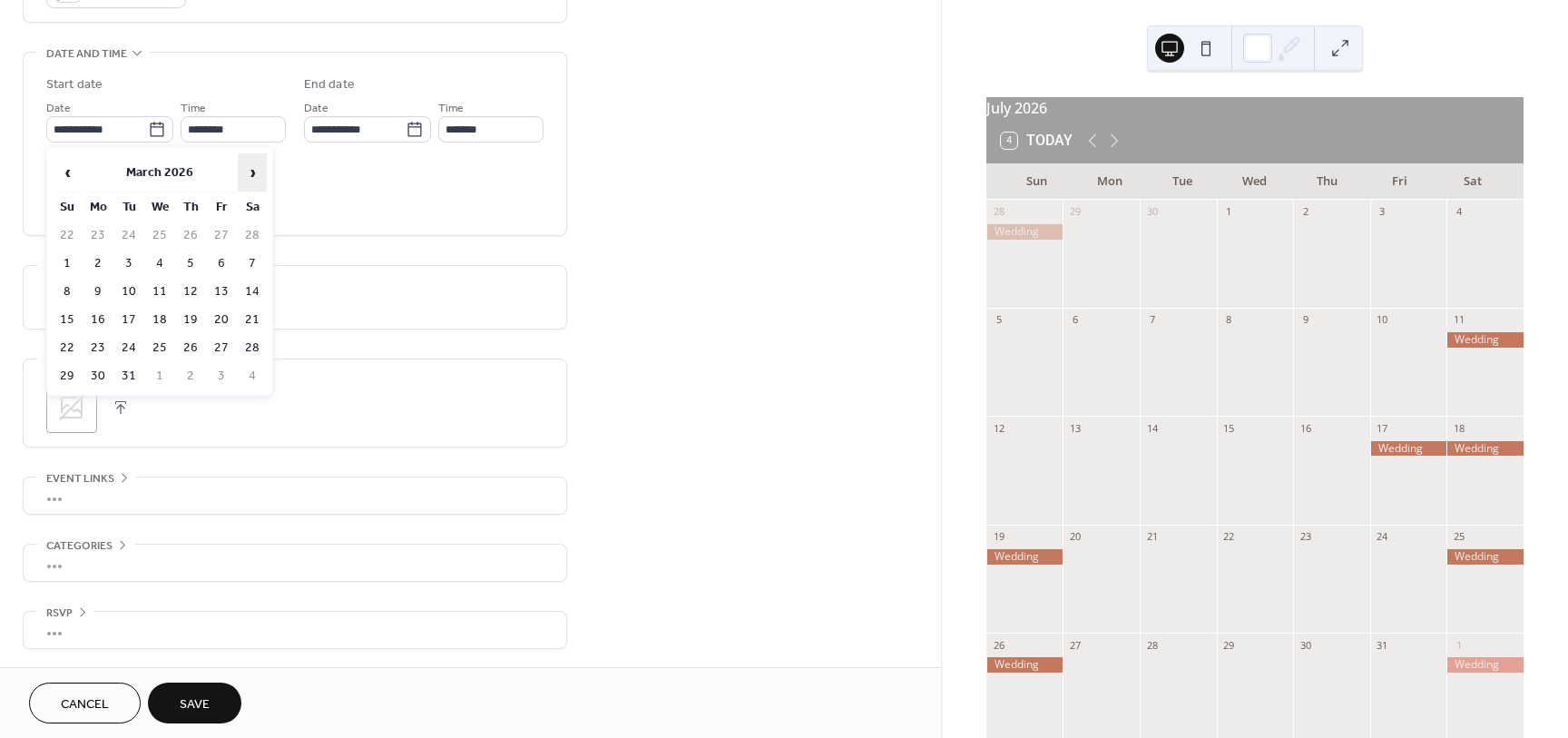 click on "›" at bounding box center (252, 172) 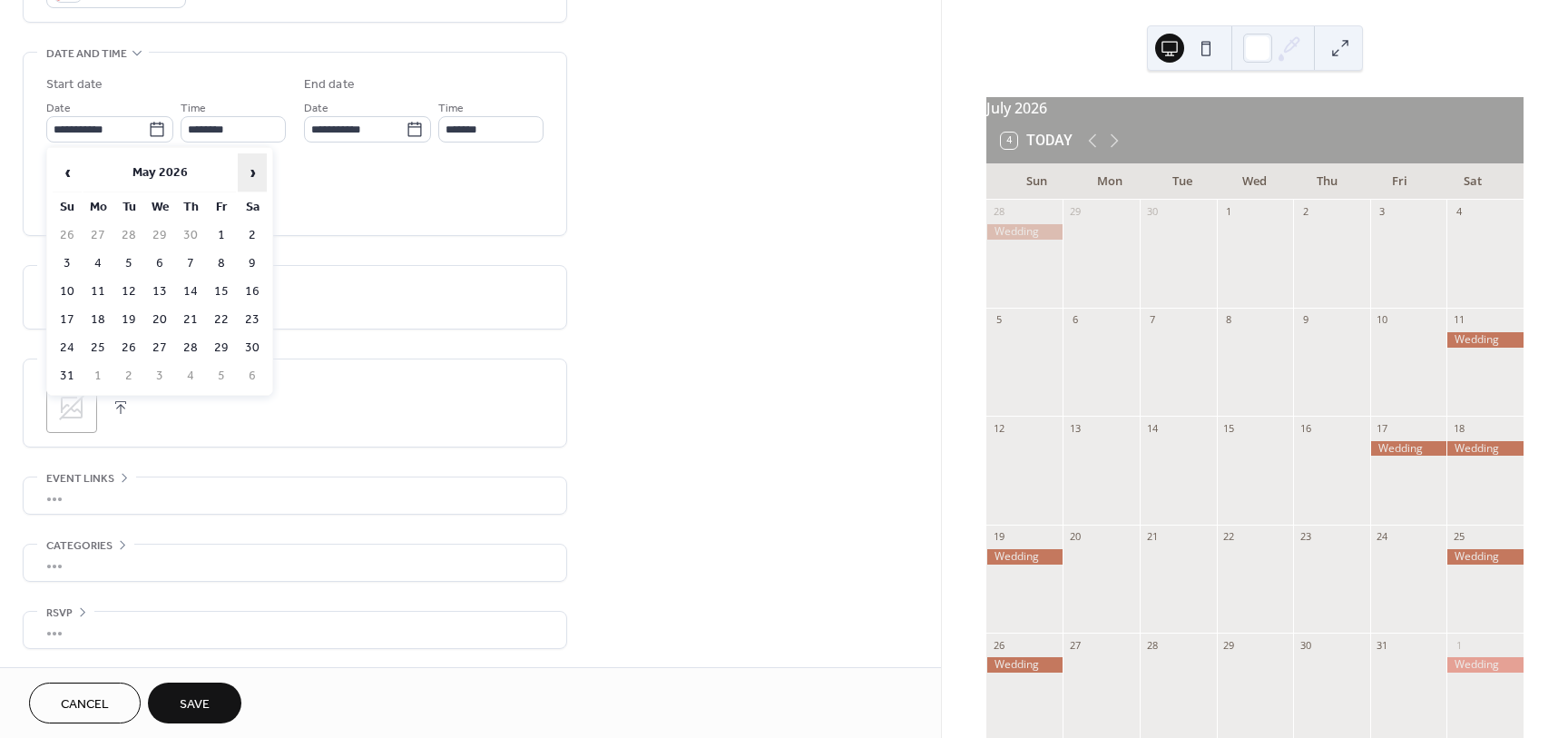 click on "›" at bounding box center [252, 172] 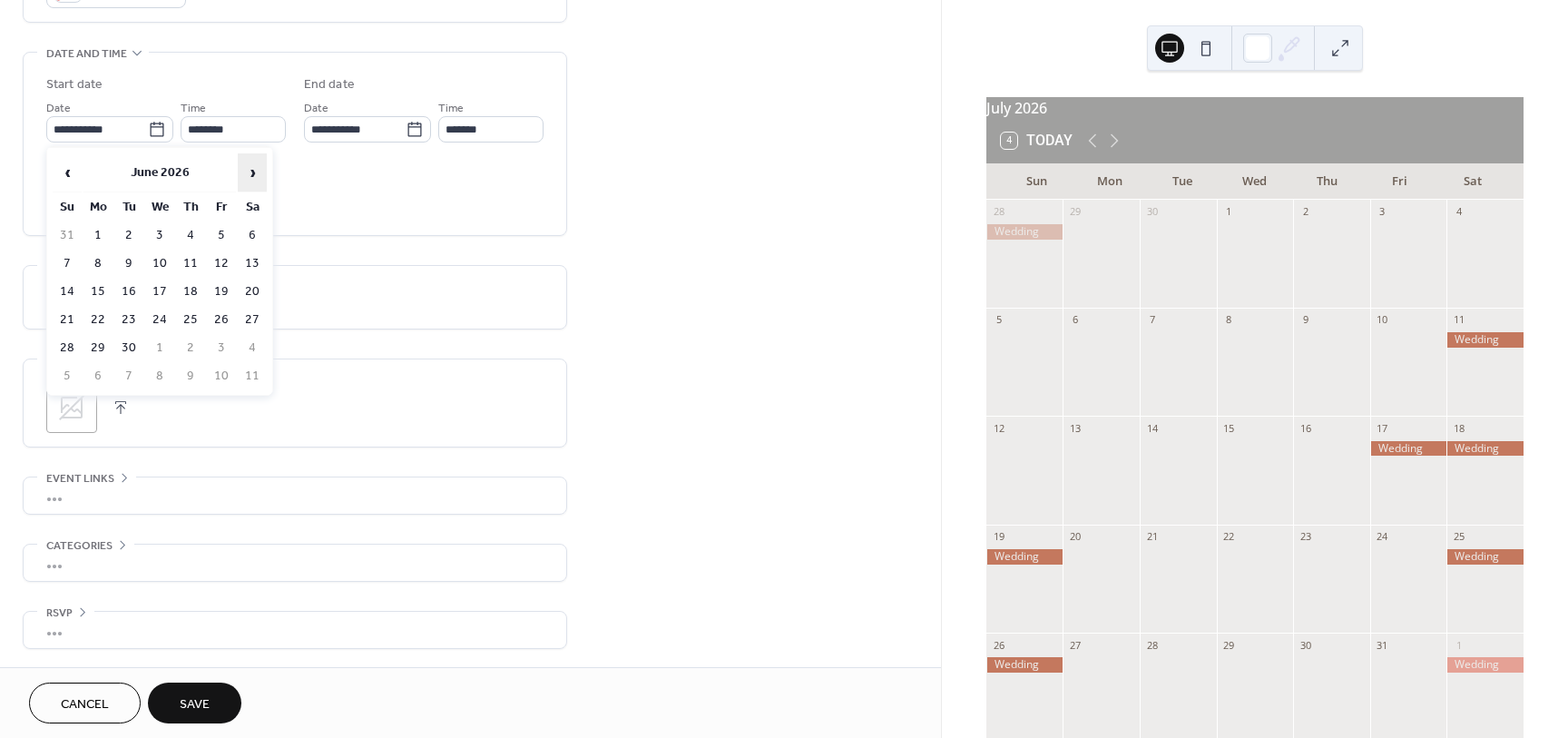 click on "›" at bounding box center (252, 172) 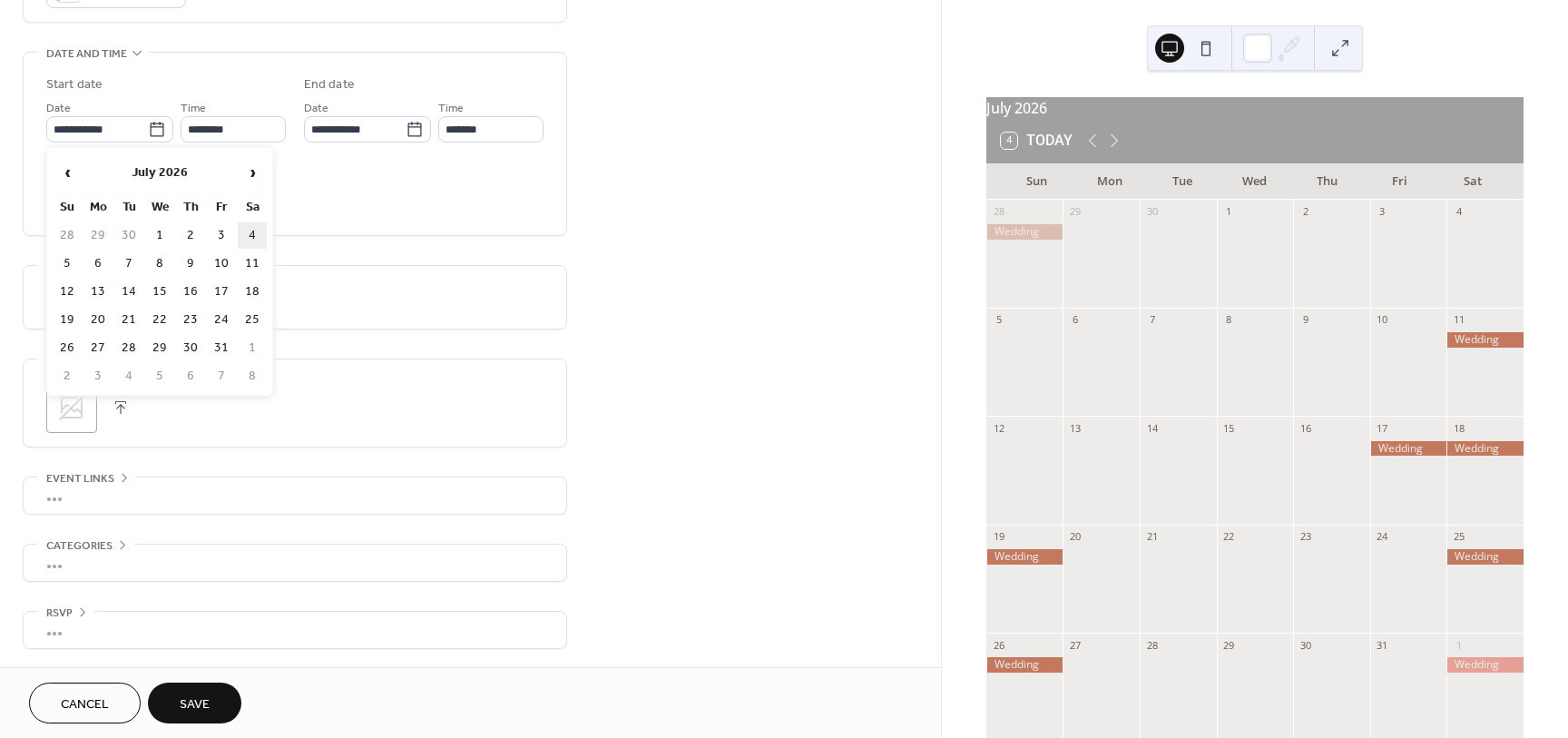 click on "4" at bounding box center (252, 235) 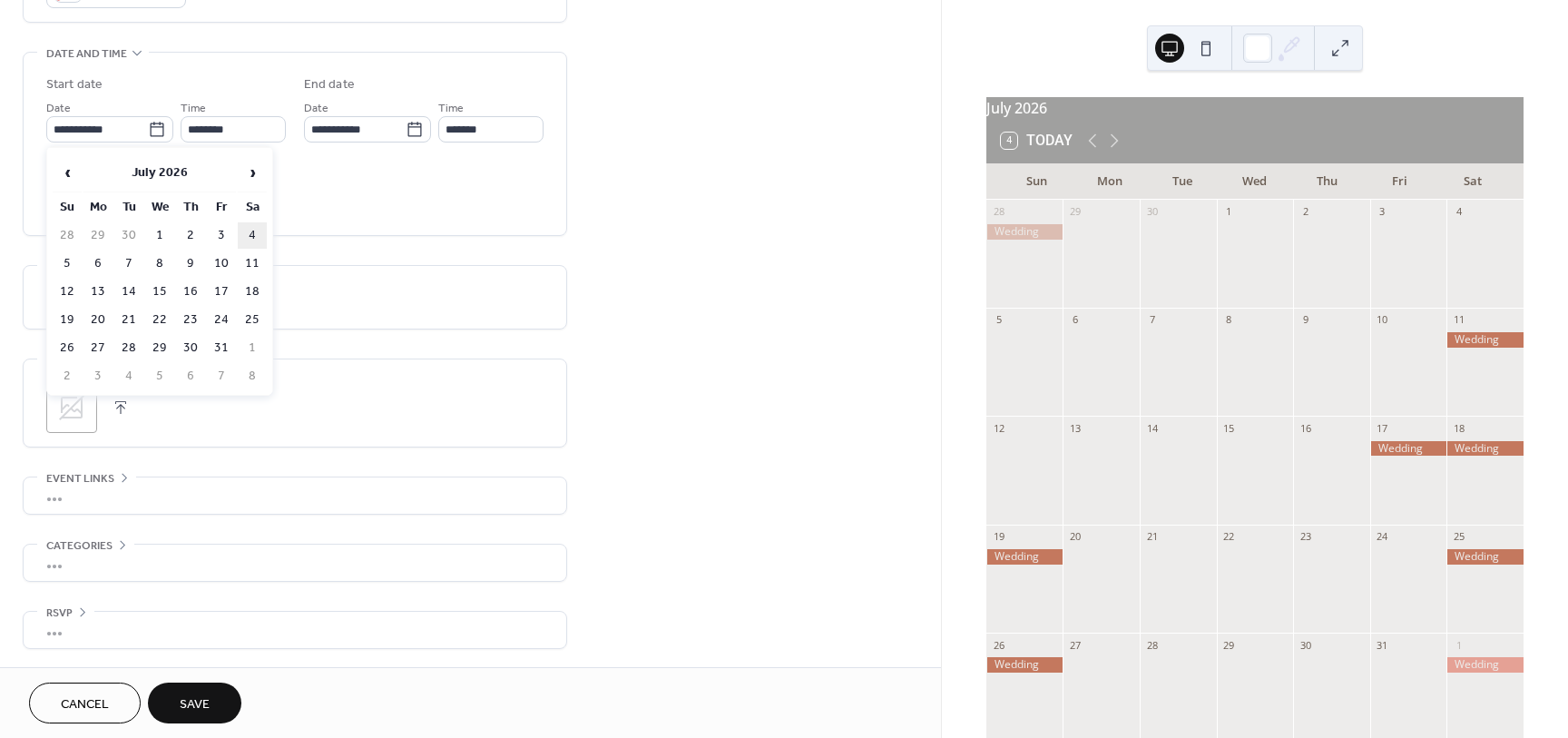 type on "**********" 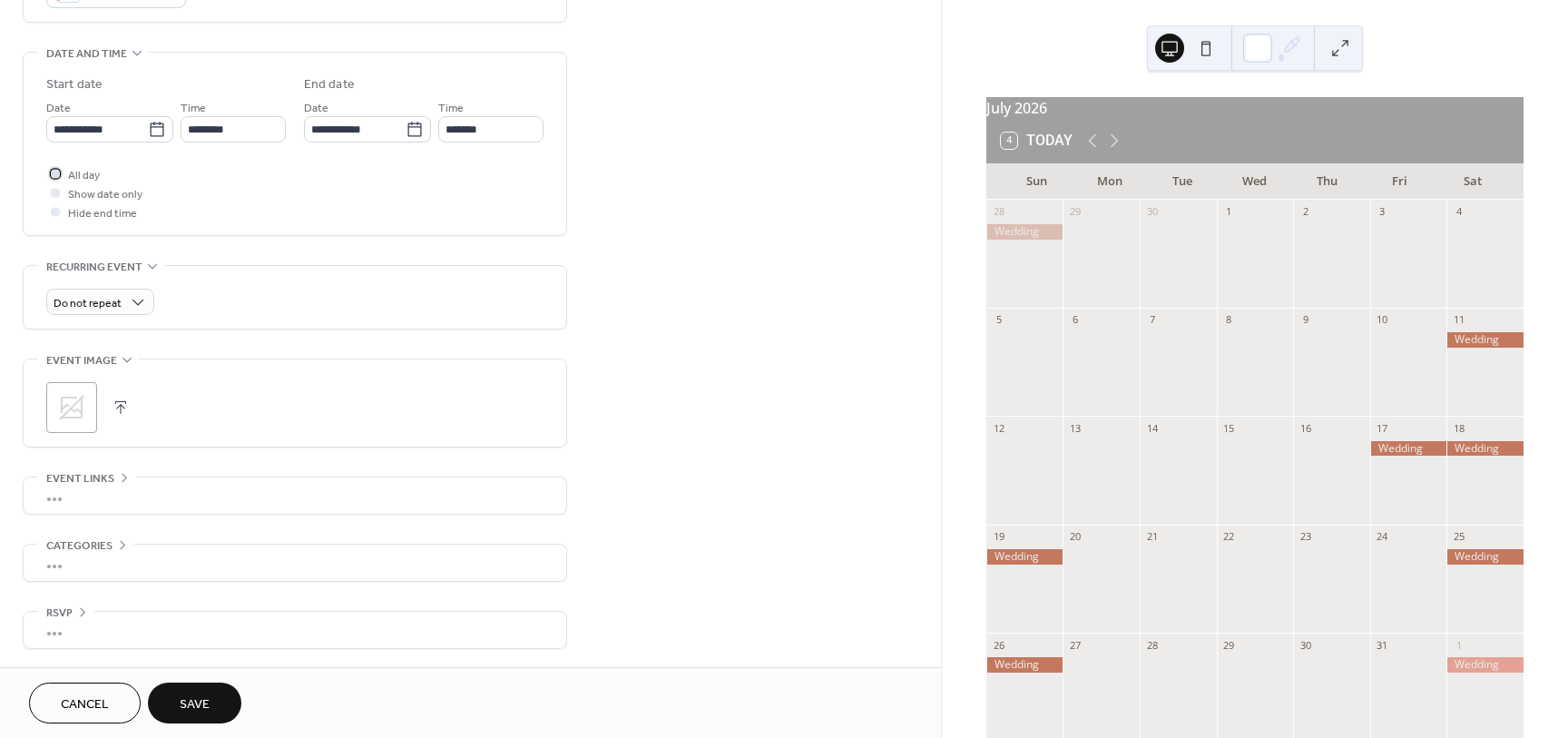 click on "All day" at bounding box center [83, 175] 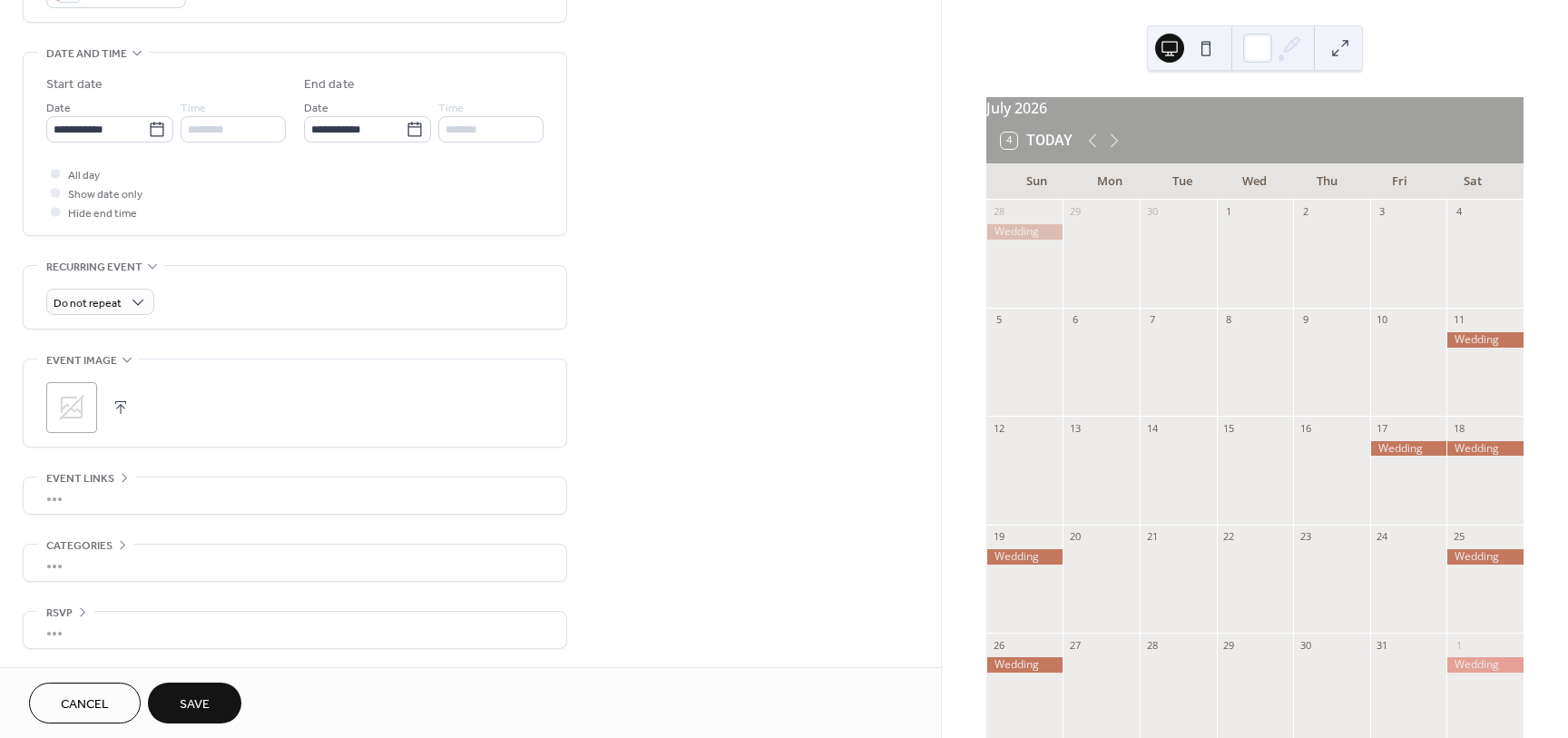 click on "Save" at bounding box center [194, 704] 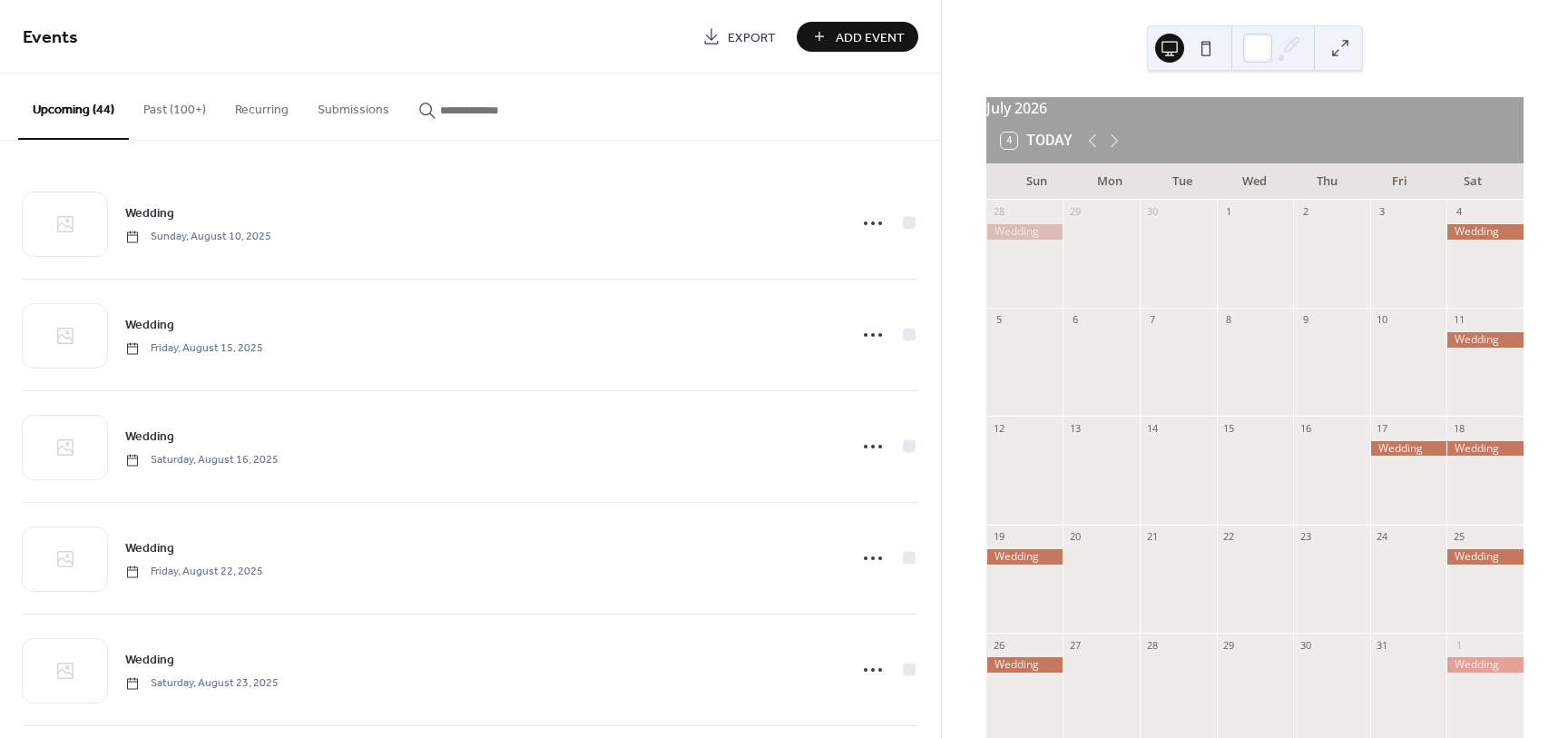 click on "Add Event" at bounding box center (870, 37) 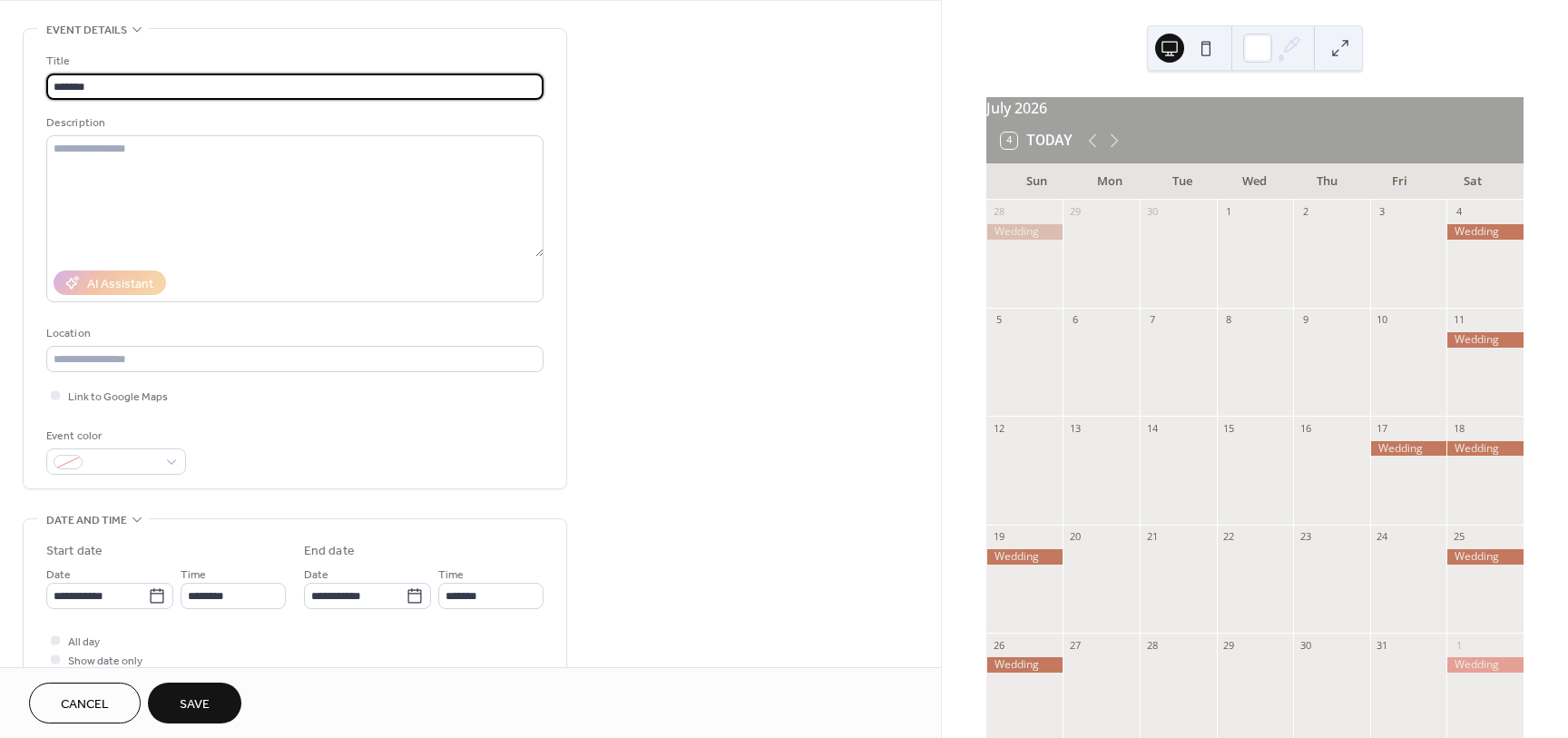 scroll, scrollTop: 227, scrollLeft: 0, axis: vertical 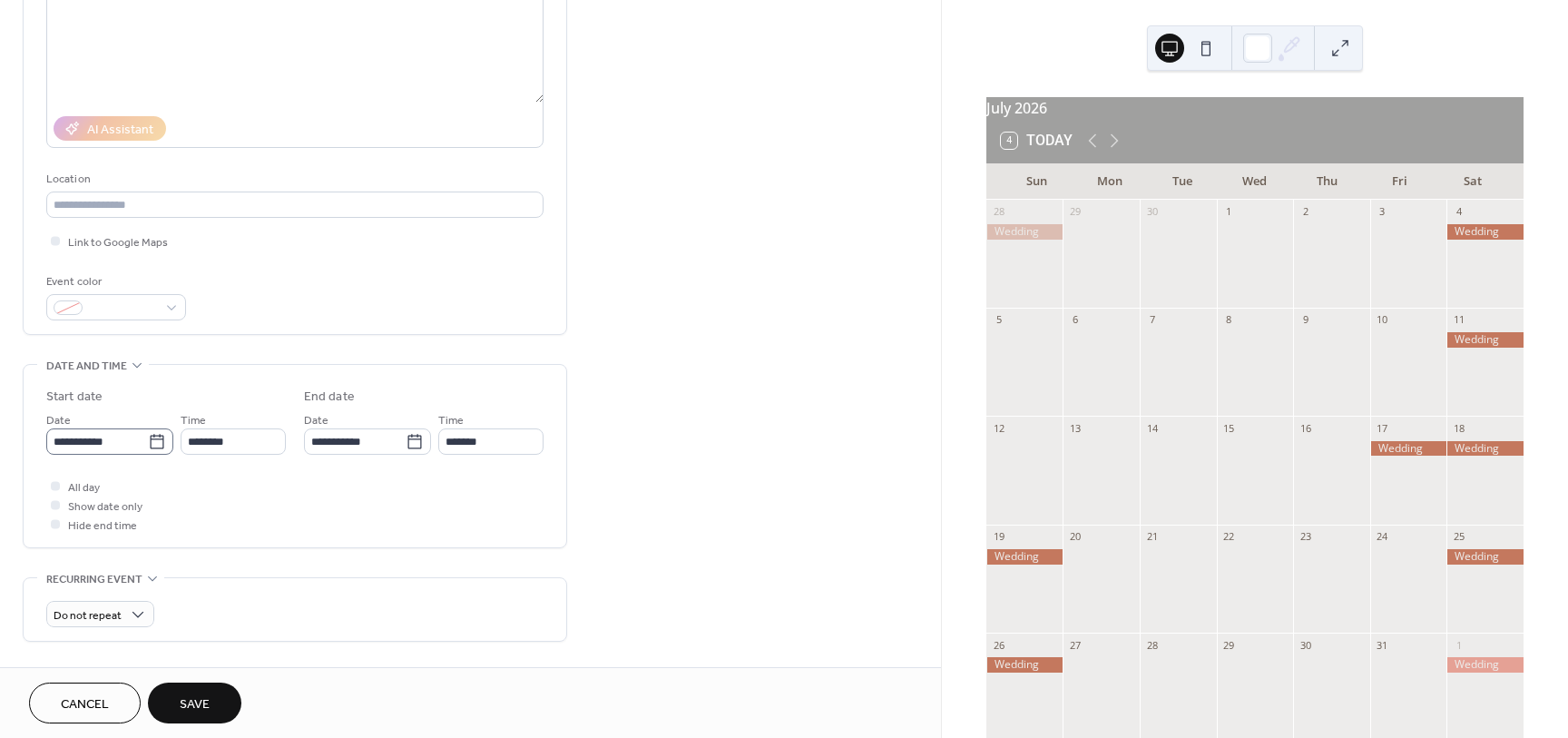 type on "*******" 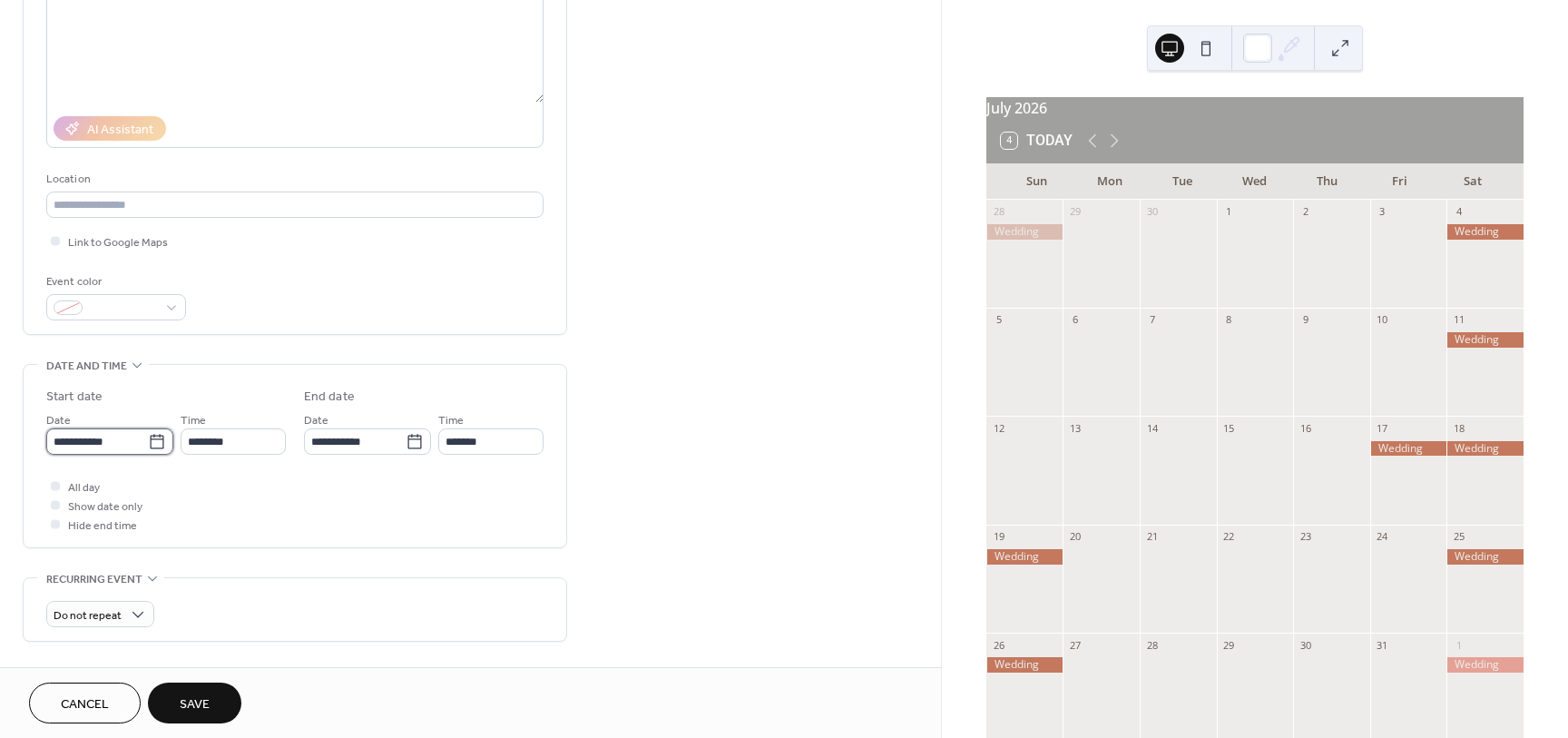 click on "**********" at bounding box center (97, 441) 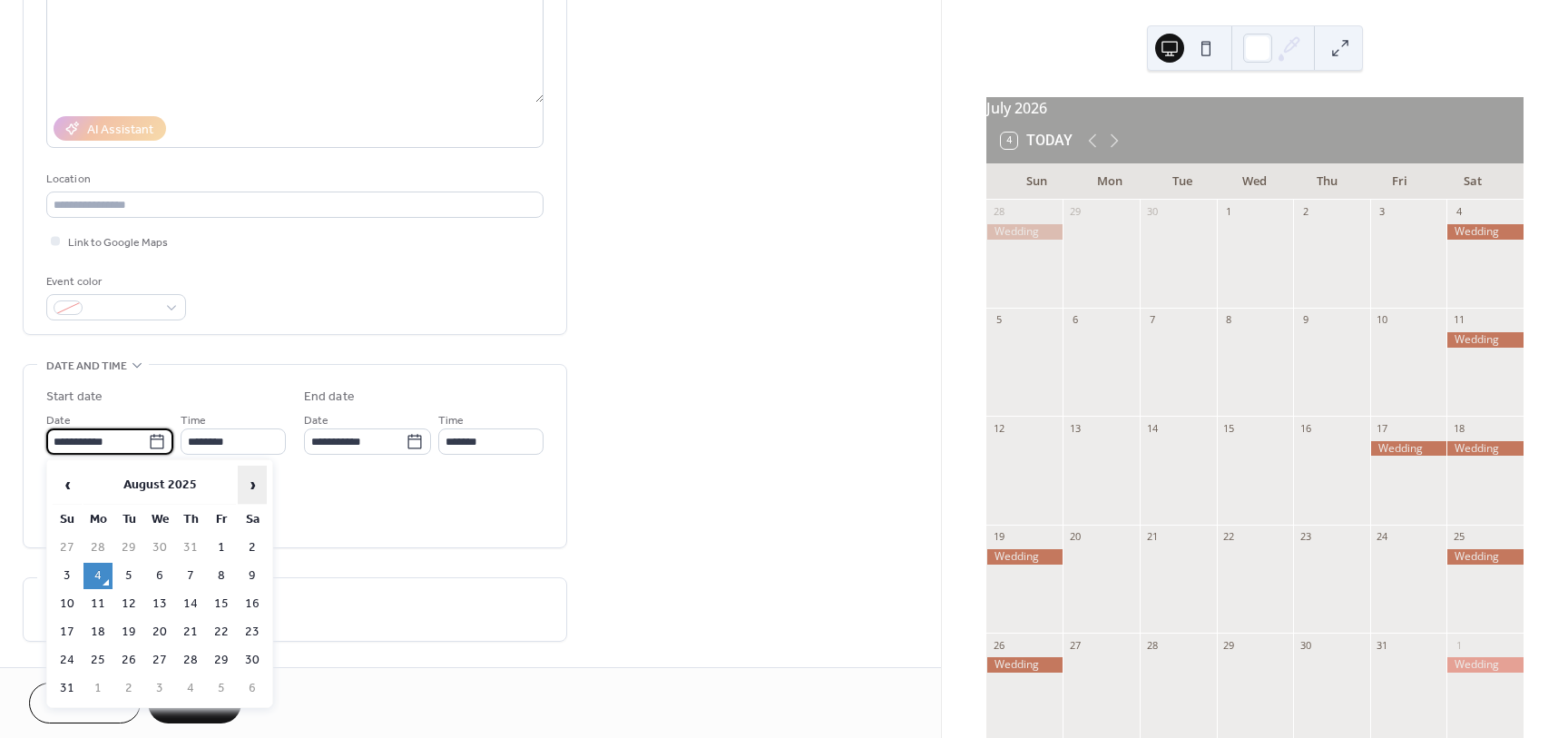 click on "›" at bounding box center (252, 485) 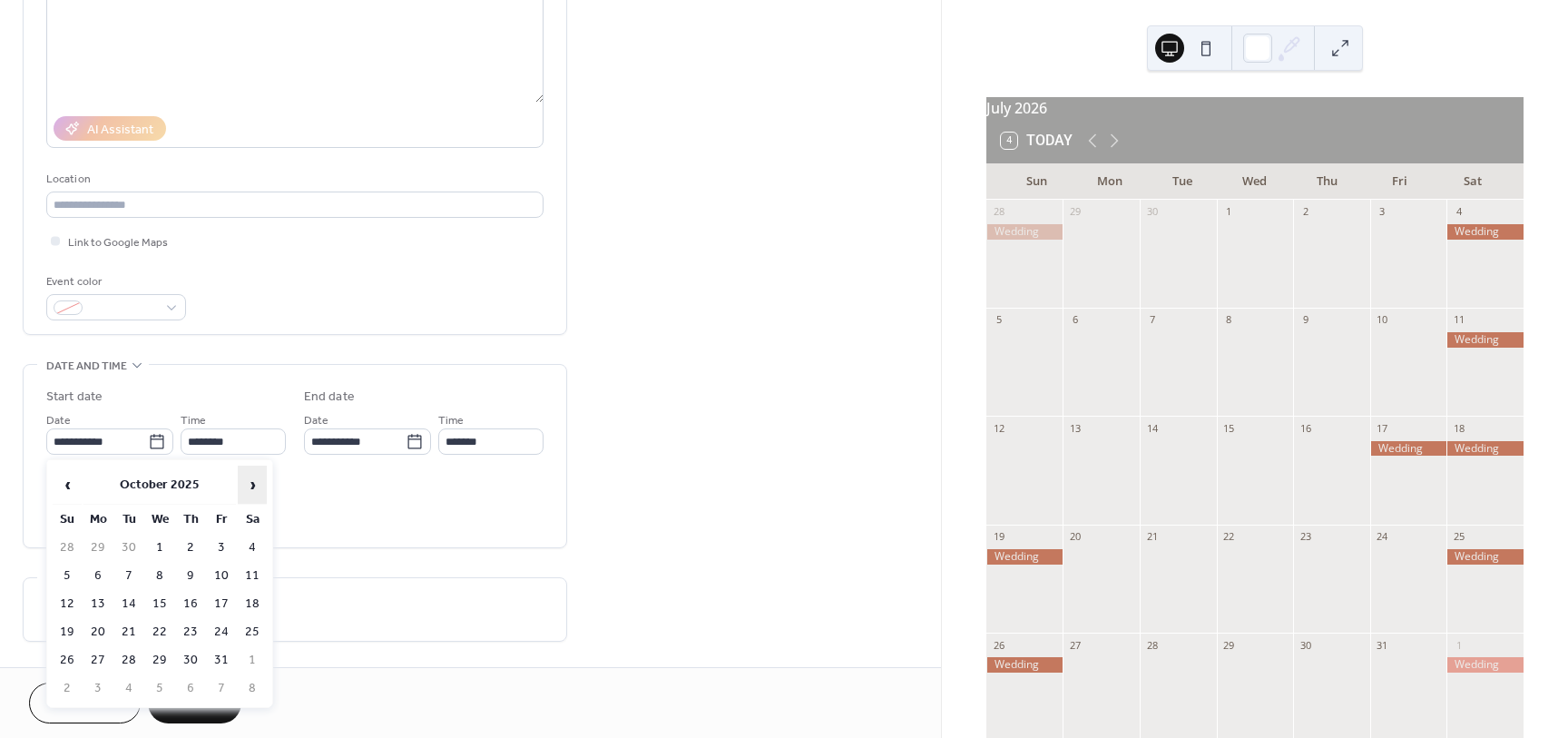 click on "›" at bounding box center (252, 485) 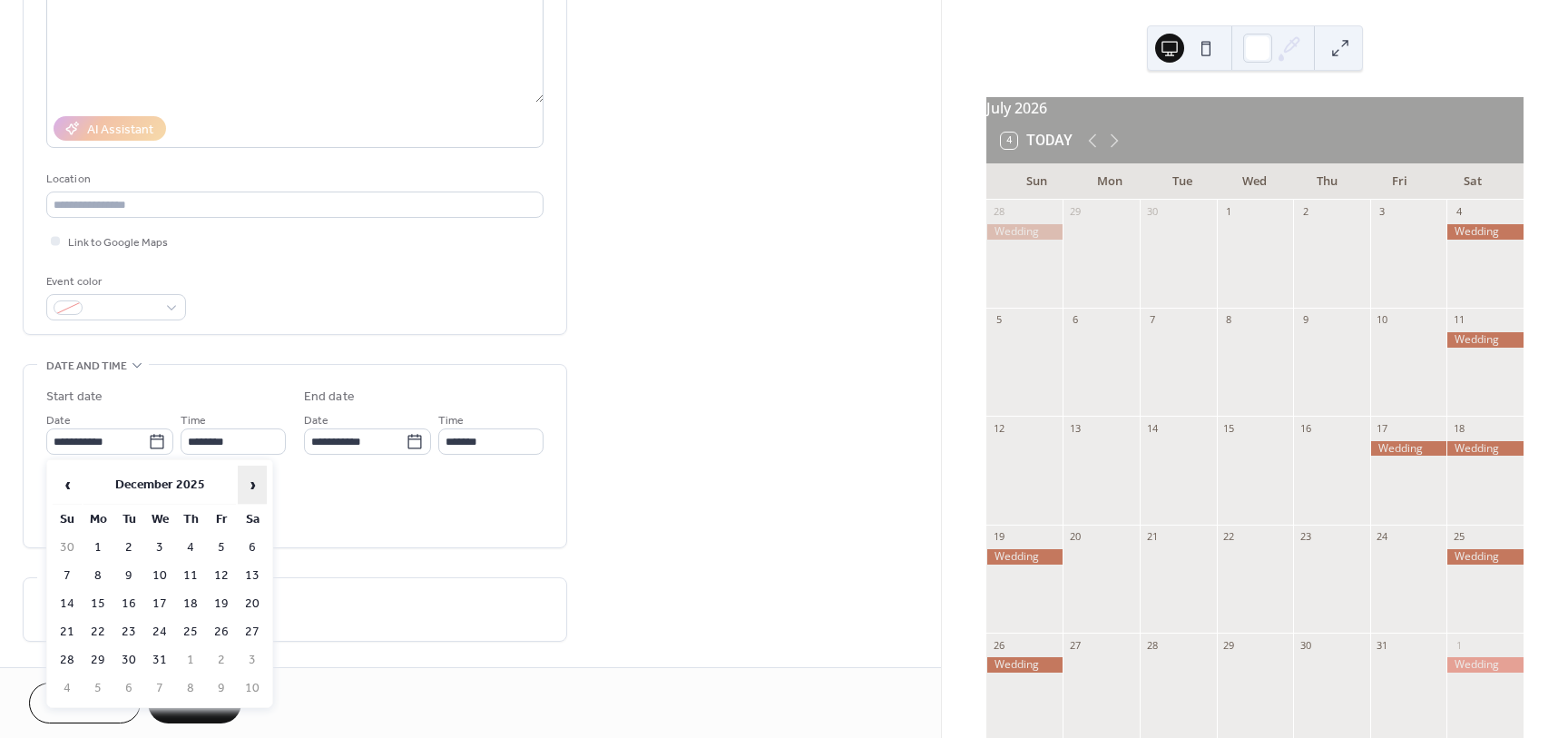 click on "›" at bounding box center [252, 485] 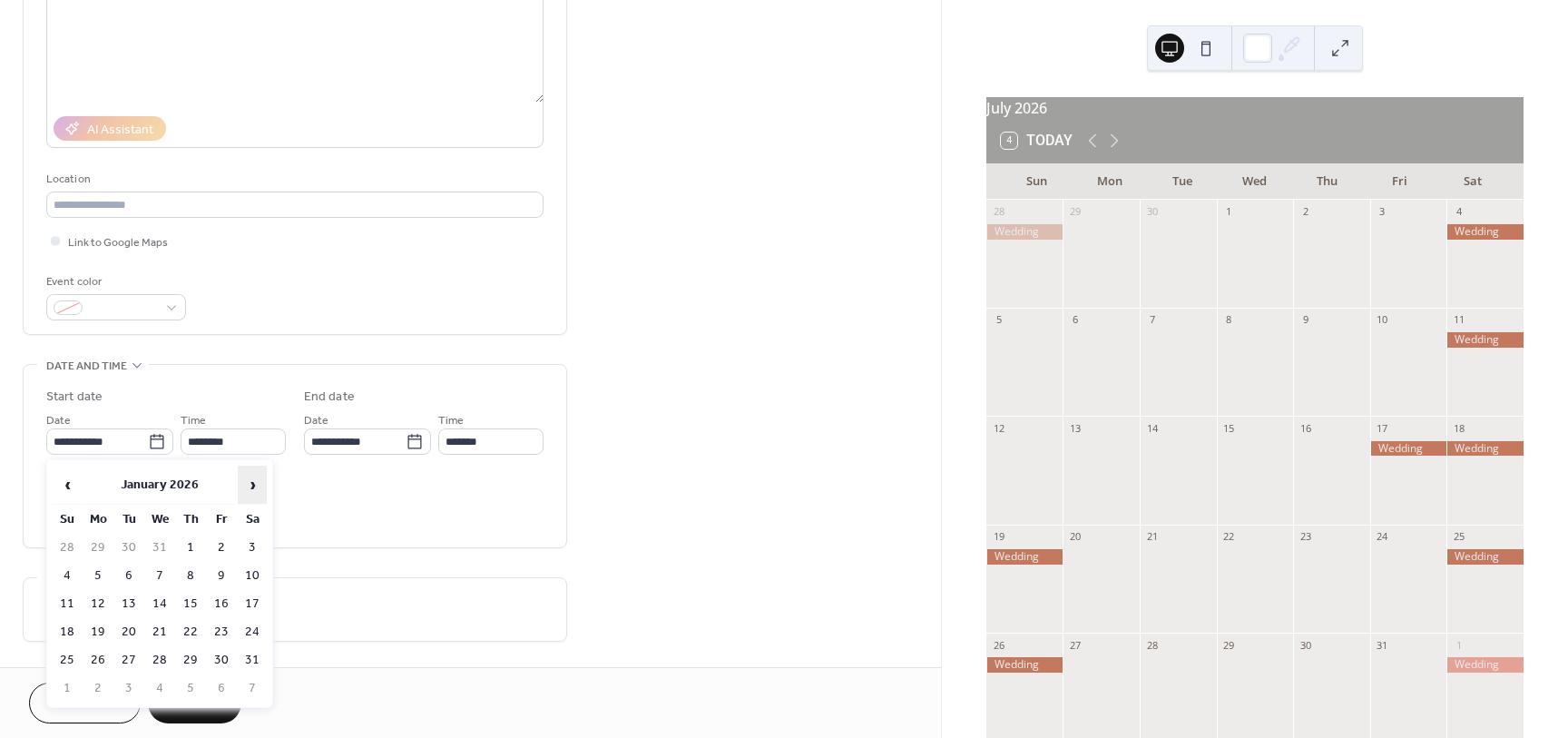 click on "›" at bounding box center [252, 485] 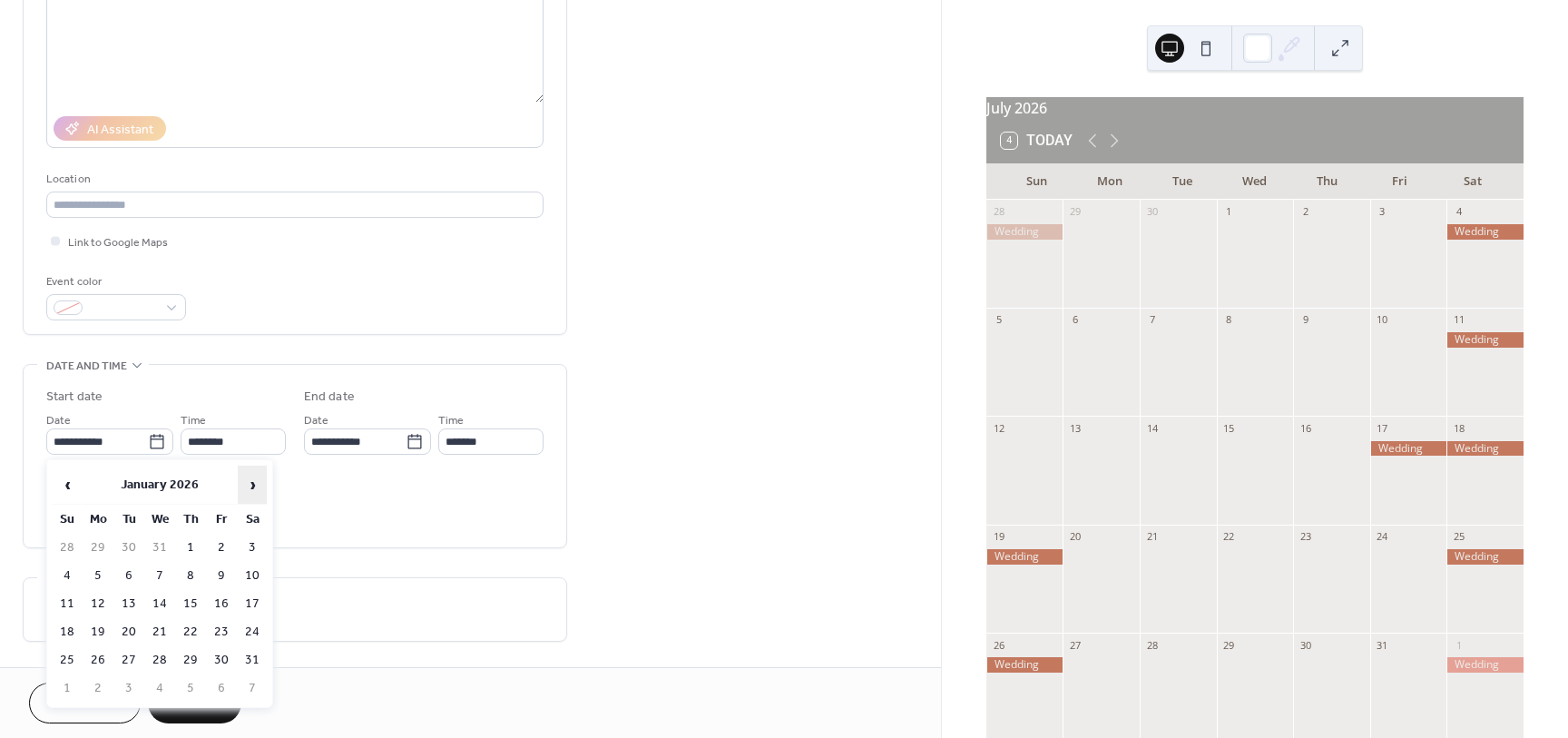 click on "›" at bounding box center [252, 485] 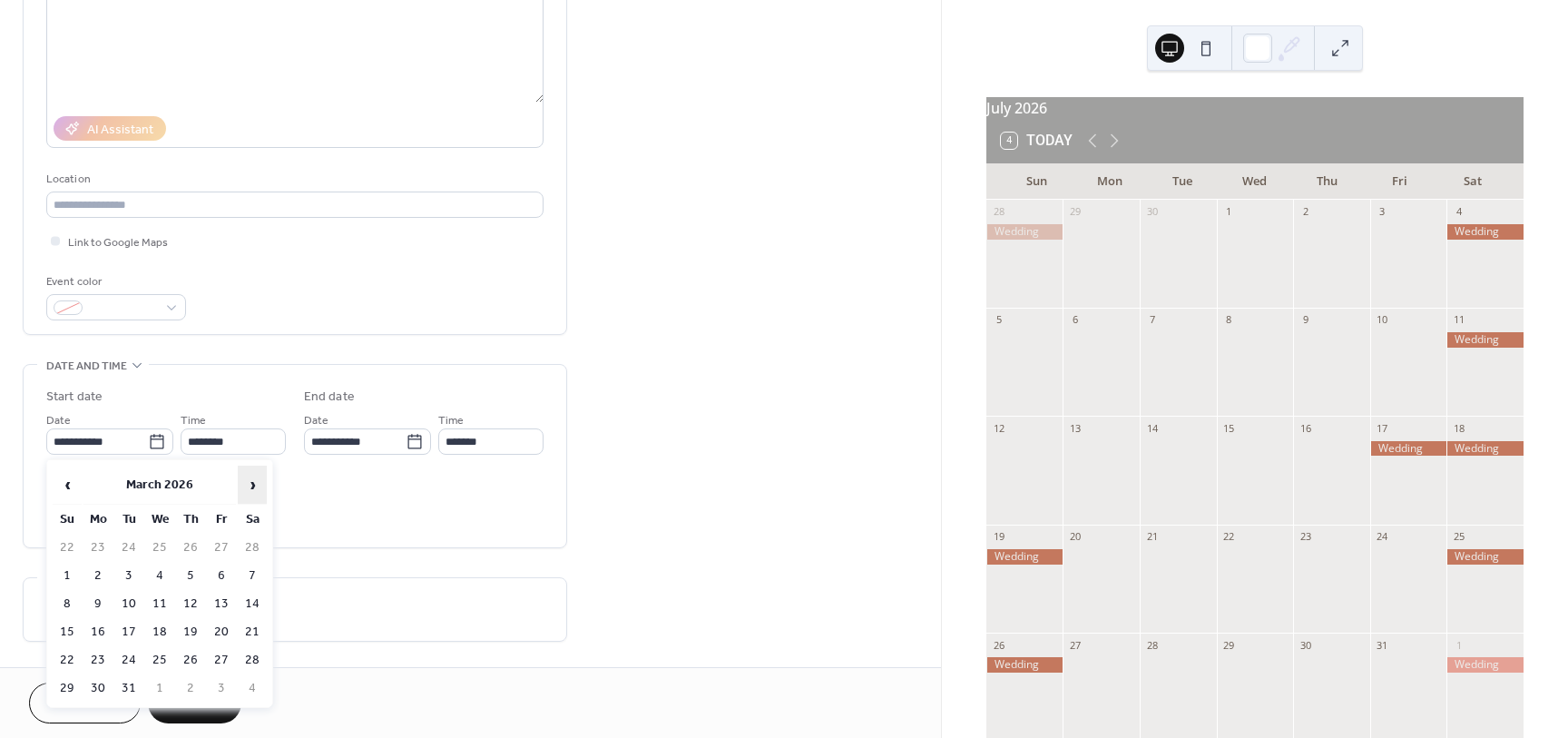 click on "›" at bounding box center (252, 485) 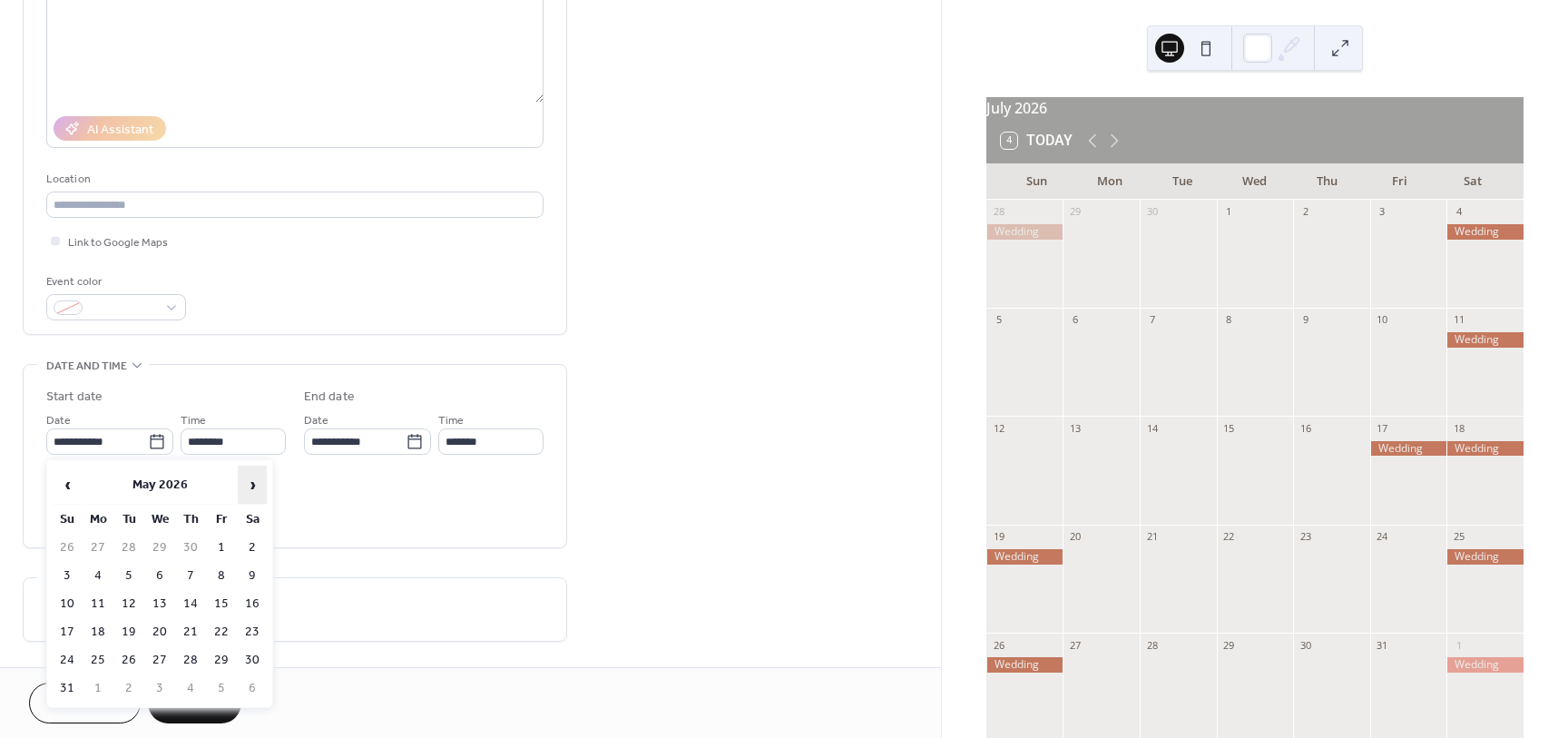 click on "›" at bounding box center (252, 485) 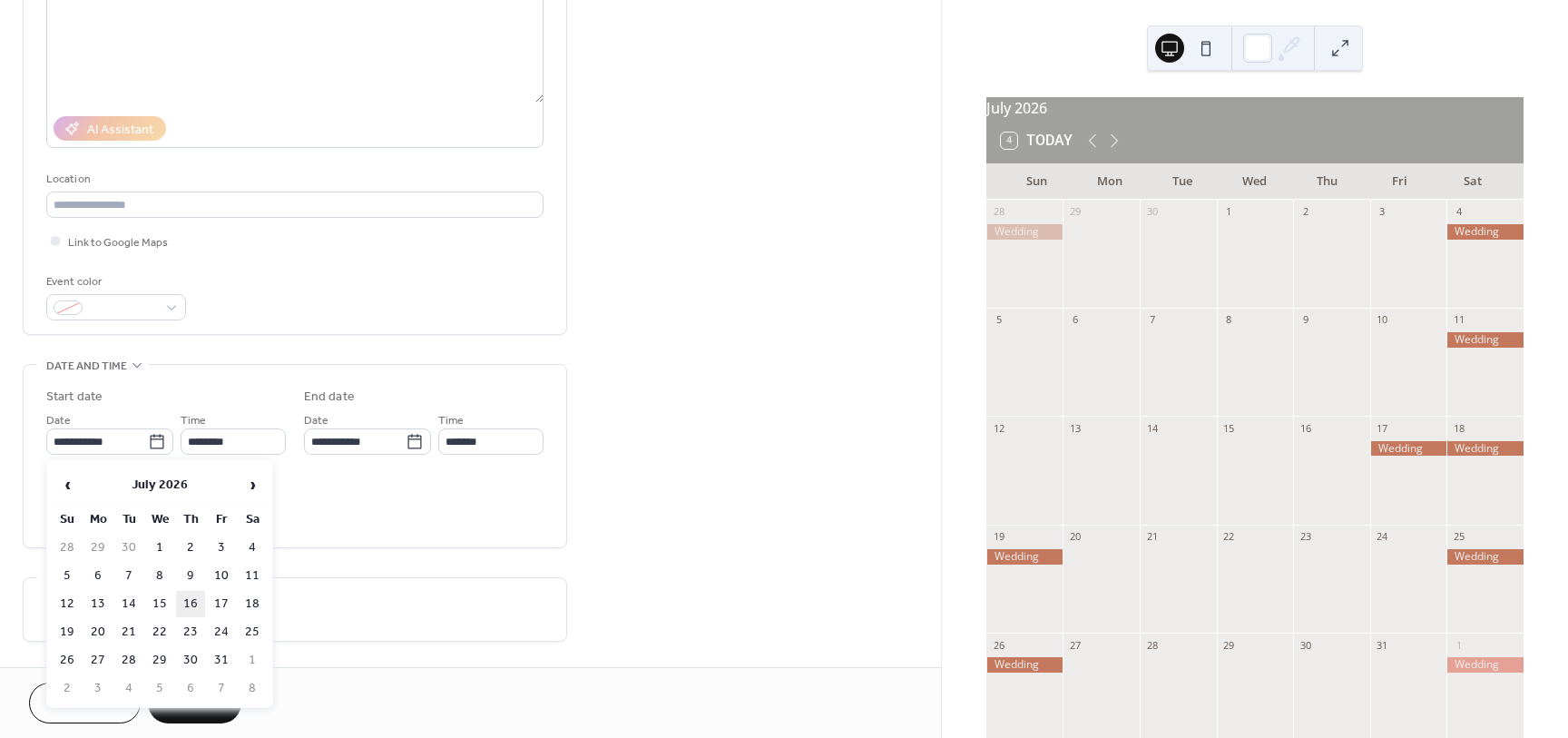 click on "16" at bounding box center [191, 604] 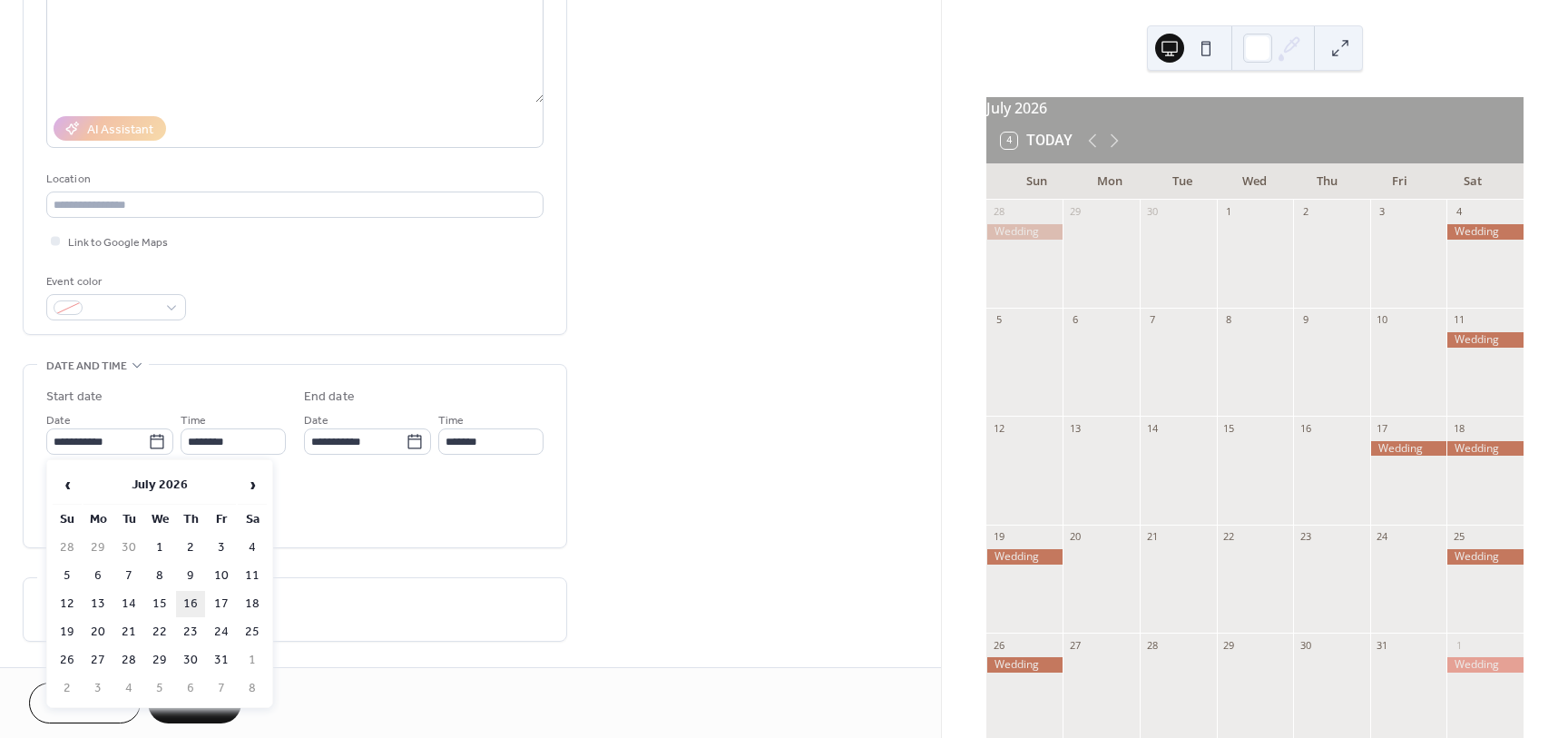 type on "**********" 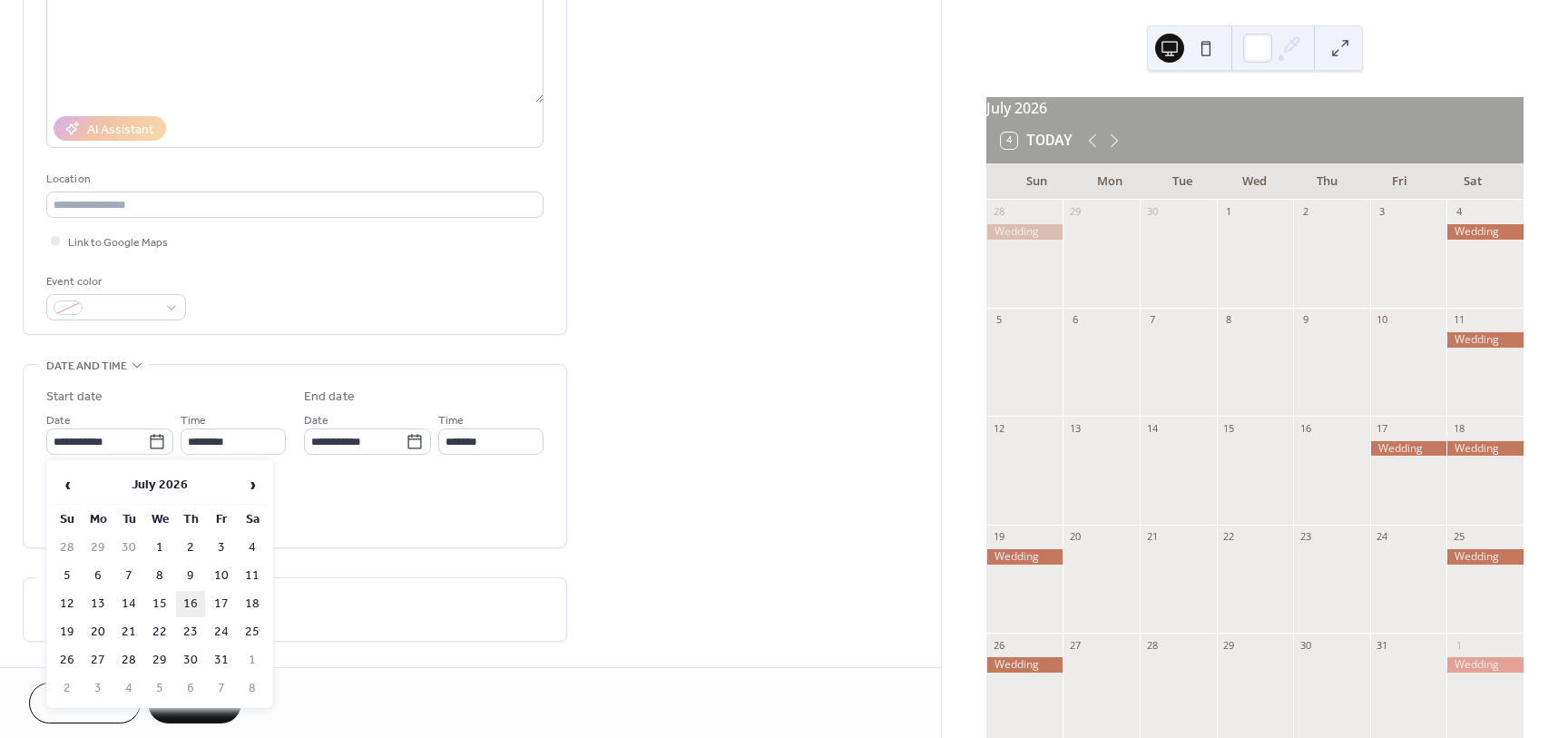 type on "**********" 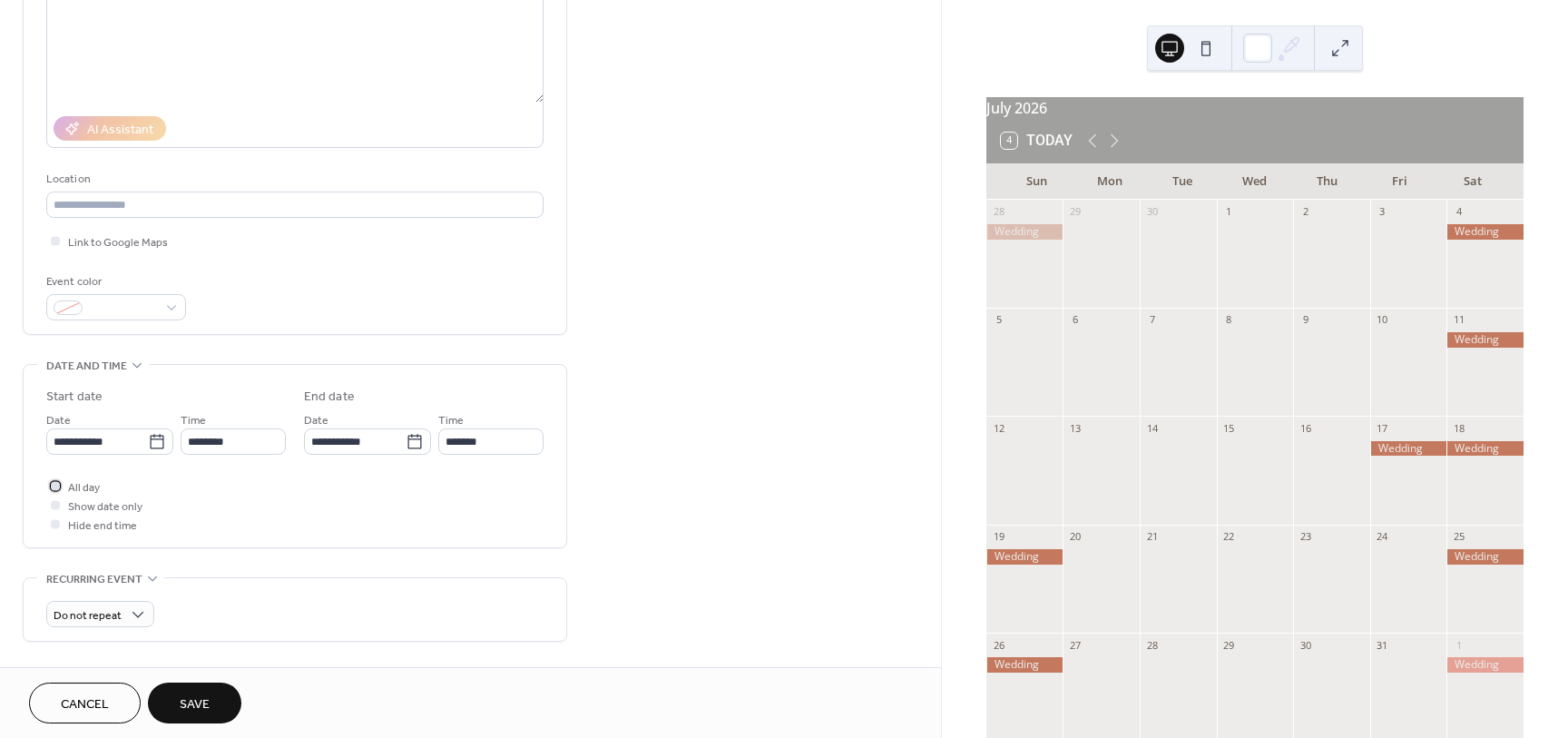 click on "All day" at bounding box center (83, 487) 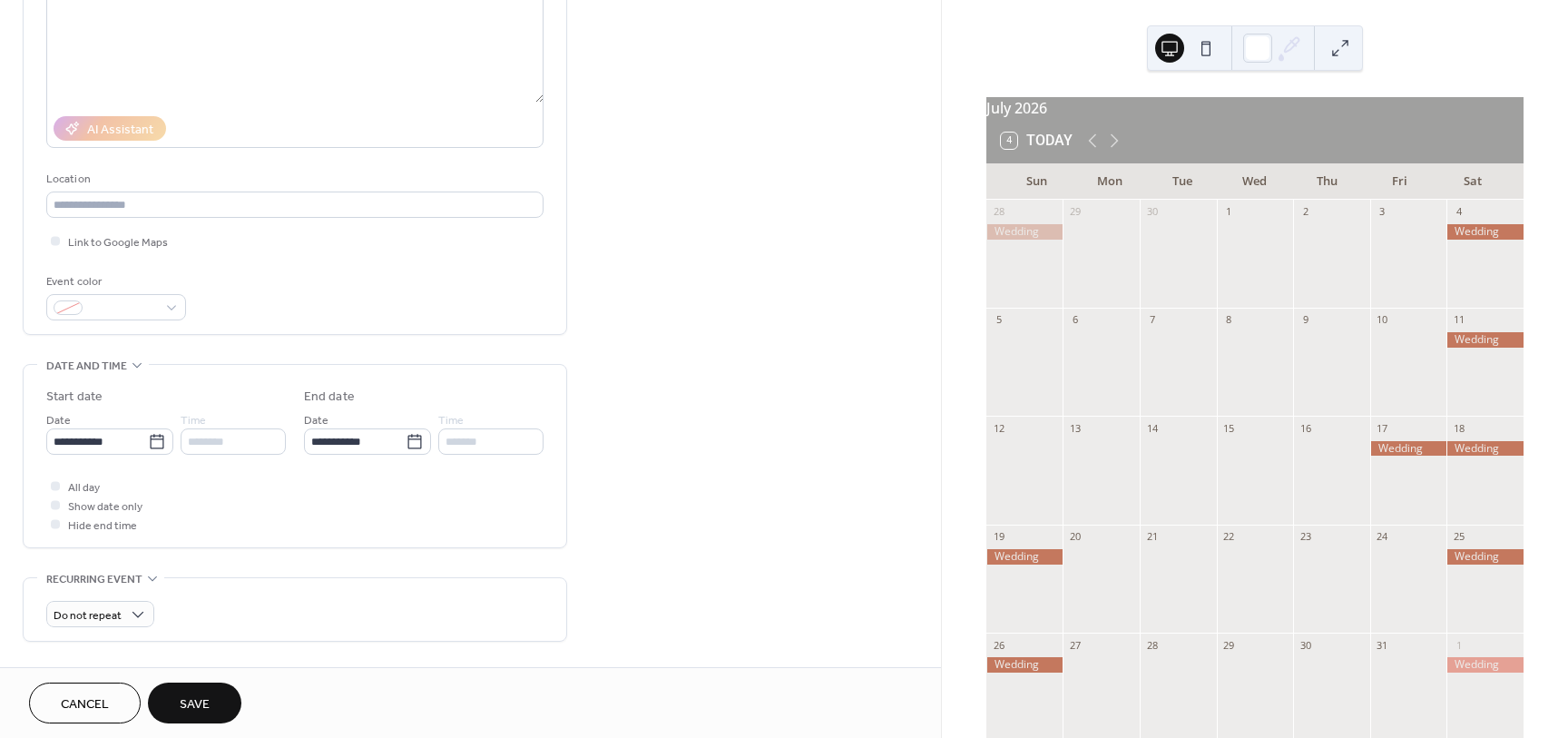 click on "Save" at bounding box center [194, 703] 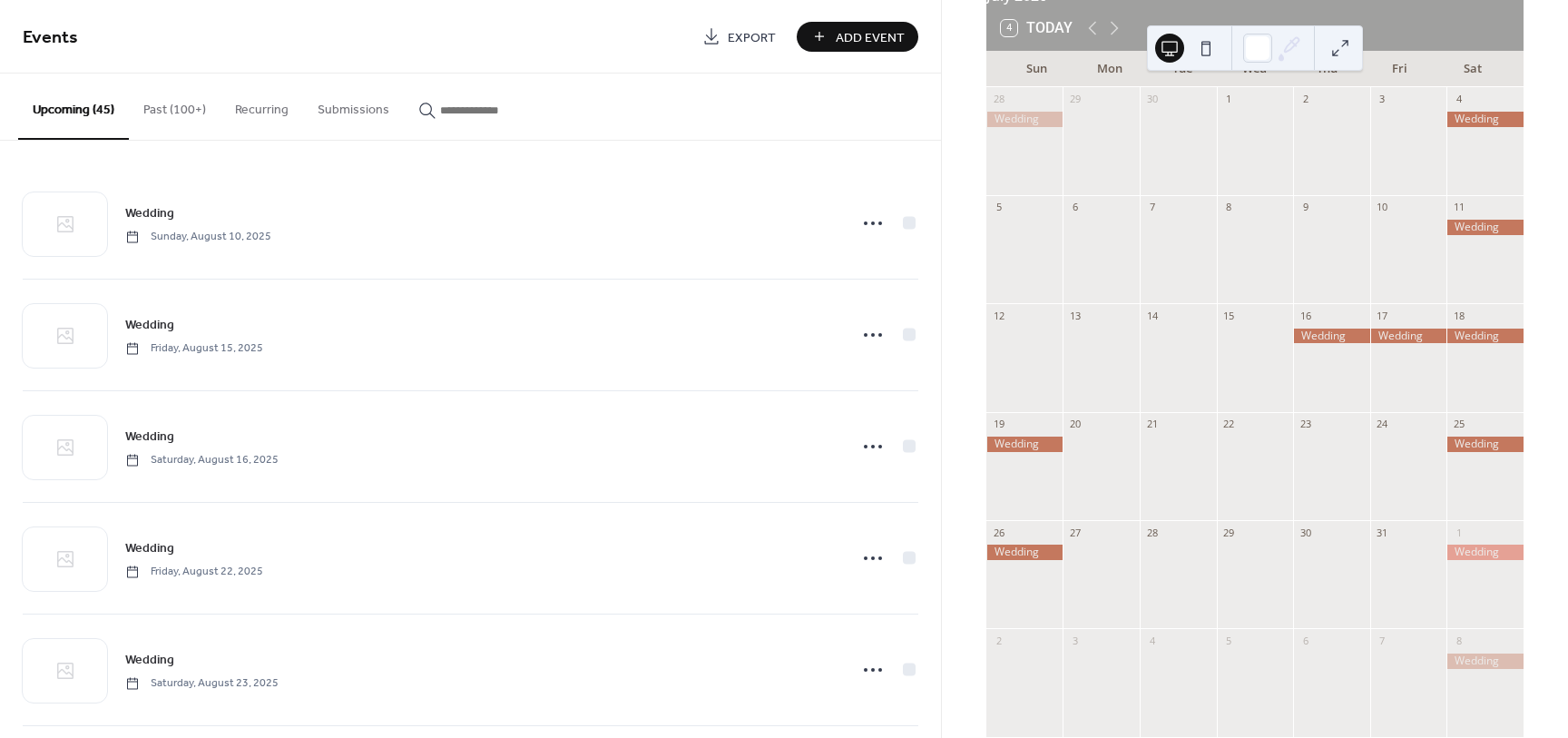 scroll, scrollTop: 113, scrollLeft: 0, axis: vertical 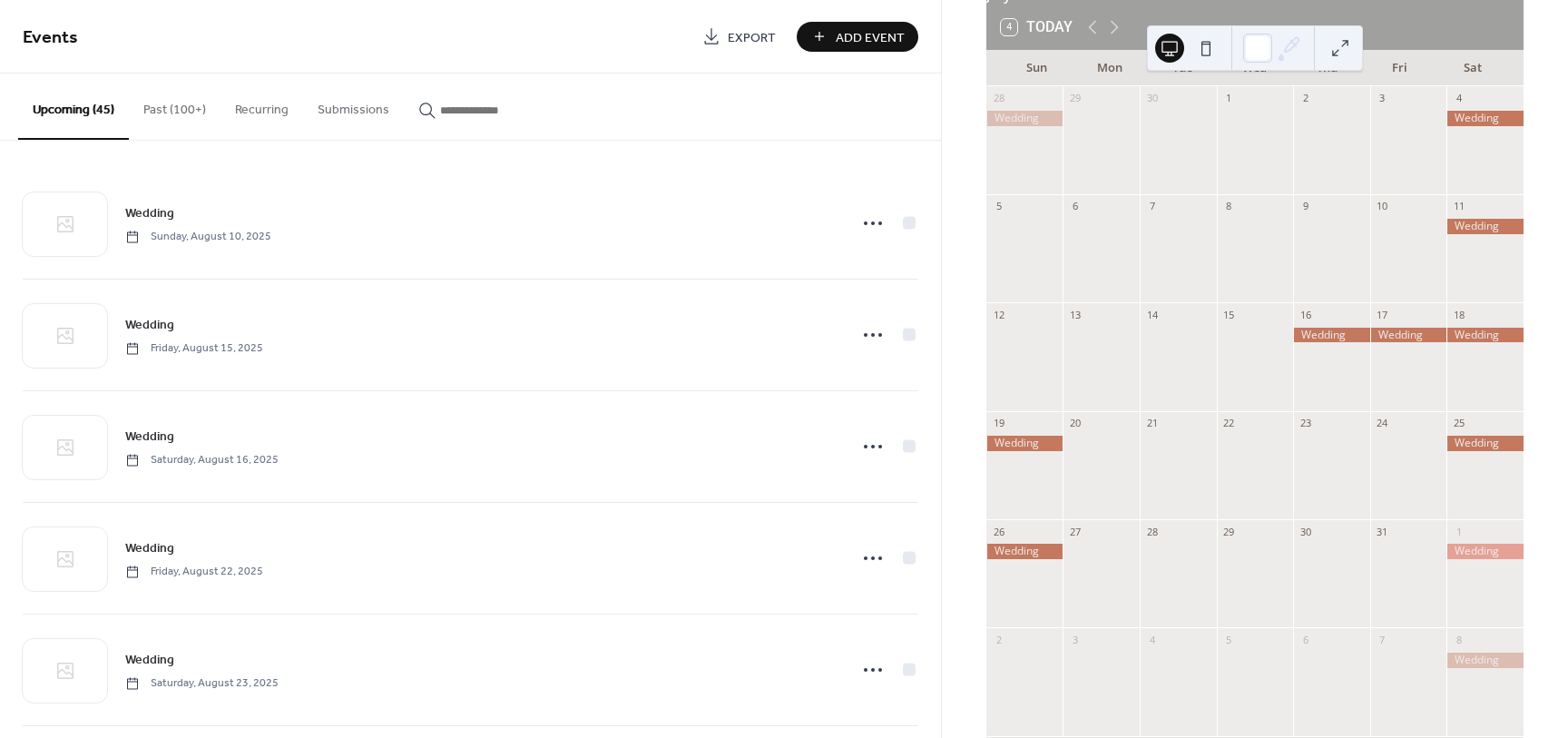 click on "Add Event" at bounding box center [870, 37] 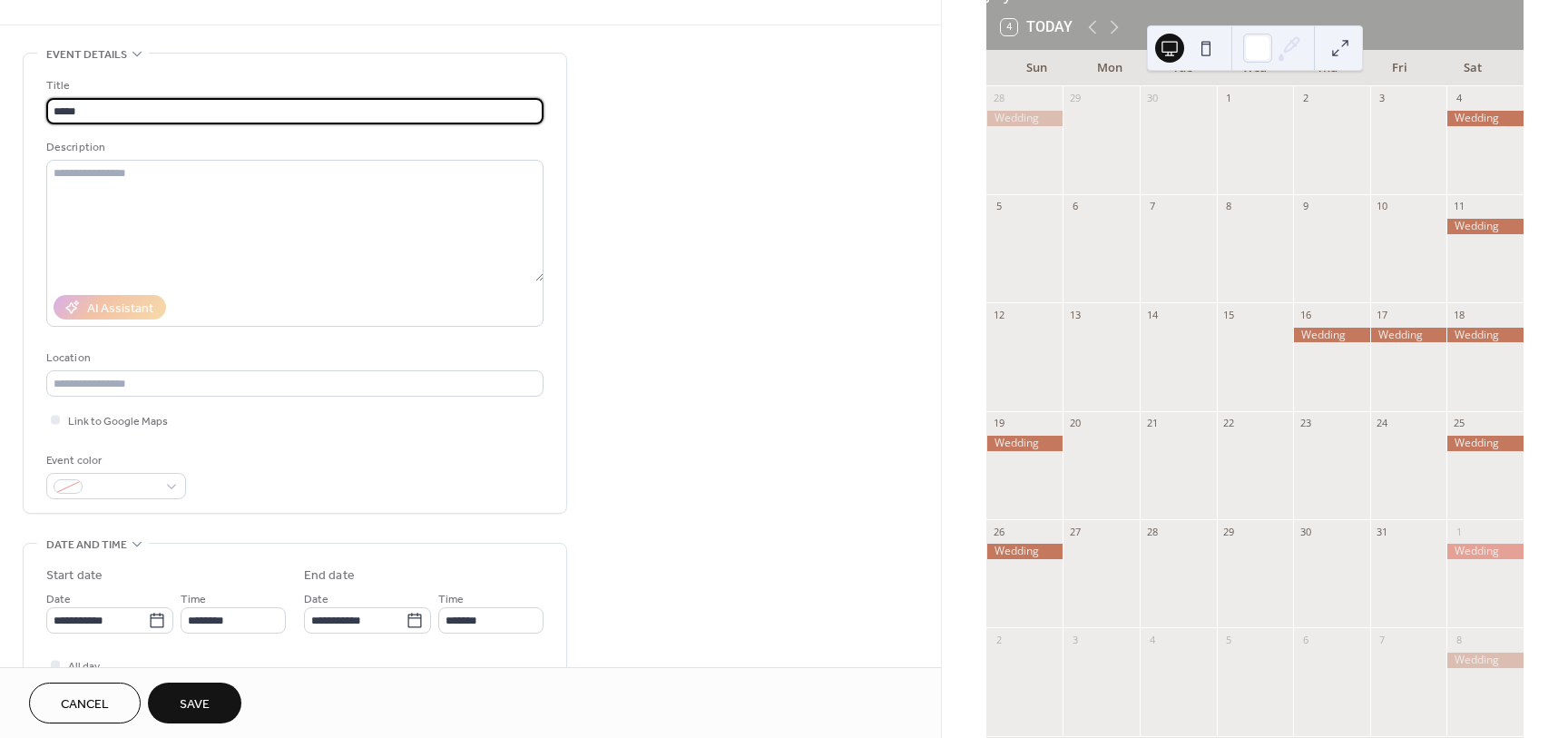 scroll, scrollTop: 227, scrollLeft: 0, axis: vertical 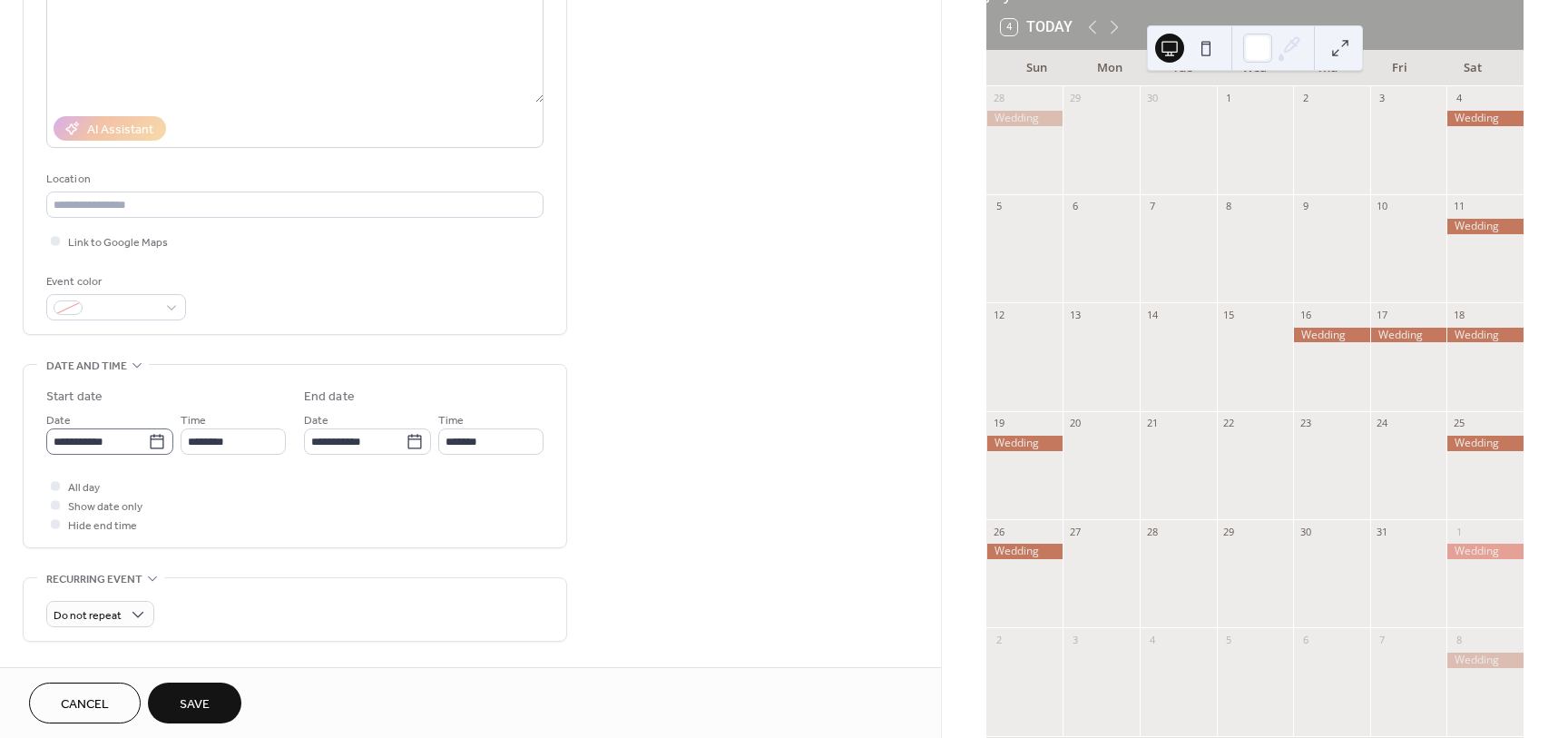 type on "*****" 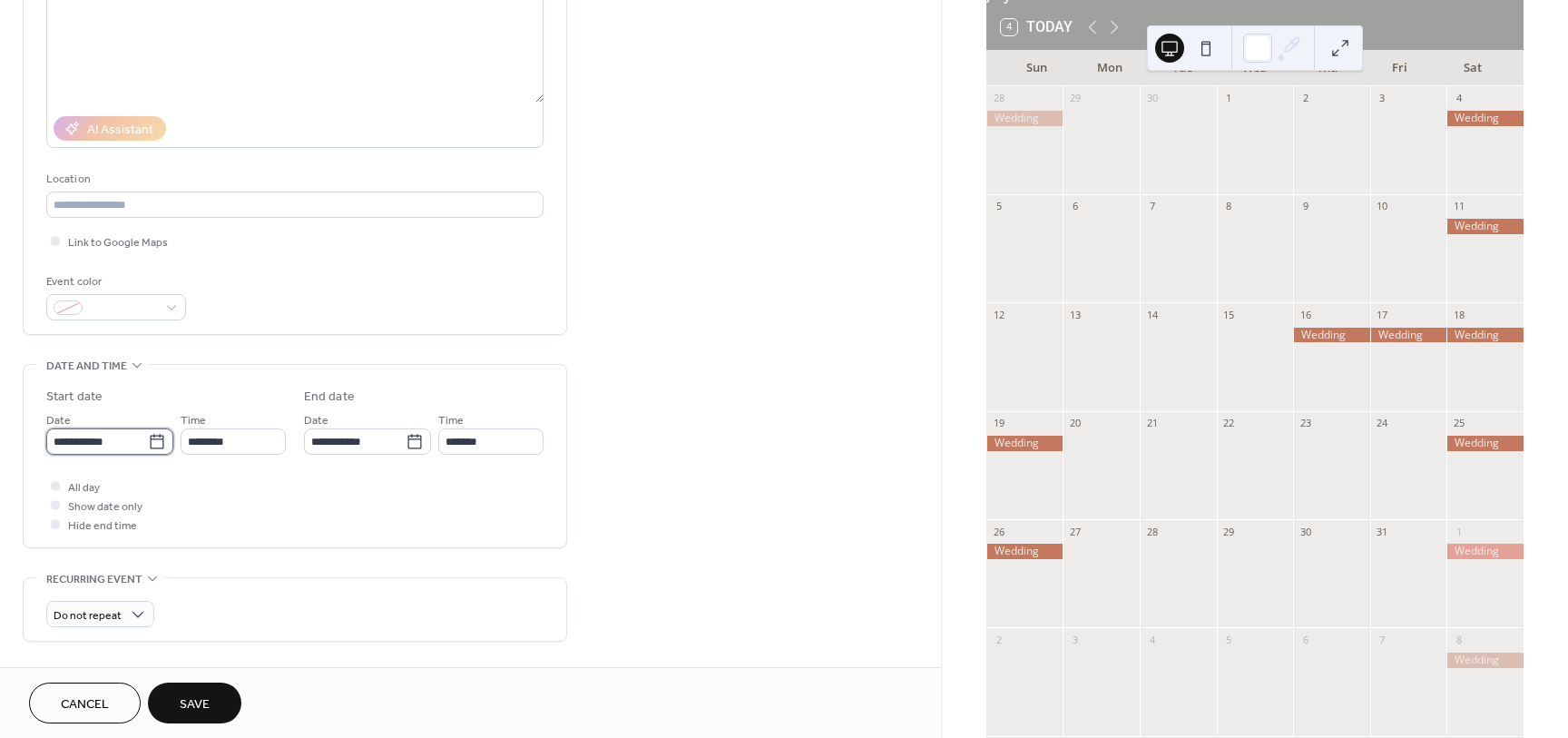 click on "**********" at bounding box center [97, 441] 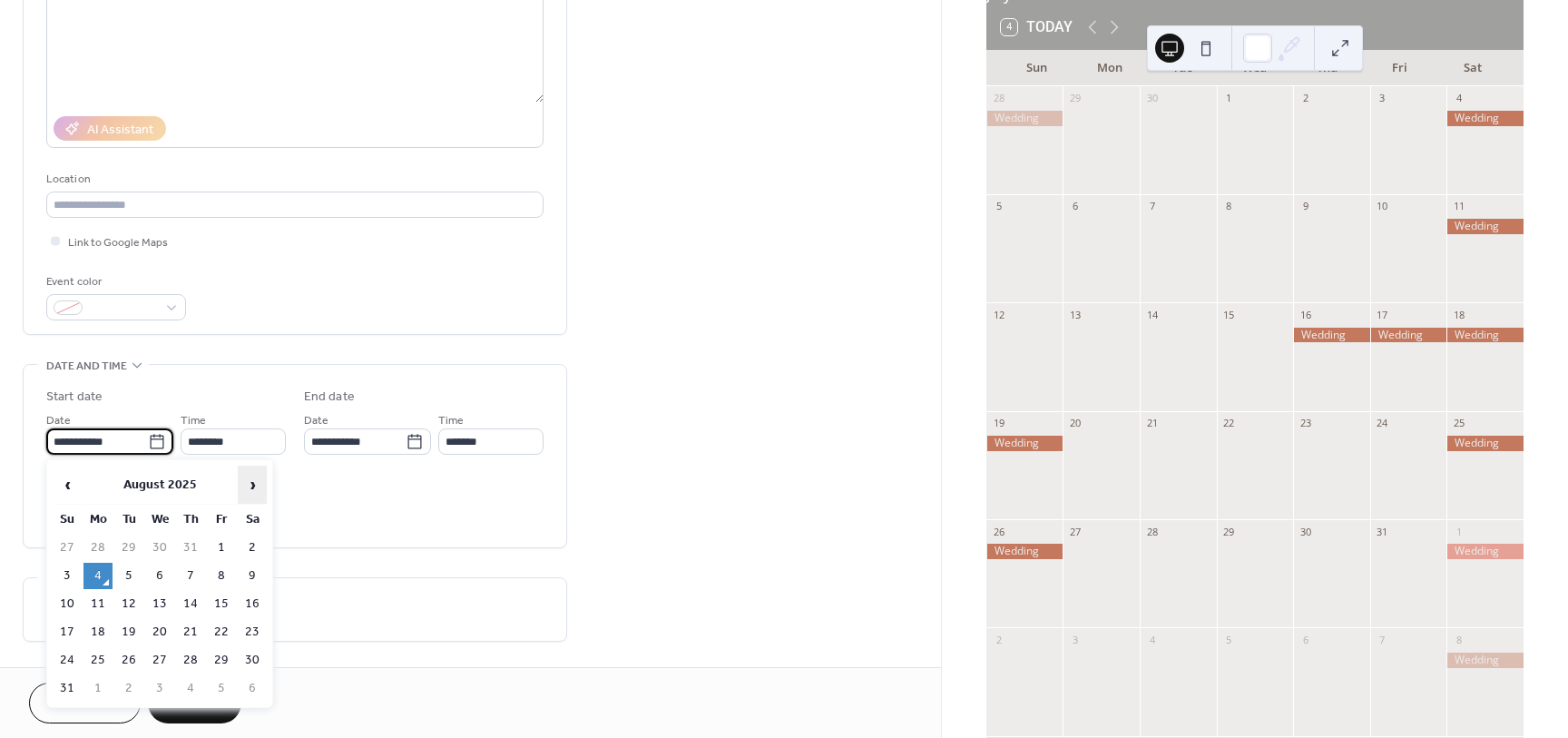 click on "›" at bounding box center [252, 485] 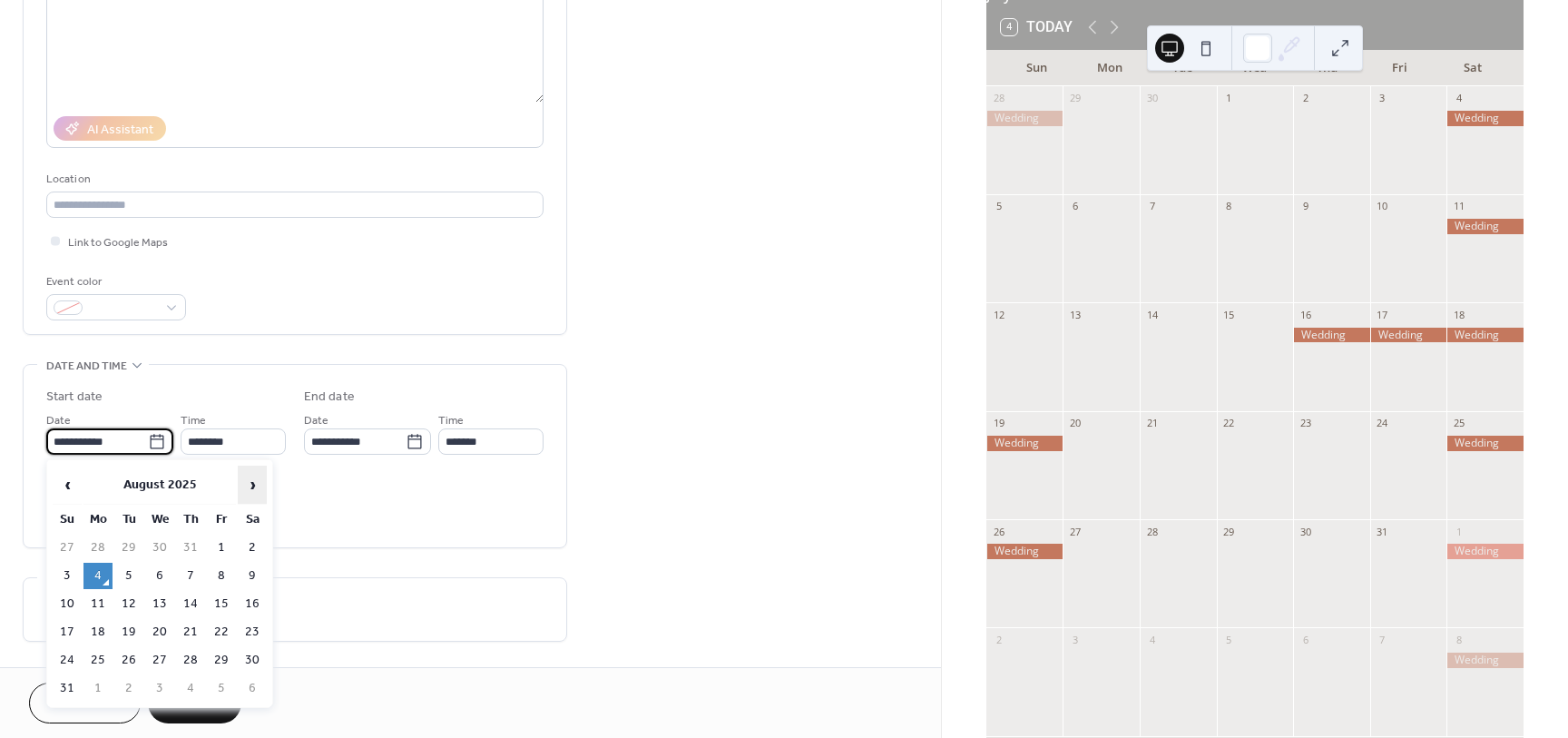 click on "›" at bounding box center [252, 485] 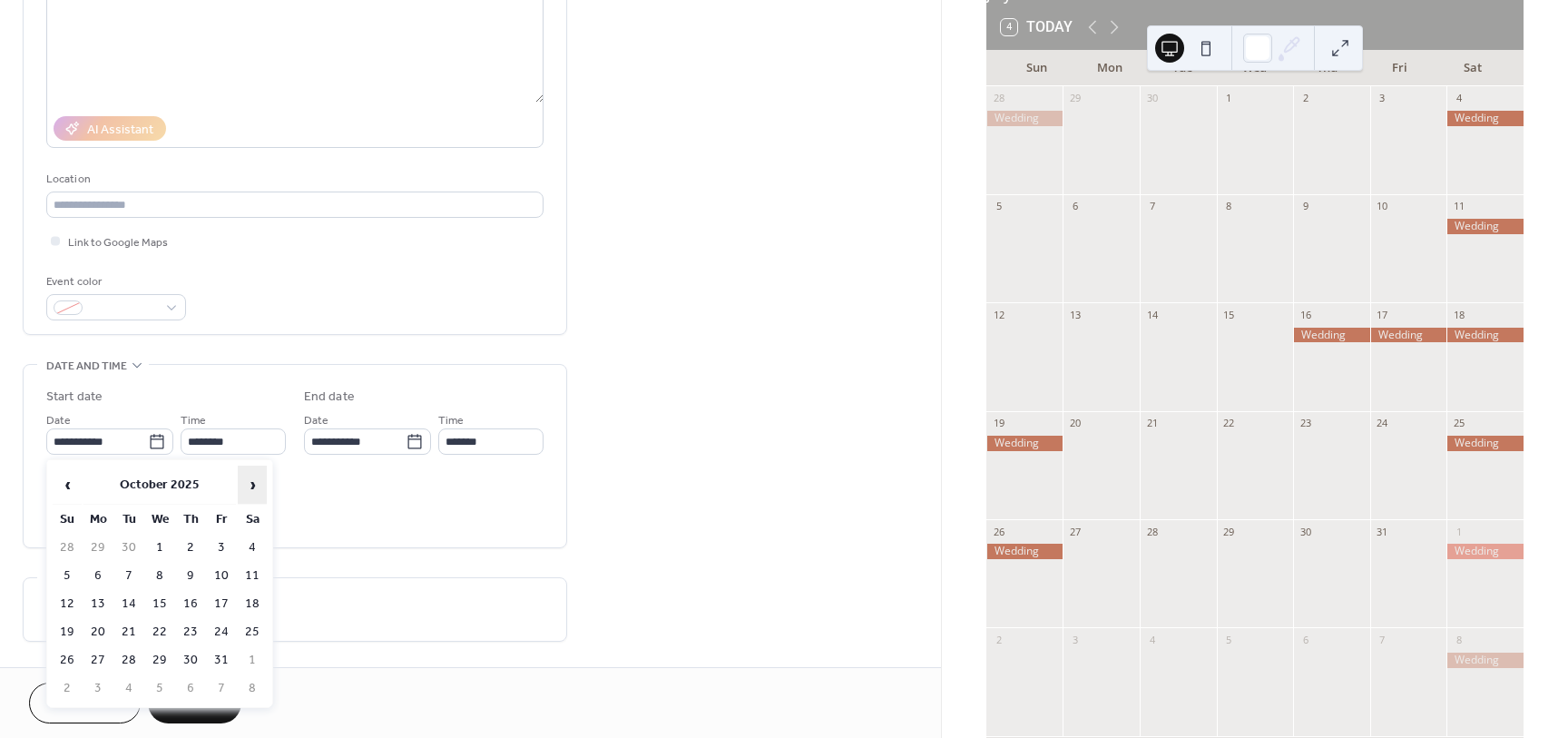 click on "›" at bounding box center (252, 485) 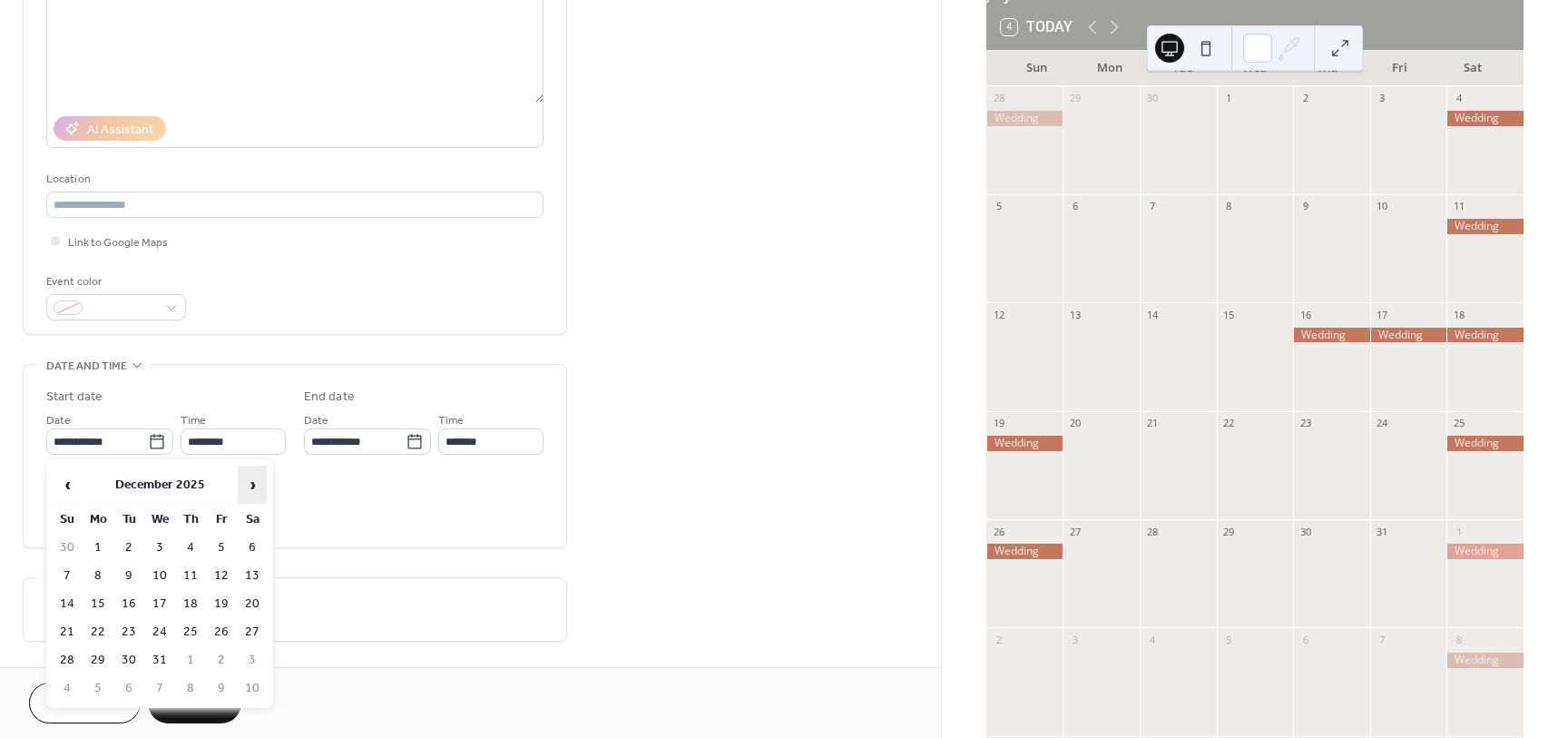 click on "›" at bounding box center (252, 485) 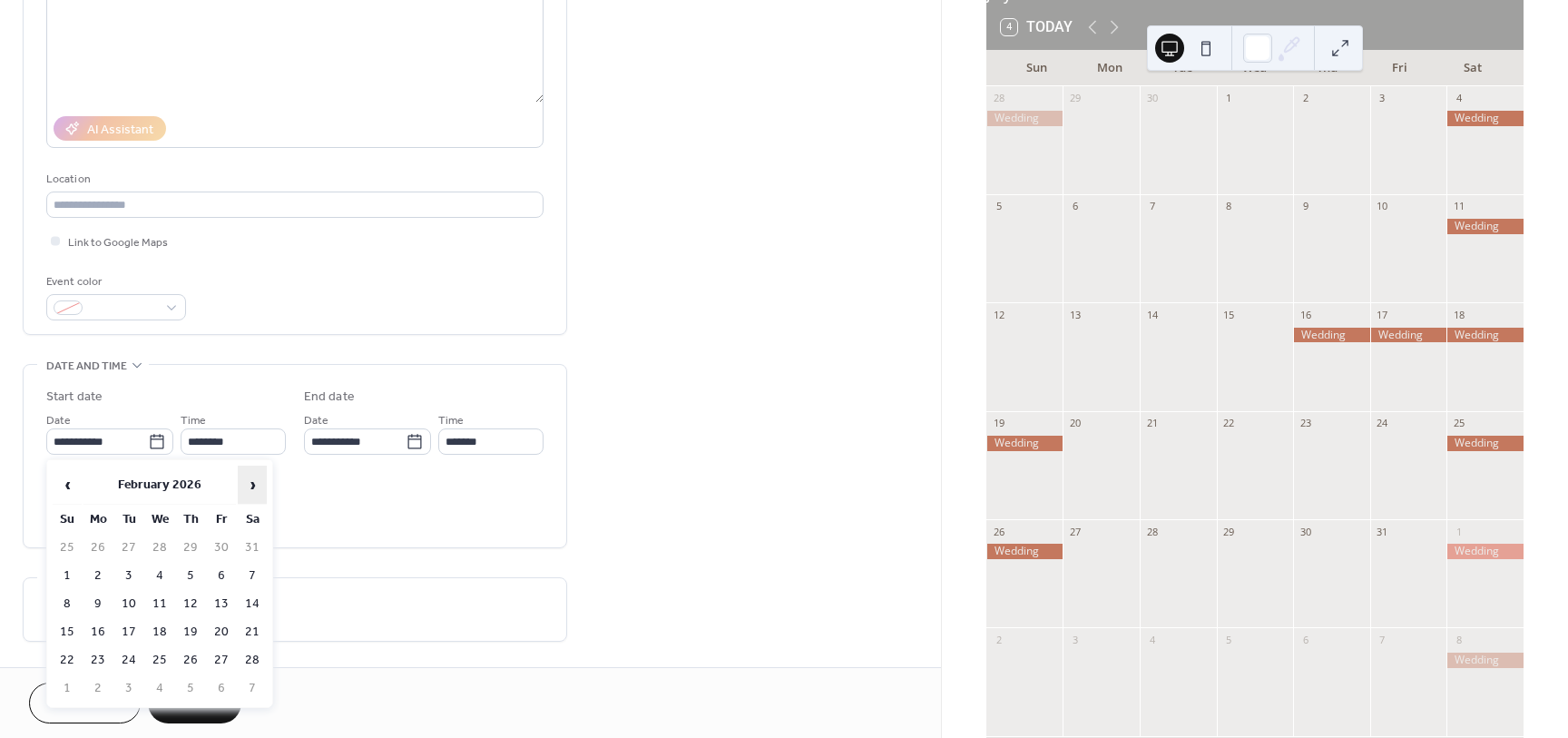 click on "›" at bounding box center (252, 485) 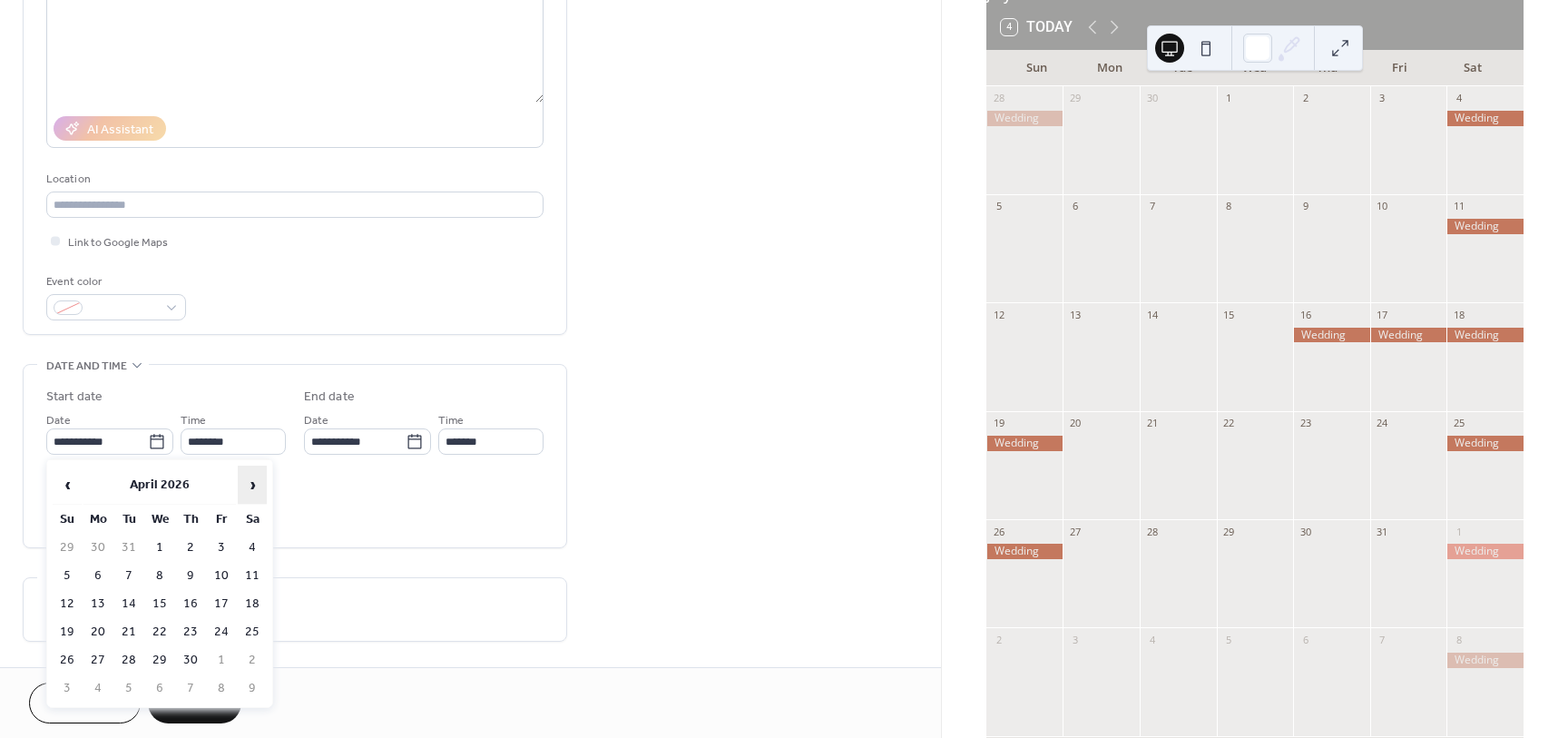click on "›" at bounding box center [252, 485] 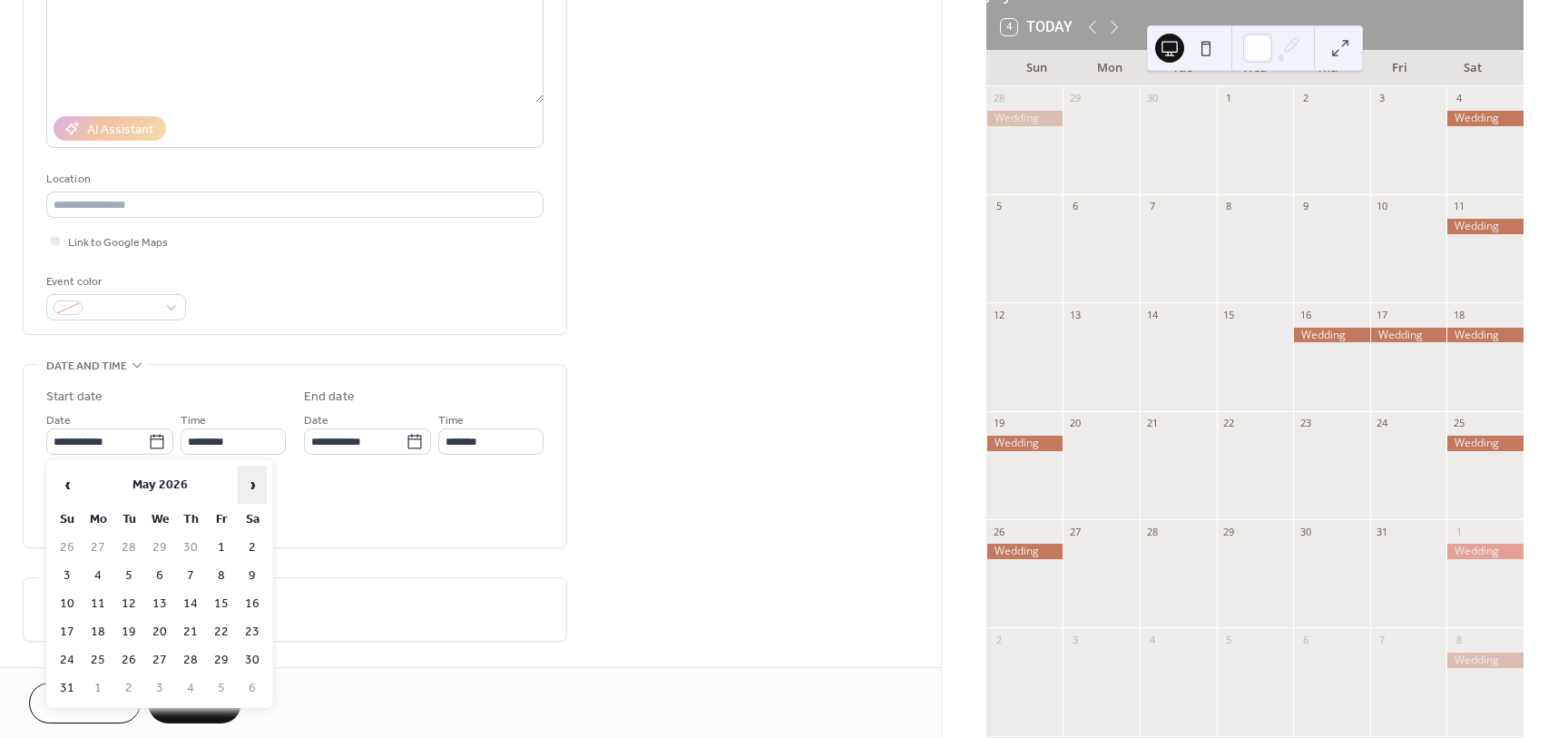 click on "›" at bounding box center [252, 485] 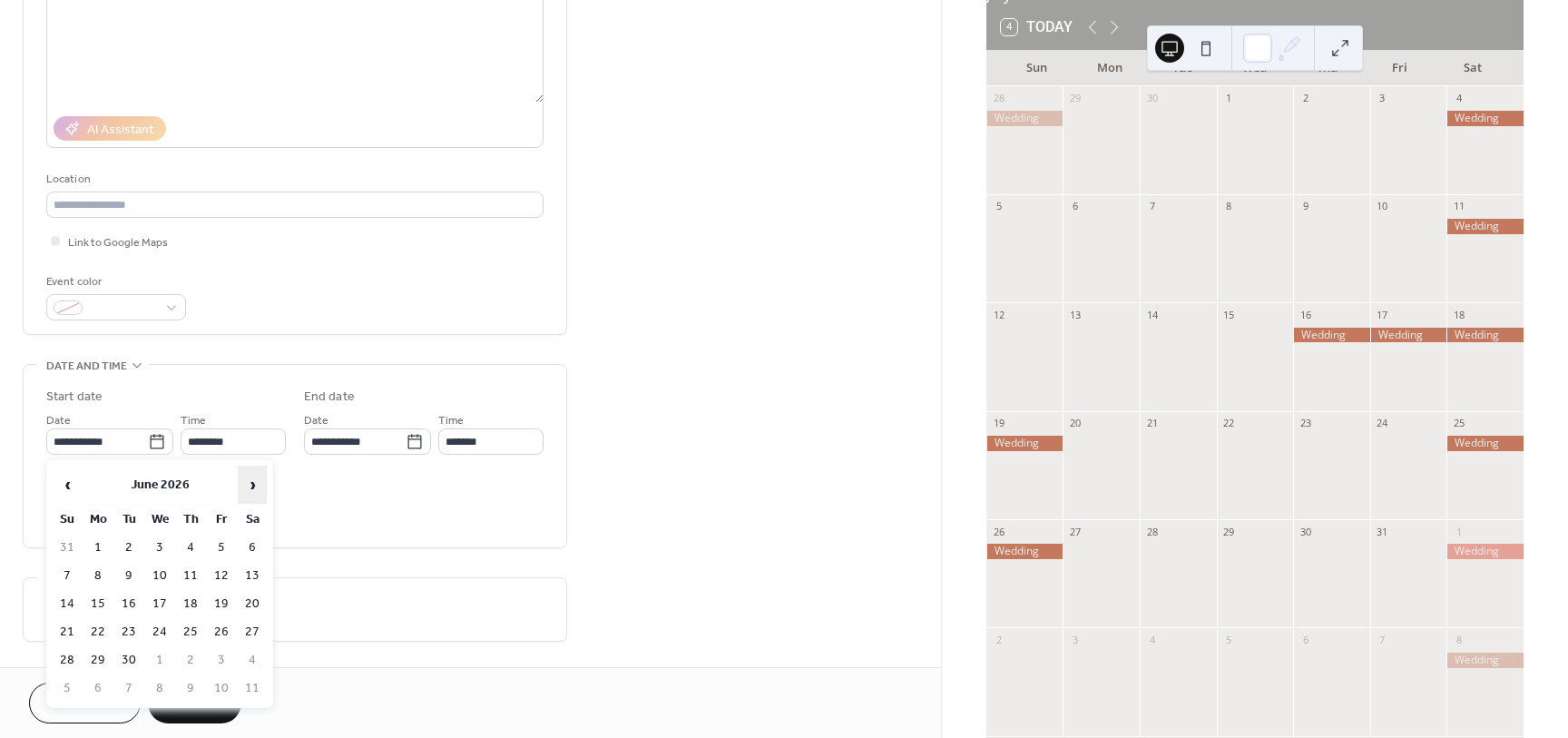 click on "›" at bounding box center [252, 485] 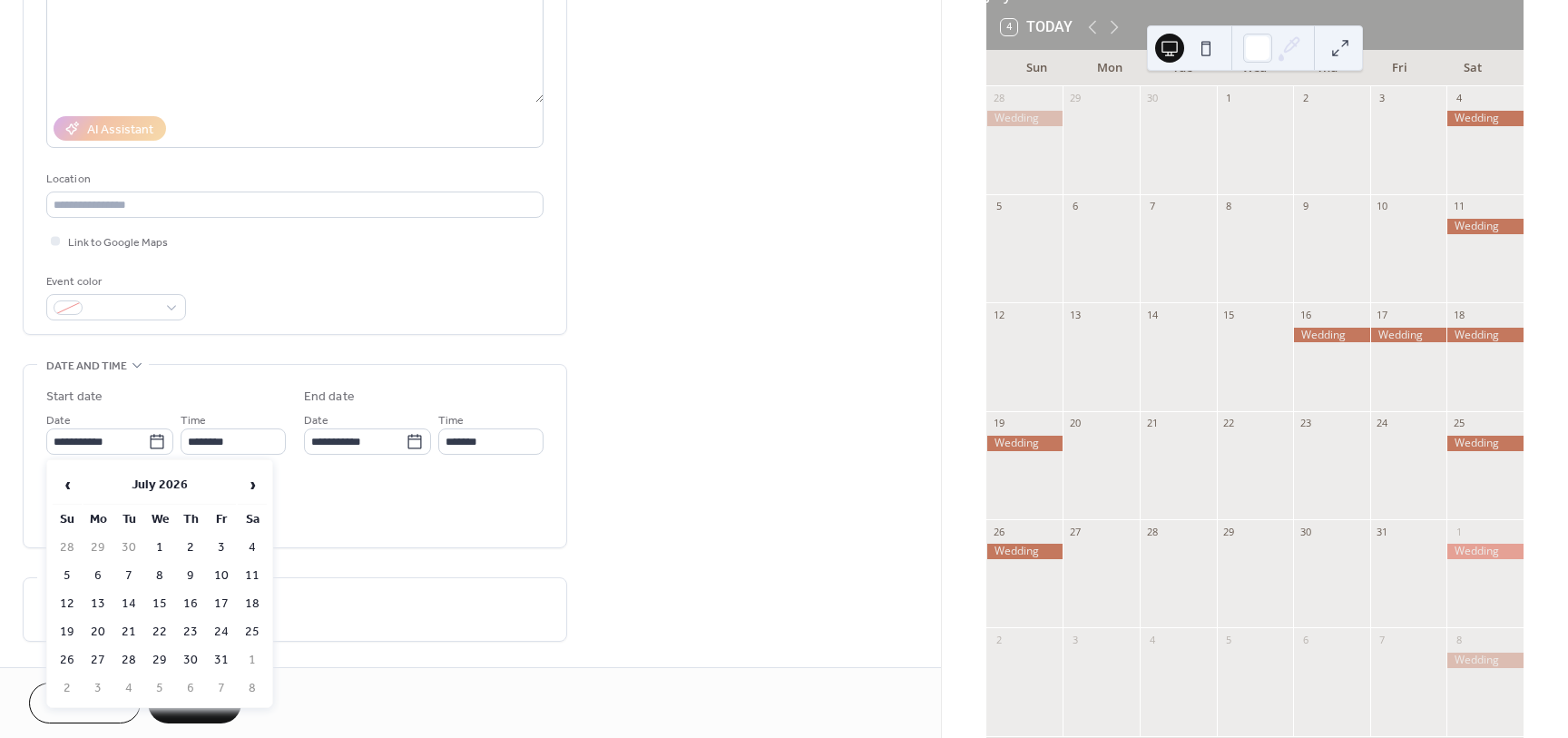 click on "31" at bounding box center (221, 660) 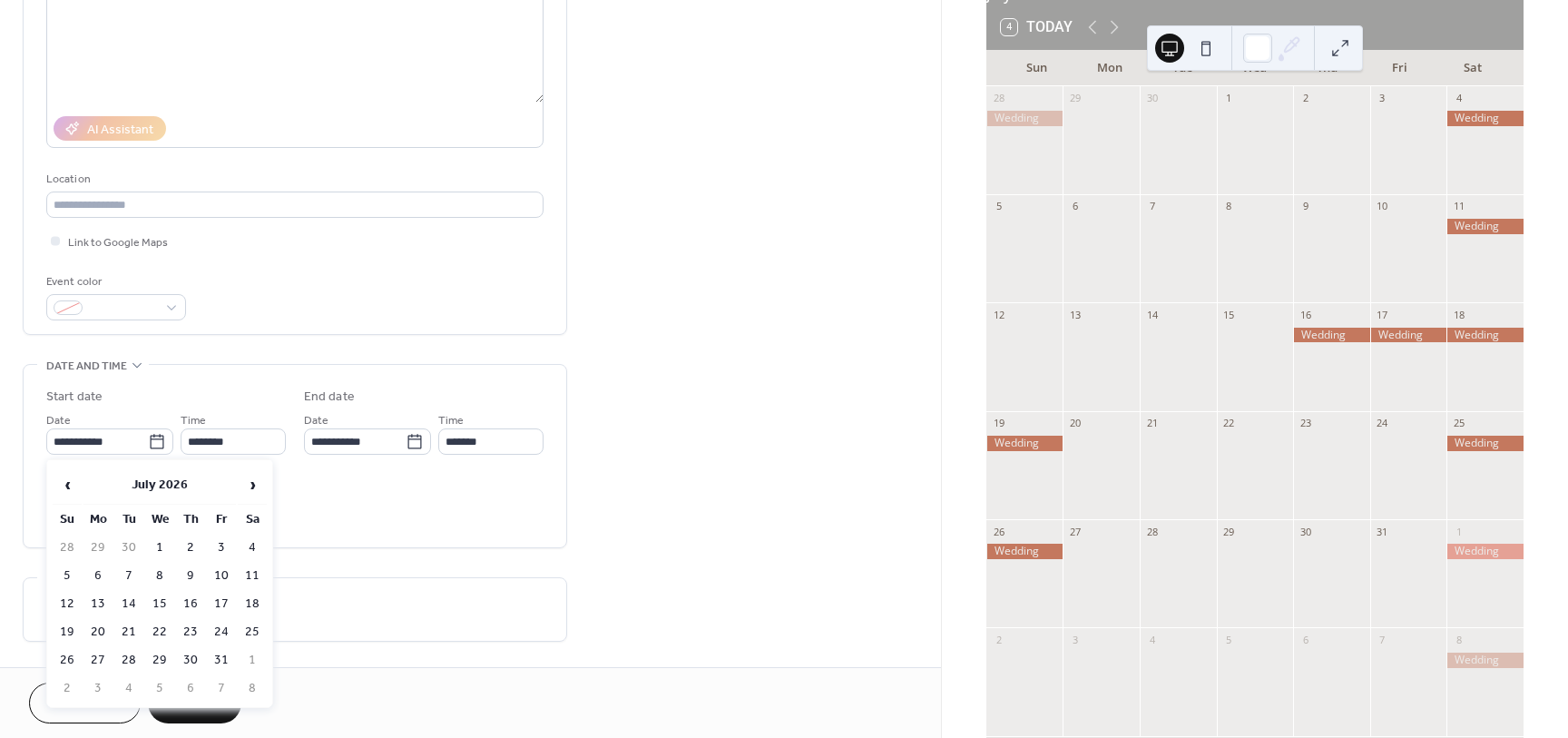 type on "**********" 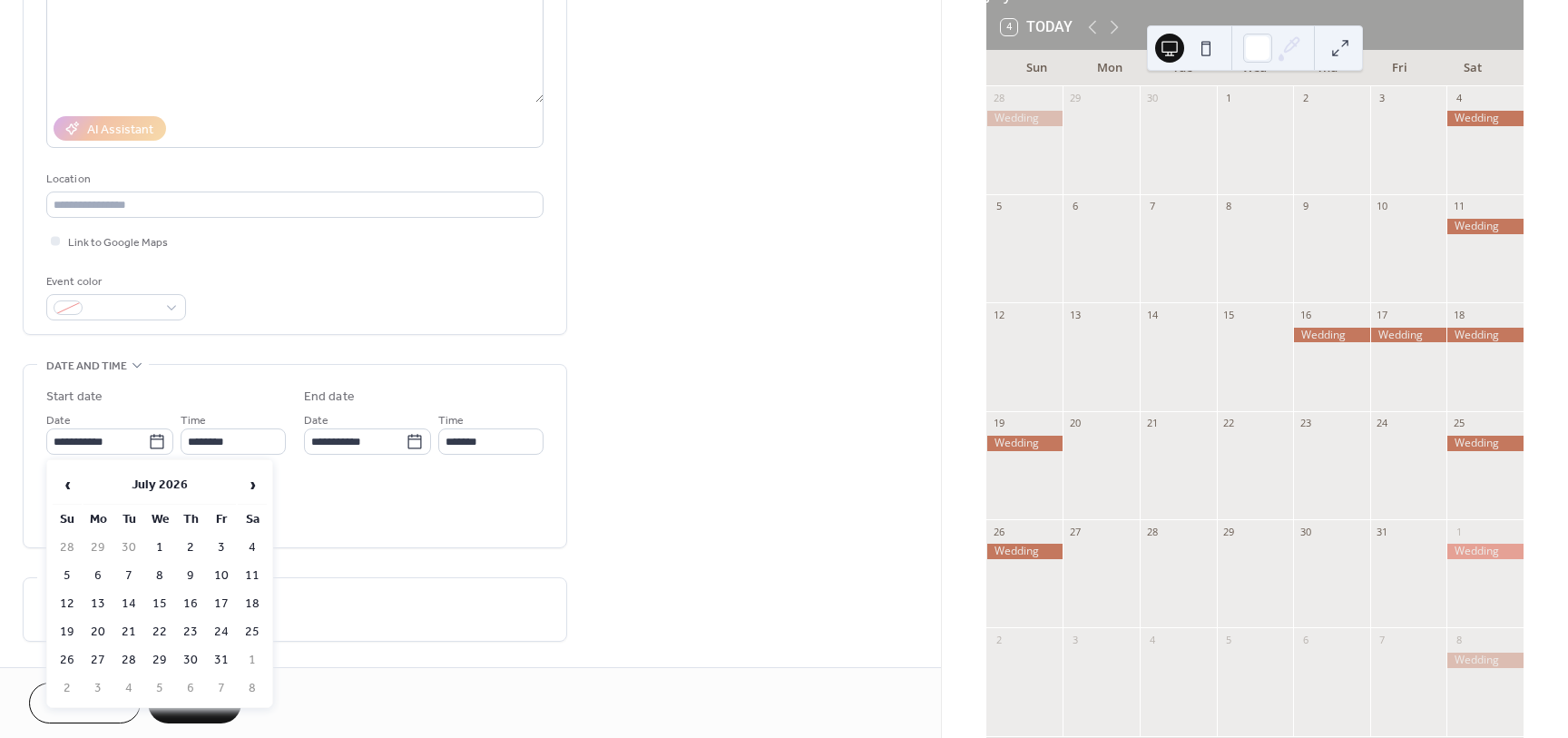 type on "**********" 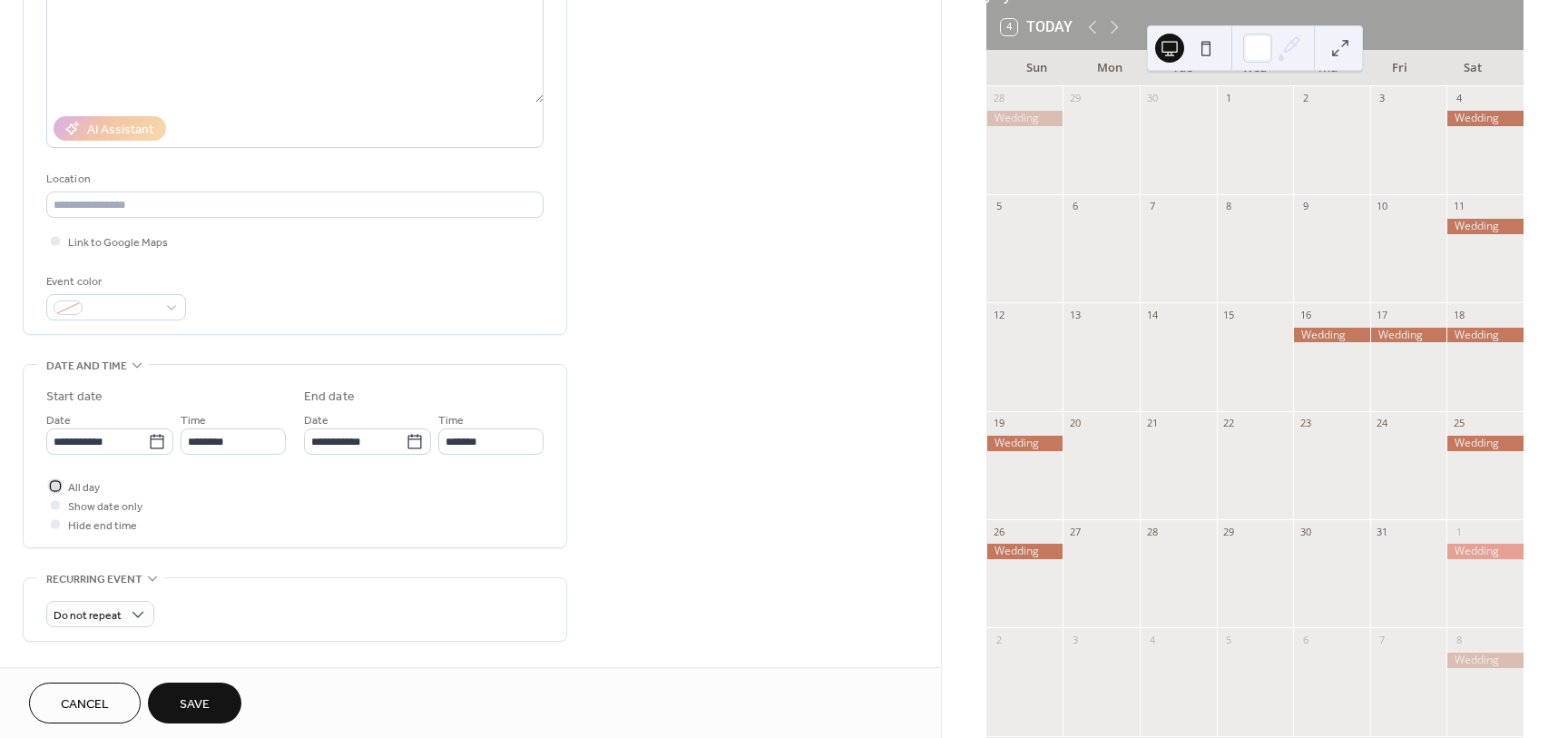 click on "All day" at bounding box center (83, 487) 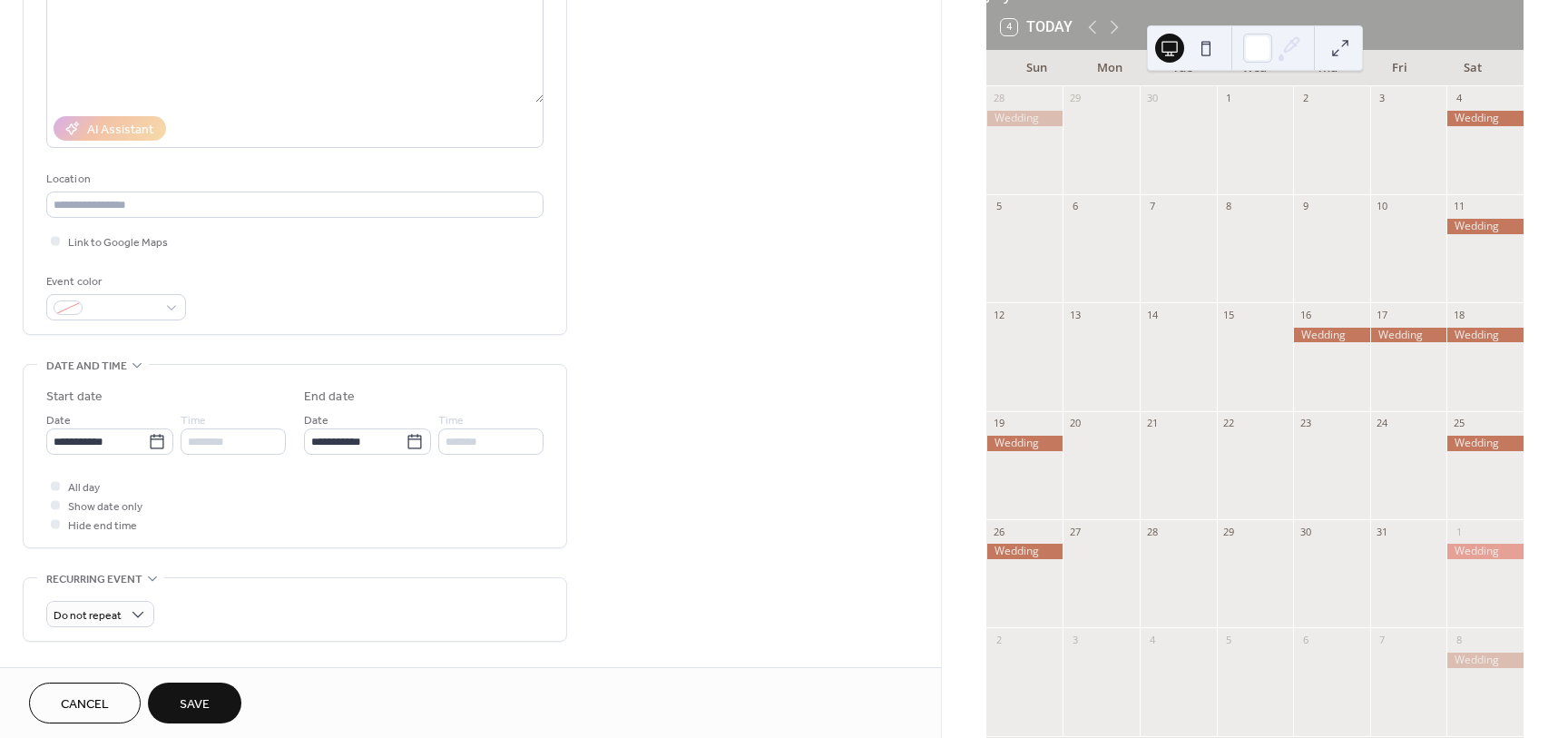 click on "Save" at bounding box center [194, 703] 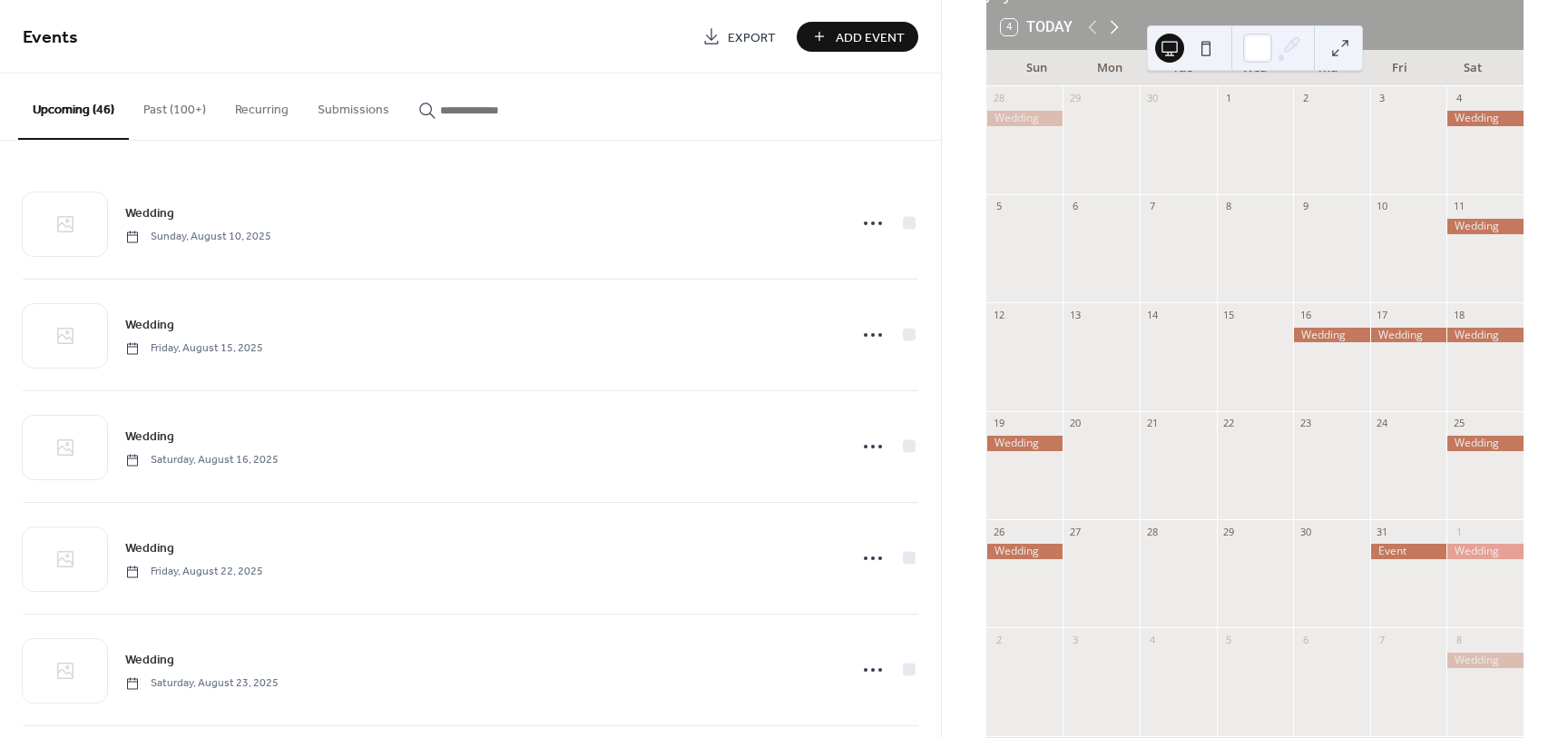 click 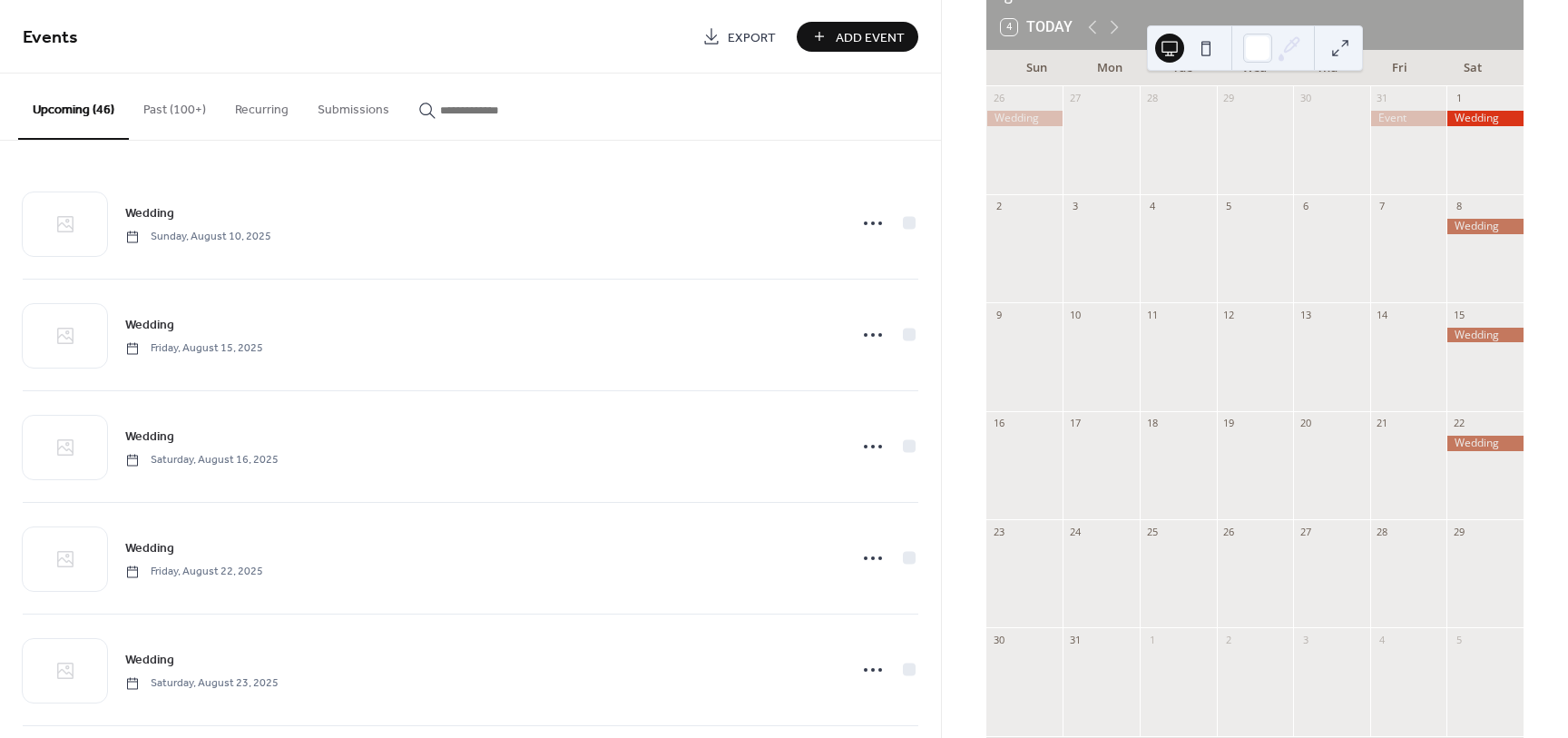 click on "Add Event" at bounding box center (870, 37) 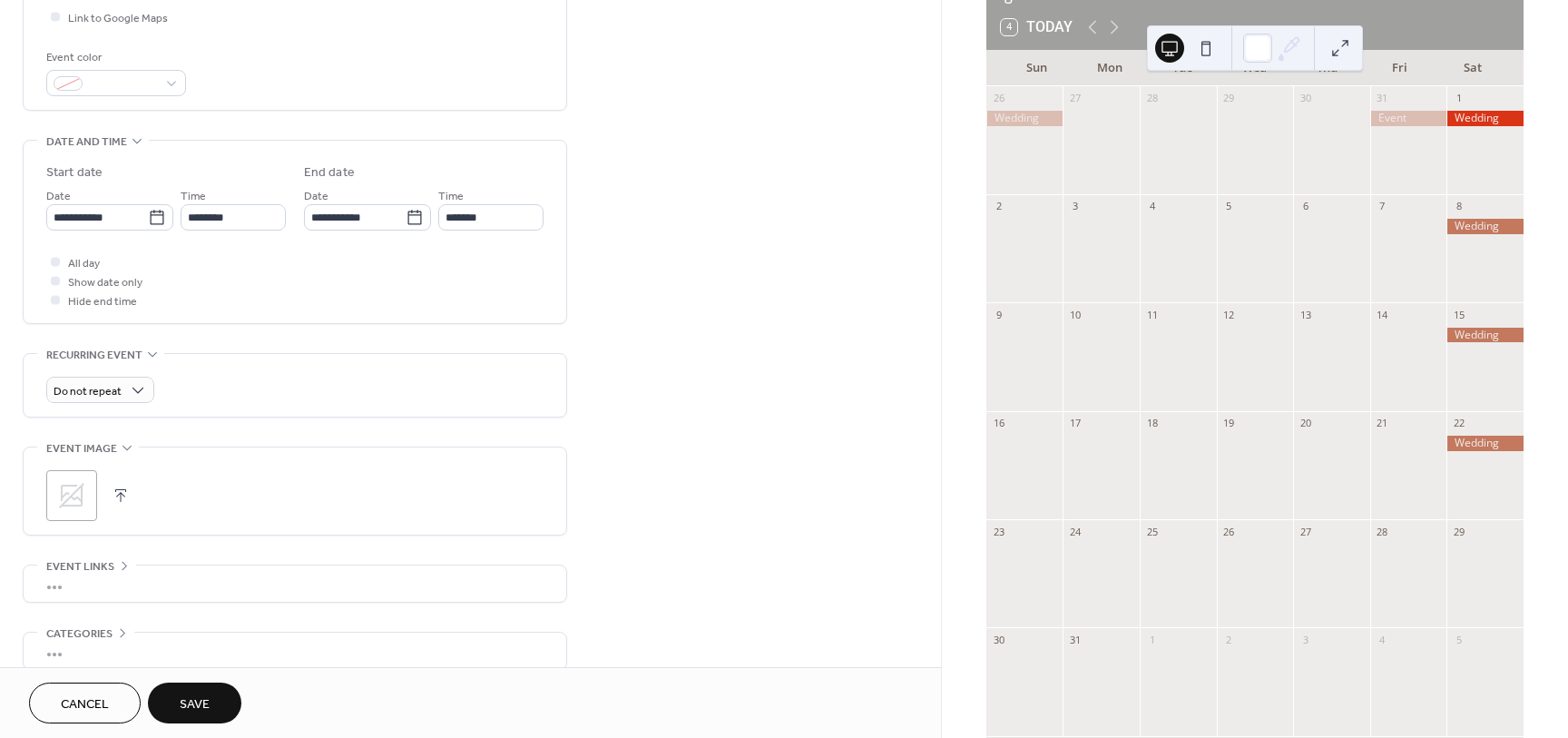 scroll, scrollTop: 454, scrollLeft: 0, axis: vertical 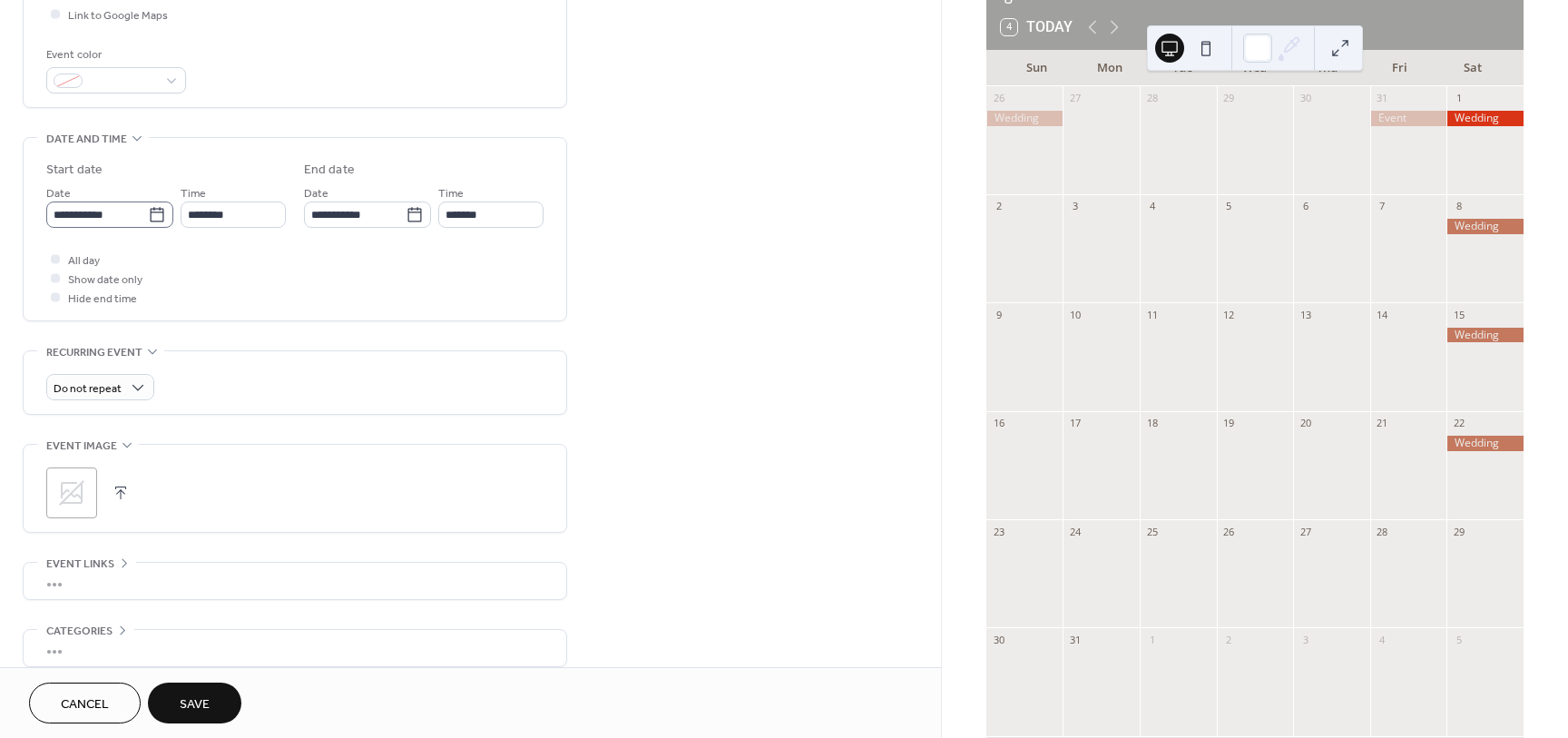 type on "*******" 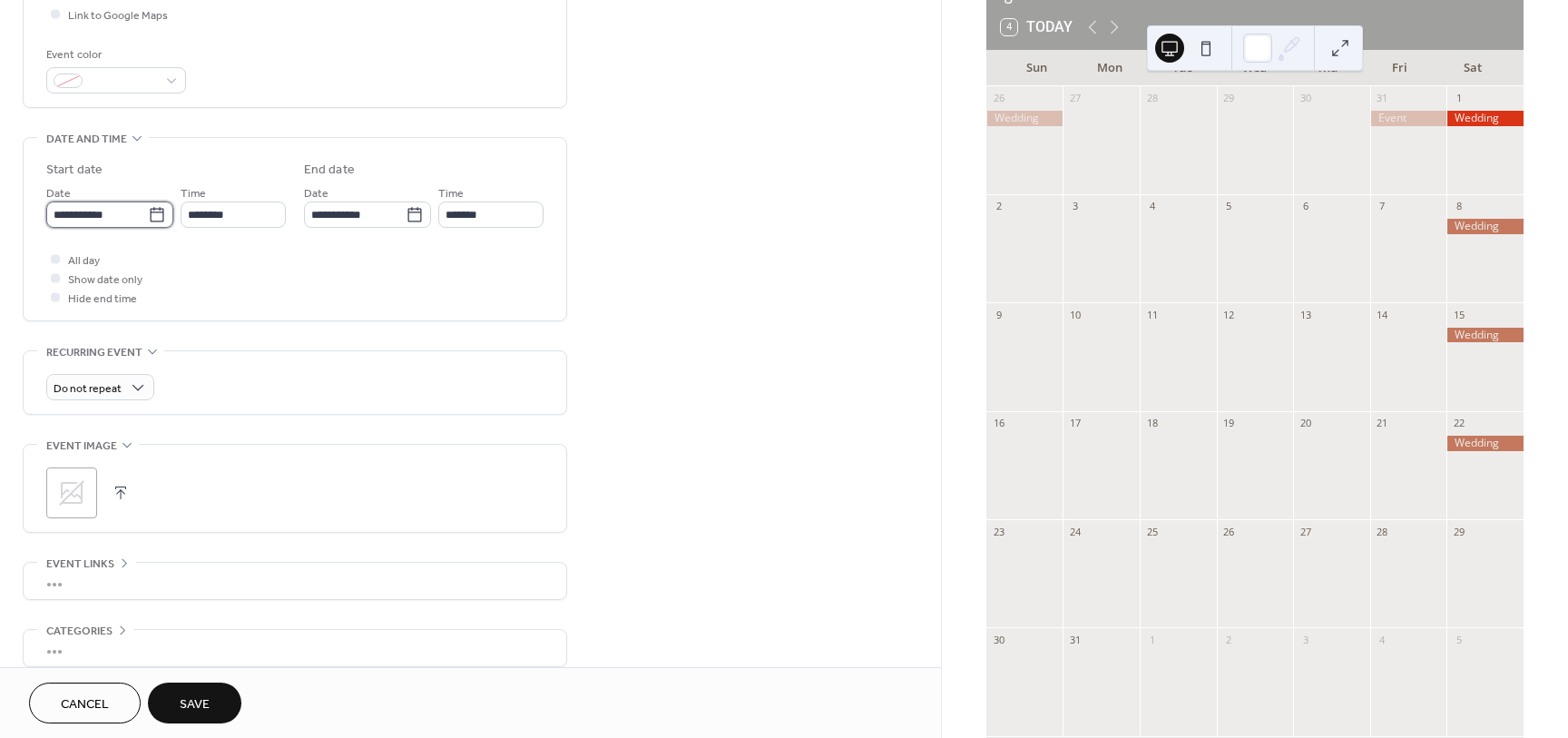 click on "**********" at bounding box center (97, 214) 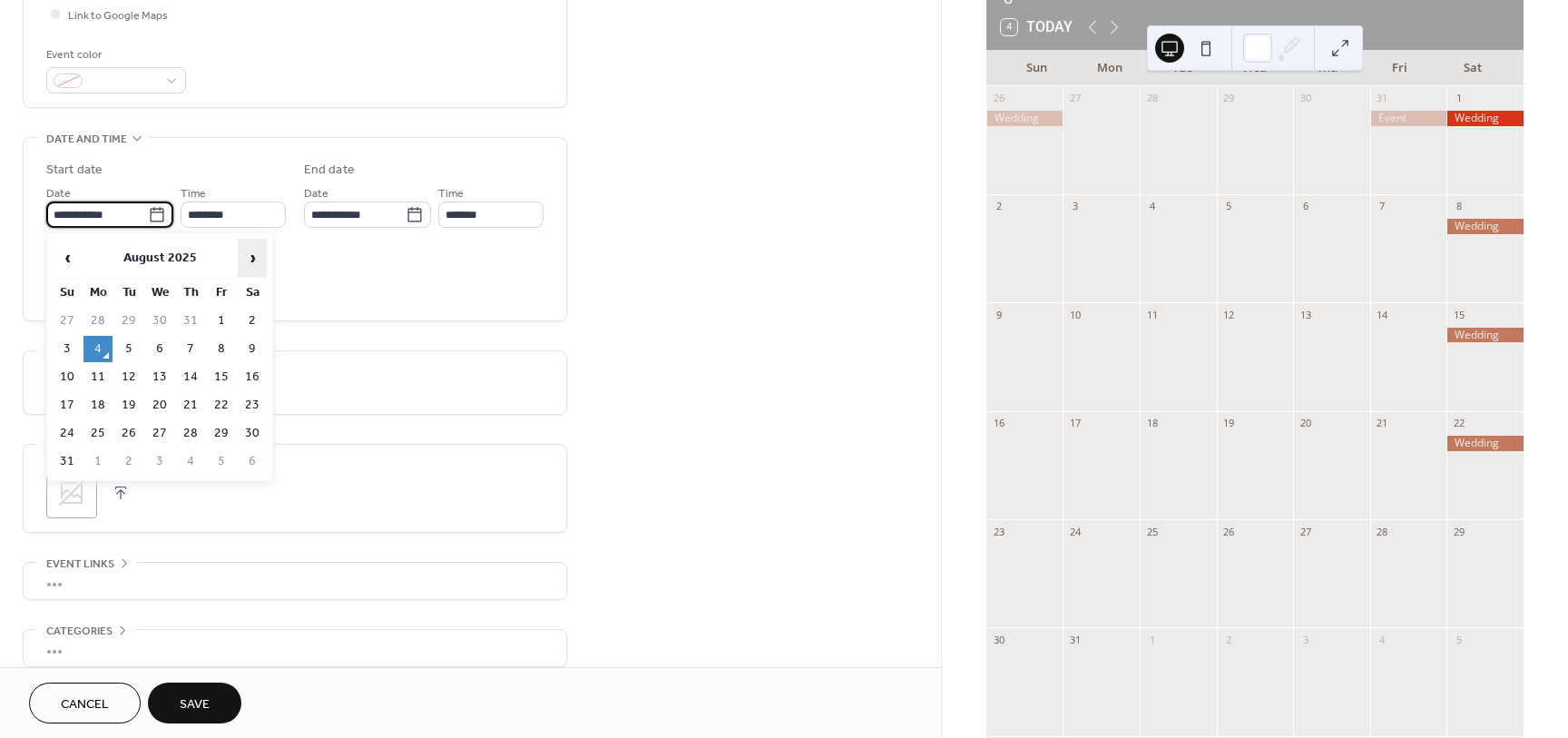 click on "›" at bounding box center (252, 258) 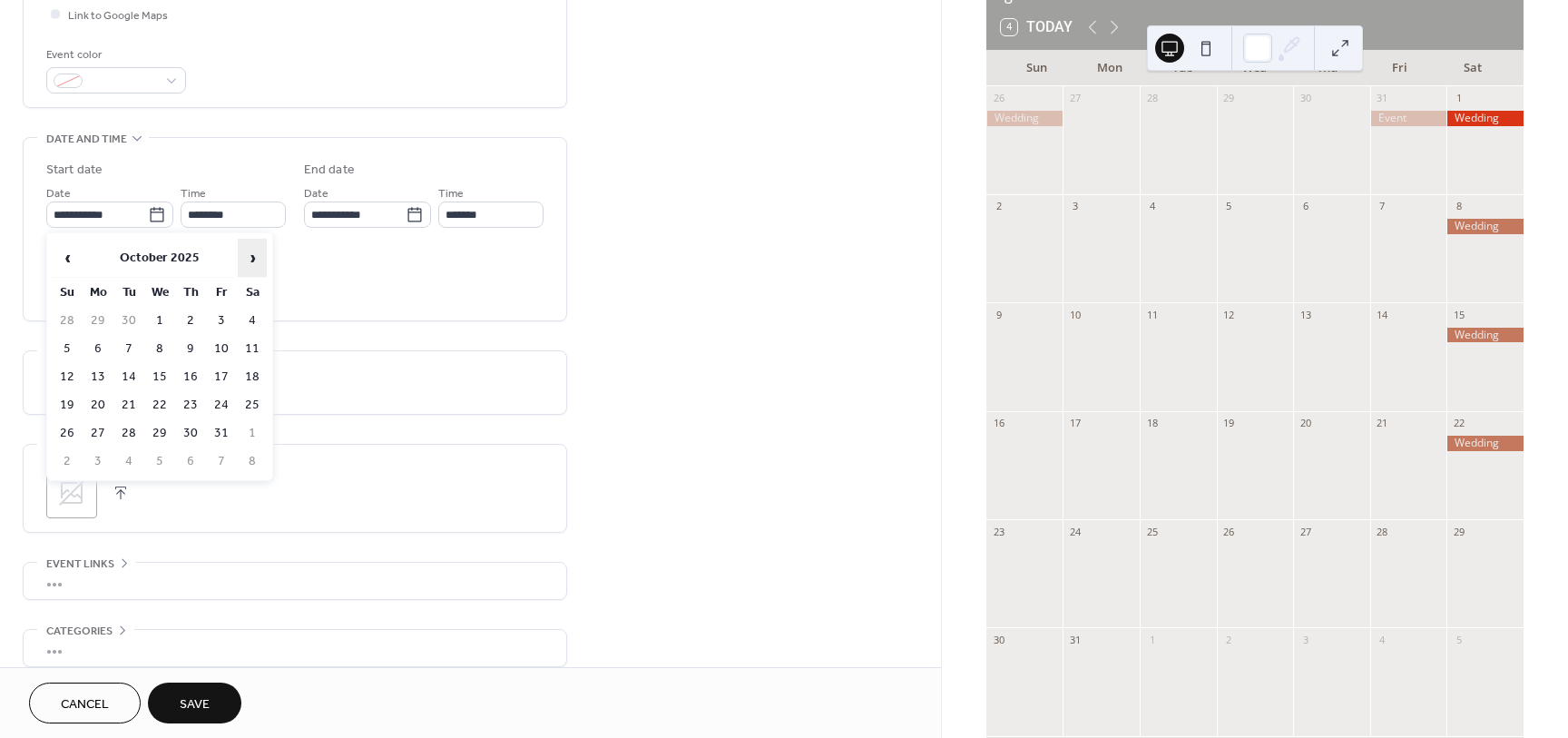 click on "›" at bounding box center (252, 258) 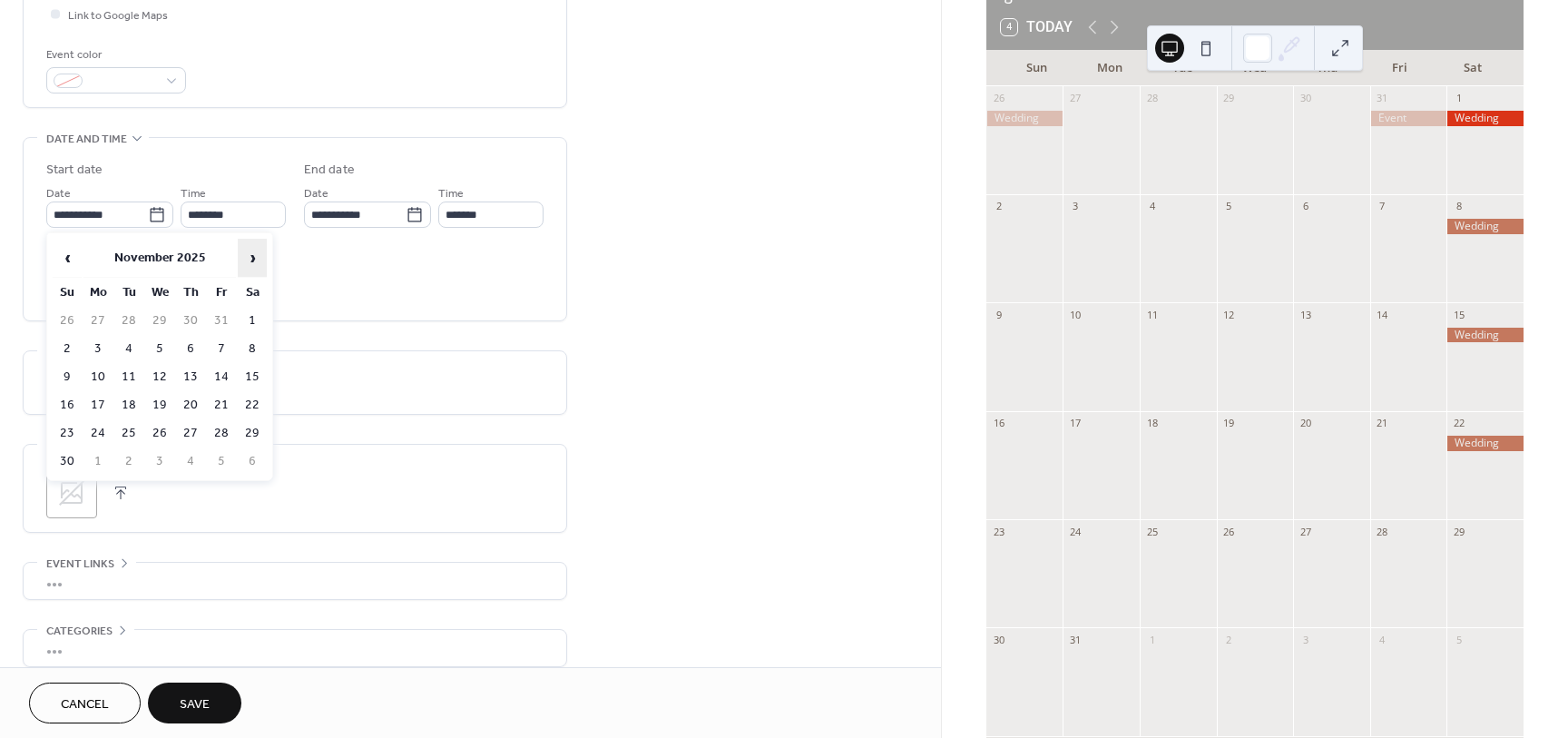 click on "›" at bounding box center [252, 258] 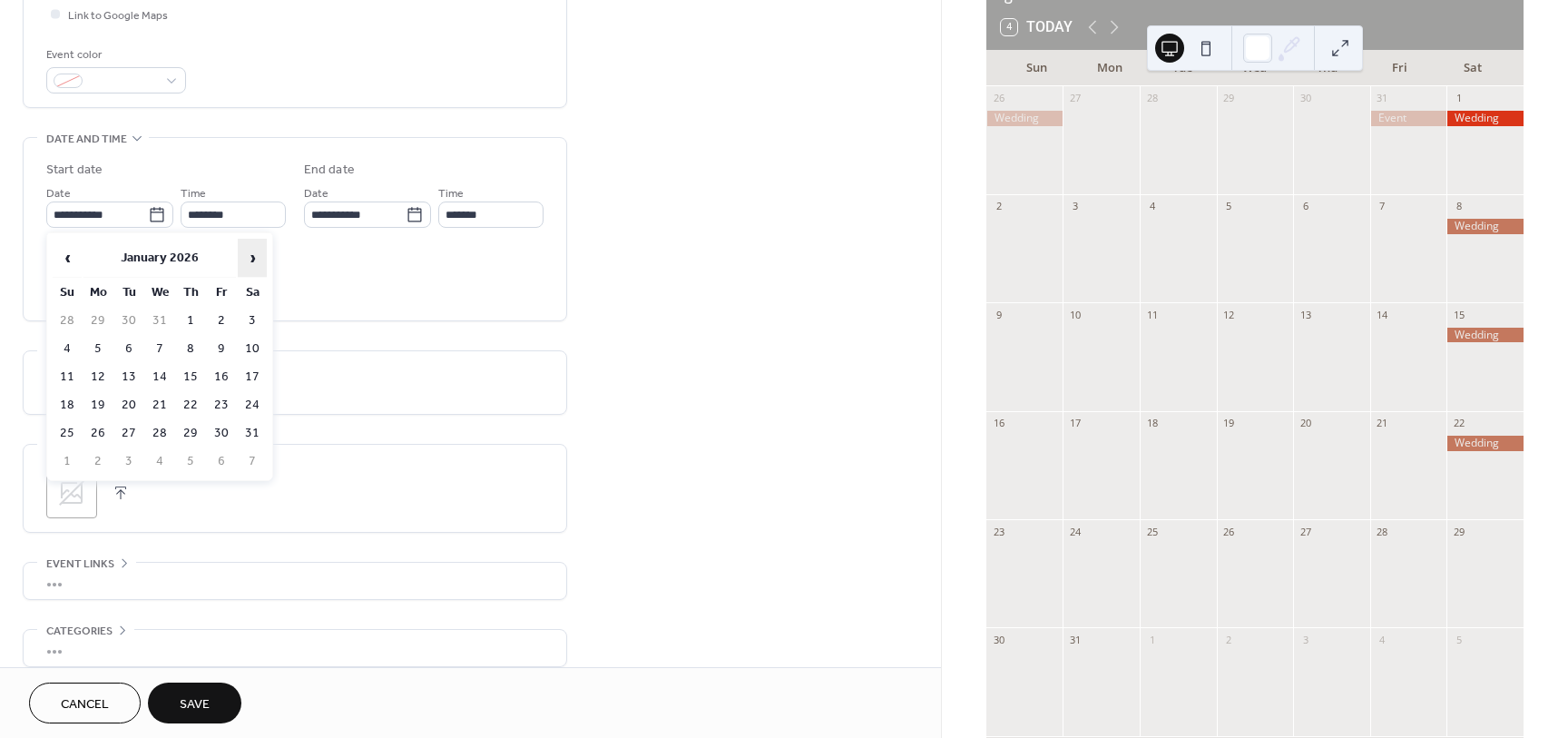 click on "›" at bounding box center [252, 258] 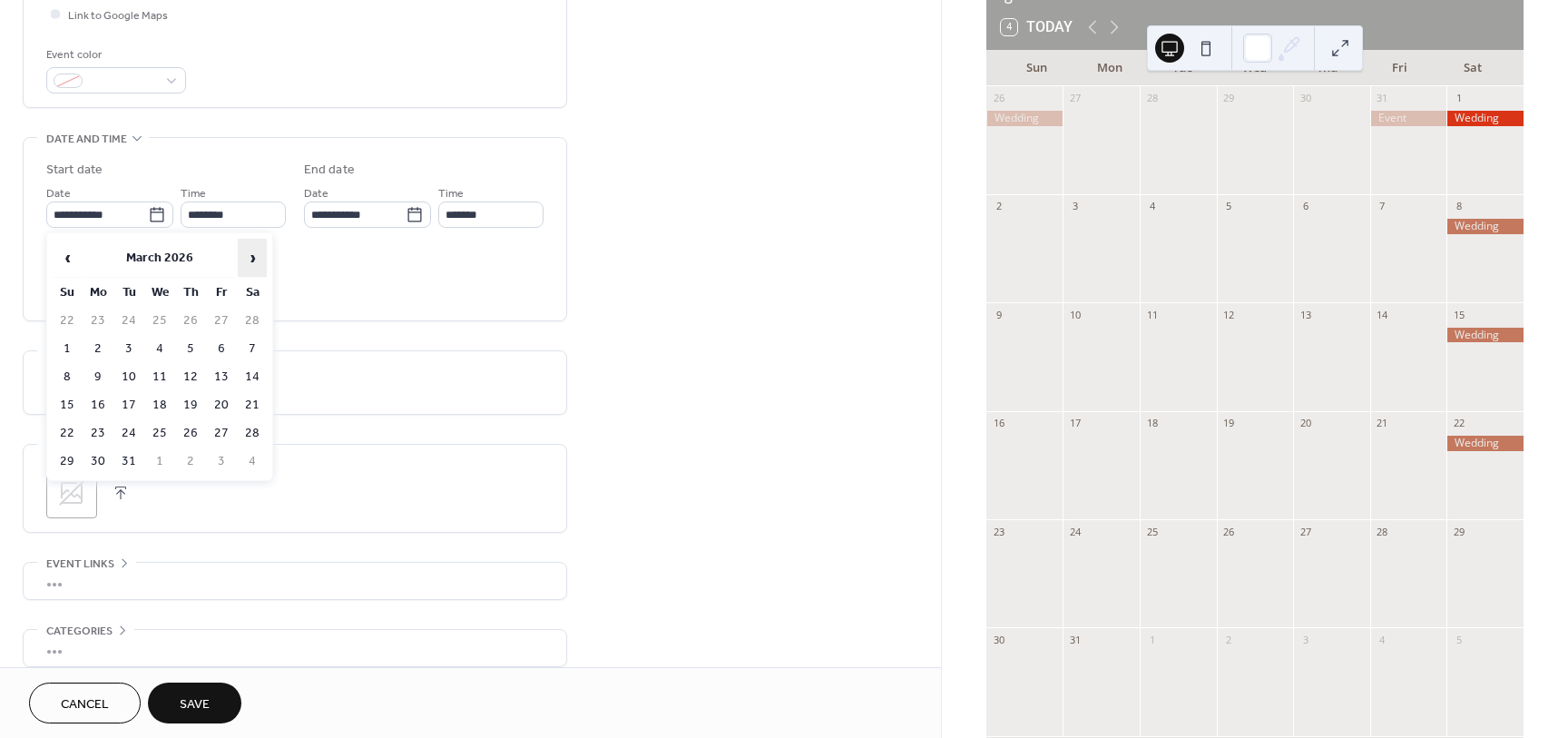 click on "›" at bounding box center (252, 258) 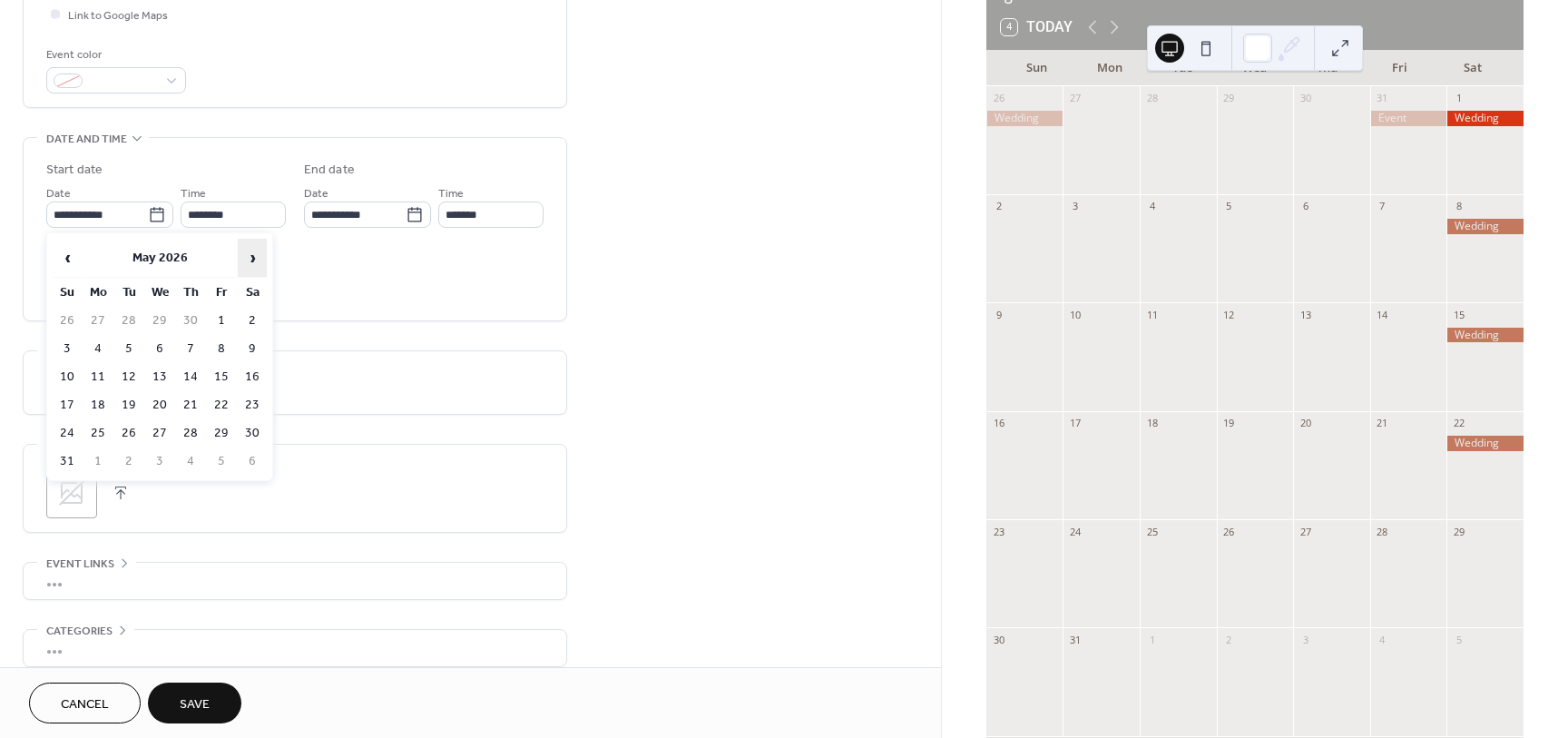 click on "›" at bounding box center (252, 258) 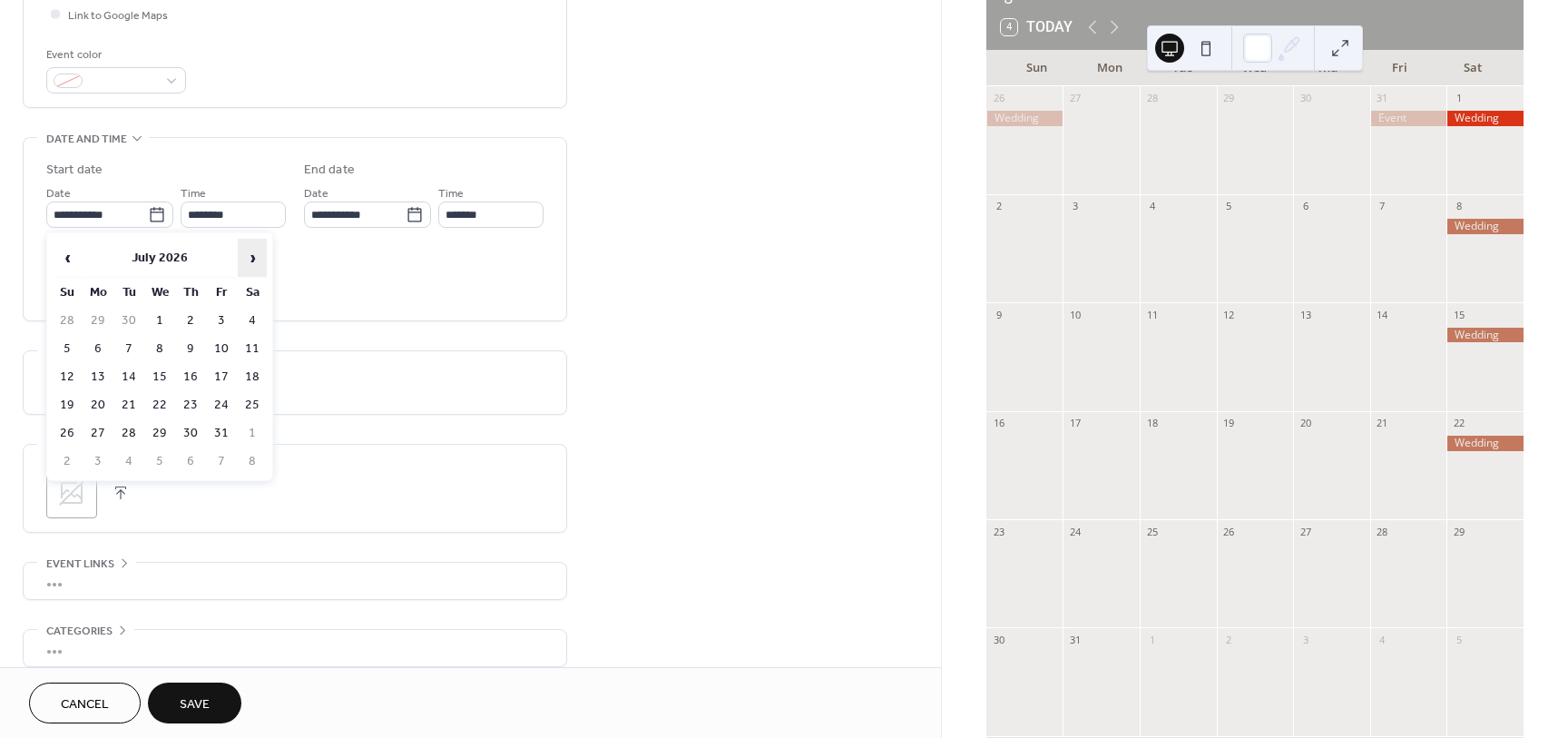click on "›" at bounding box center [252, 258] 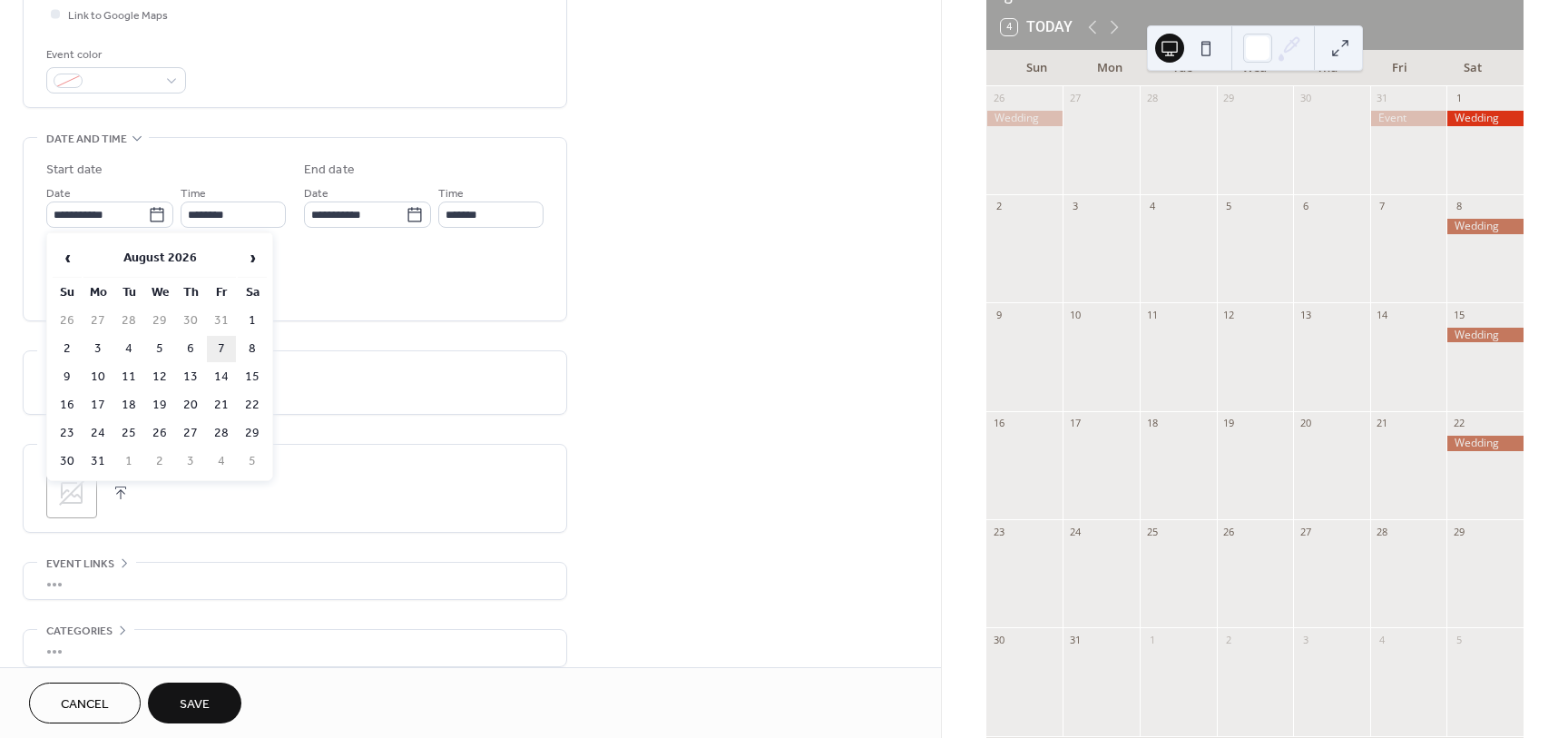 click on "7" at bounding box center [221, 349] 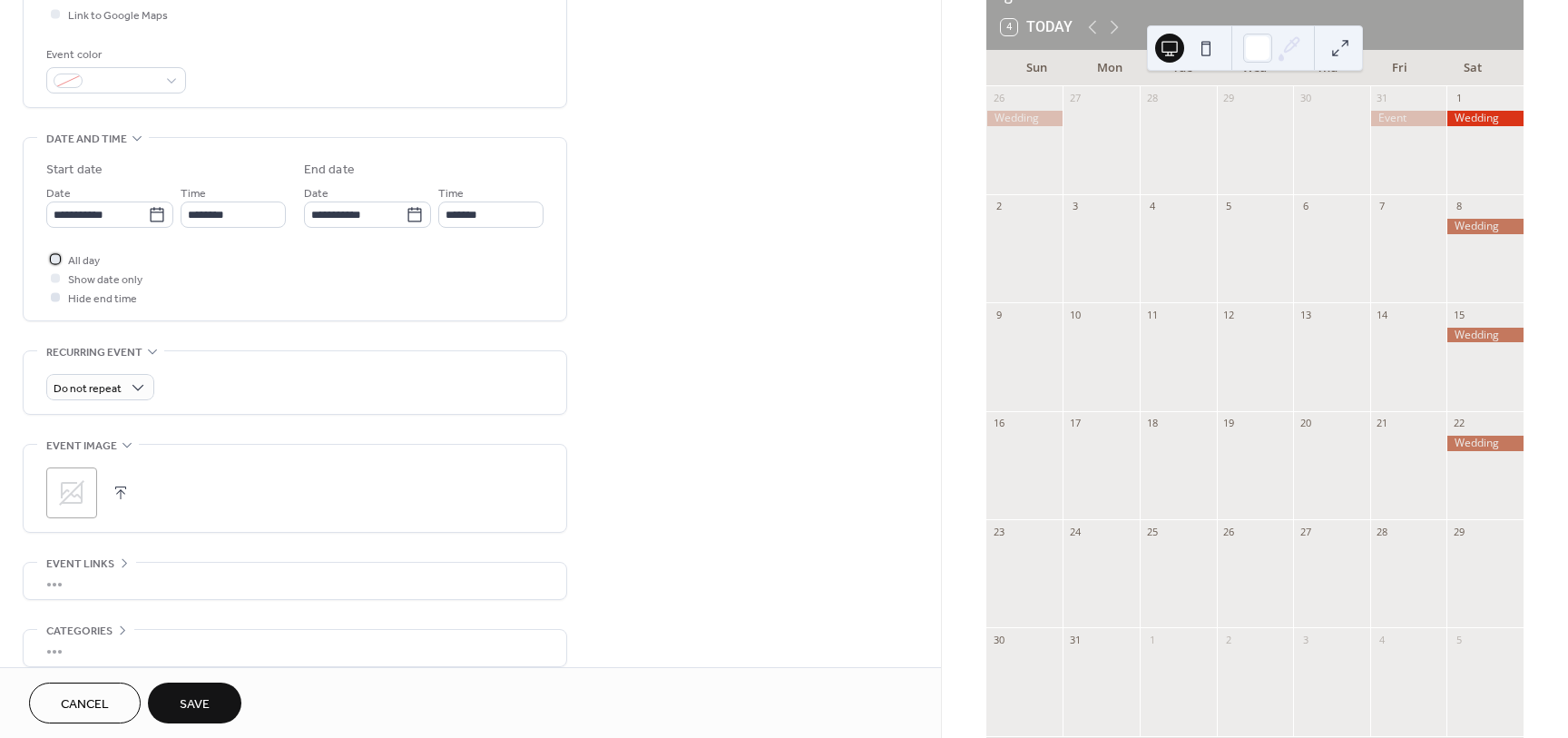 drag, startPoint x: 83, startPoint y: 261, endPoint x: 111, endPoint y: 301, distance: 48.82622 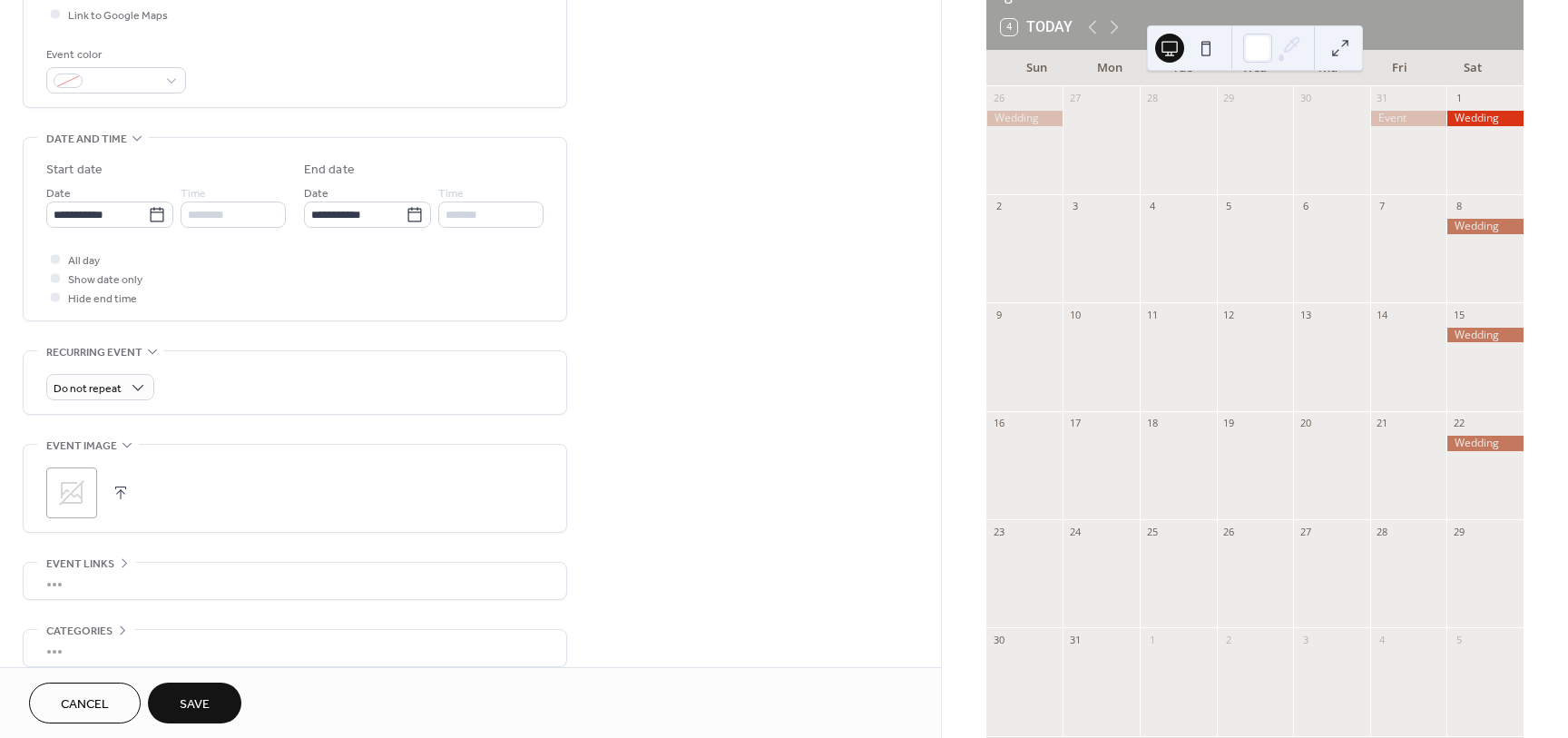 click on "Save" at bounding box center [194, 704] 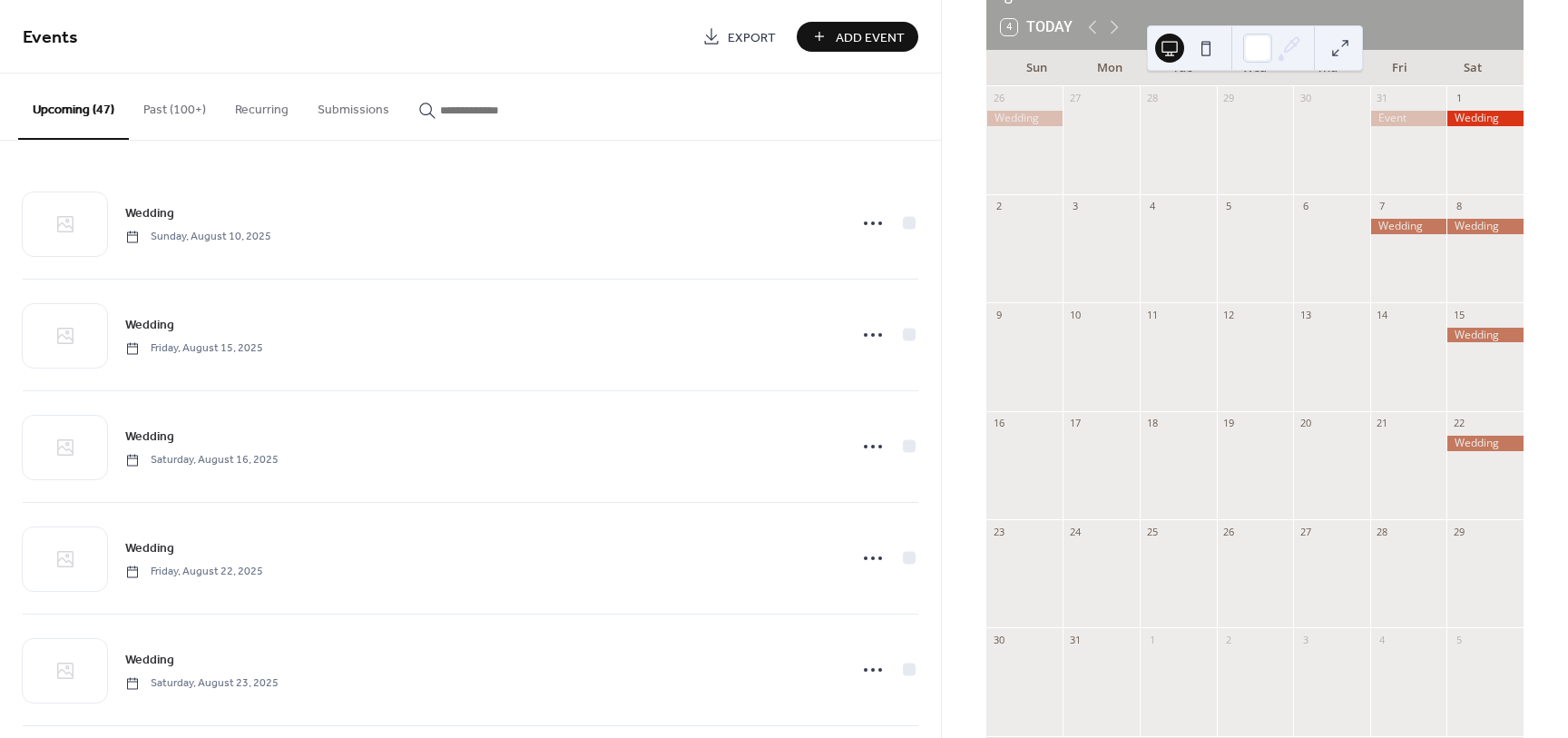 click on "Add Event" at bounding box center [870, 37] 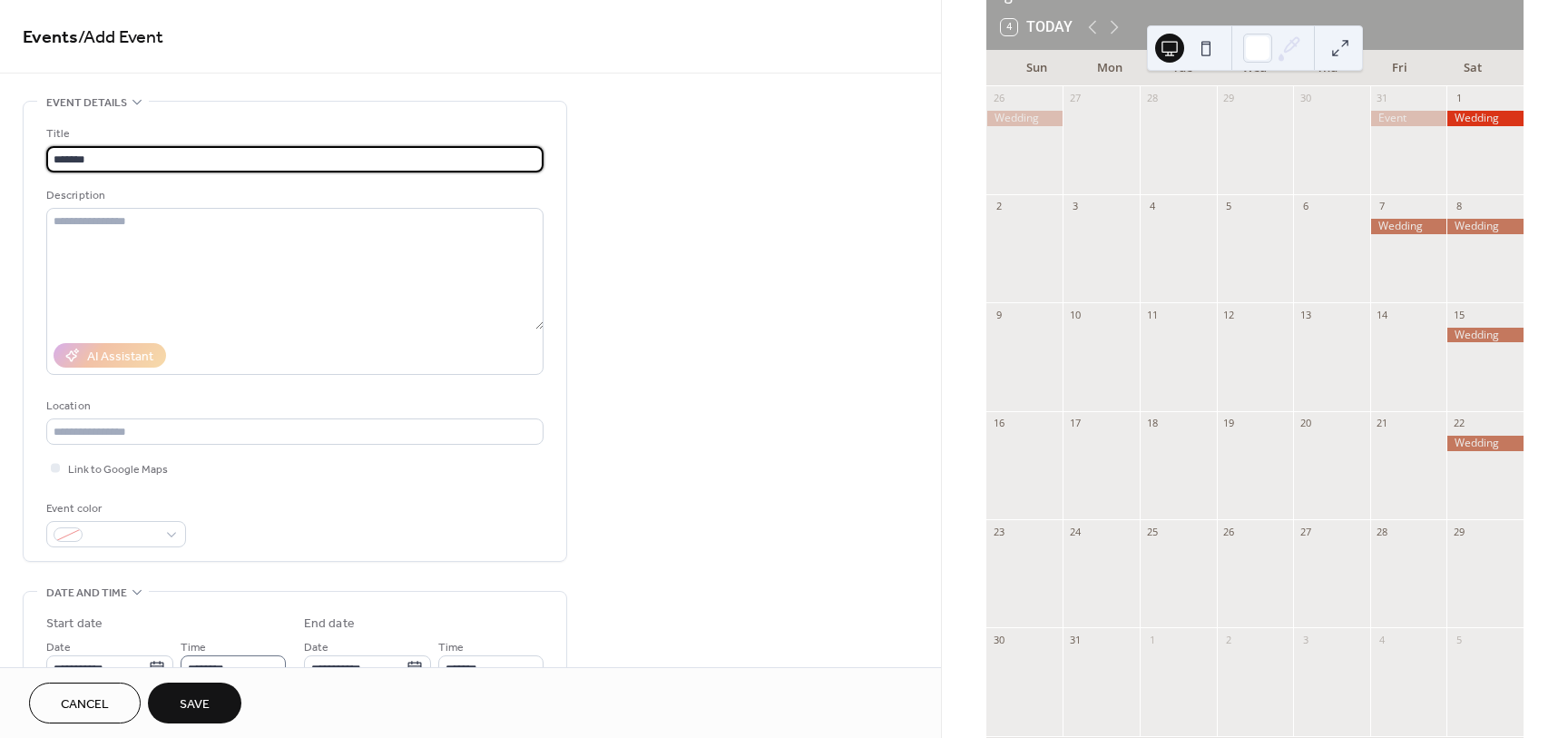 scroll, scrollTop: 454, scrollLeft: 0, axis: vertical 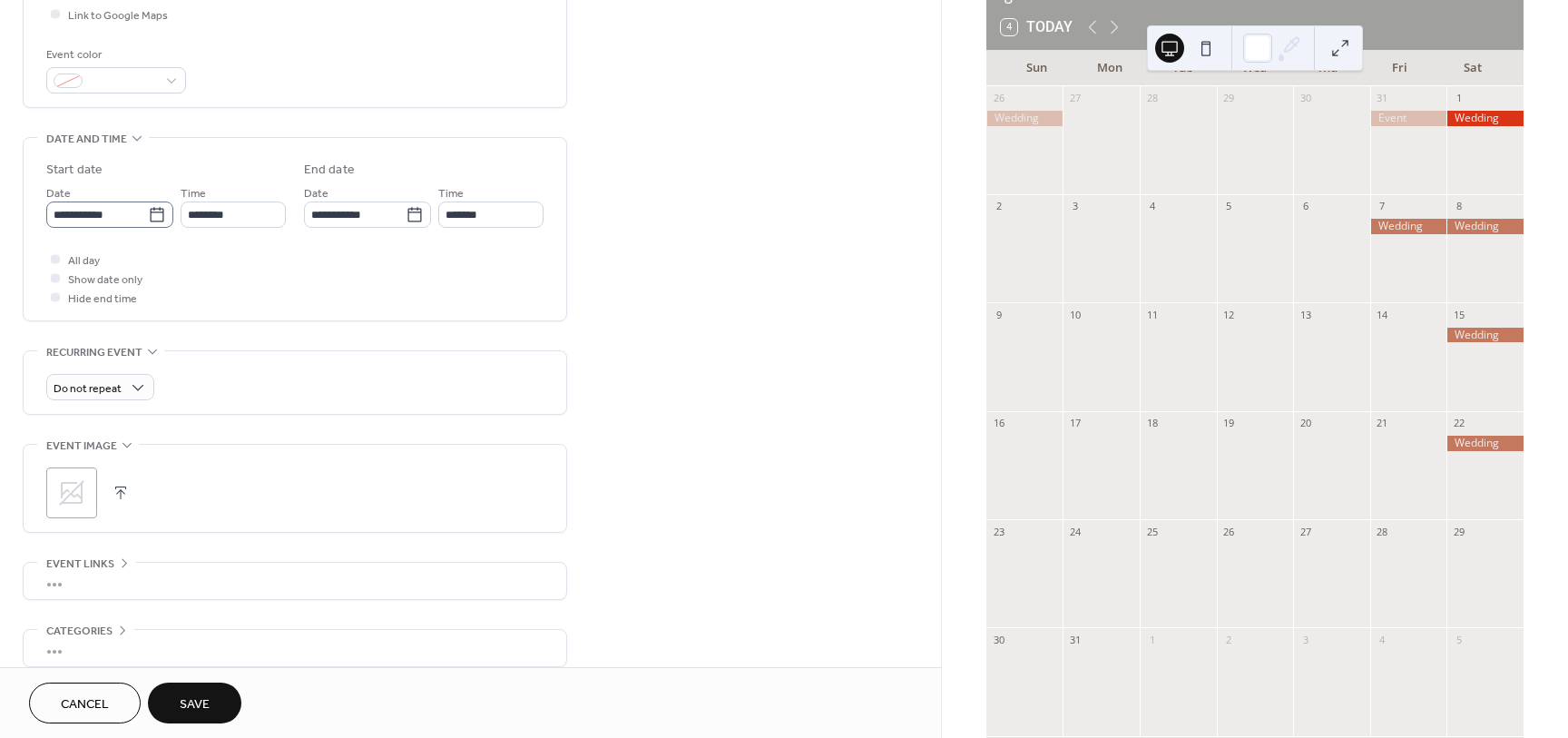 type on "*******" 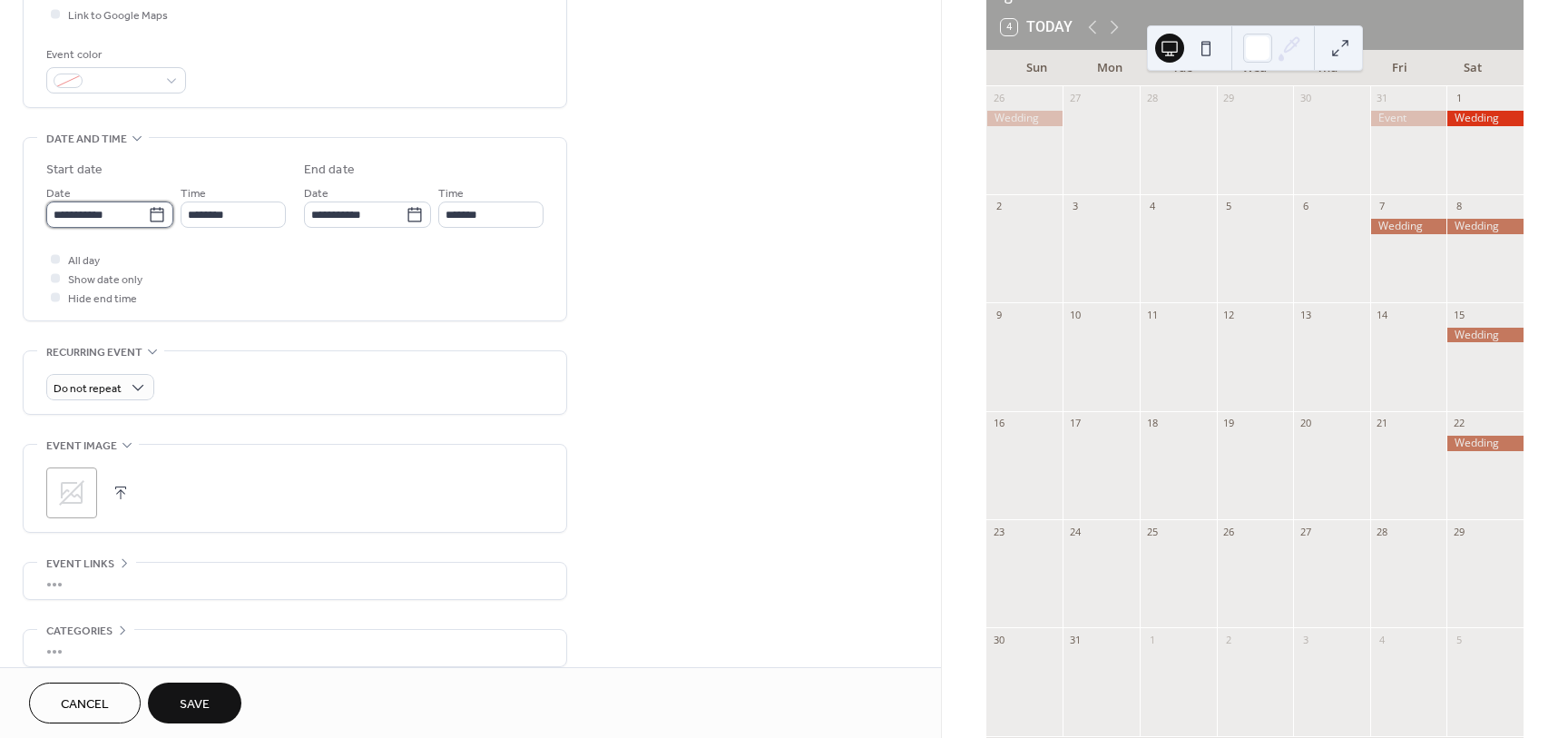click on "**********" at bounding box center (97, 214) 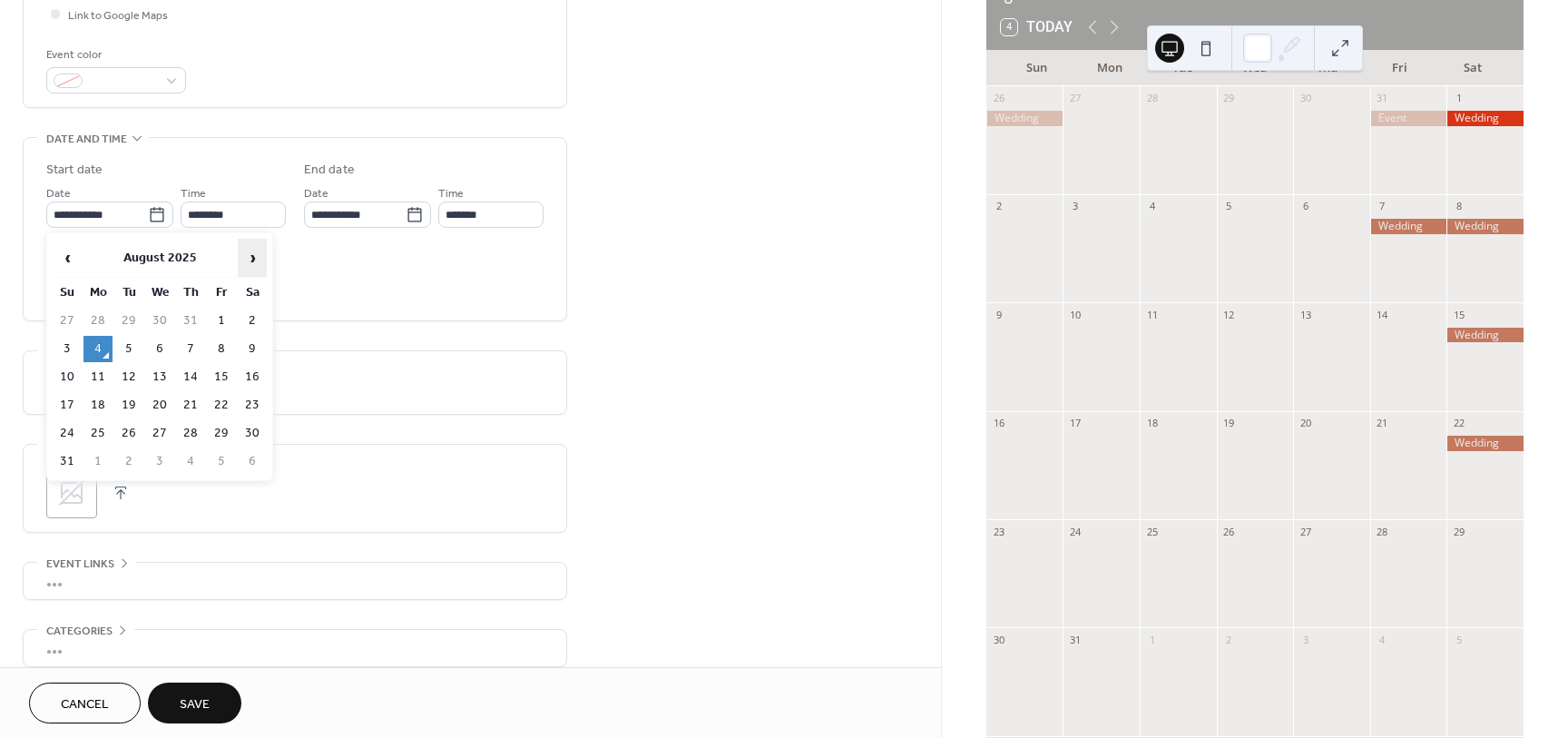 click on "›" at bounding box center (252, 258) 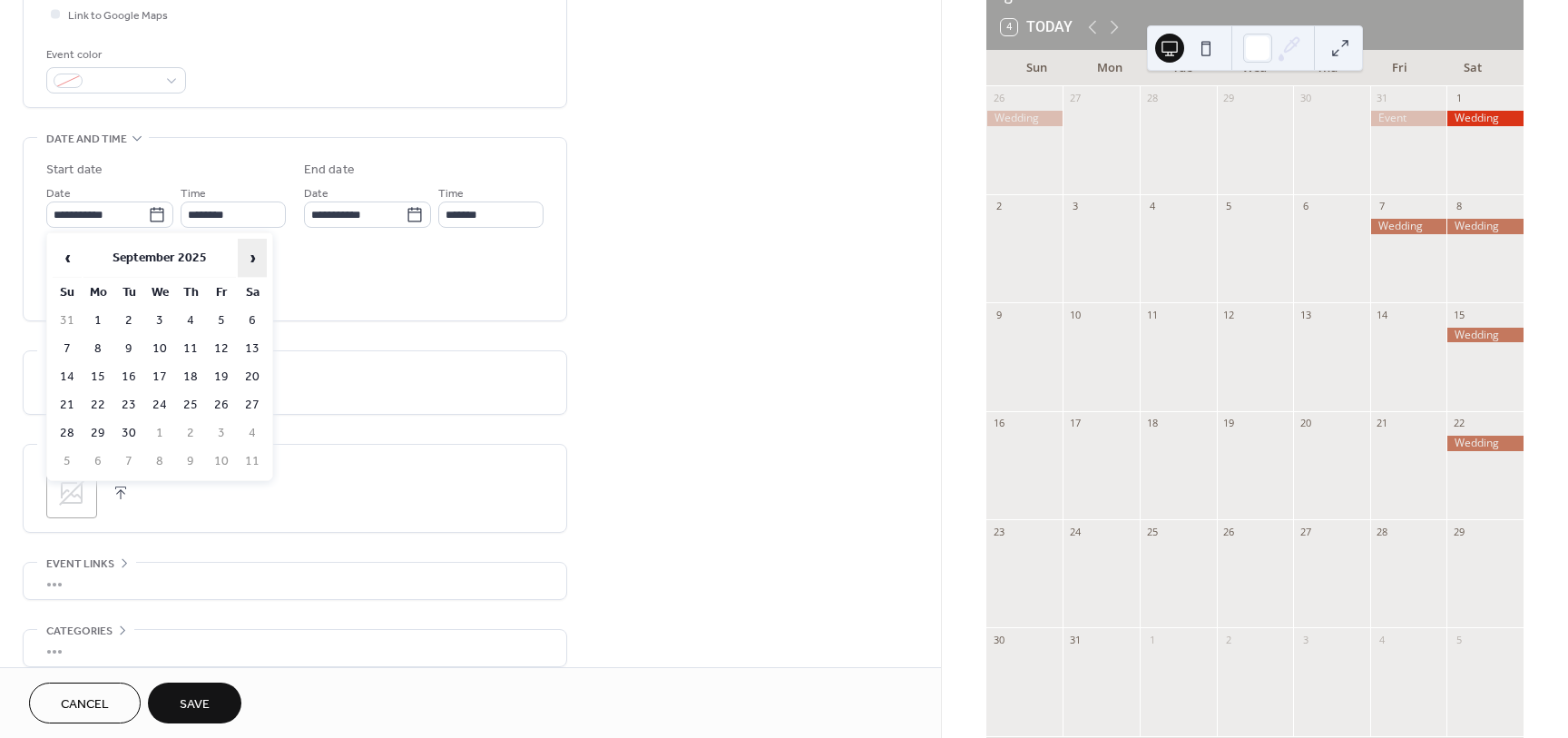 click on "›" at bounding box center (252, 258) 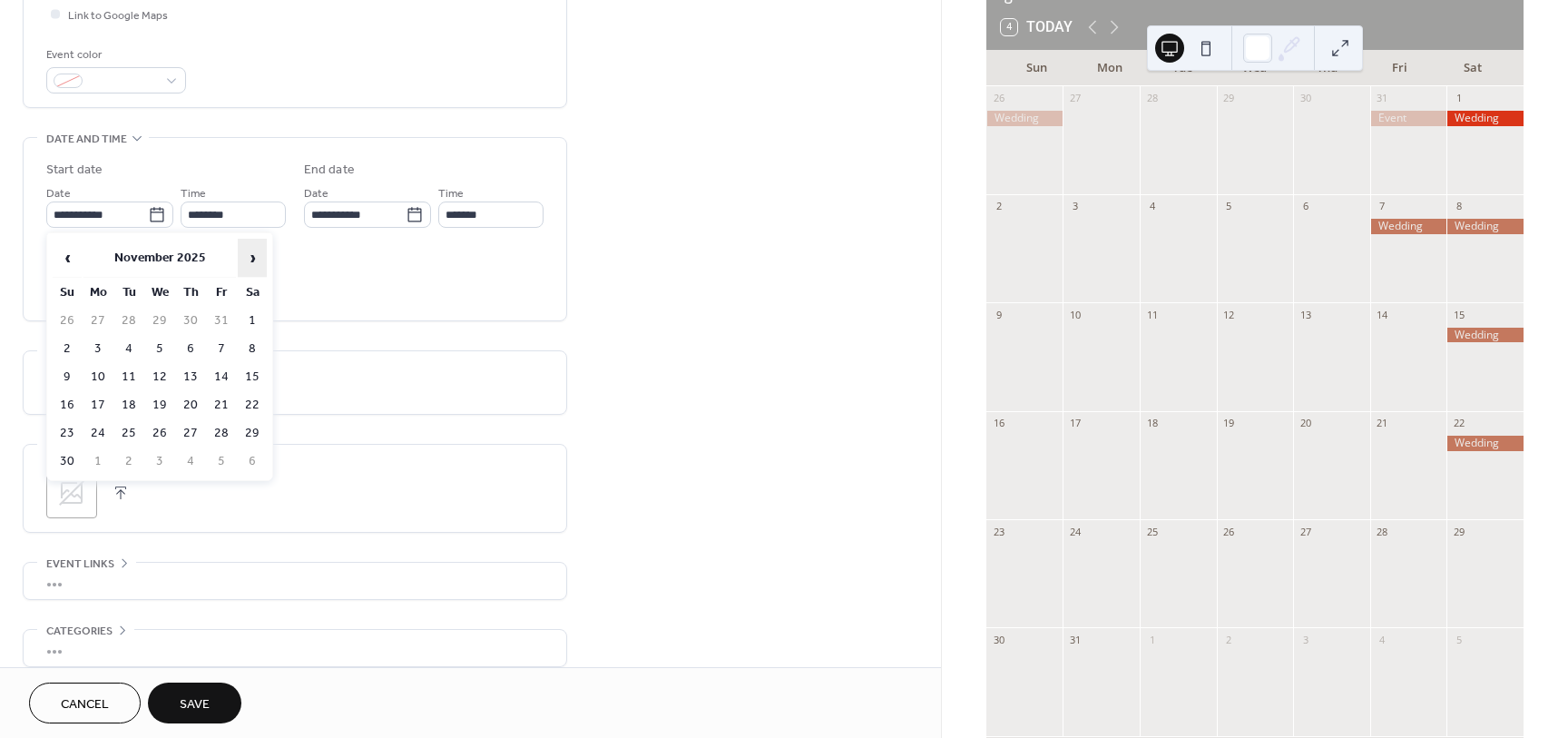 click on "›" at bounding box center (252, 258) 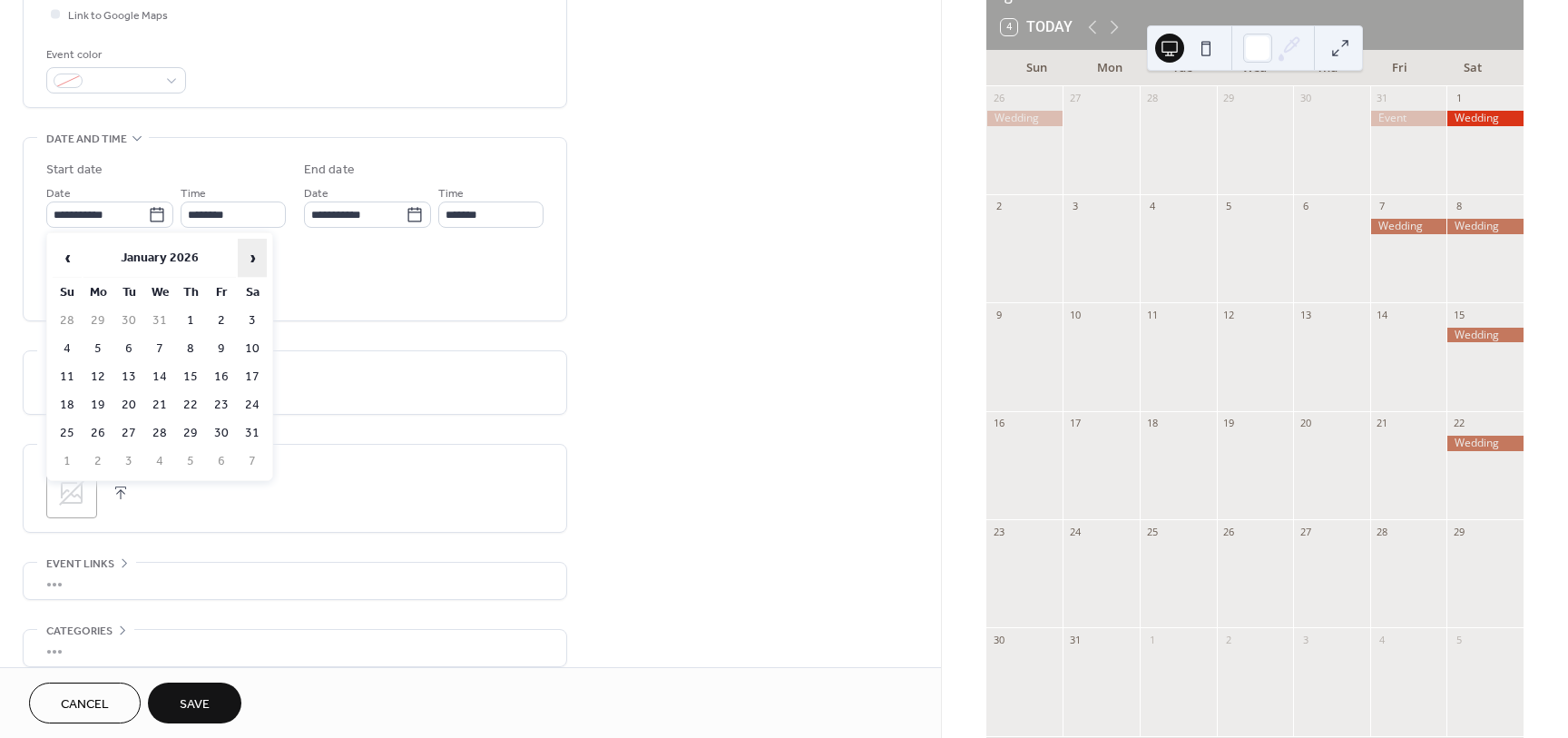click on "›" at bounding box center (252, 258) 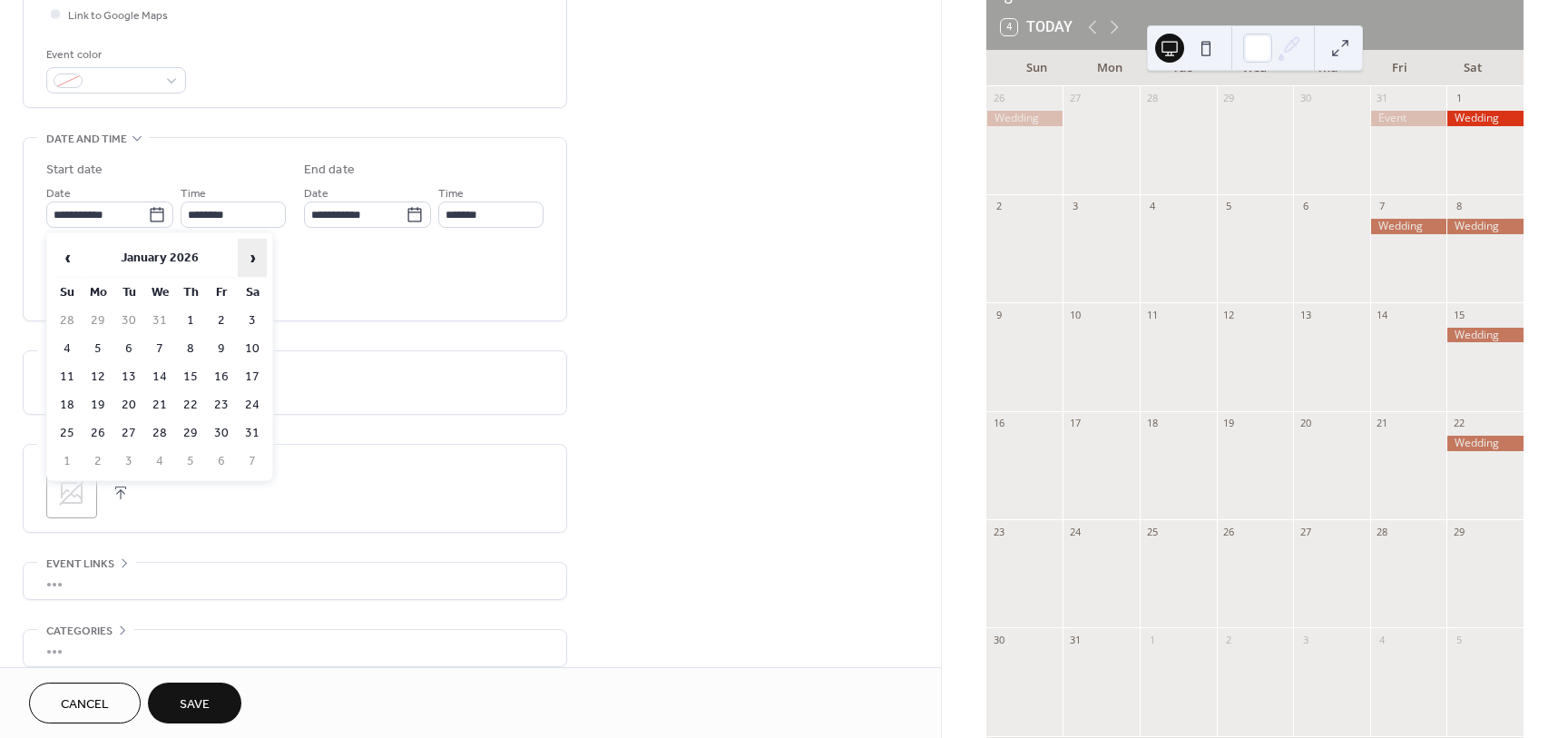 click on "›" at bounding box center (252, 258) 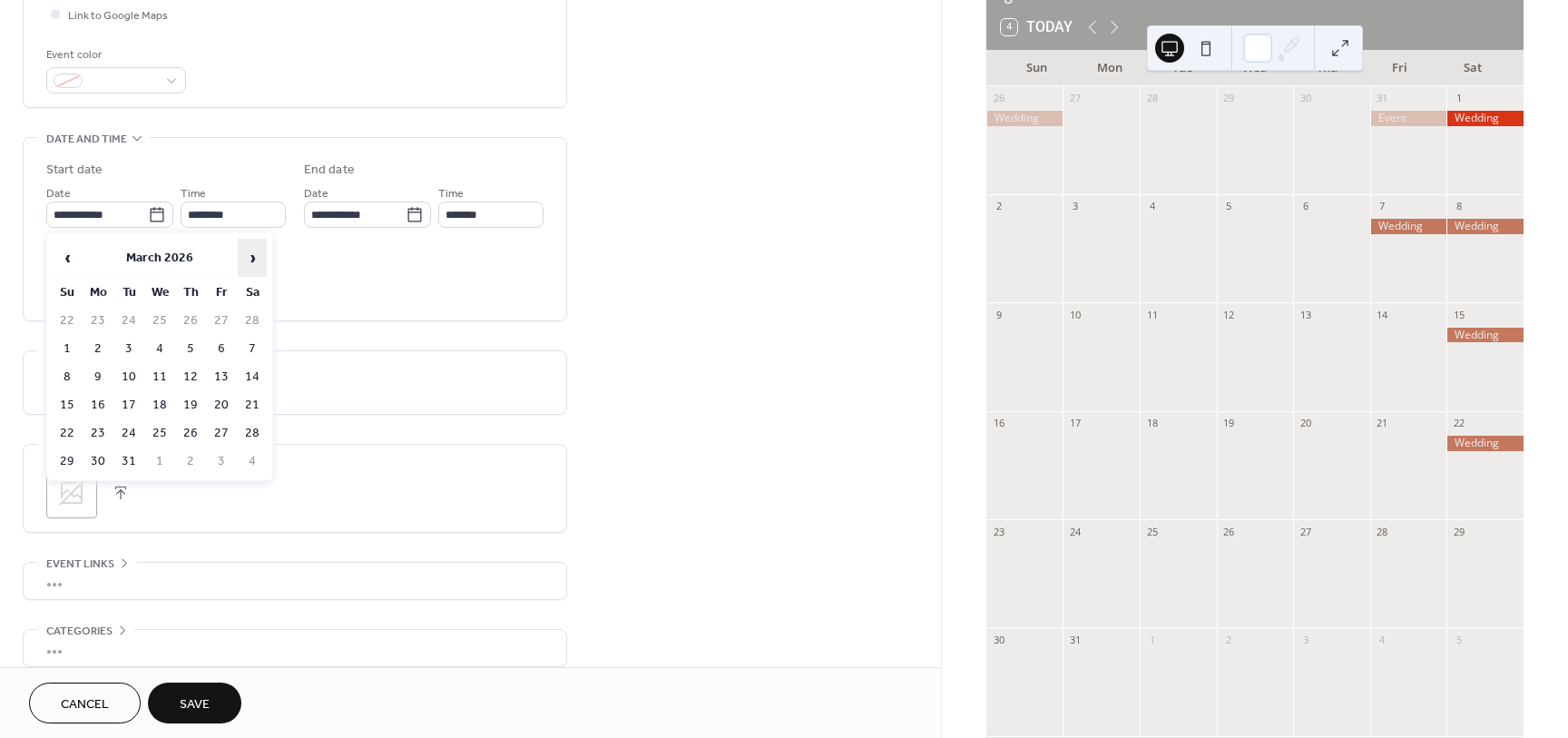 click on "›" at bounding box center (252, 258) 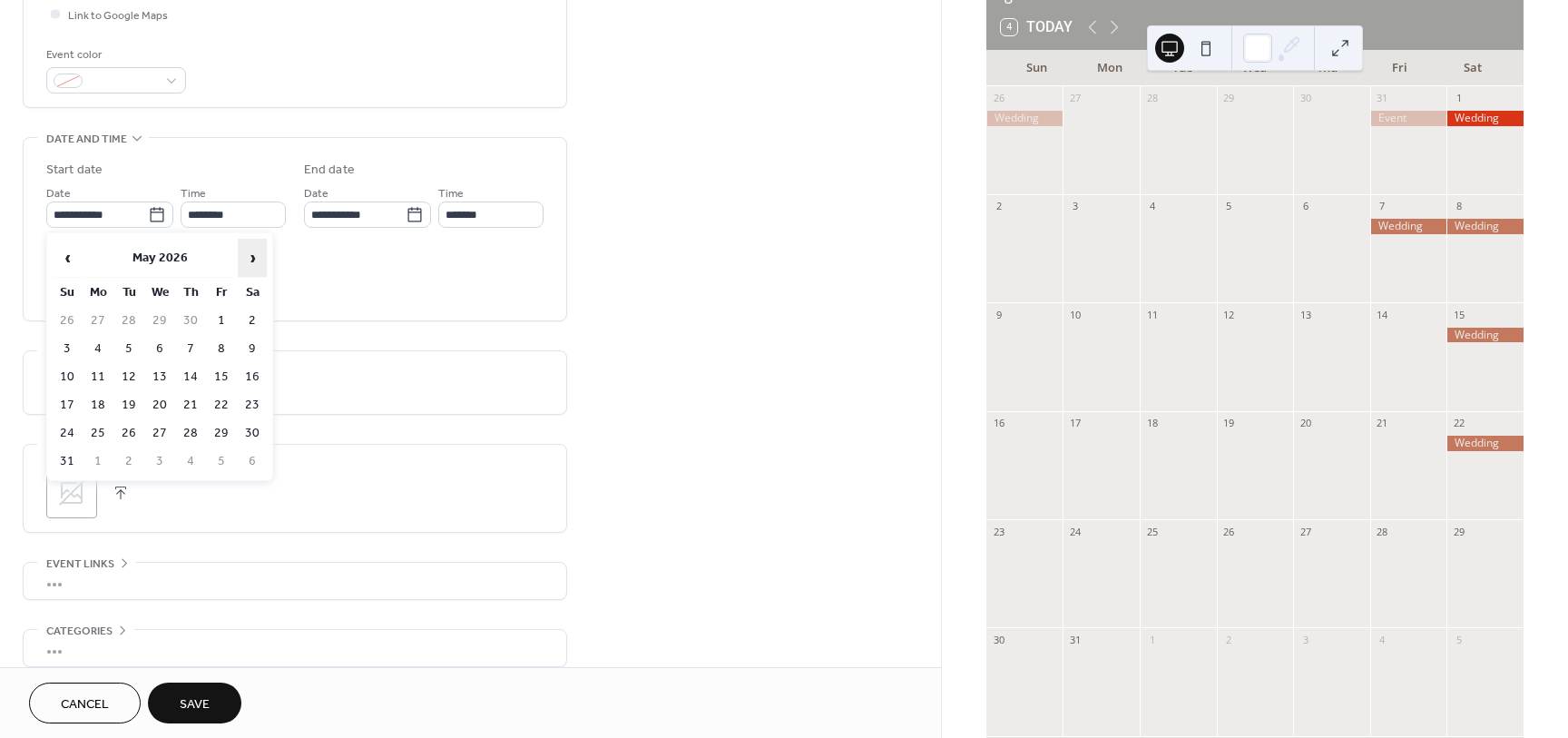 click on "›" at bounding box center [252, 258] 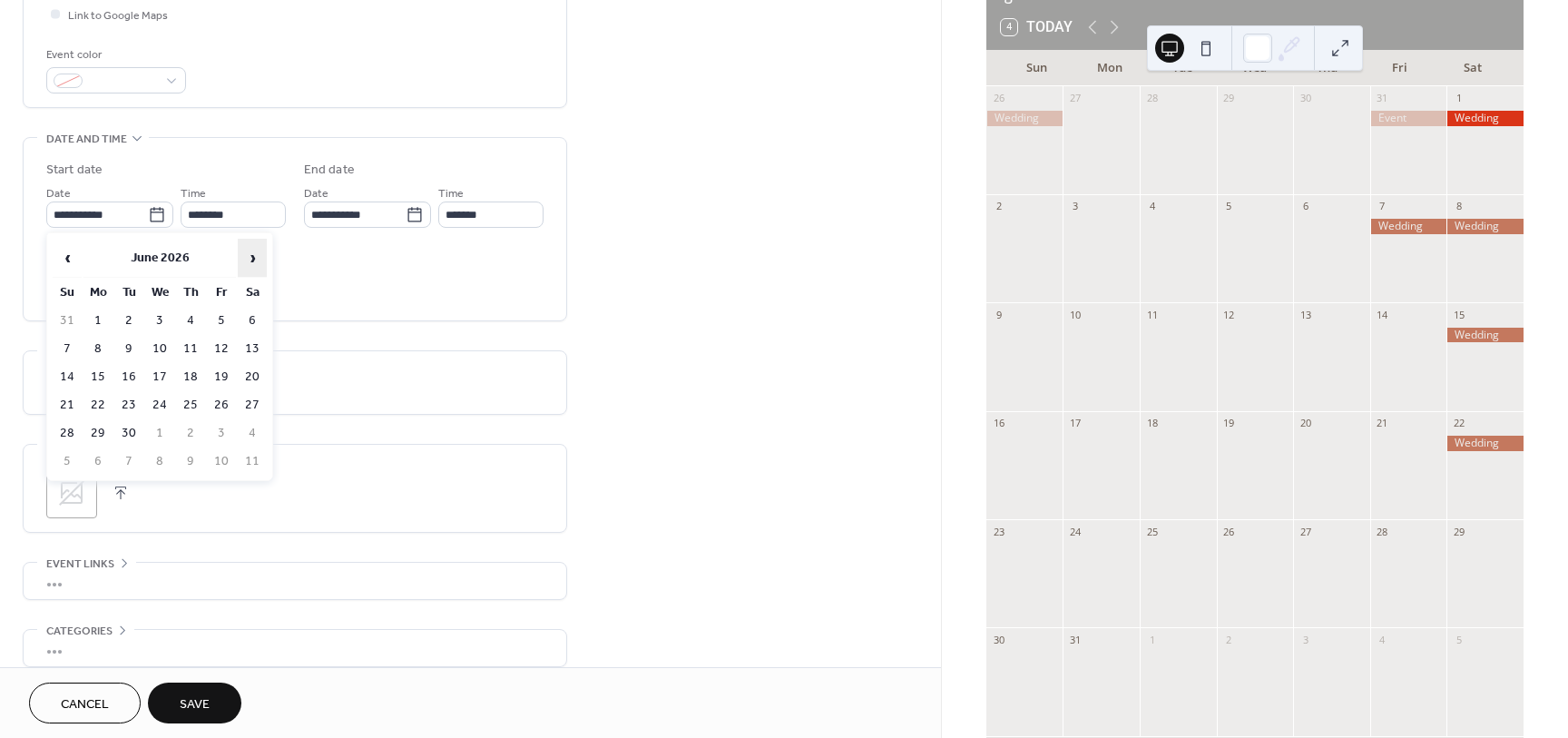 click on "›" at bounding box center [252, 258] 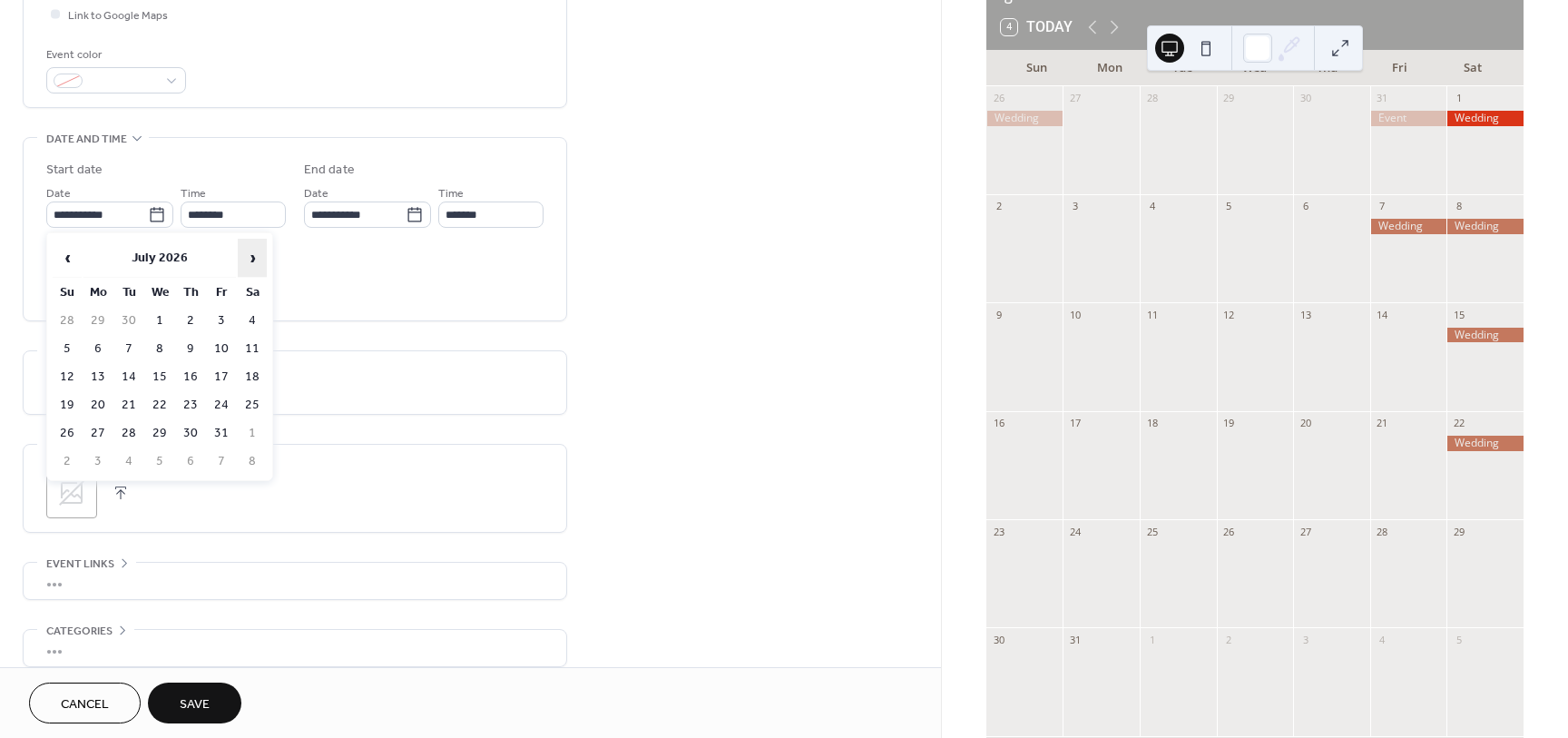 click on "›" at bounding box center (252, 258) 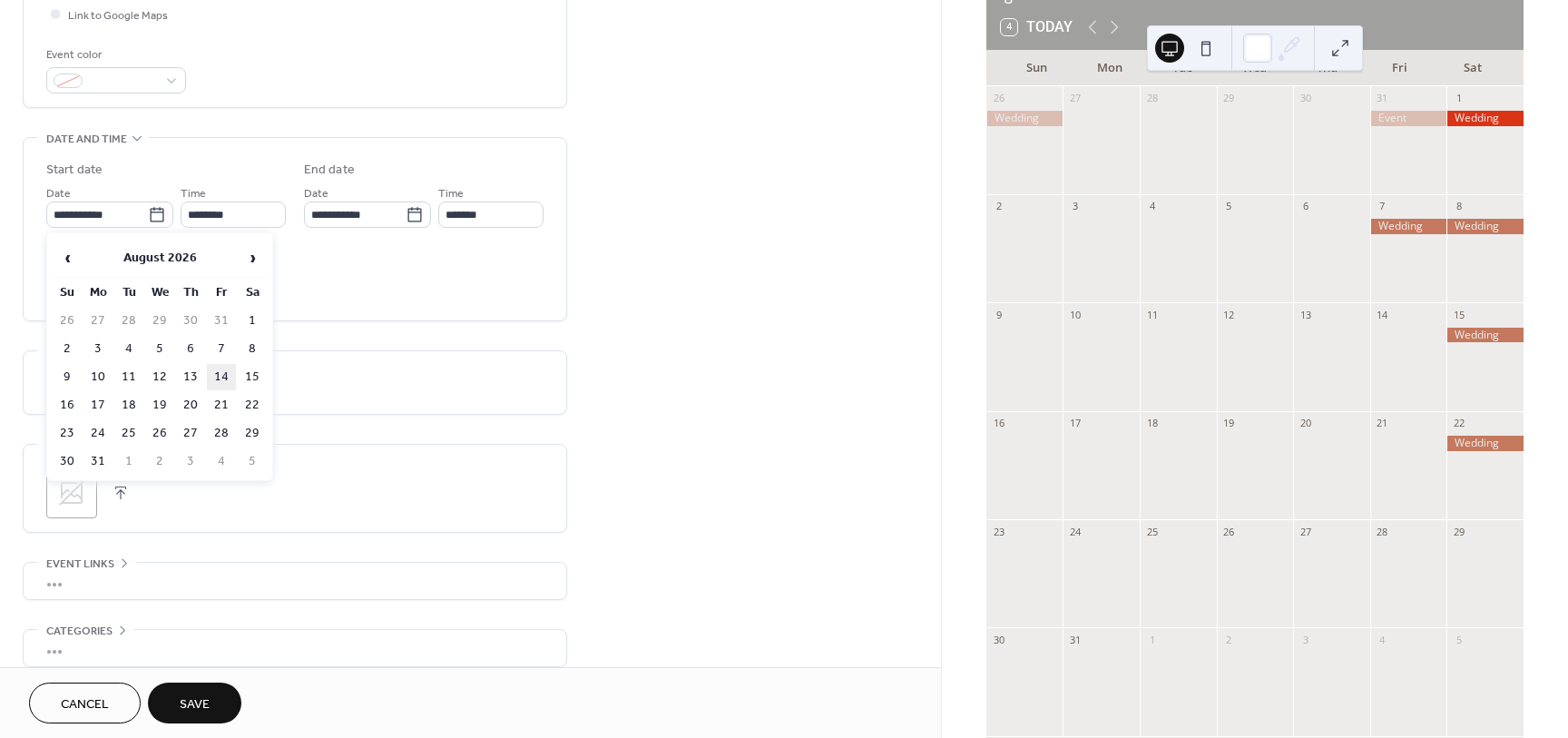 click on "14" at bounding box center (221, 377) 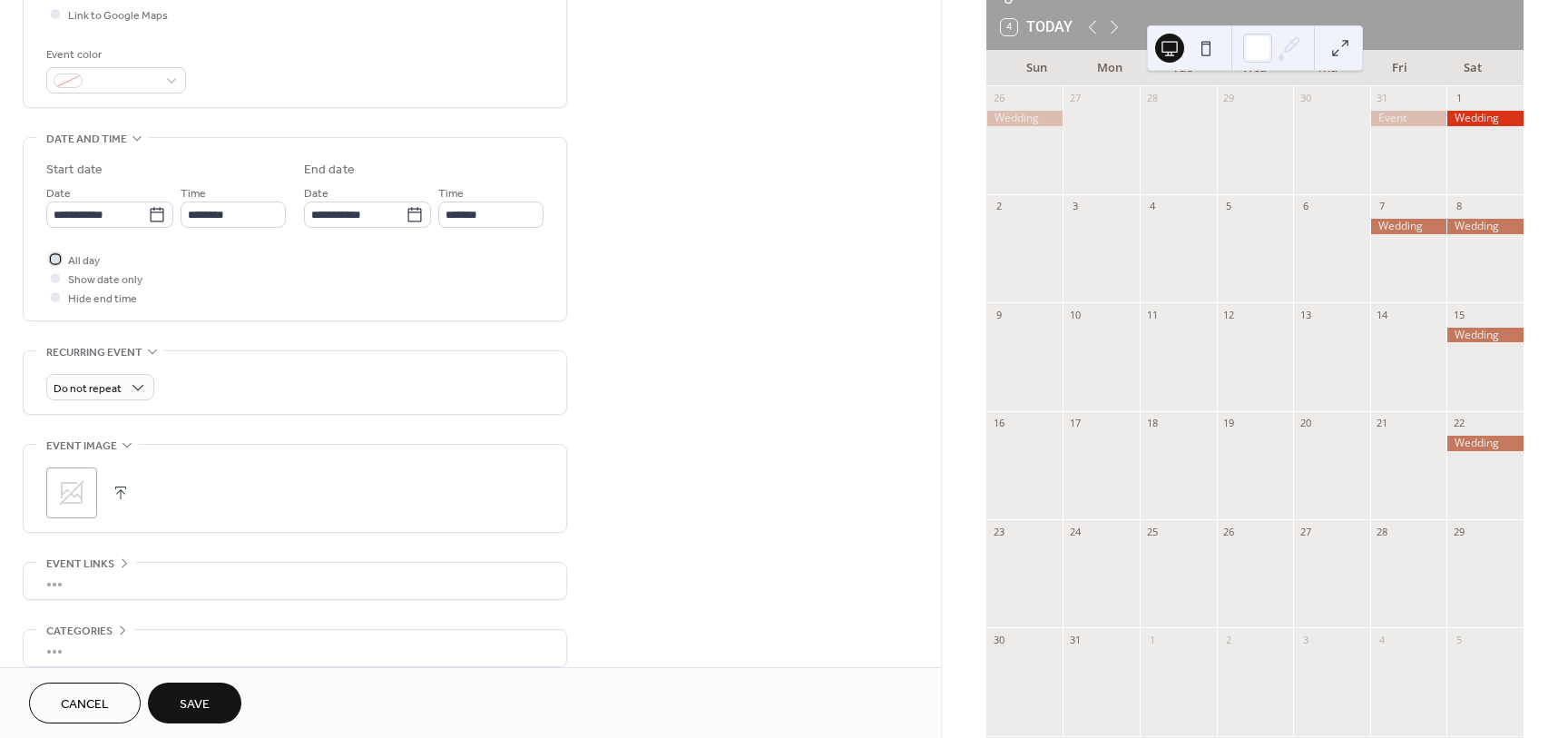 click on "All day" at bounding box center (83, 261) 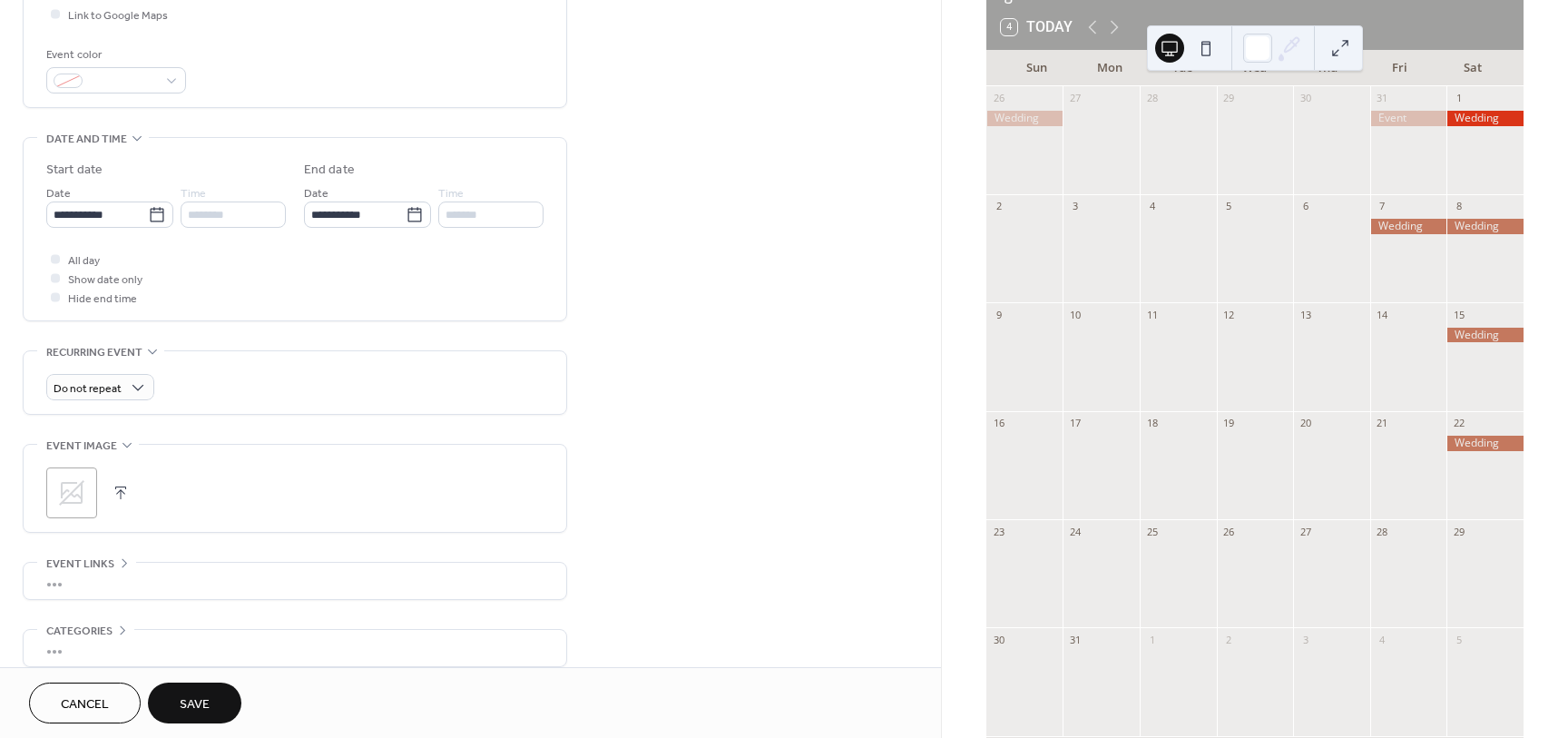 click on "Save" at bounding box center [194, 703] 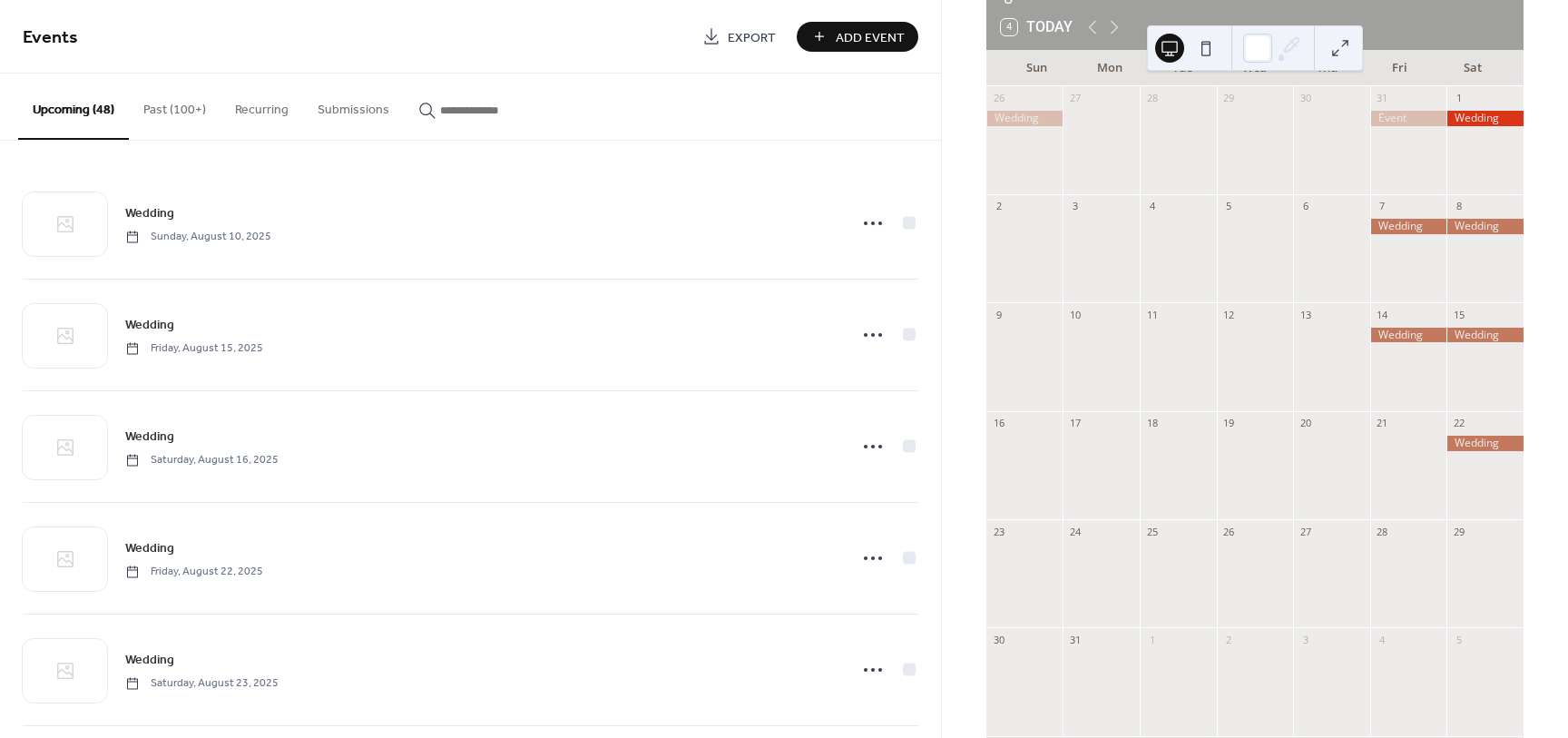 click on "Add Event" at bounding box center [870, 37] 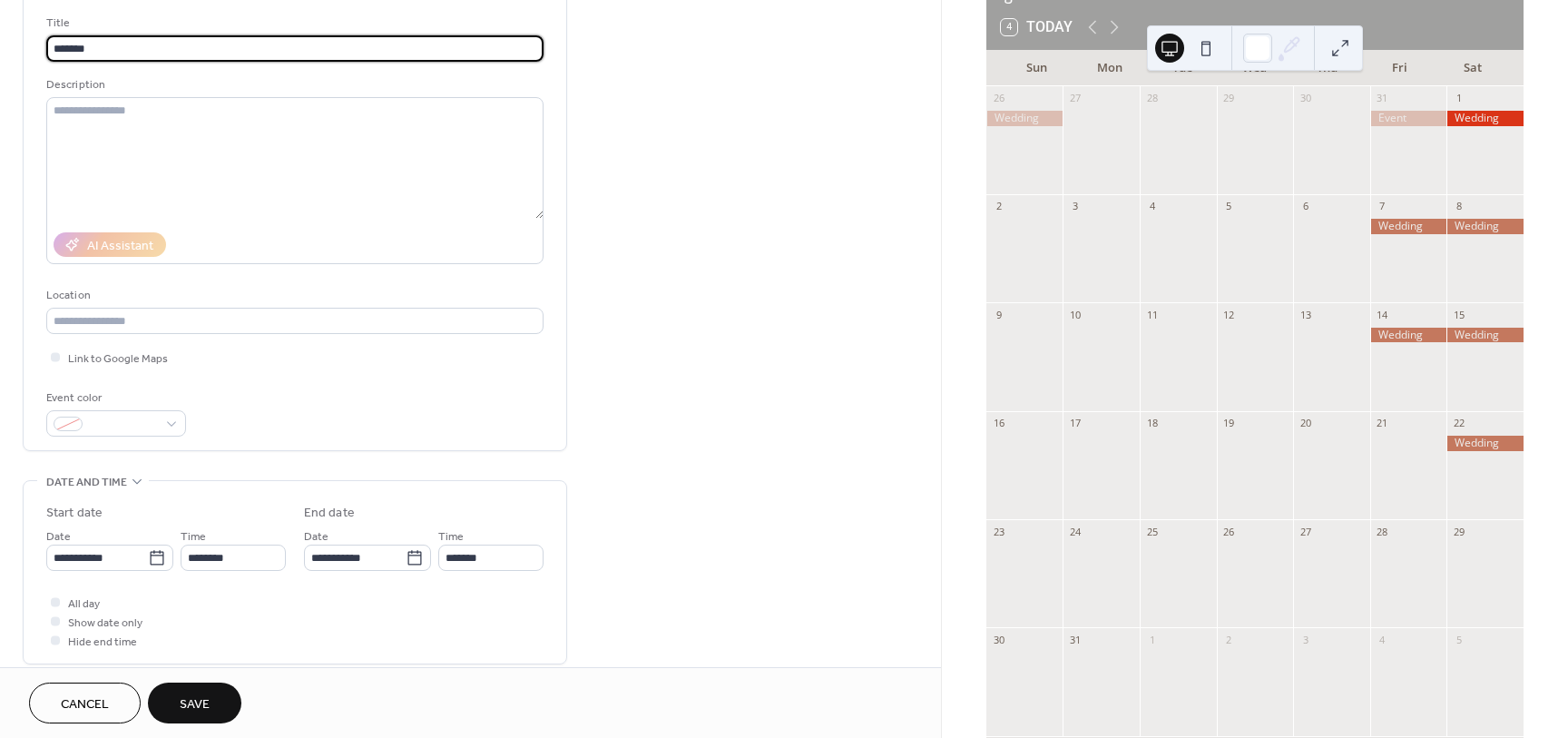 scroll, scrollTop: 113, scrollLeft: 0, axis: vertical 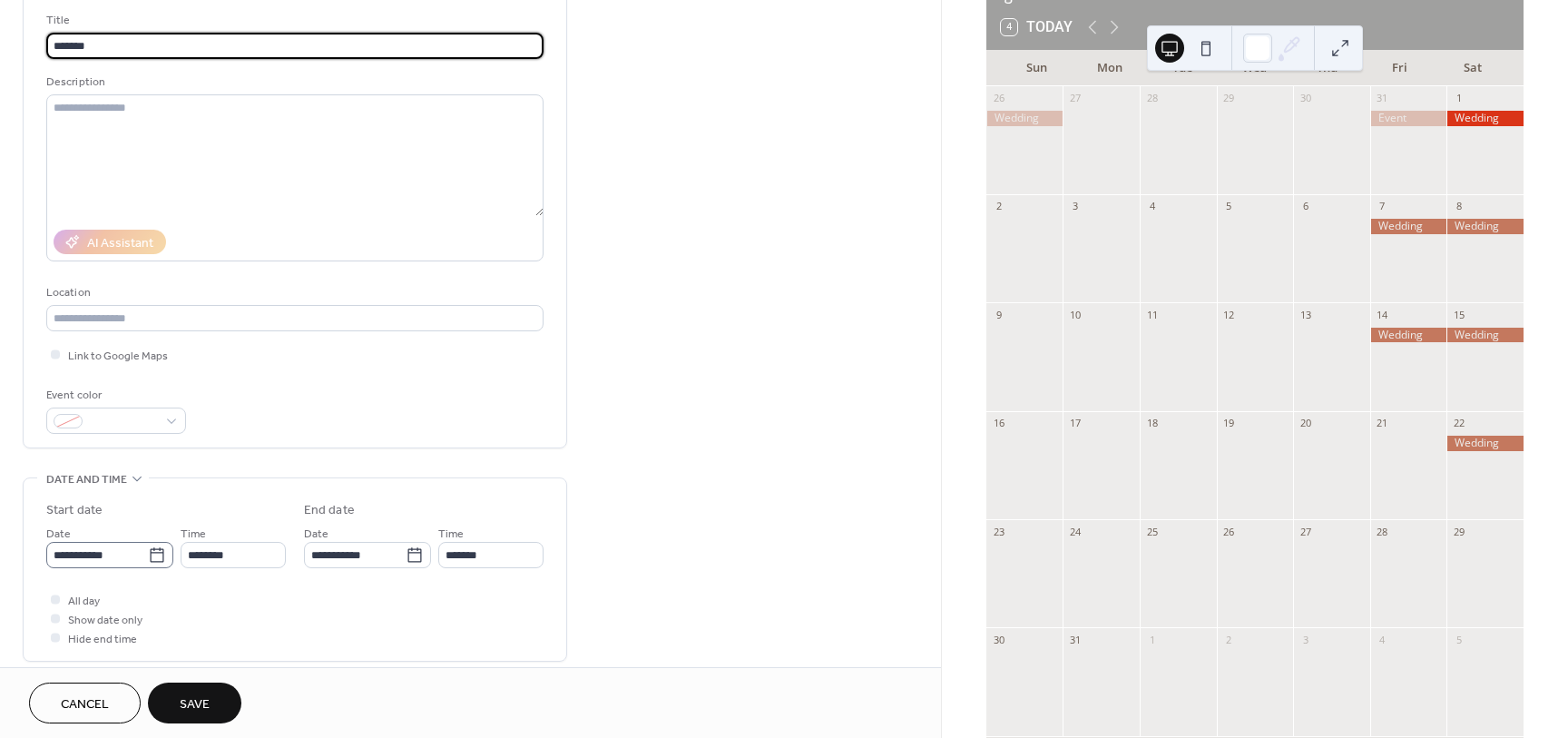 type on "*******" 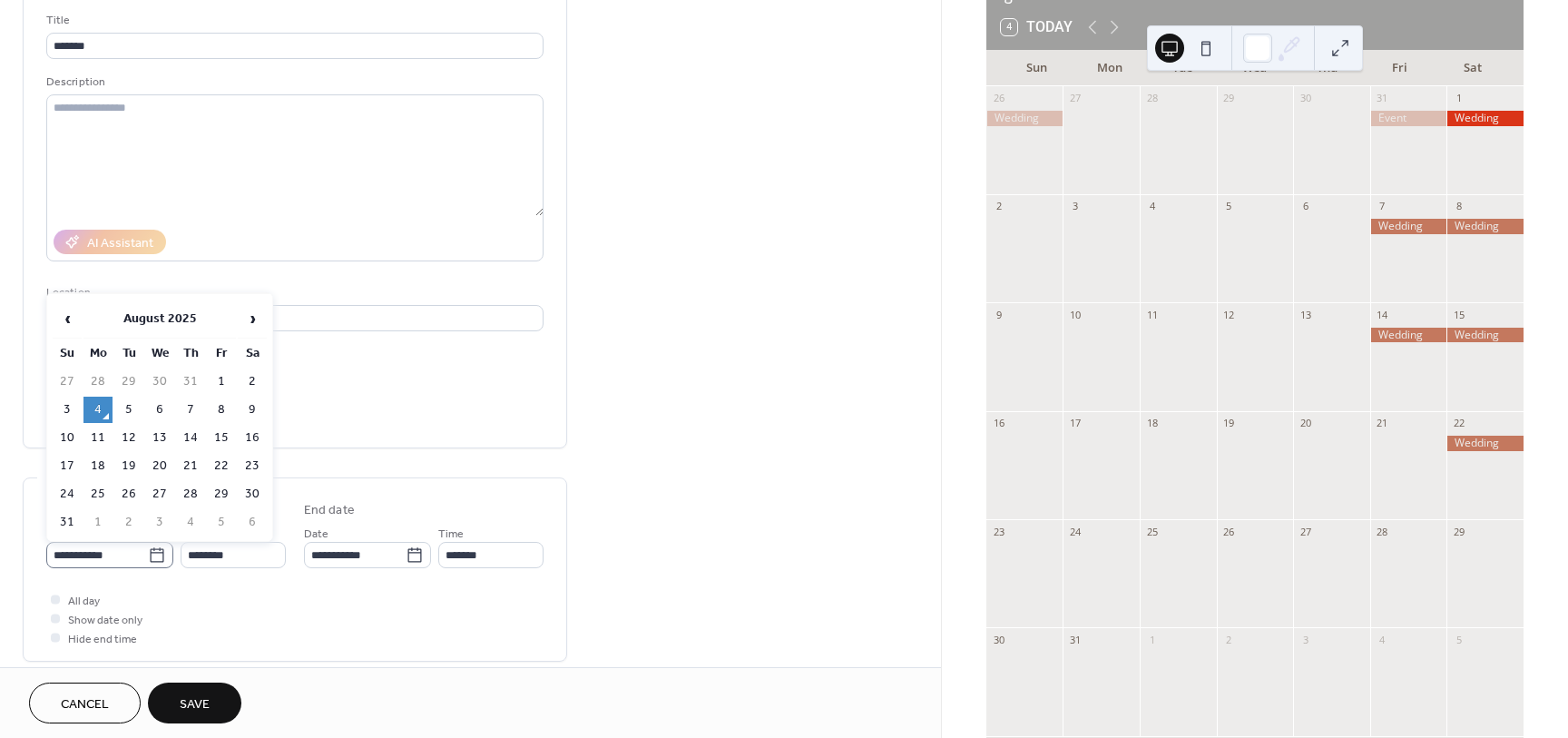 click 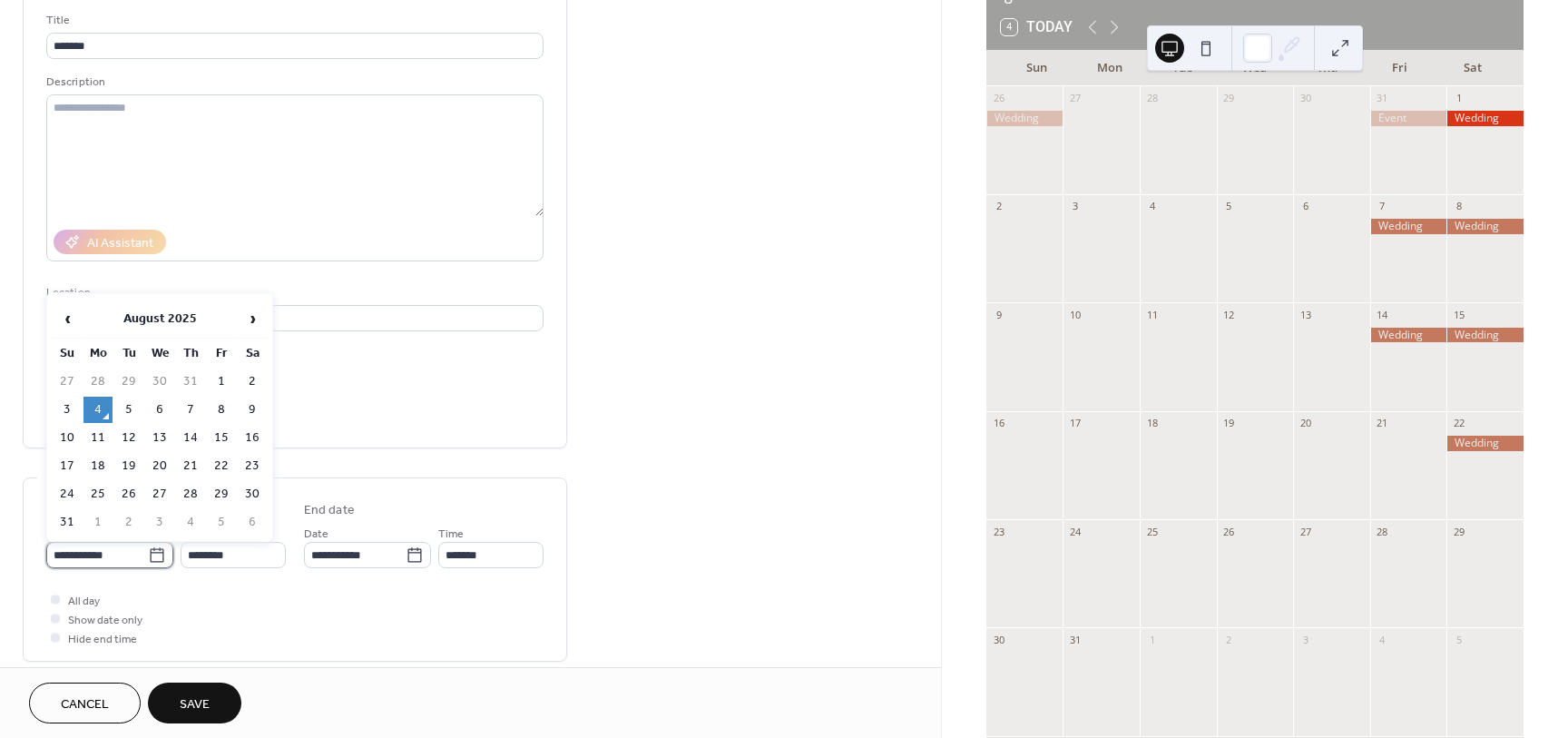 click on "**********" at bounding box center [97, 555] 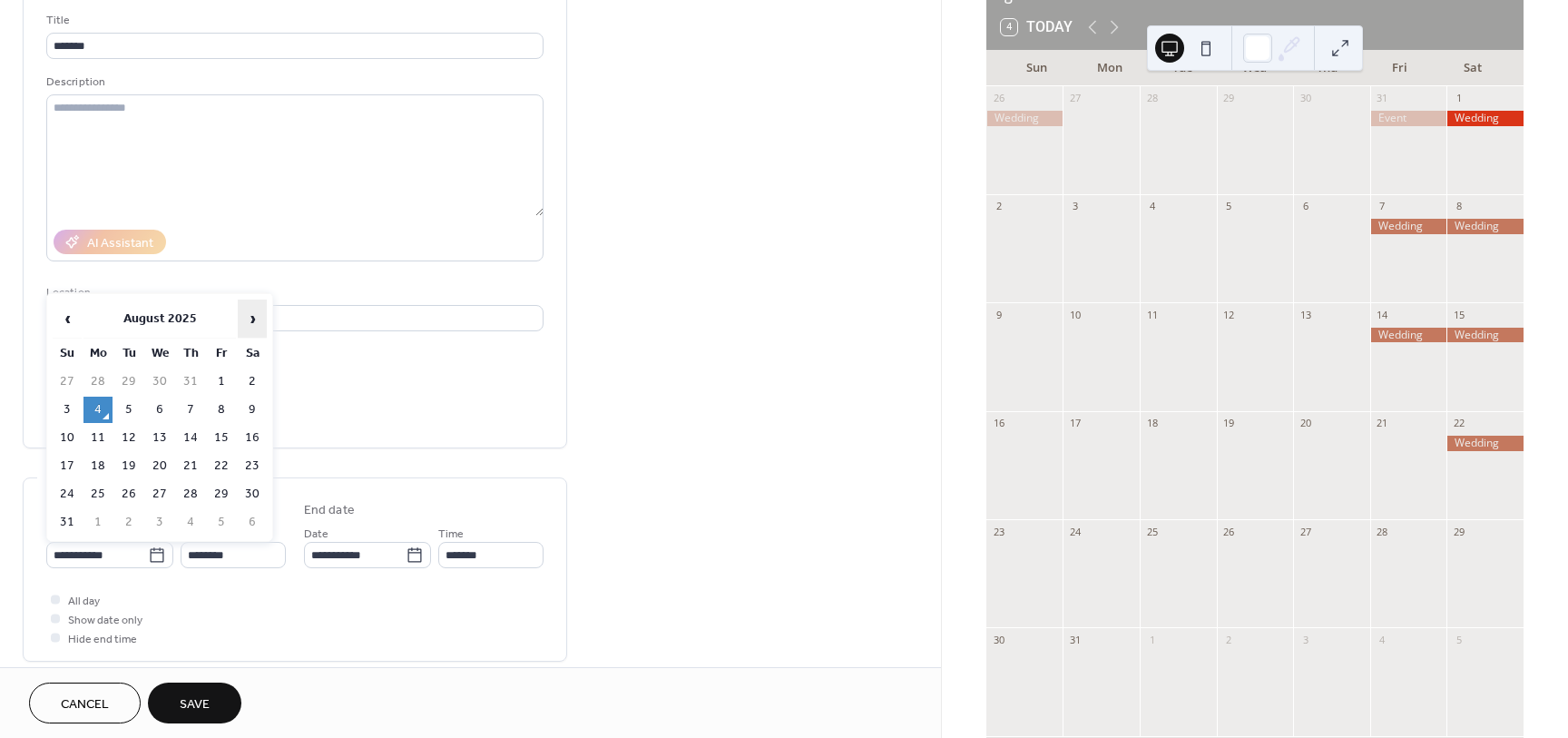 click on "›" at bounding box center (252, 319) 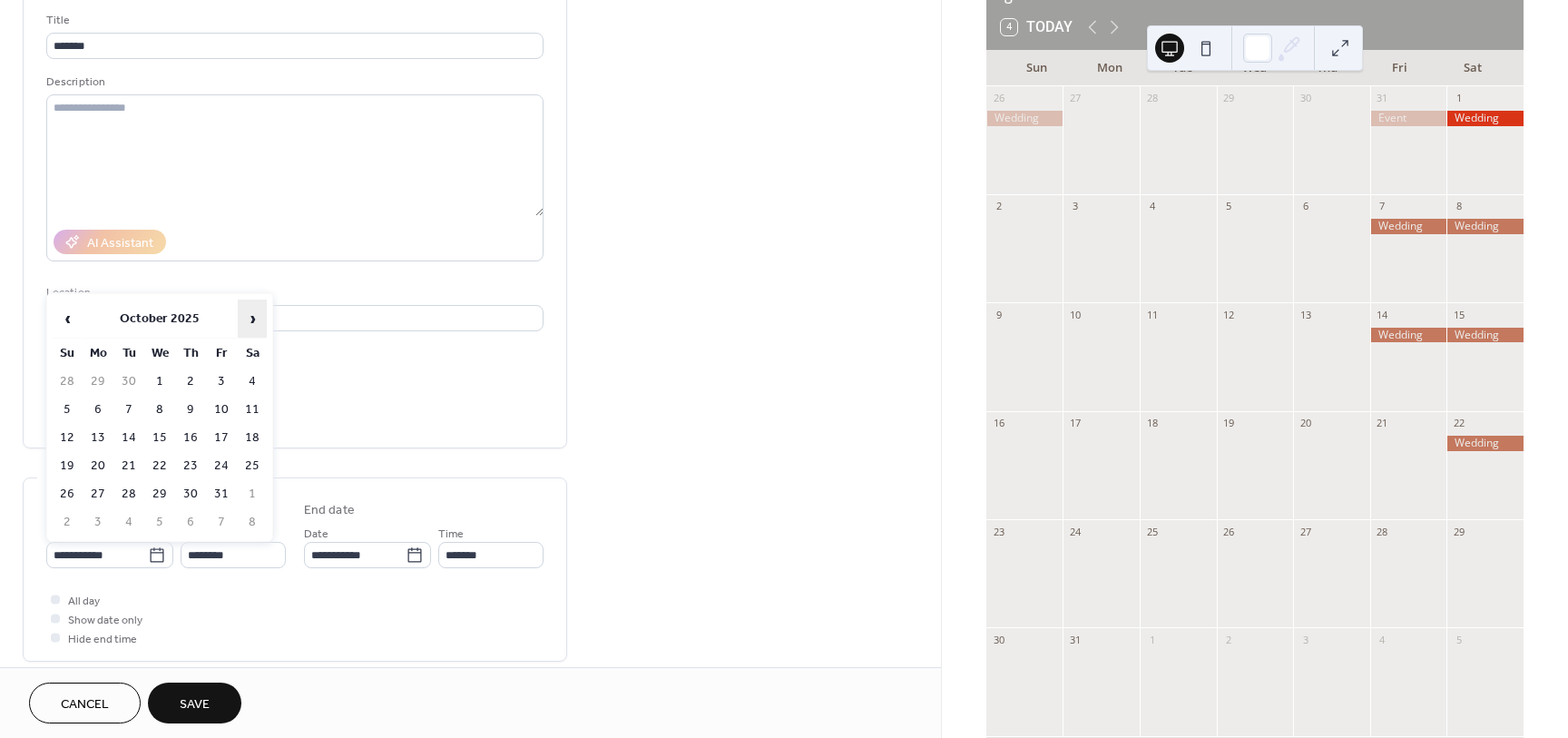 click on "›" at bounding box center (252, 319) 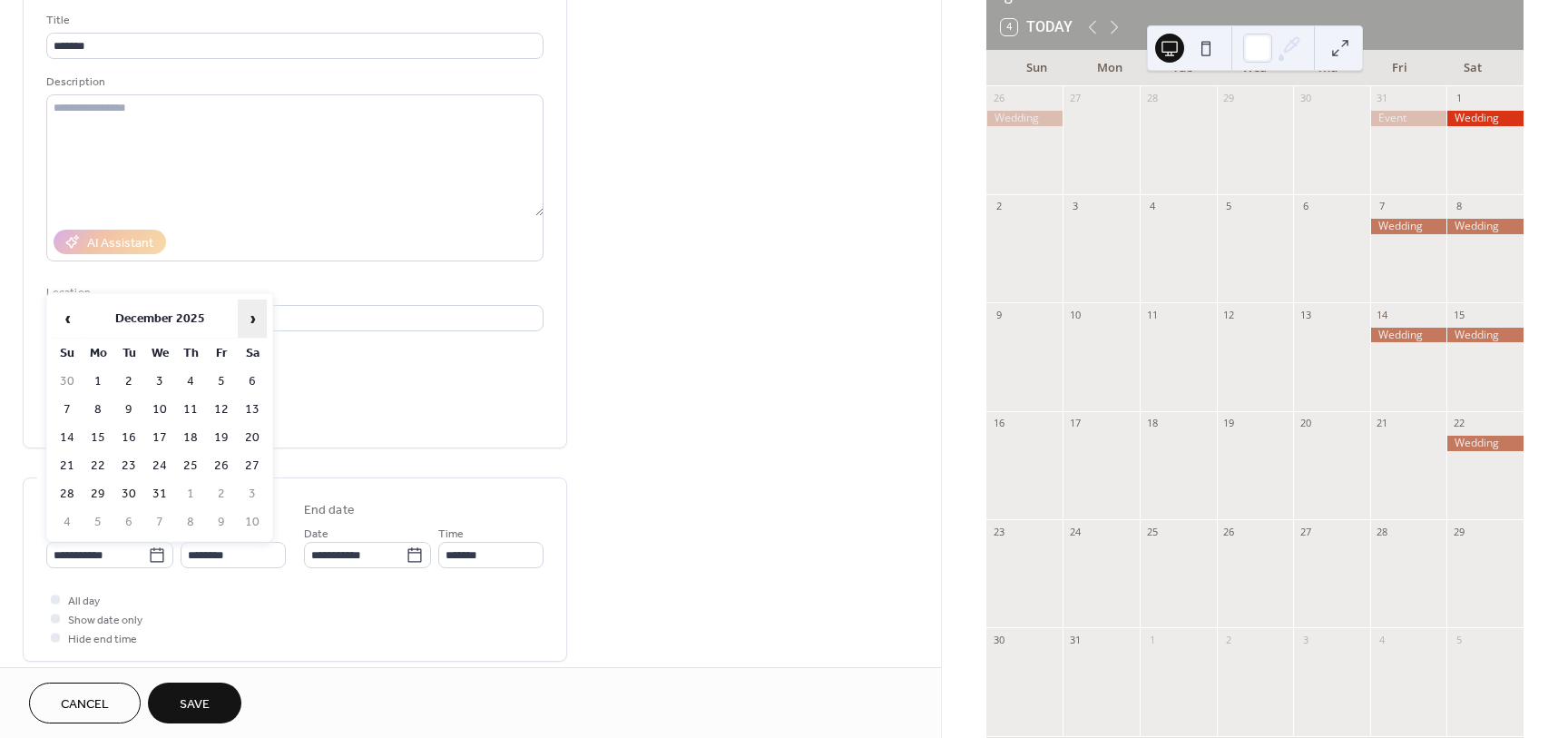 click on "›" at bounding box center (252, 319) 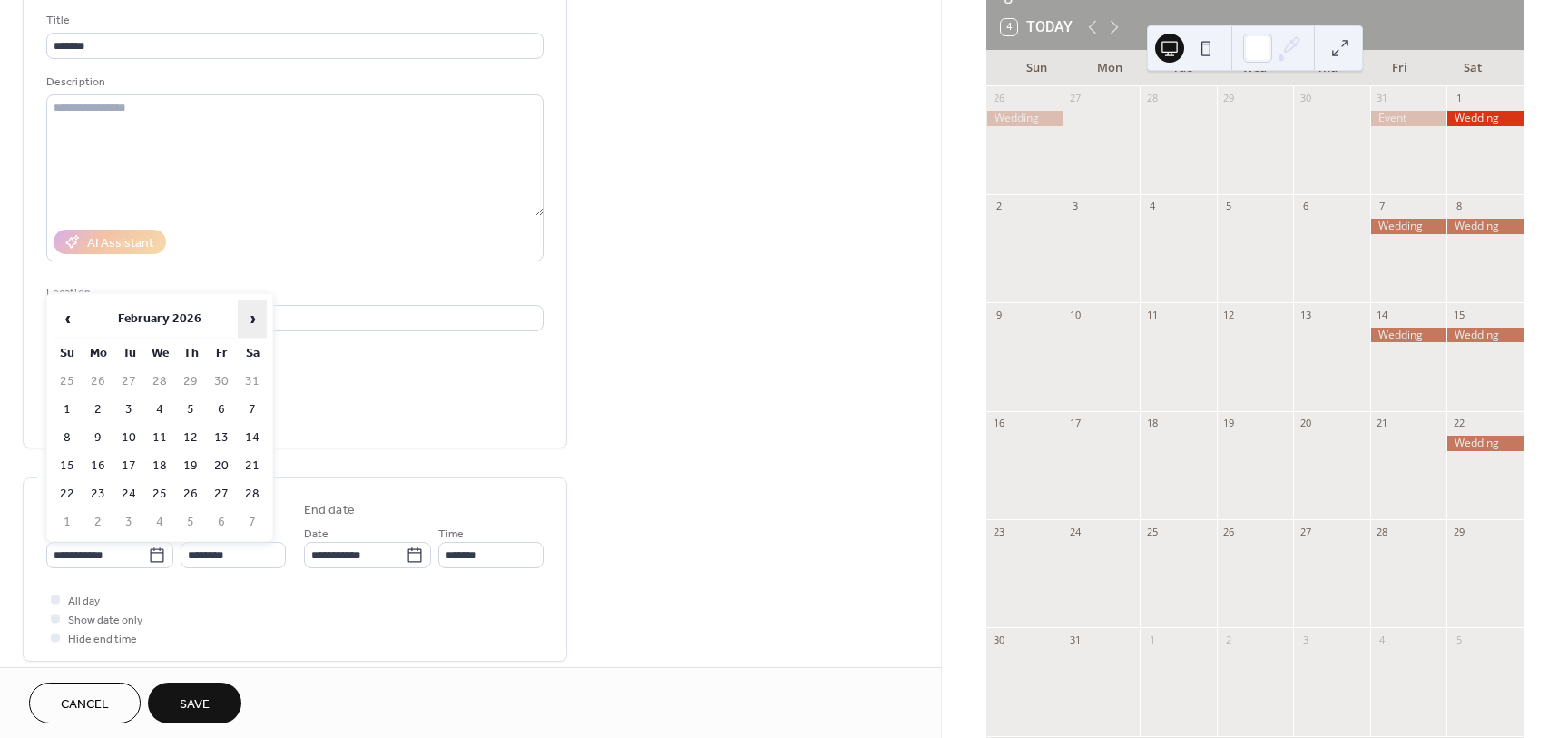 click on "›" at bounding box center [252, 319] 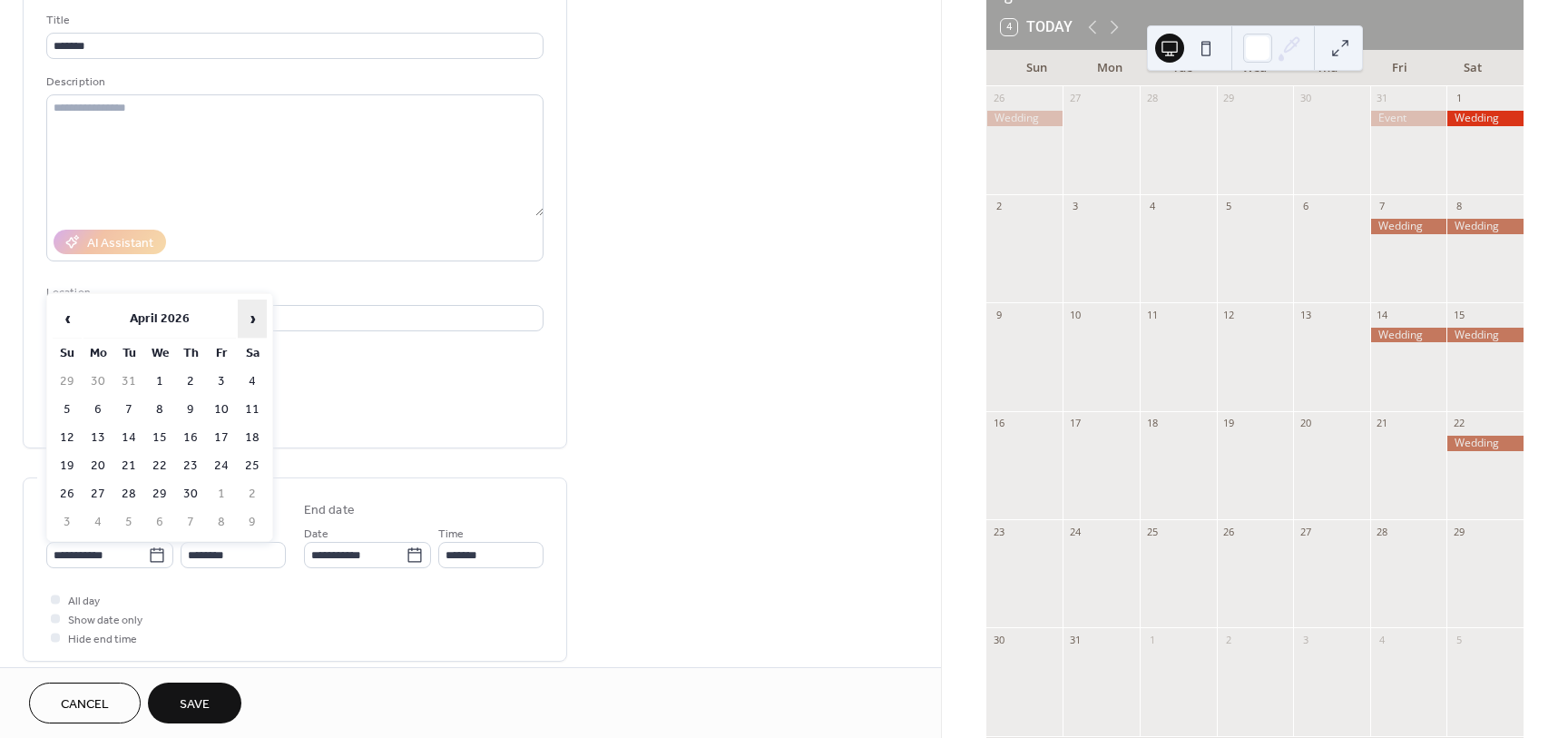click on "›" at bounding box center [252, 319] 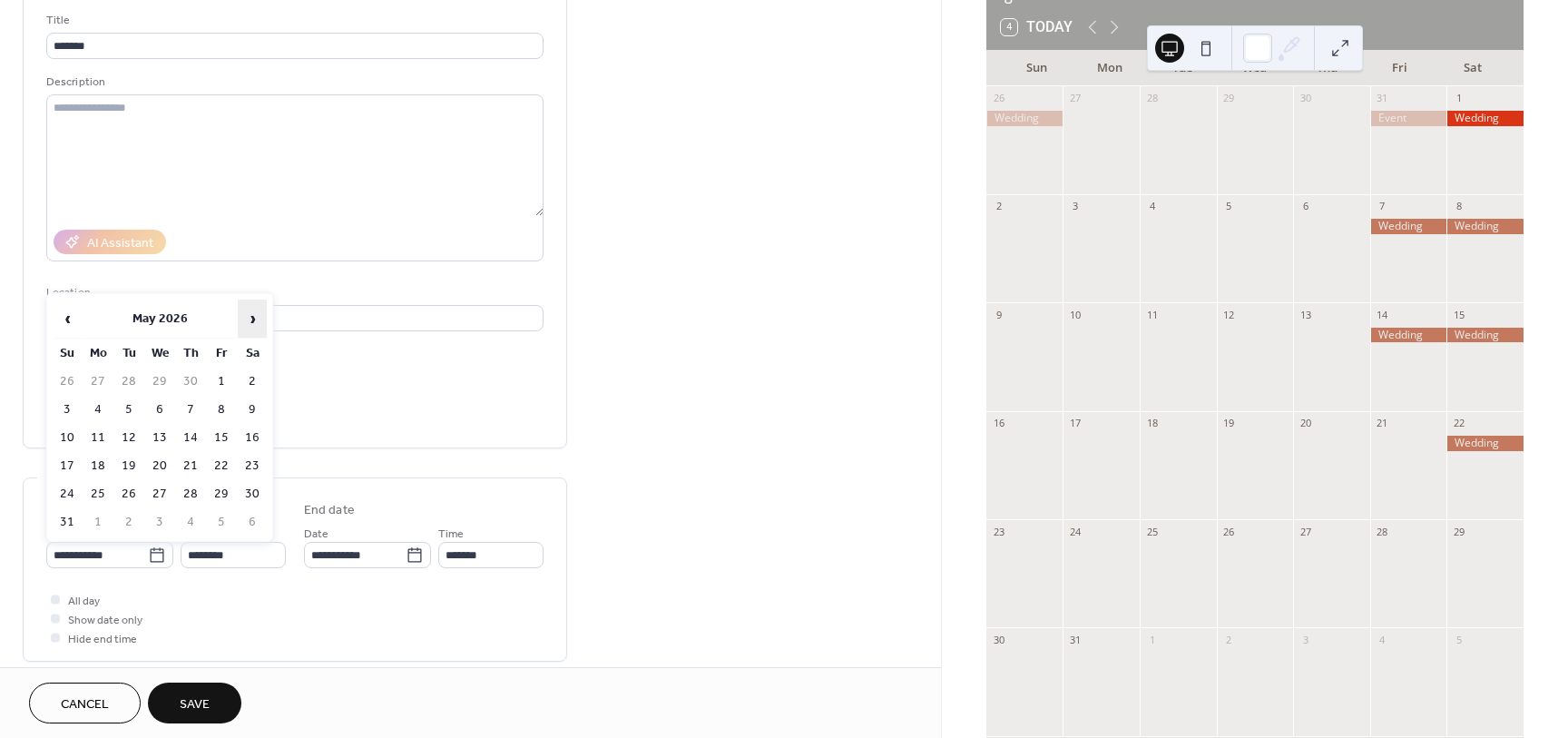 click on "›" at bounding box center (252, 319) 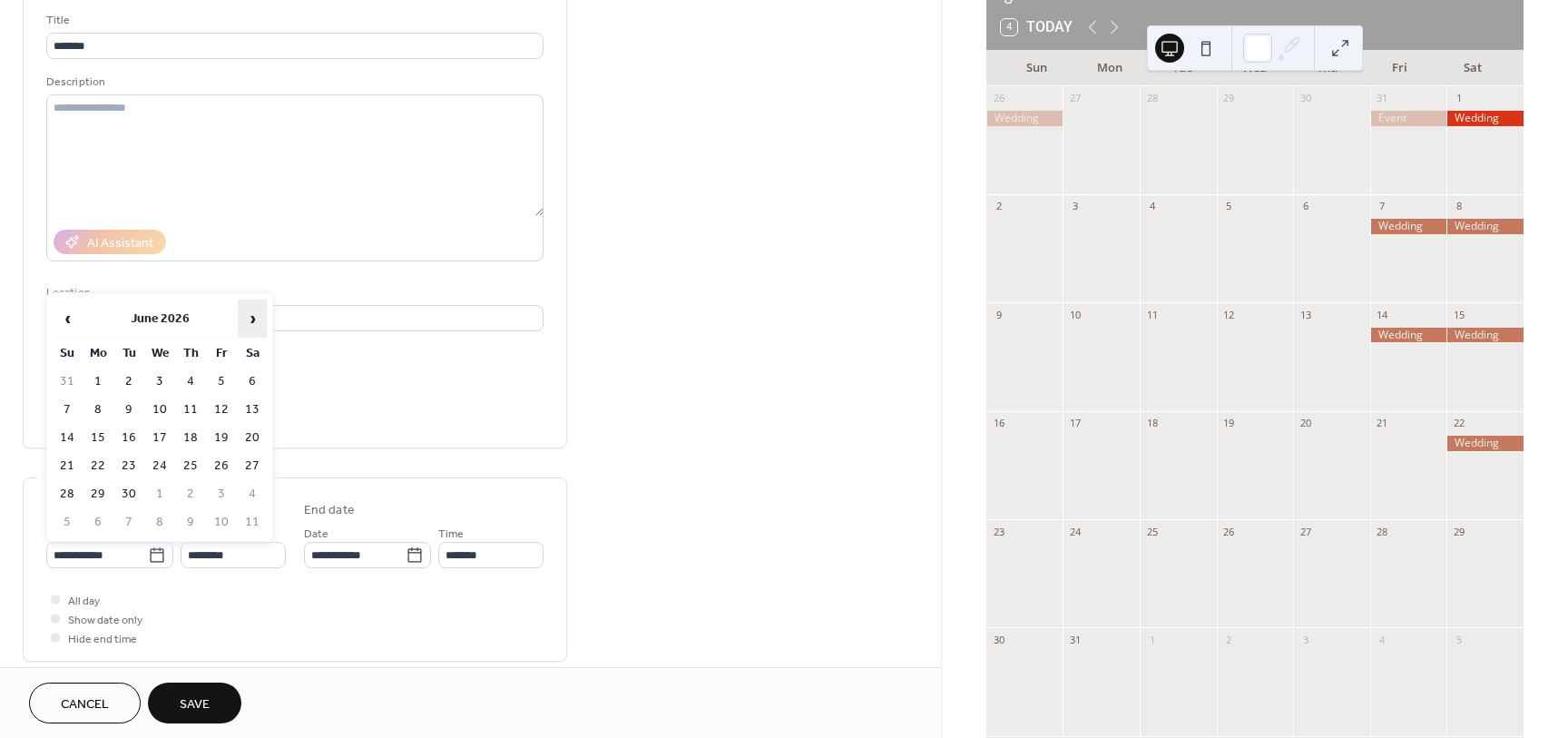 click on "›" at bounding box center [252, 319] 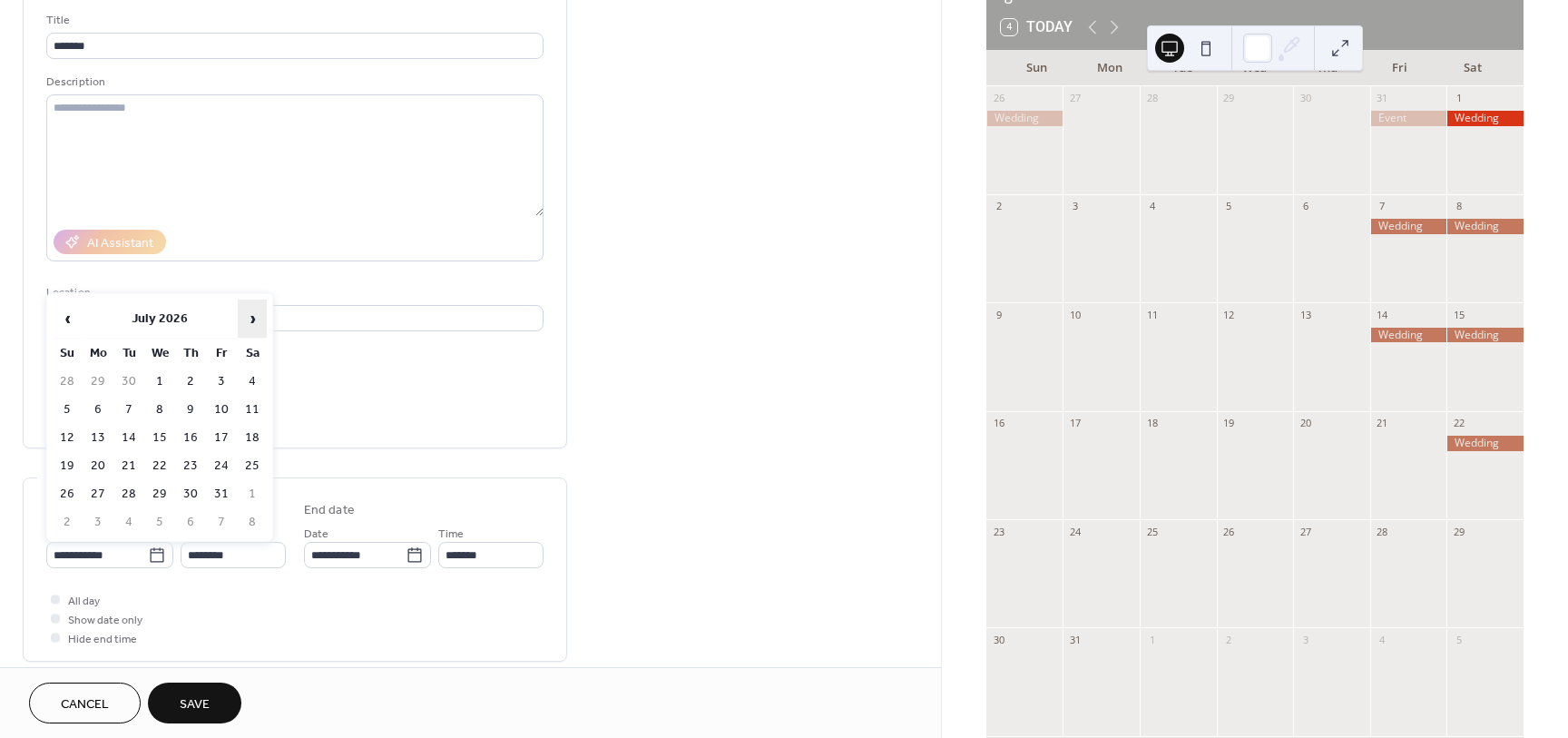 click on "›" at bounding box center (252, 319) 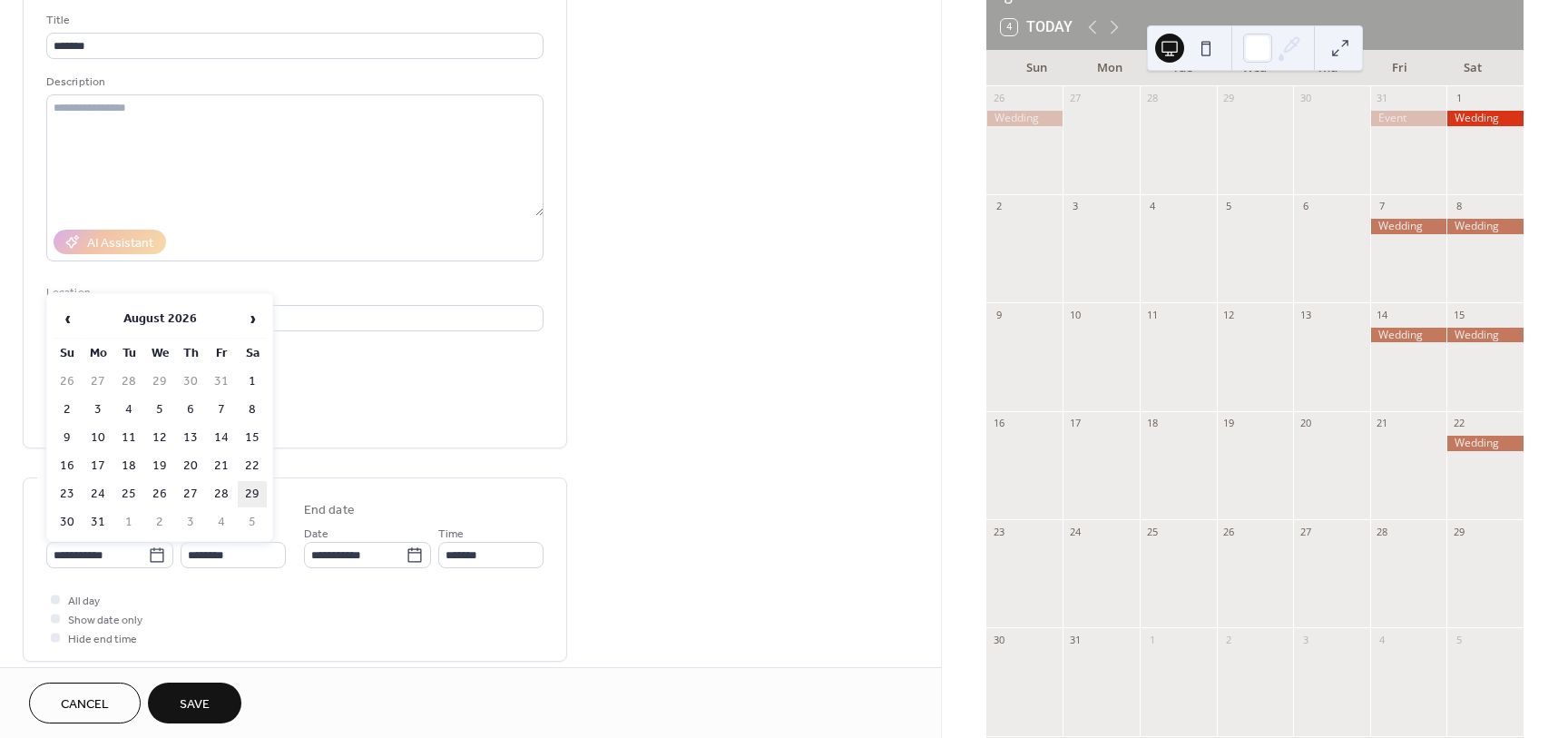 click on "29" at bounding box center (252, 494) 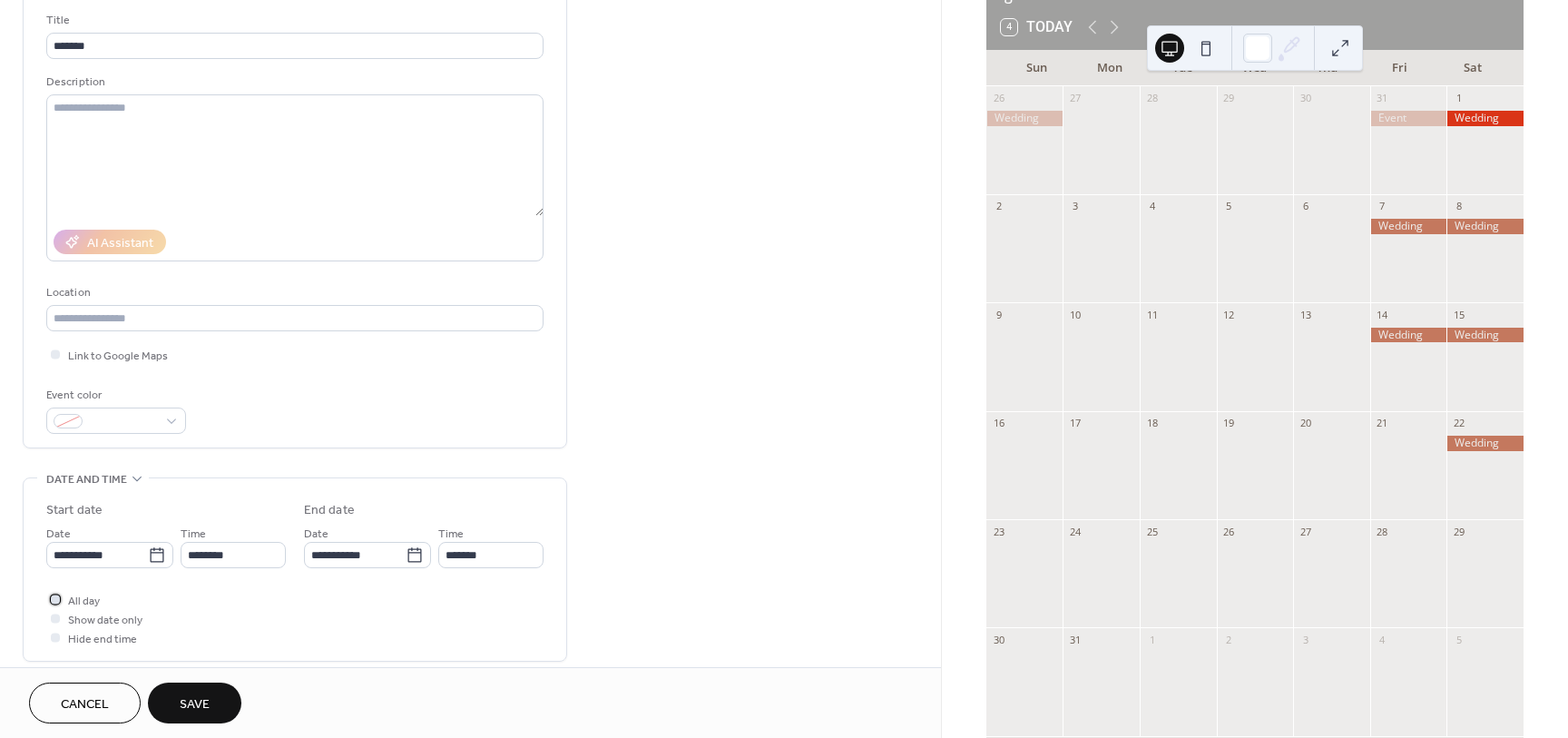click on "All day" at bounding box center [83, 601] 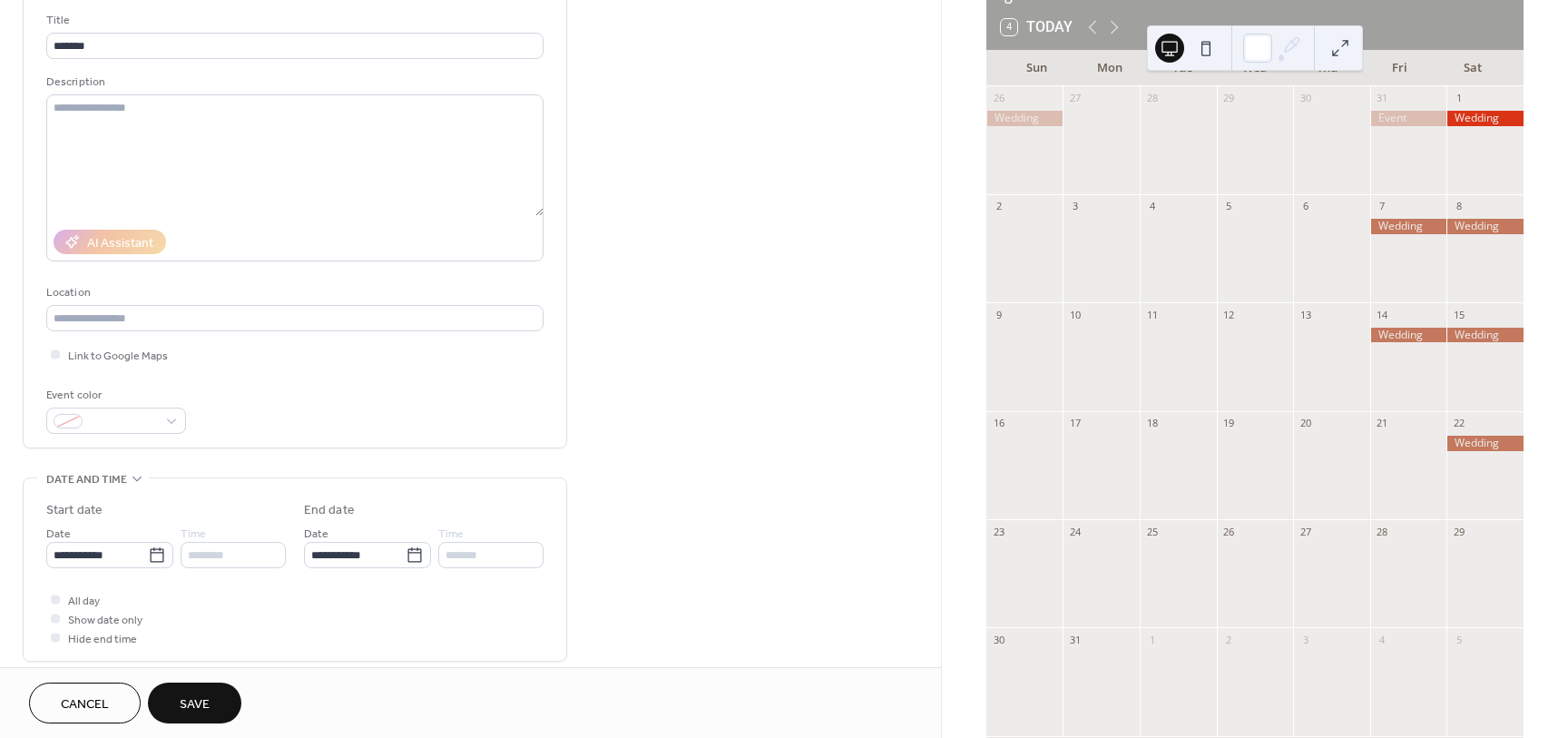 click on "Save" at bounding box center [194, 704] 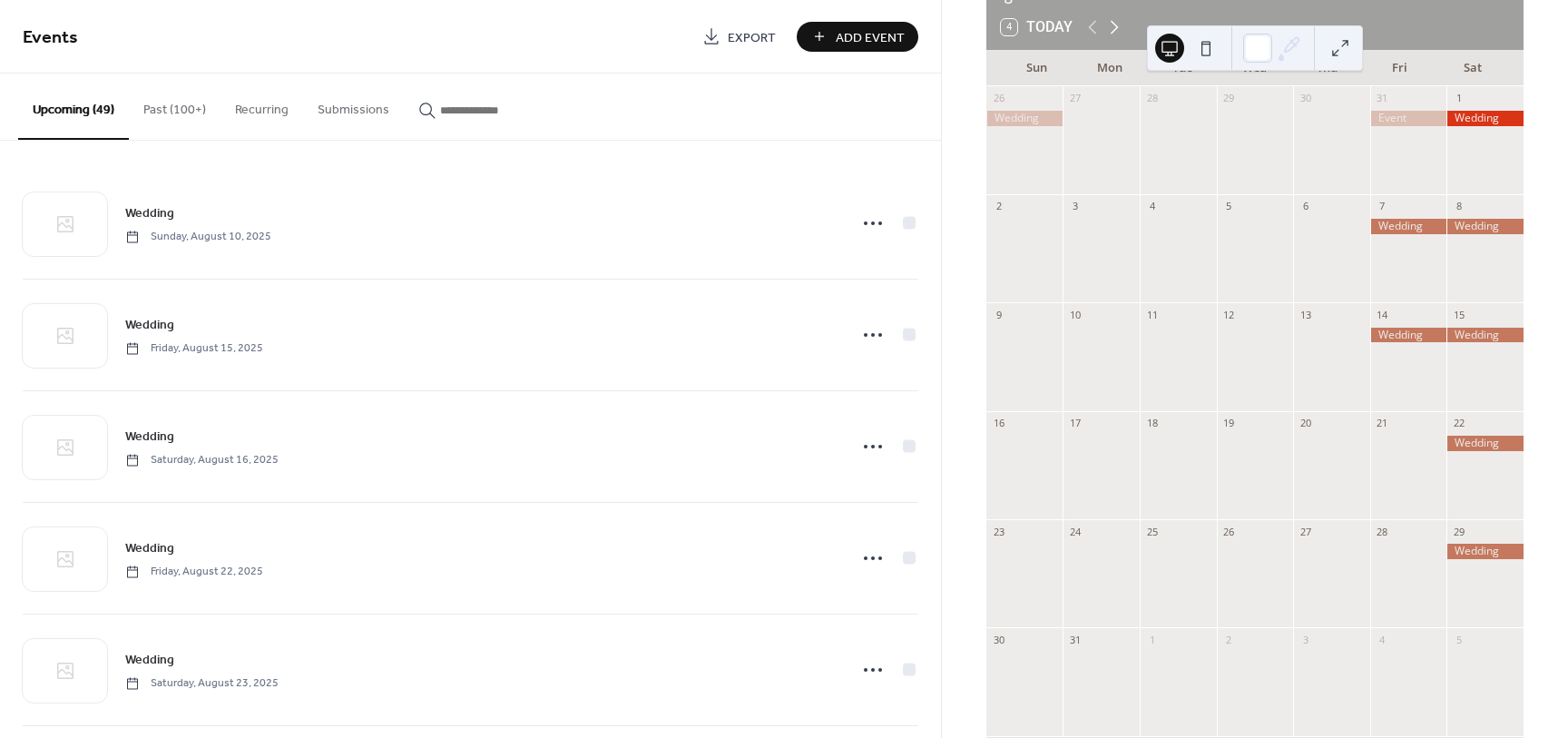 click 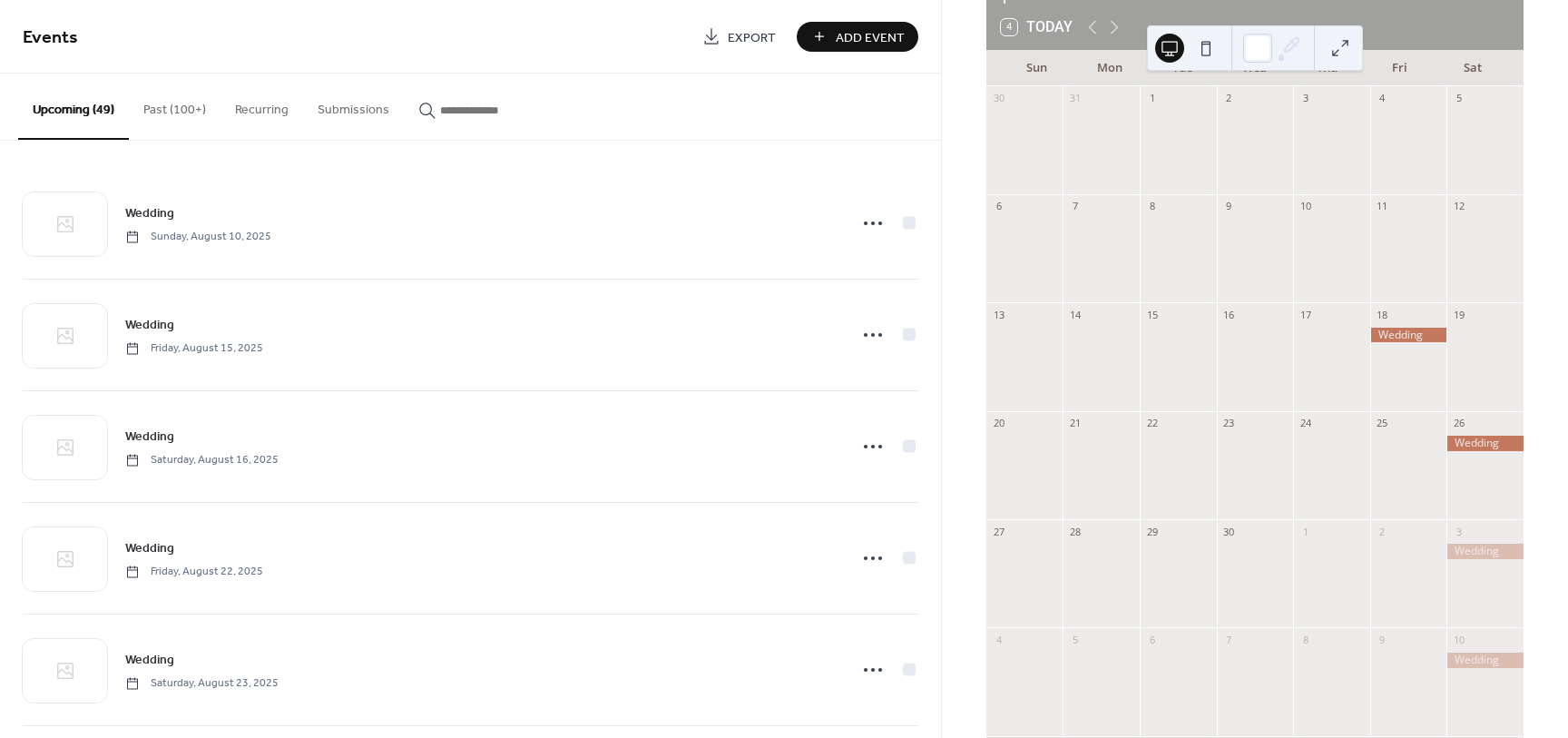 click on "Add Event" at bounding box center [870, 37] 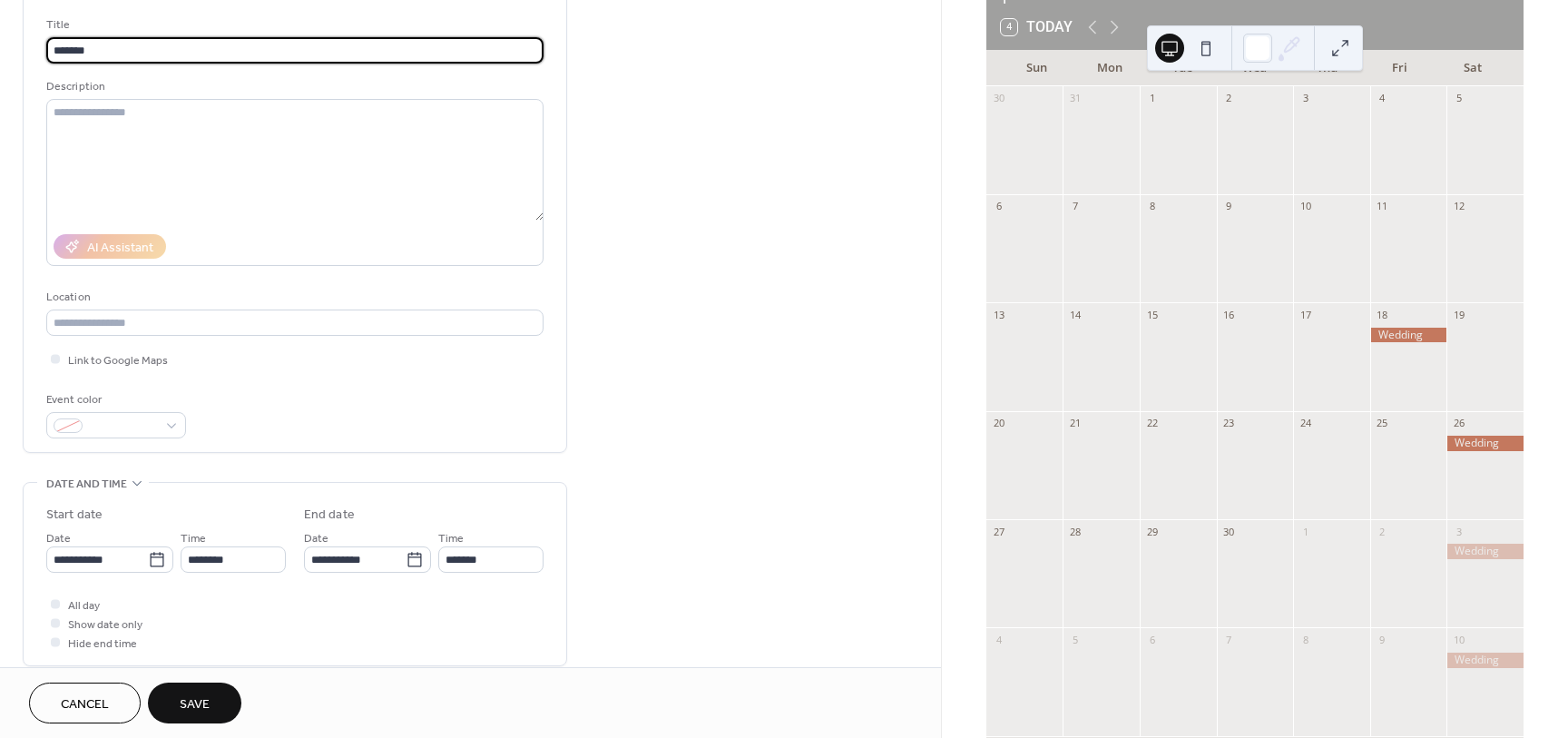 scroll, scrollTop: 113, scrollLeft: 0, axis: vertical 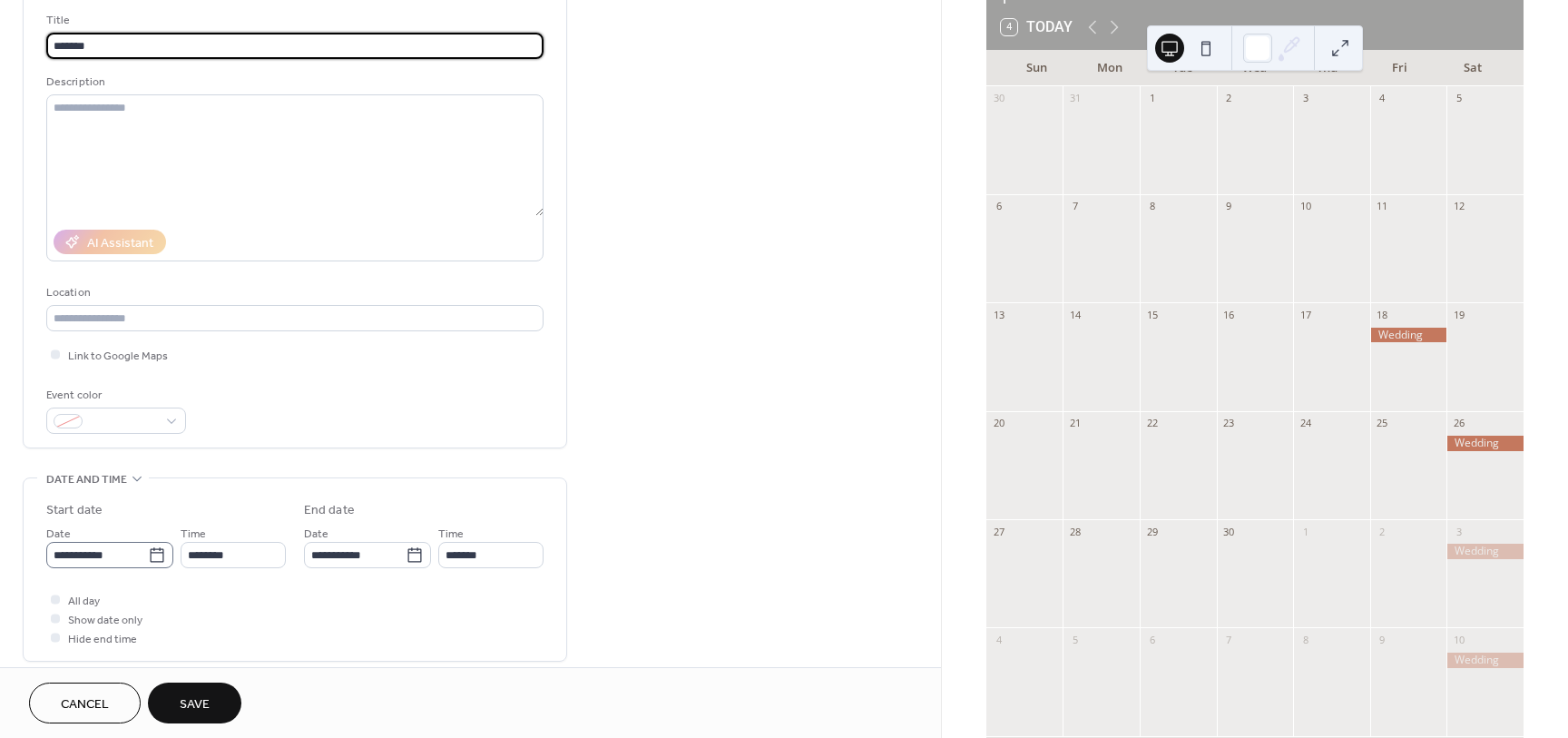 type on "*******" 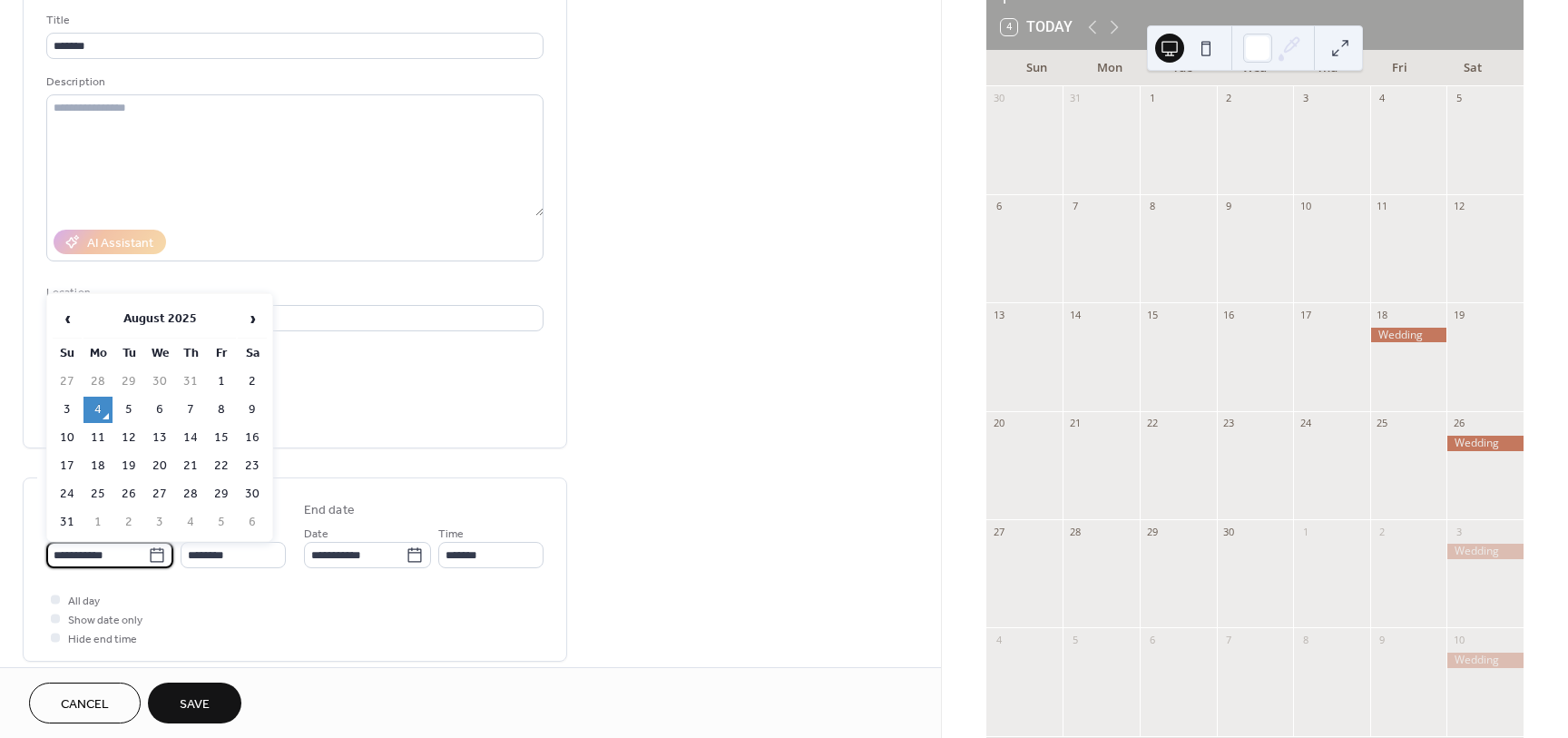 click on "**********" at bounding box center (97, 555) 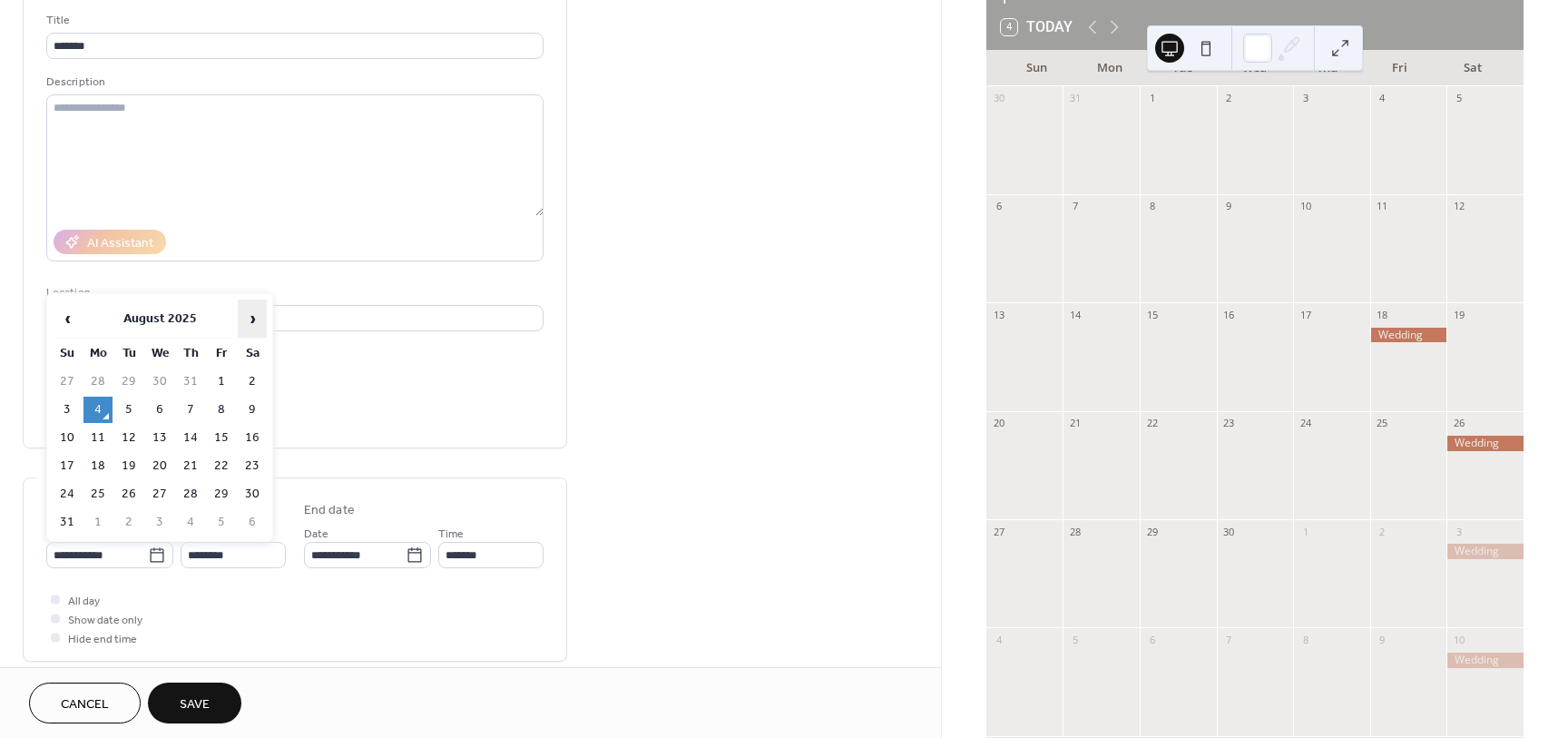 click on "›" at bounding box center [252, 319] 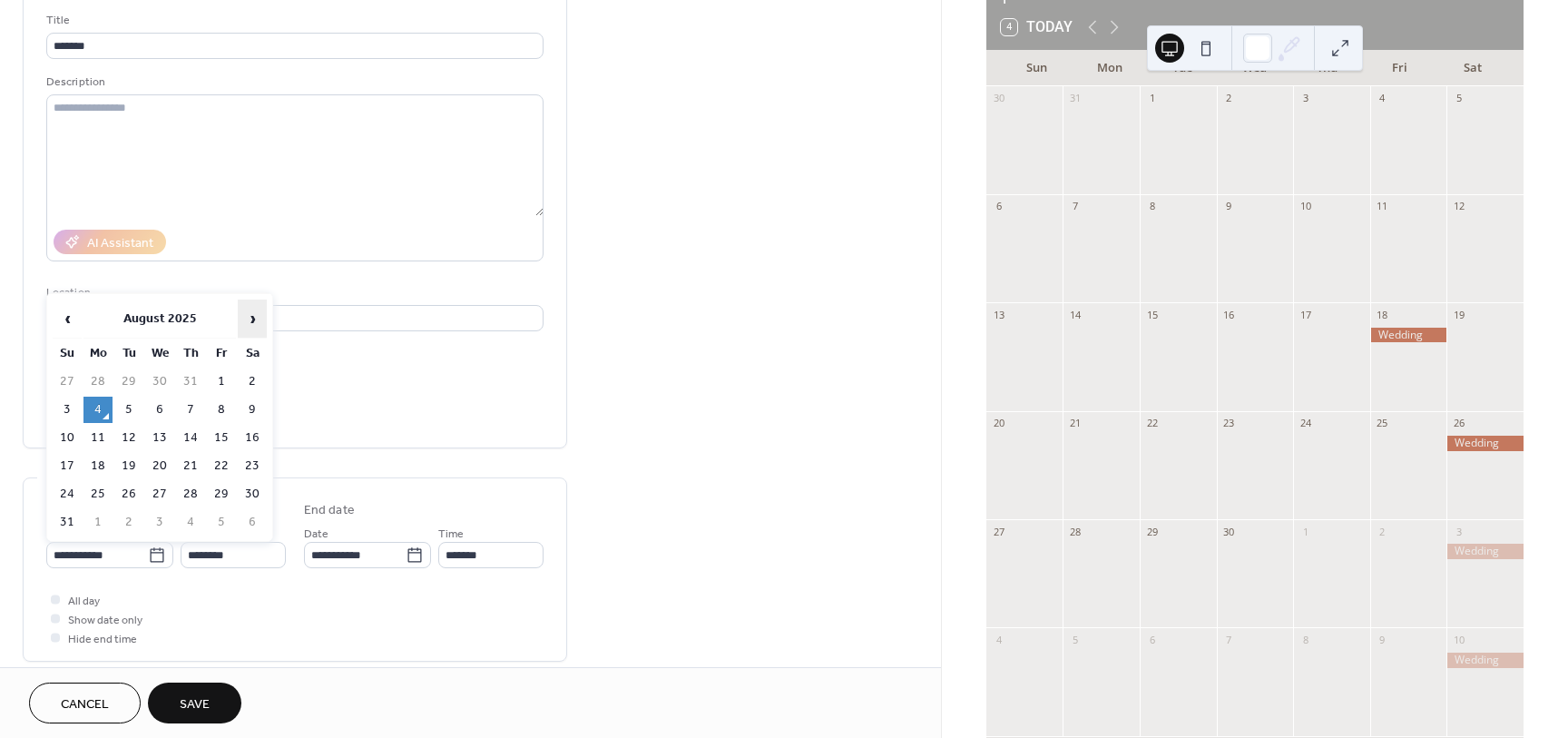 click on "›" at bounding box center (252, 319) 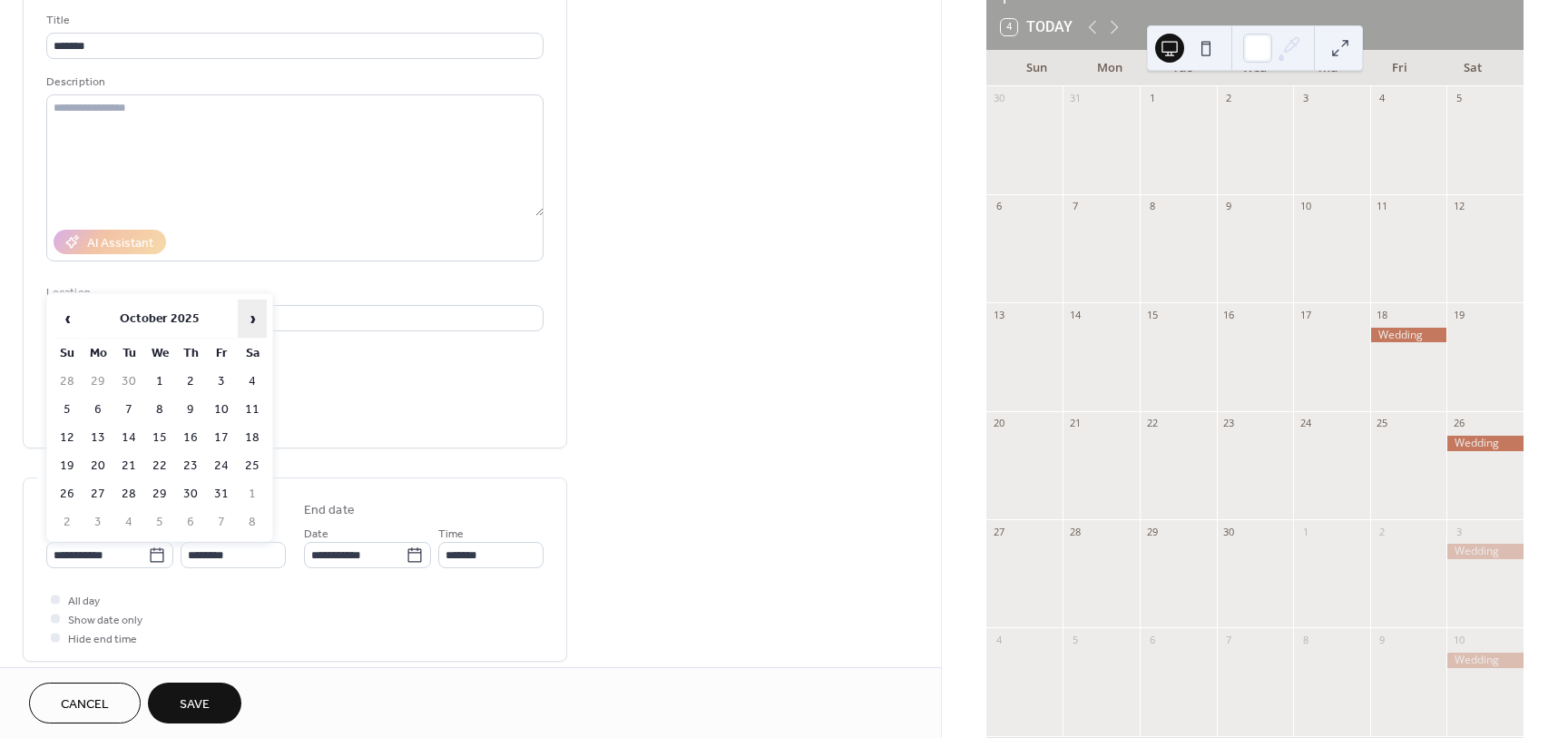 click on "›" at bounding box center (252, 319) 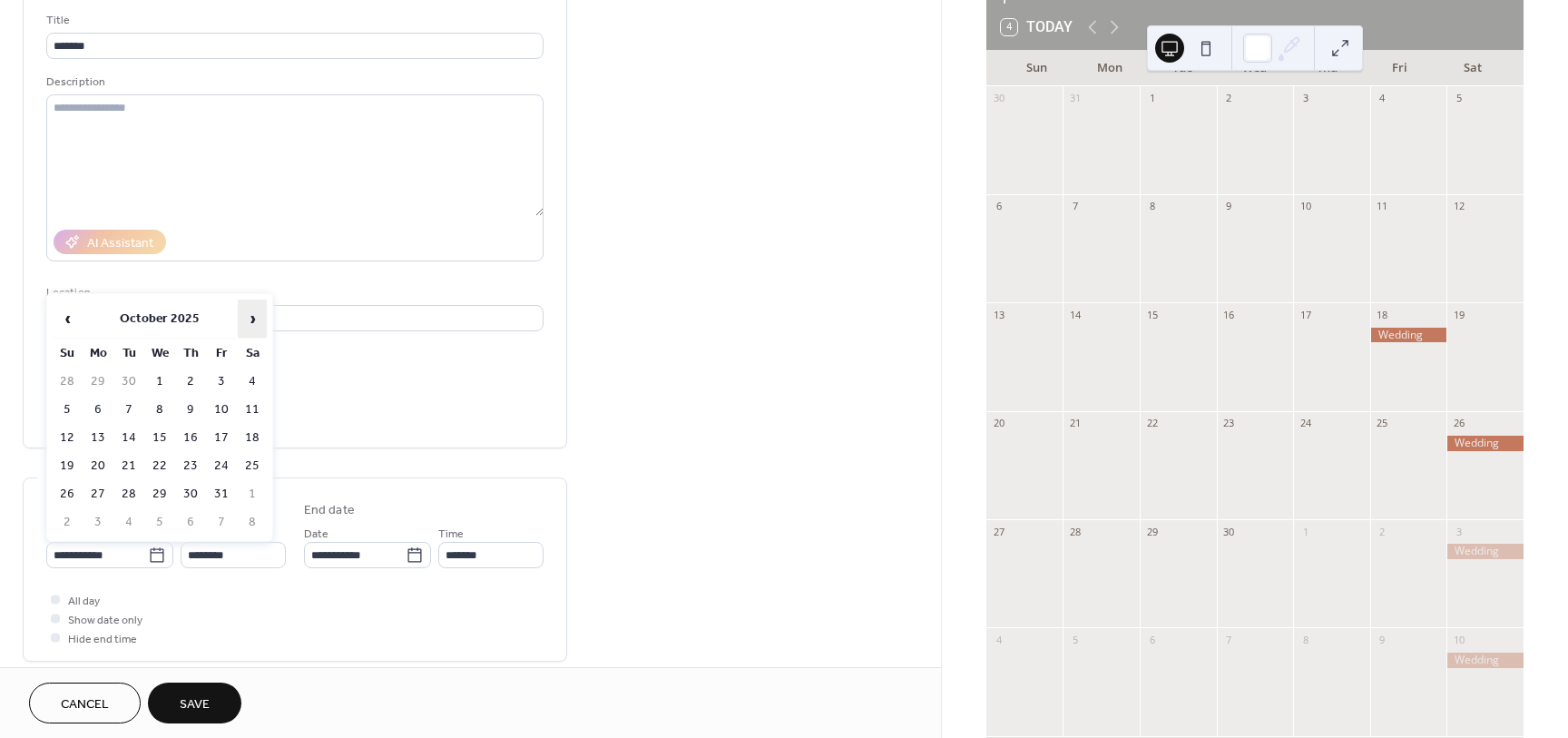 click on "›" at bounding box center [252, 319] 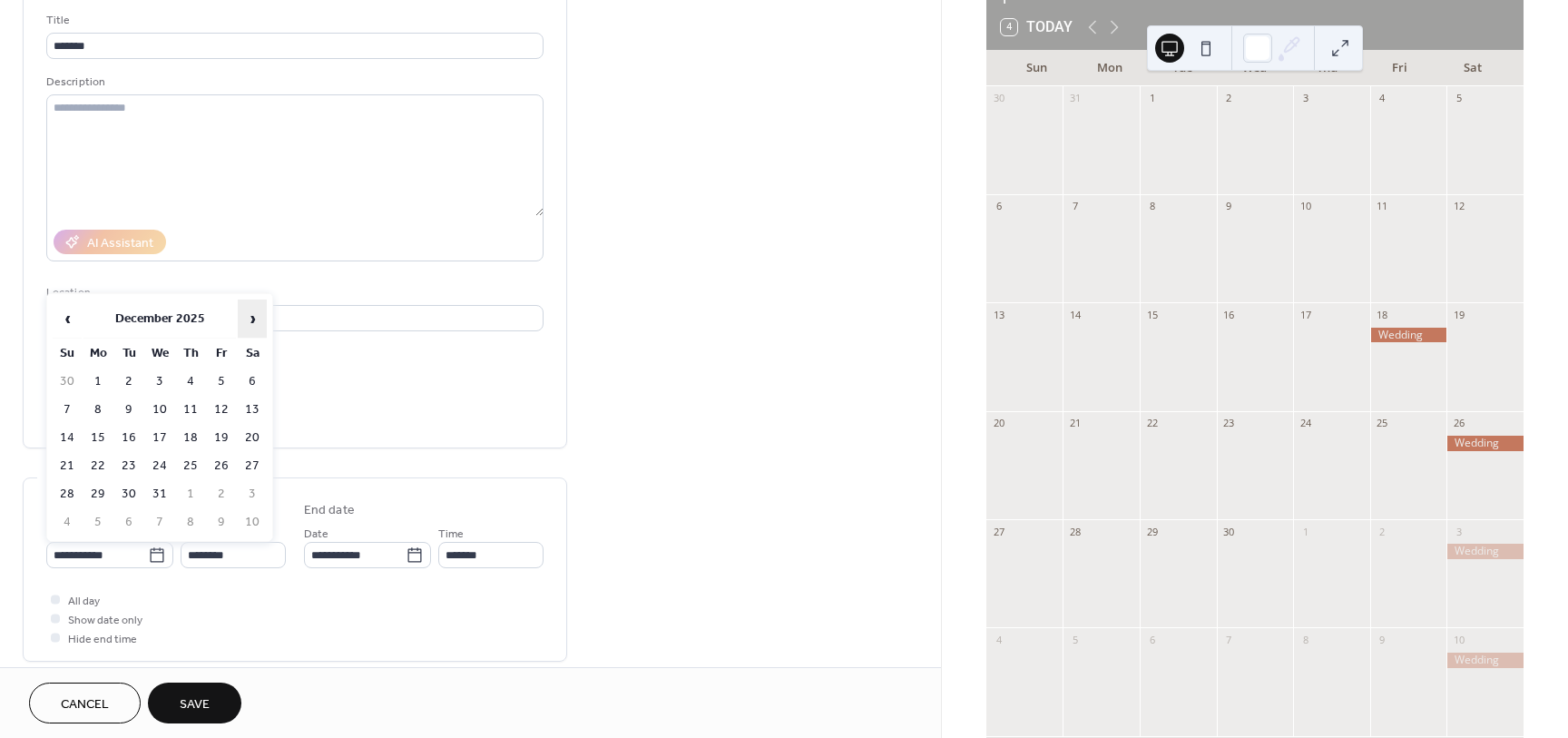 click on "›" at bounding box center (252, 319) 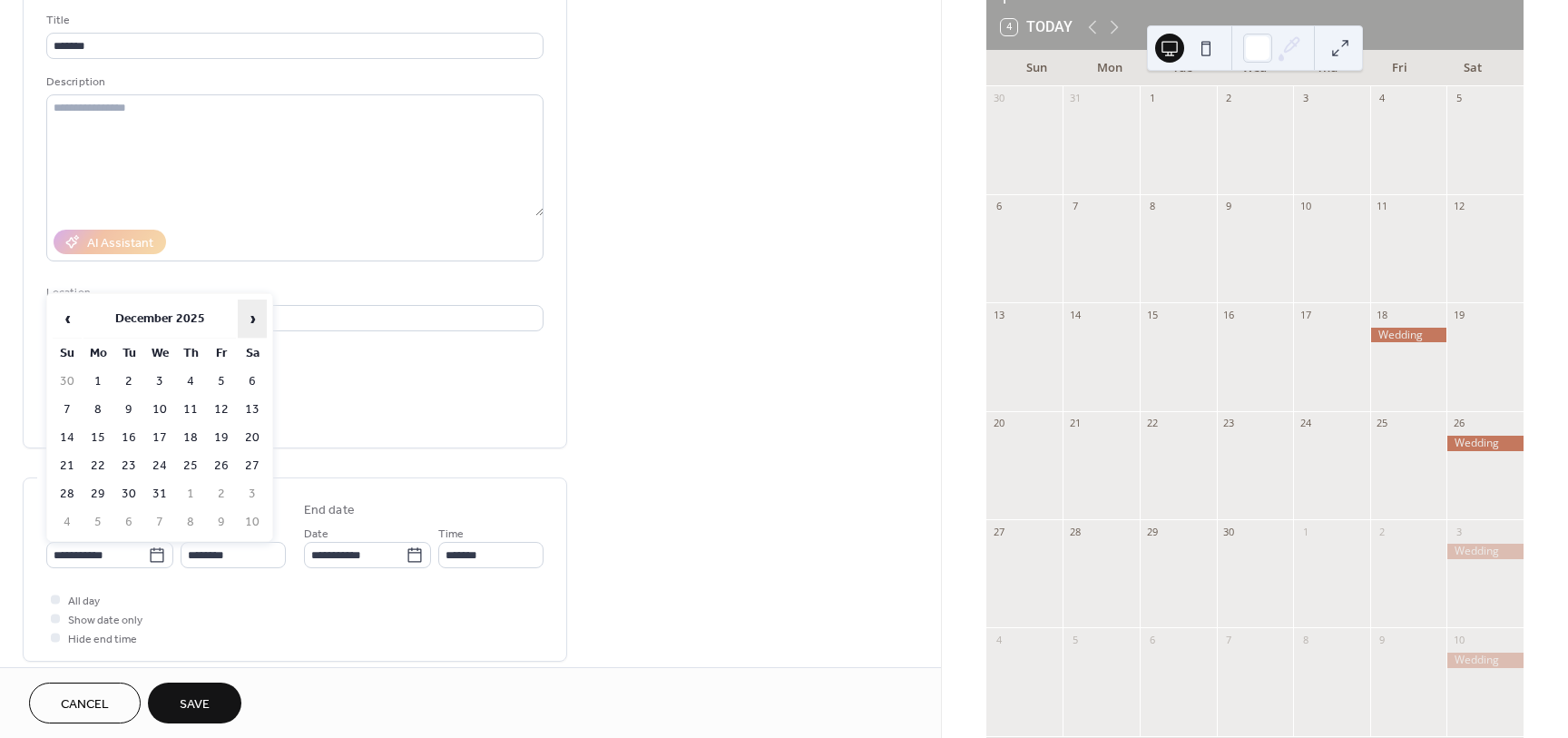 click on "›" at bounding box center [252, 319] 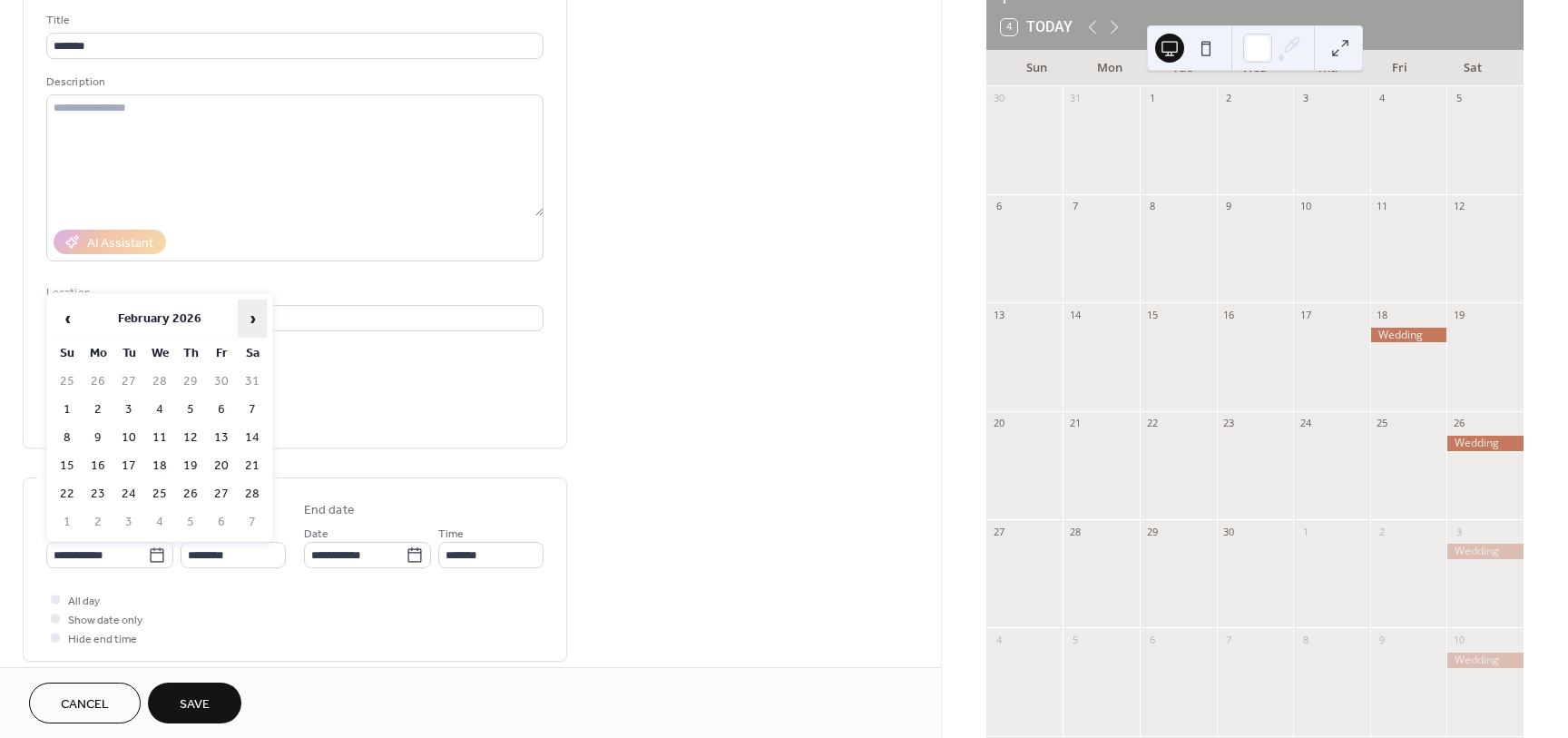 click on "›" at bounding box center [252, 319] 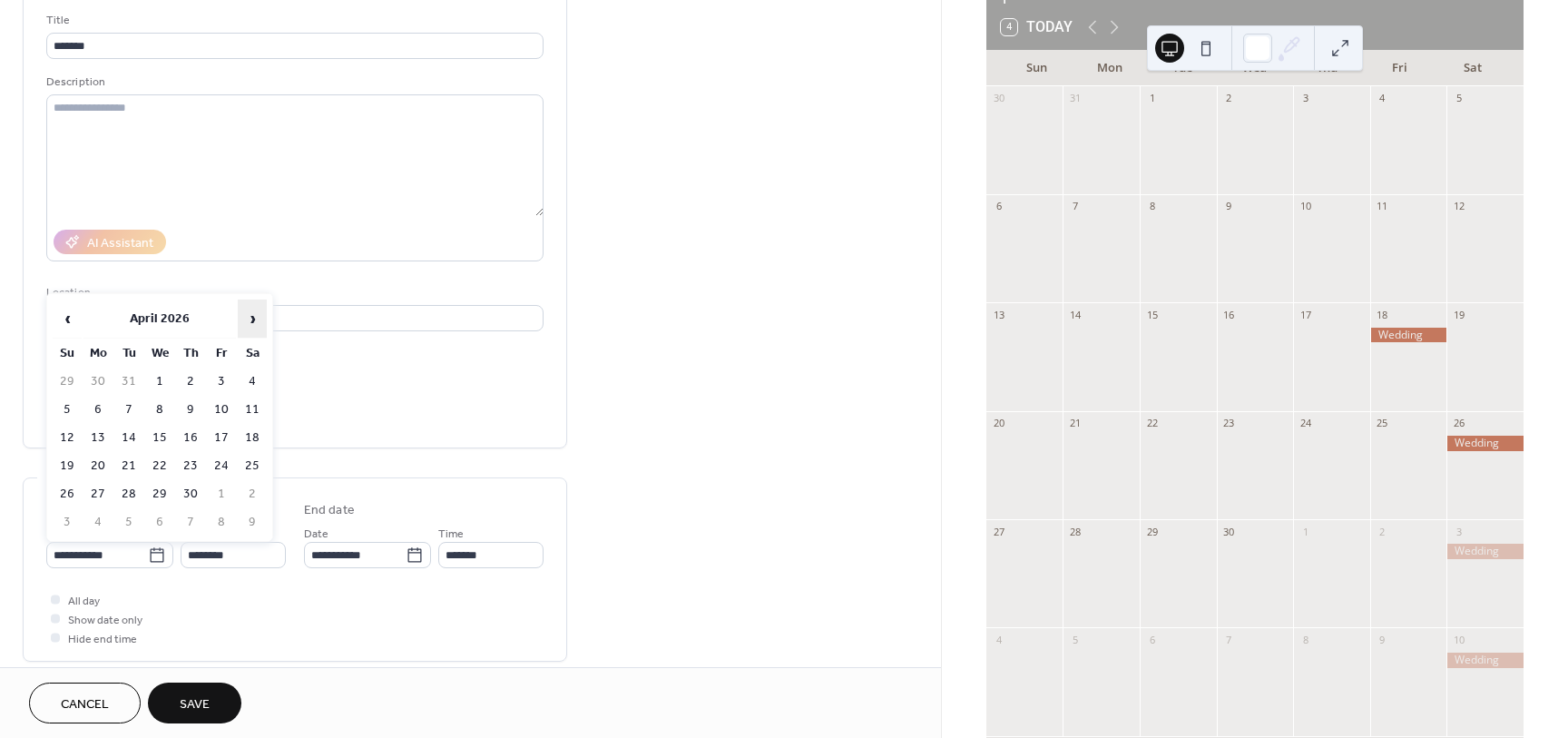 click on "›" at bounding box center (252, 319) 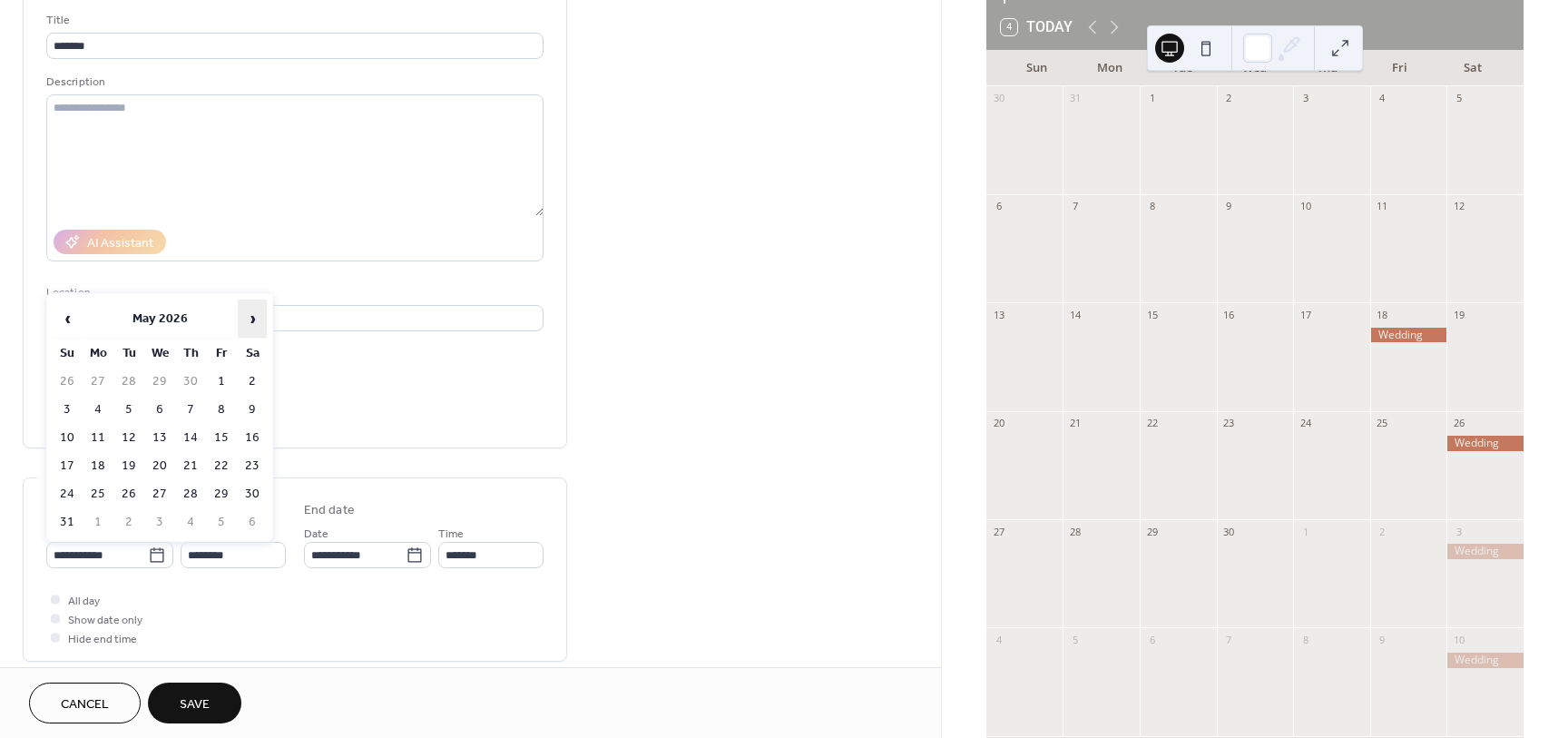 click on "›" at bounding box center [252, 319] 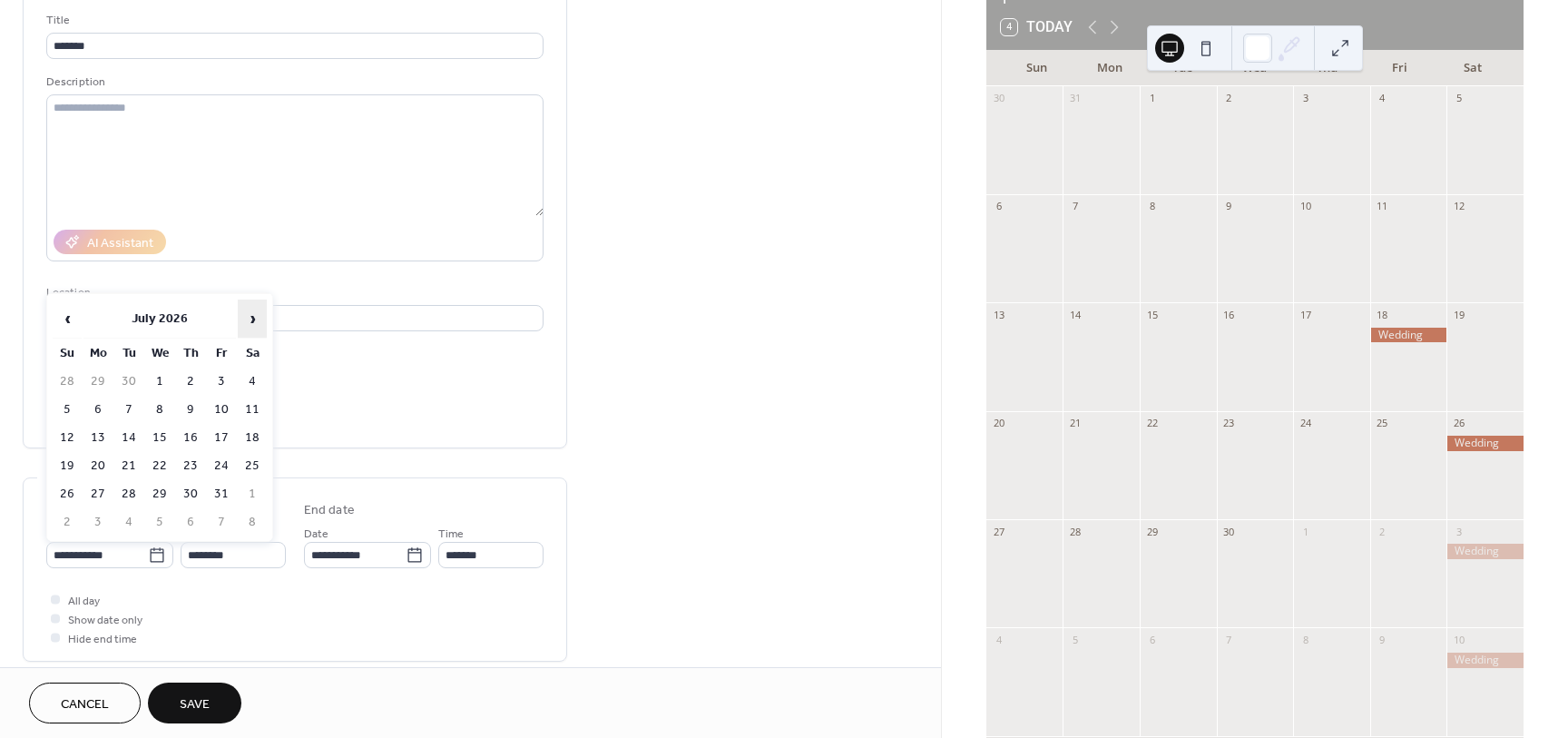 click on "›" at bounding box center [252, 319] 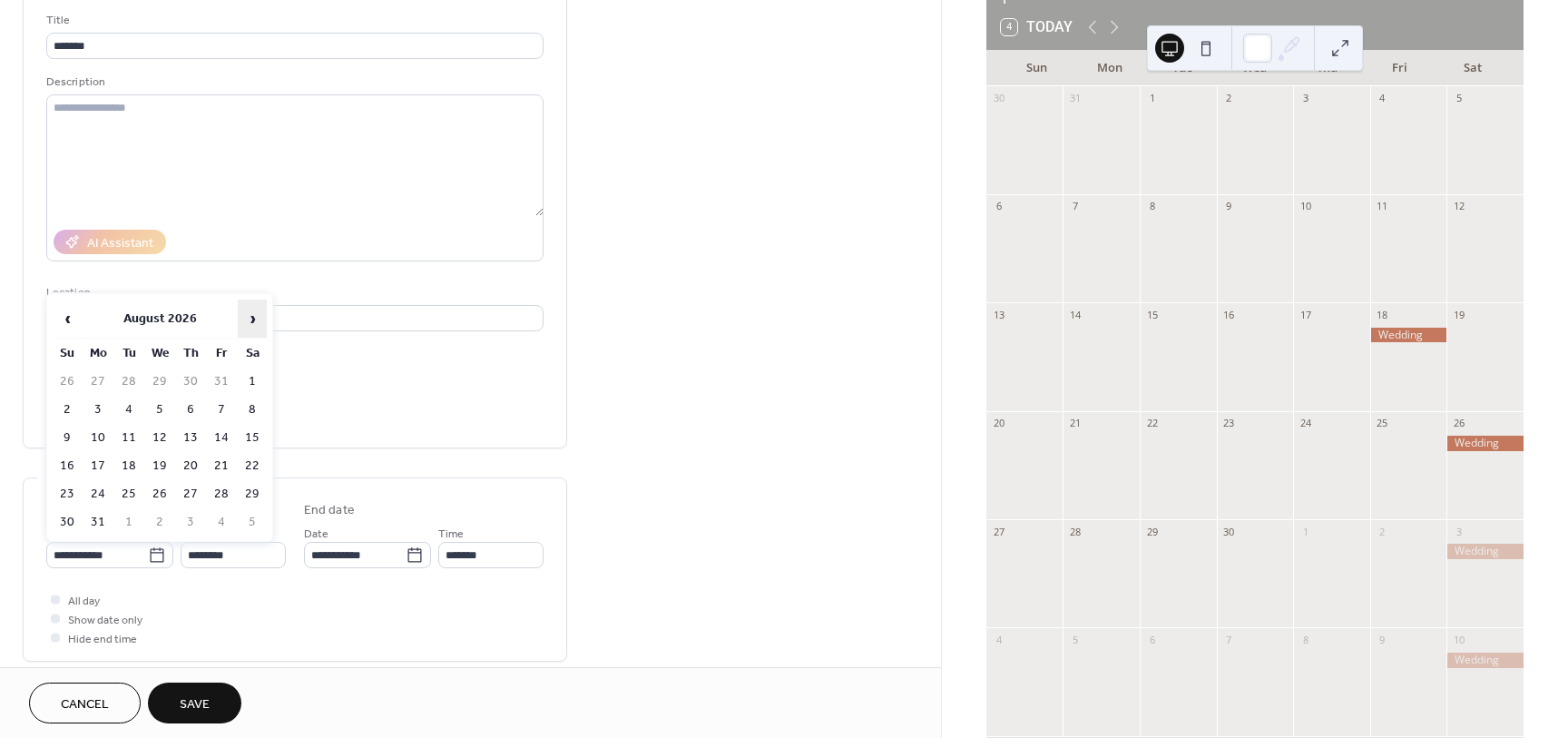 click on "›" at bounding box center (252, 319) 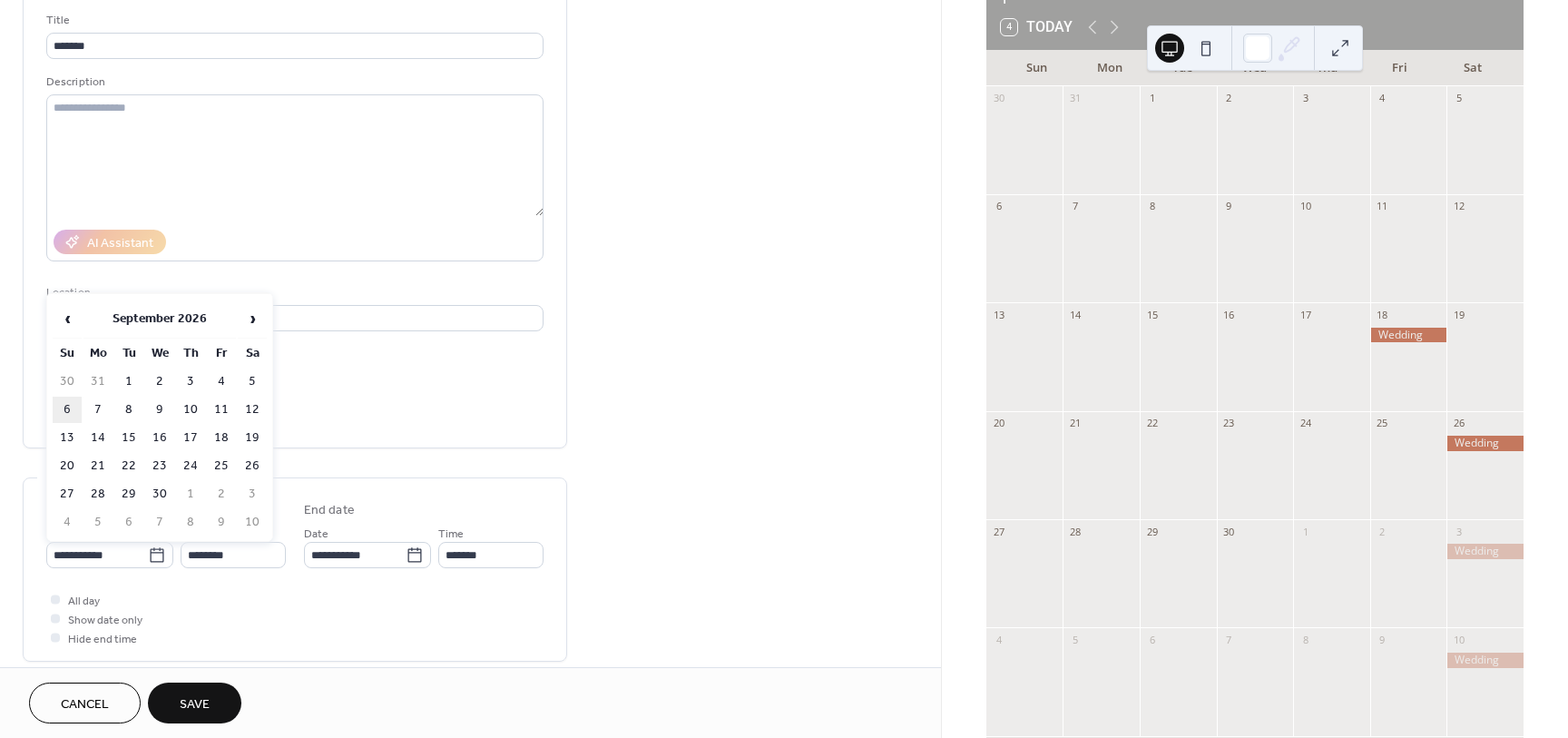 click on "6" at bounding box center [67, 409] 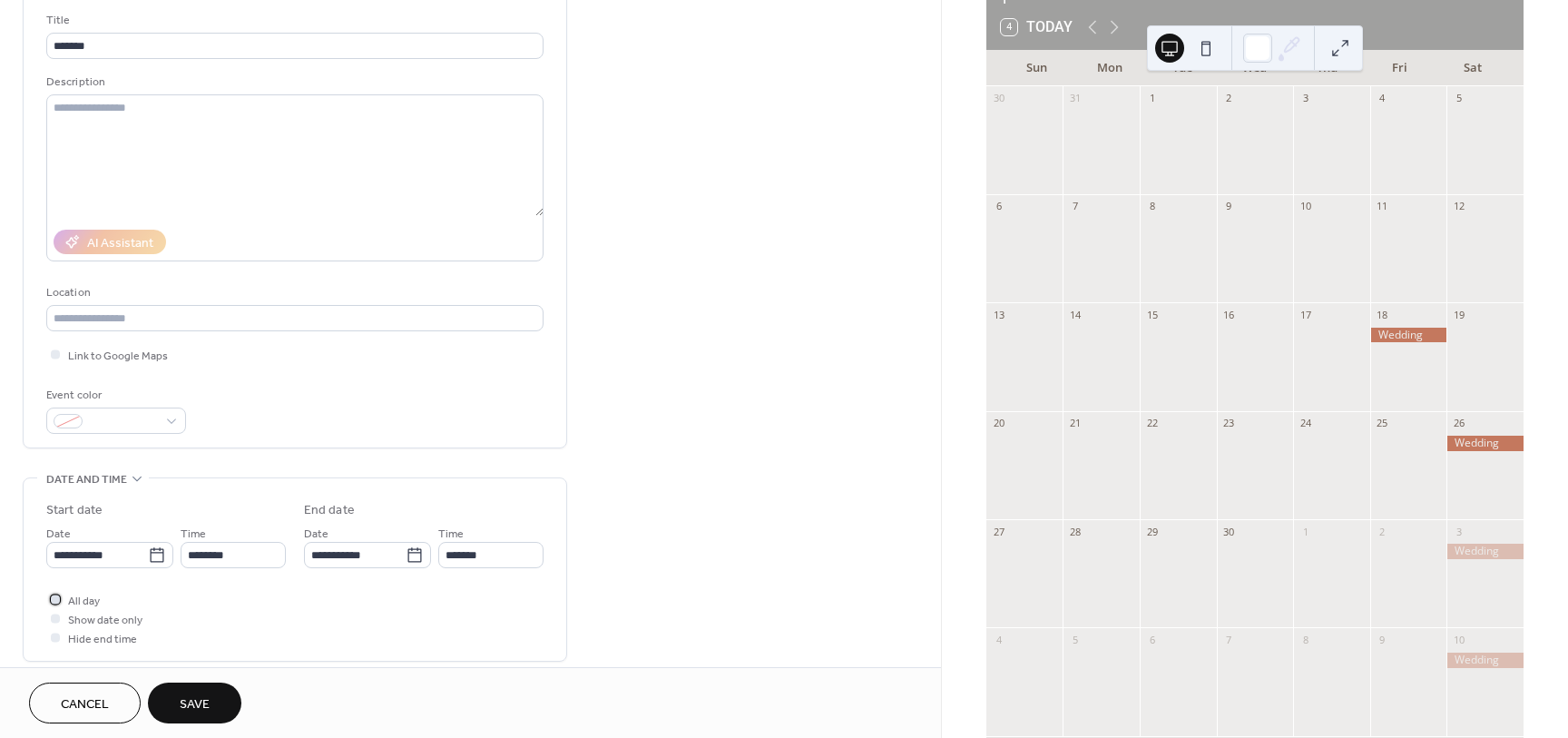 click on "All day" at bounding box center (83, 601) 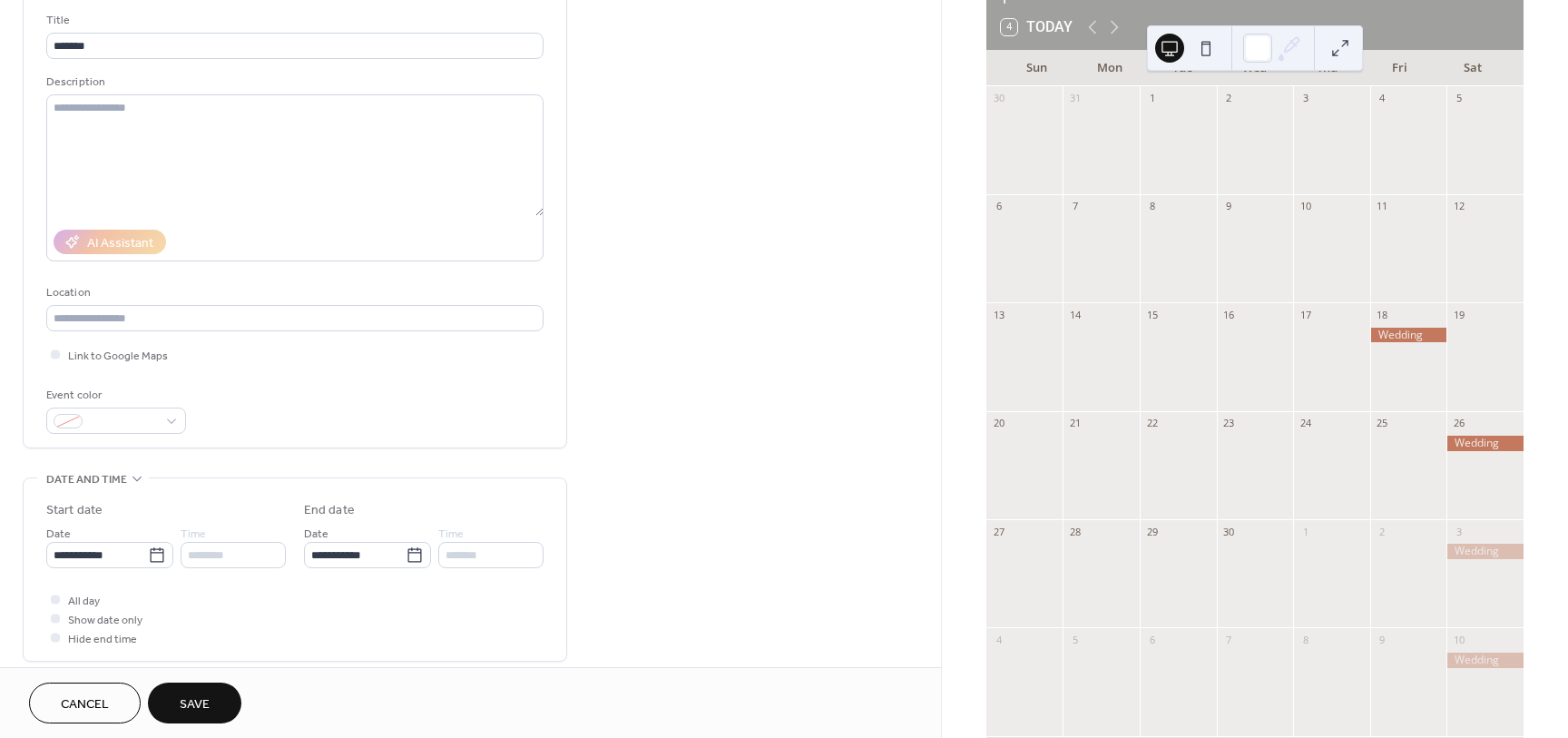 click on "Save" at bounding box center [194, 704] 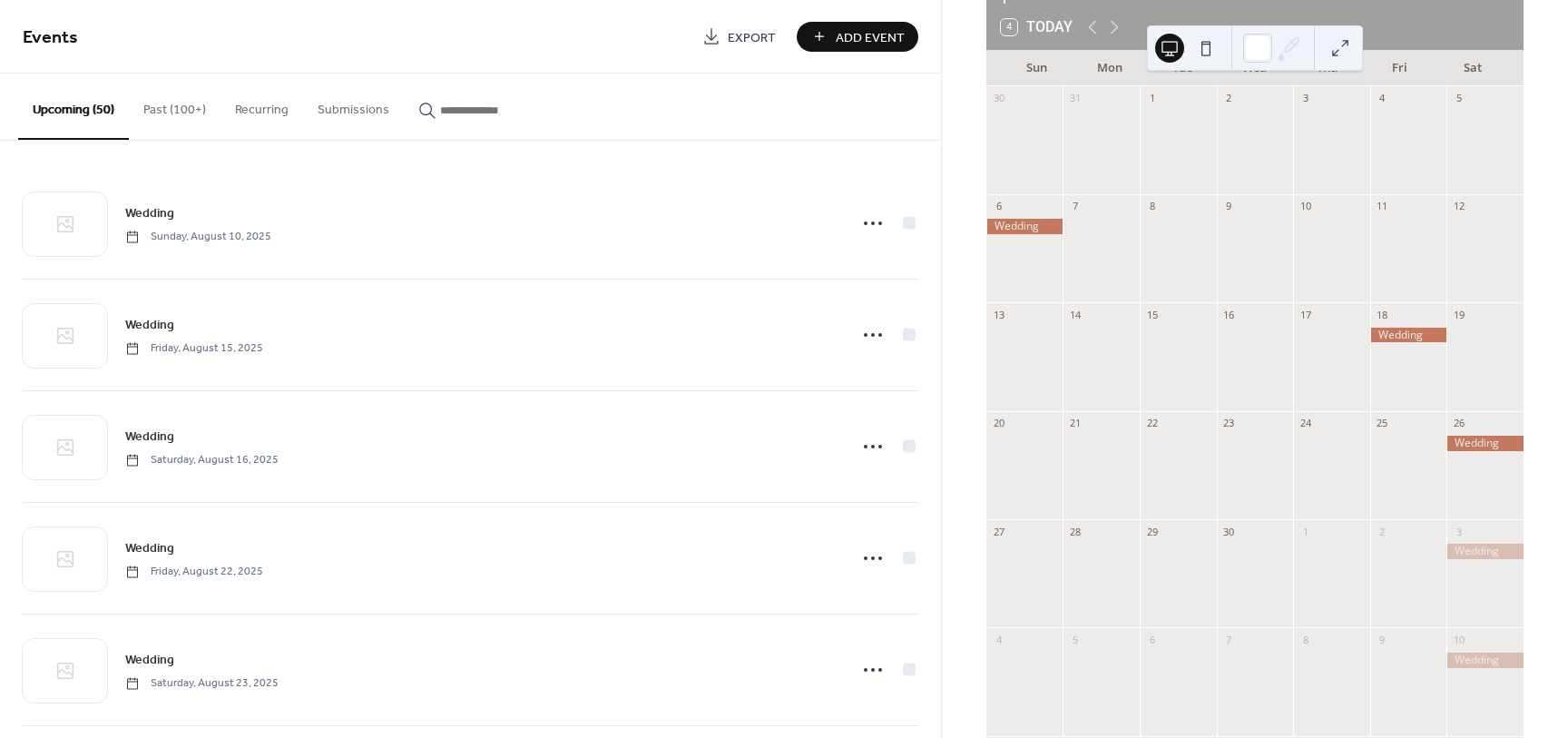 click on "Events Export Add Event" at bounding box center (470, 36) 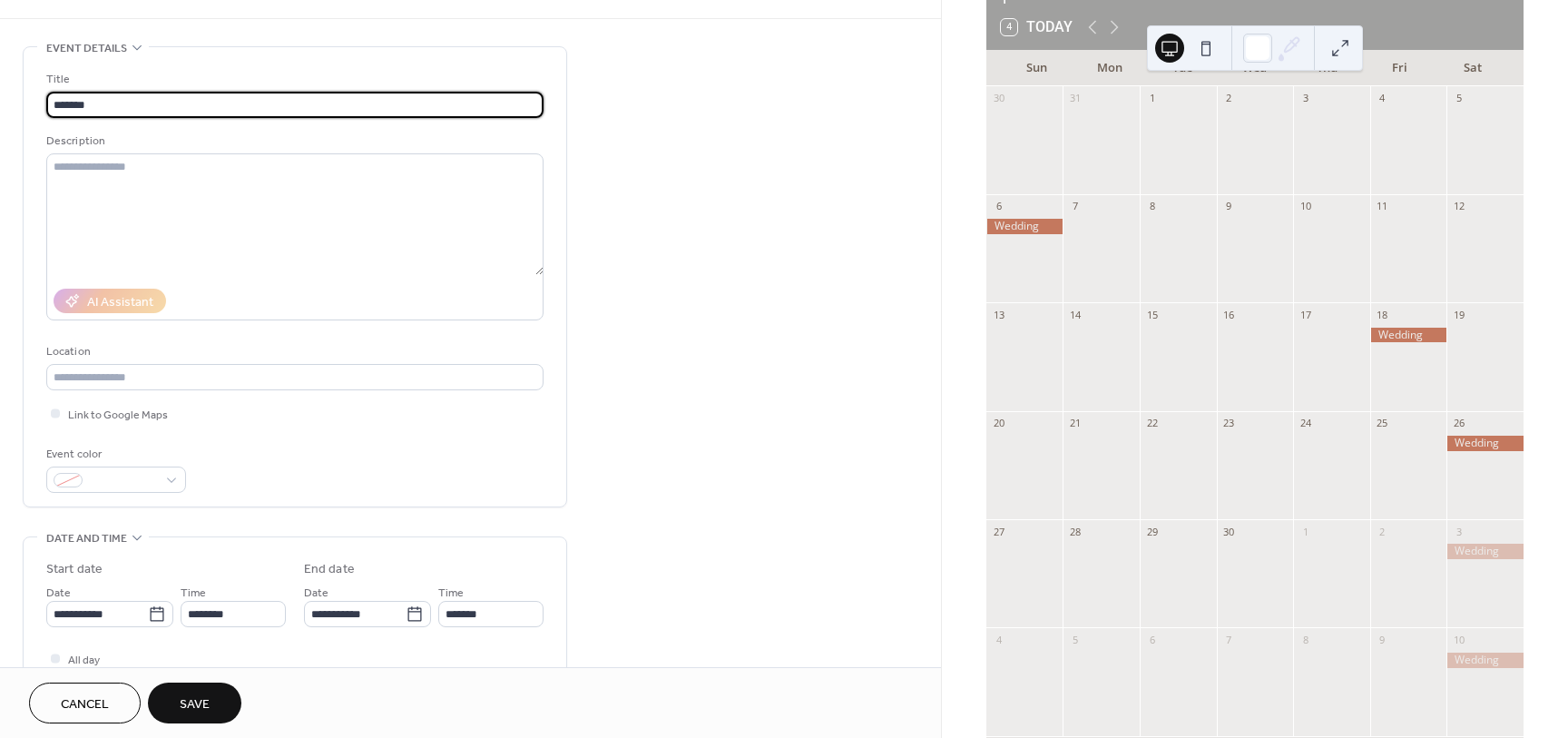 scroll, scrollTop: 227, scrollLeft: 0, axis: vertical 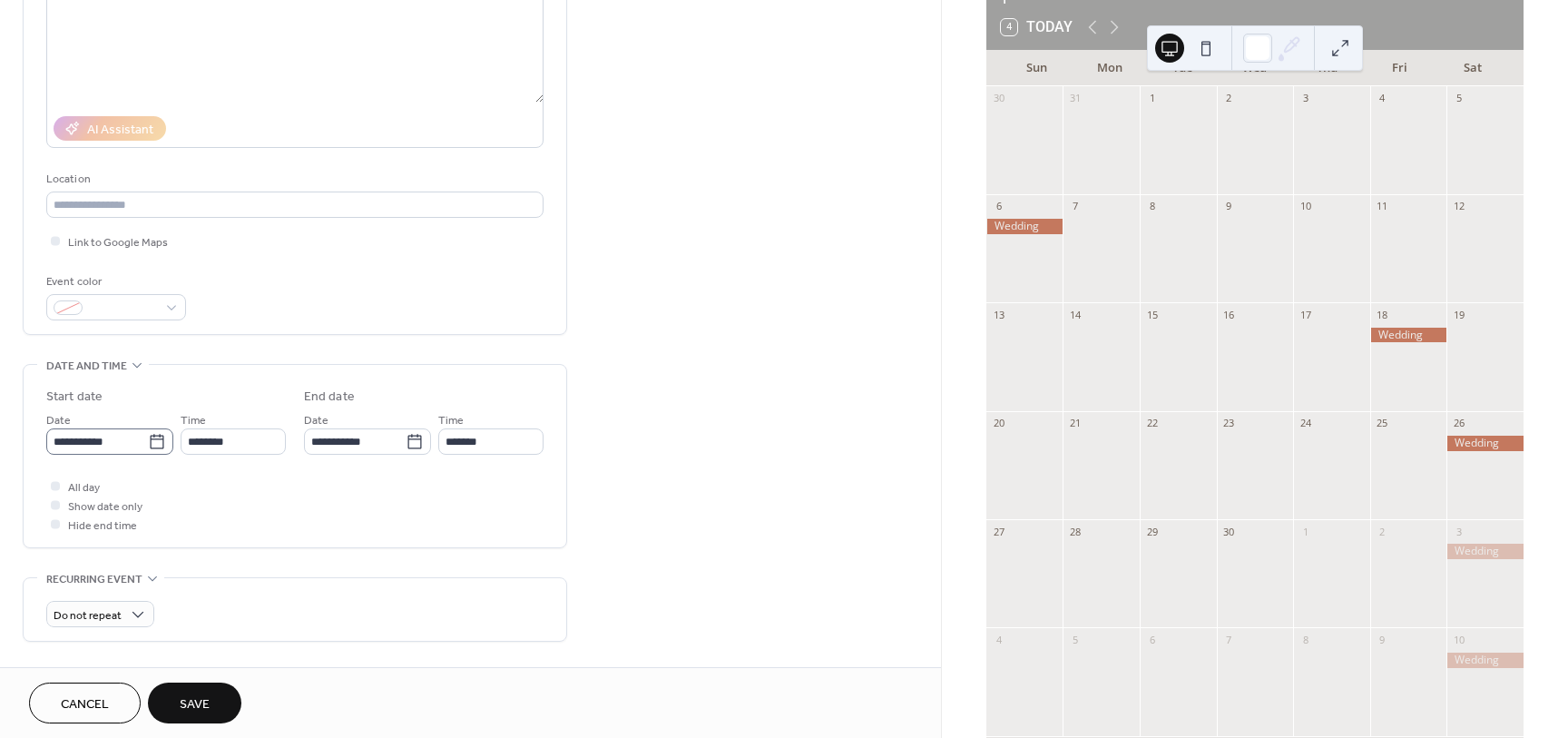 type on "*******" 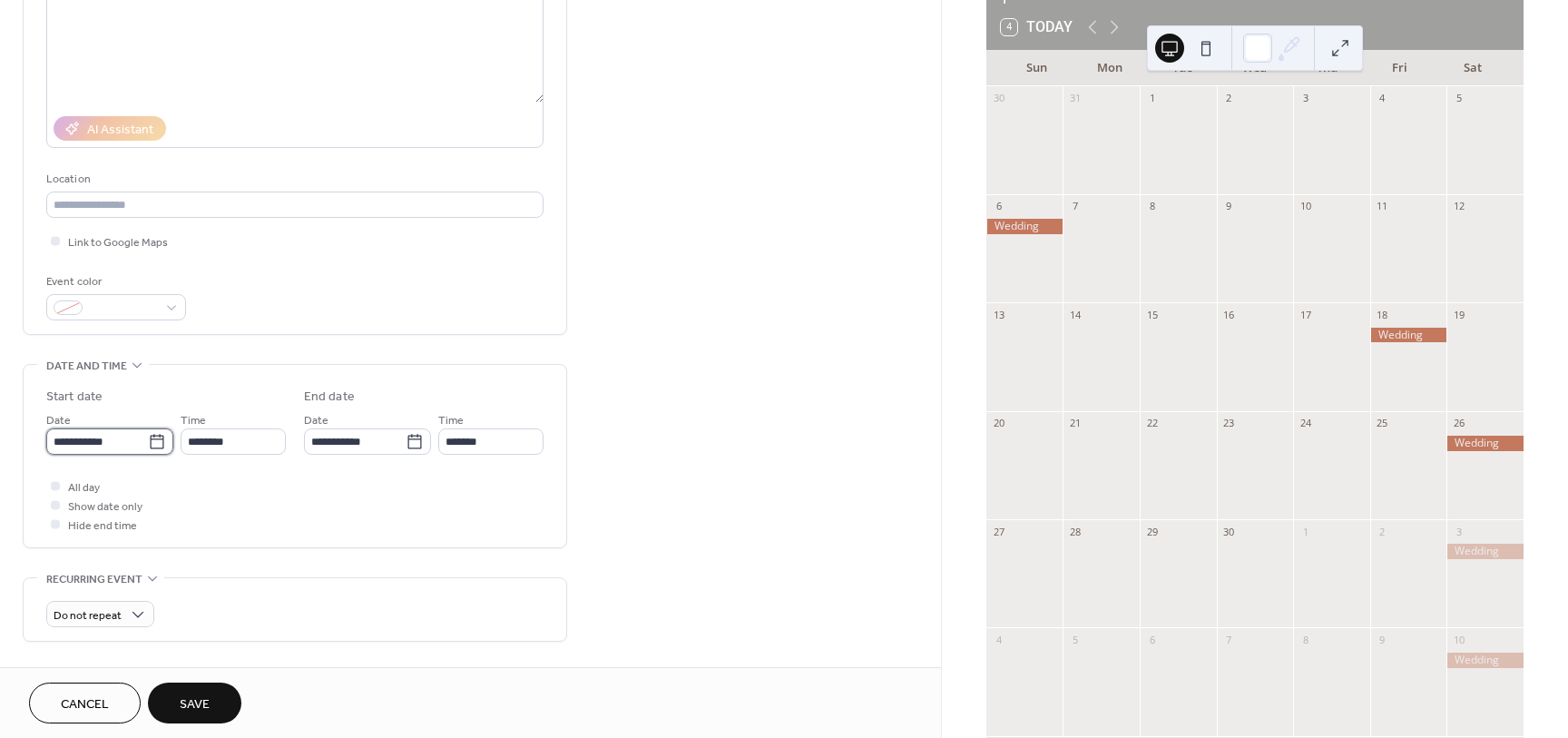 click on "**********" at bounding box center (97, 441) 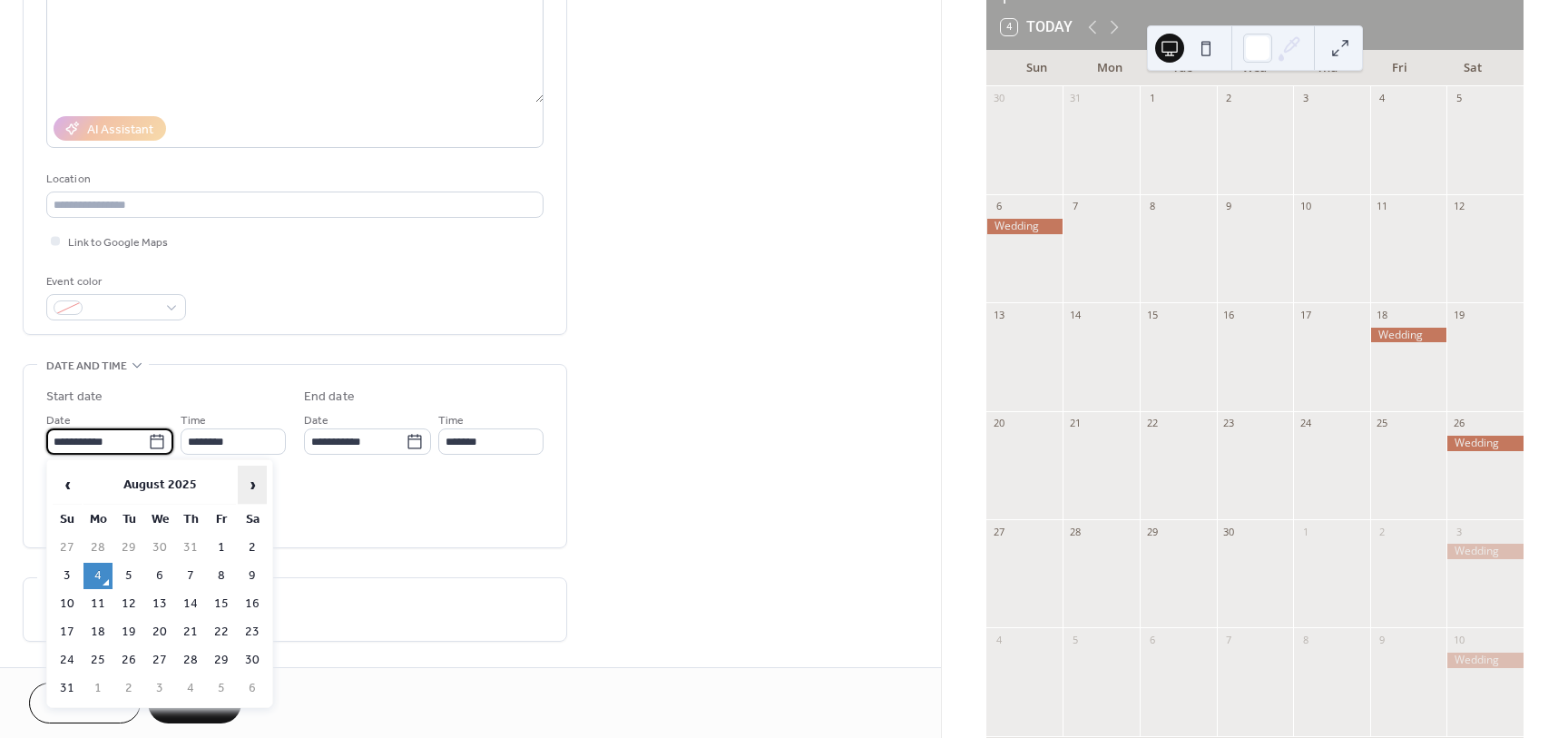 click on "›" at bounding box center [252, 485] 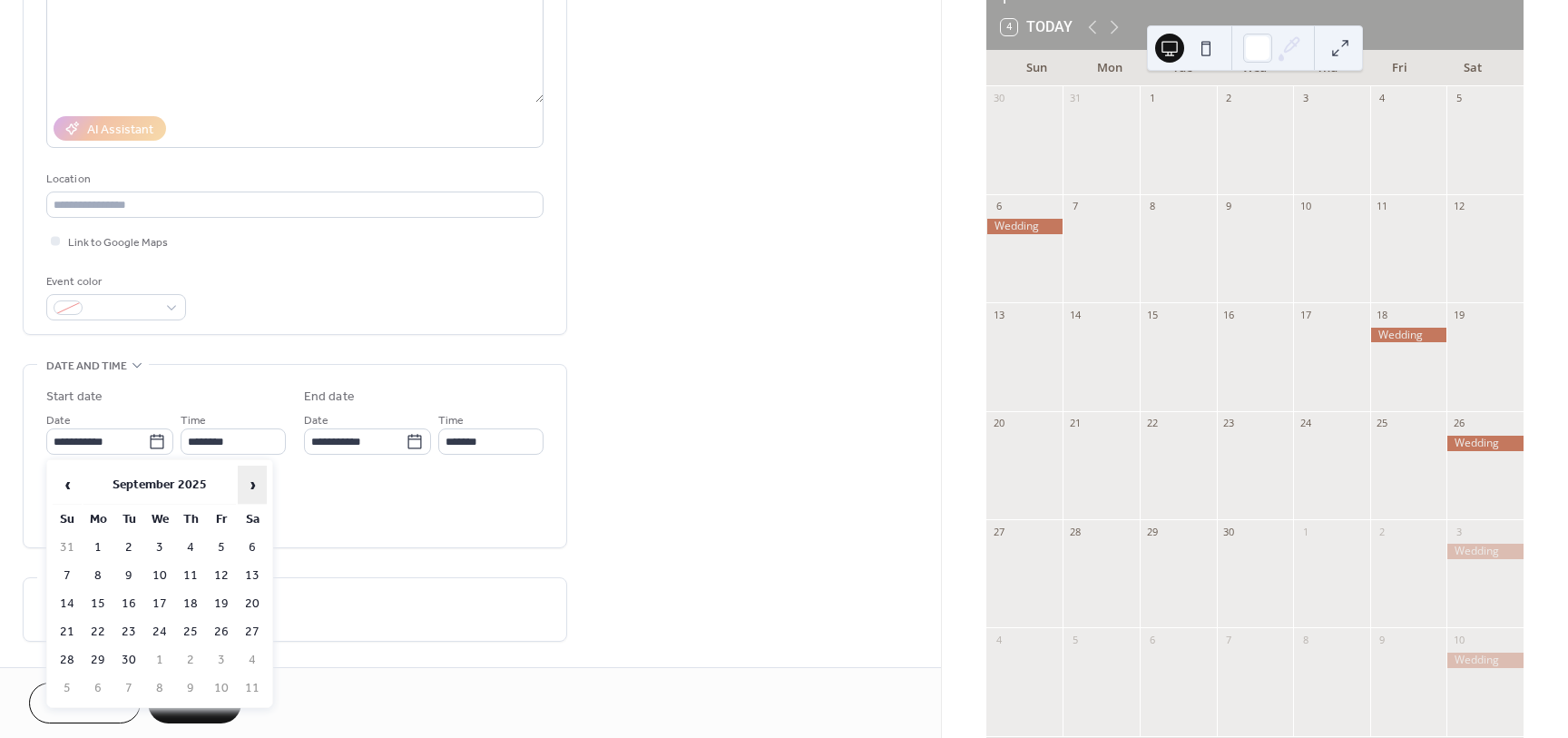 click on "›" at bounding box center [252, 485] 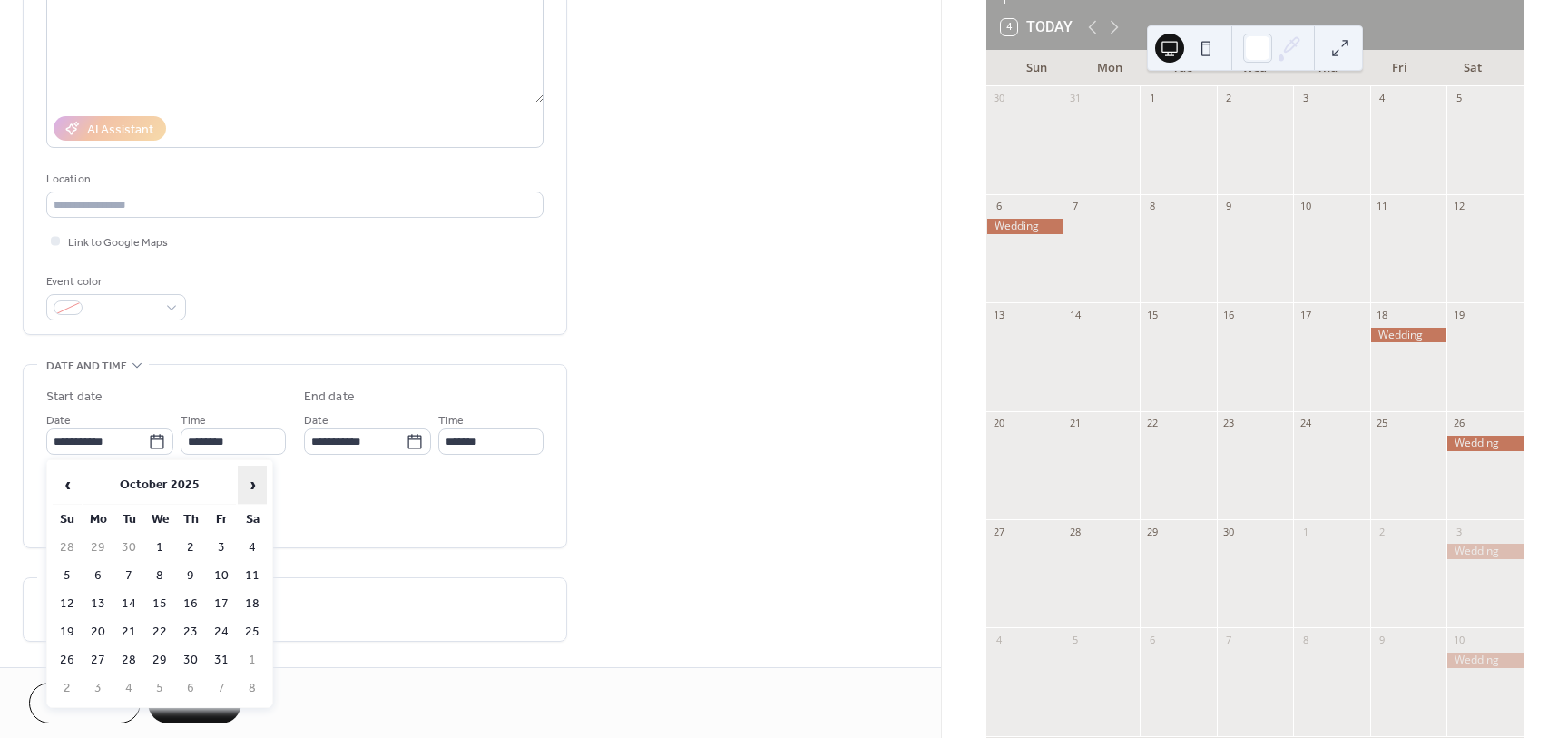 click on "›" at bounding box center (252, 485) 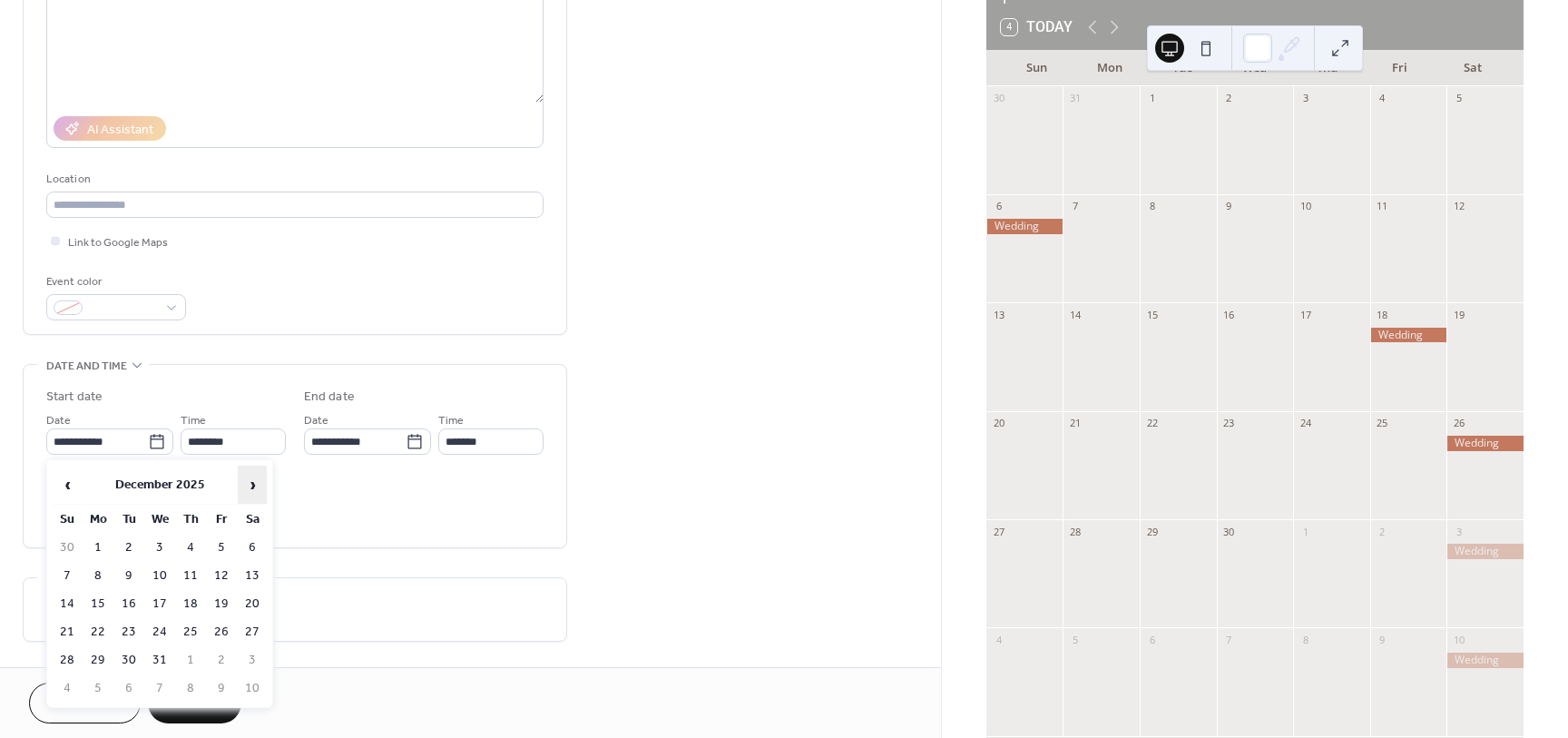 click on "›" at bounding box center (252, 485) 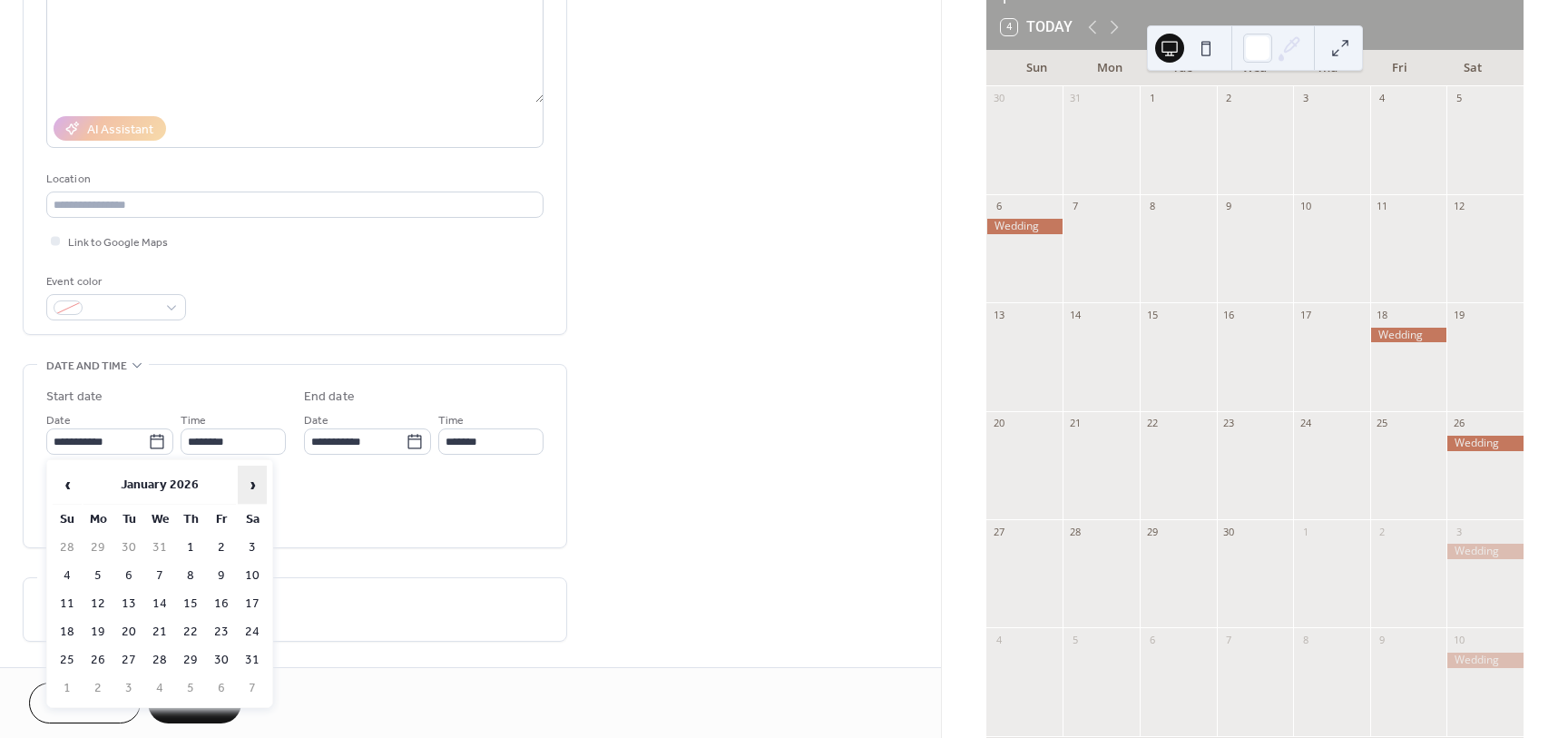 click on "›" at bounding box center (252, 485) 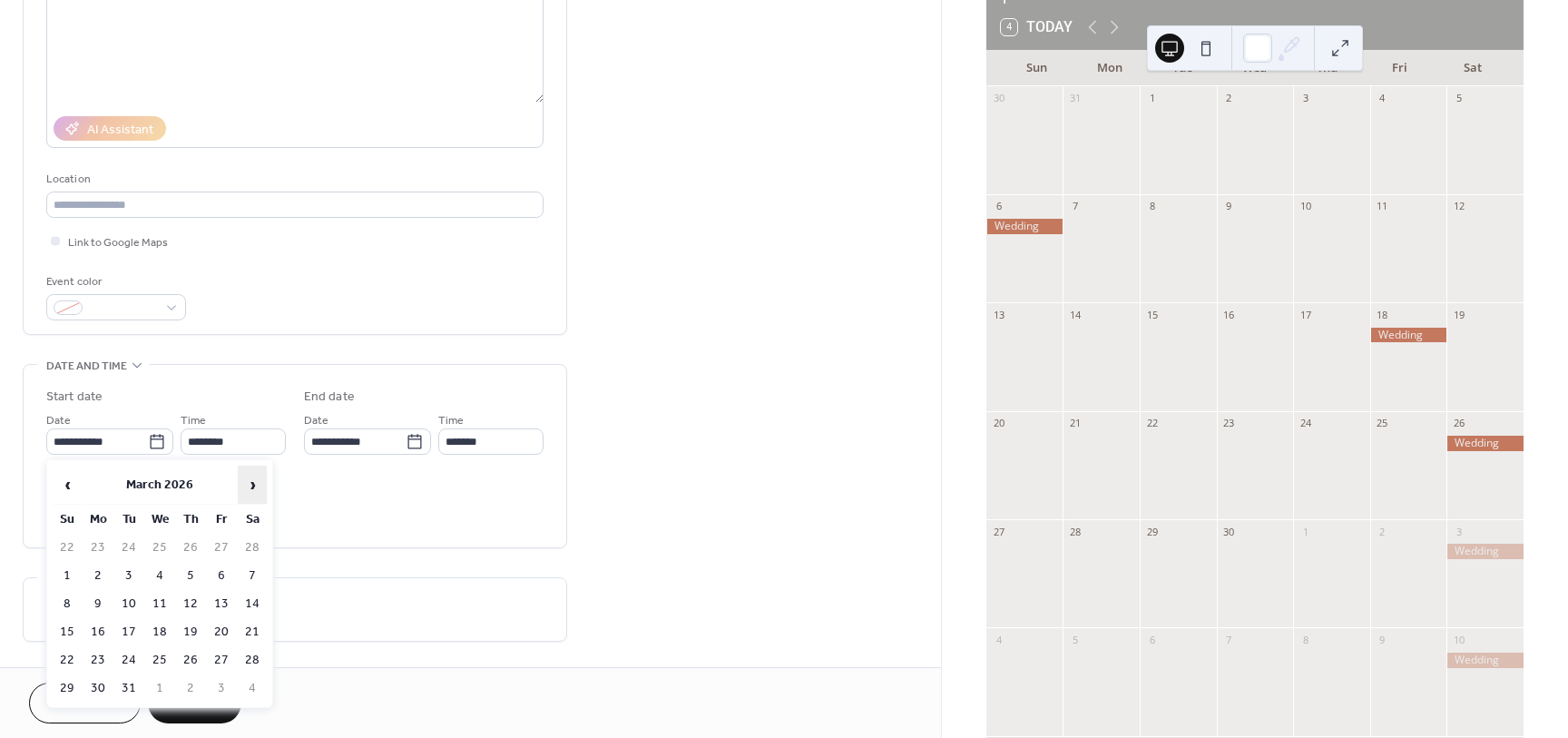 click on "›" at bounding box center (252, 485) 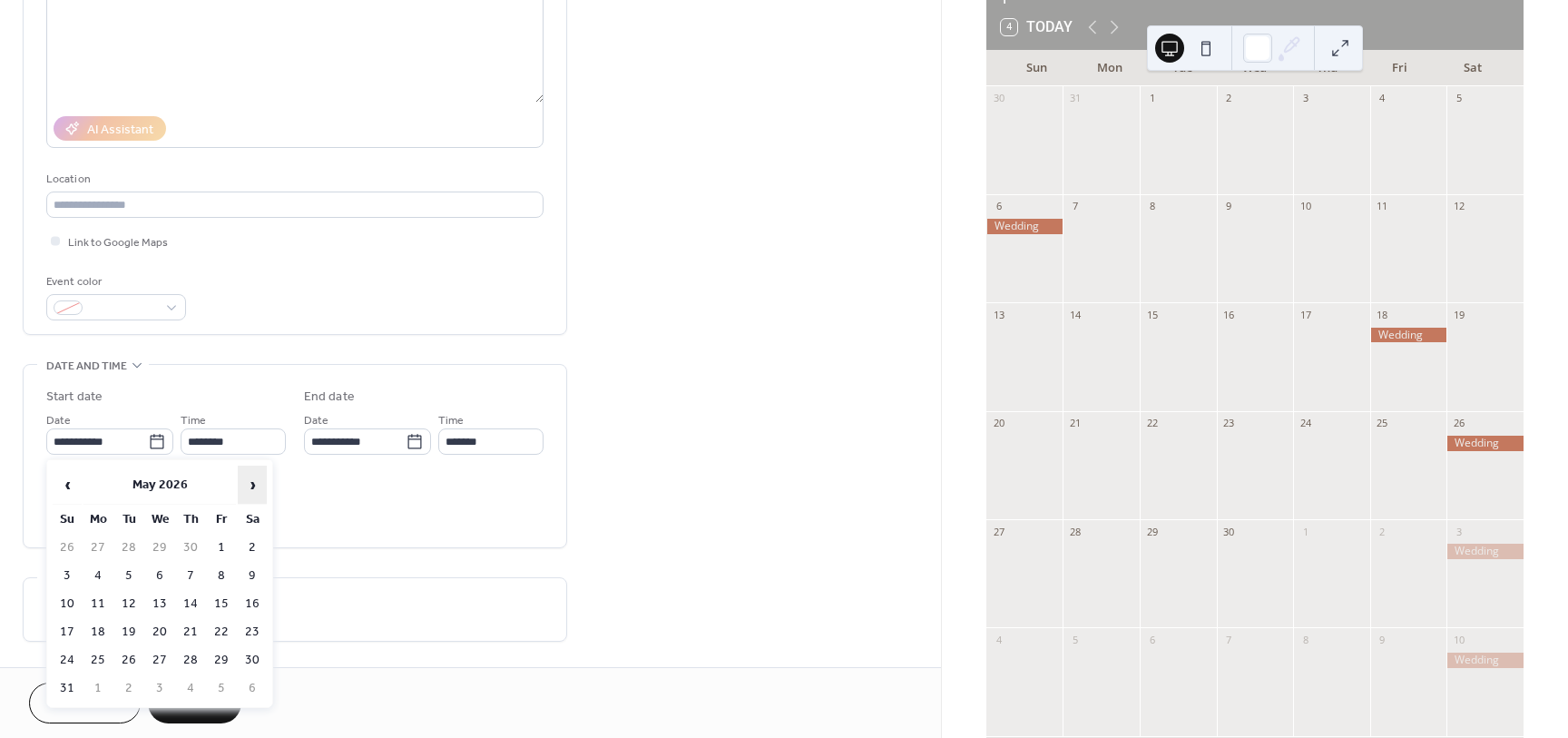 click on "›" at bounding box center (252, 485) 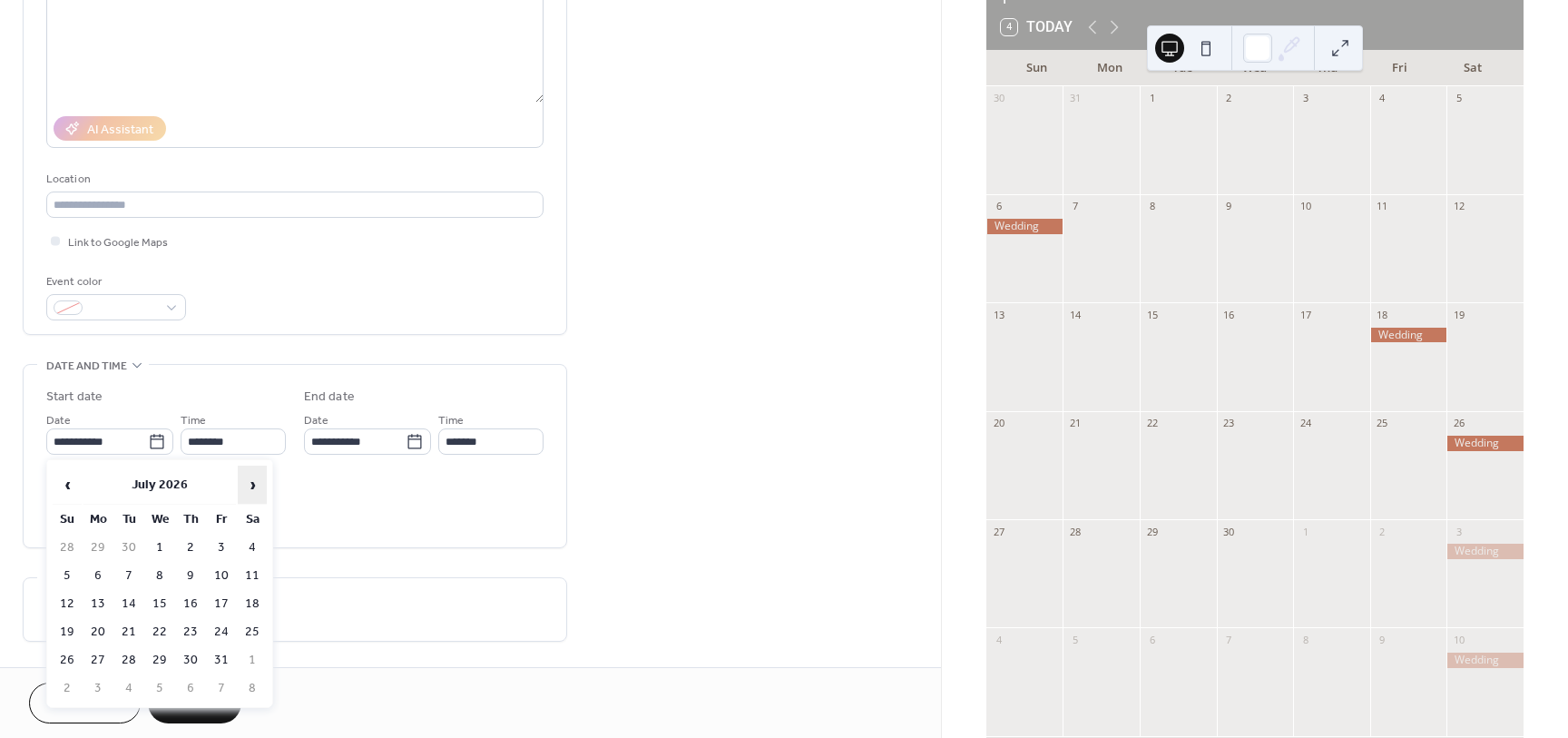 click on "›" at bounding box center (252, 485) 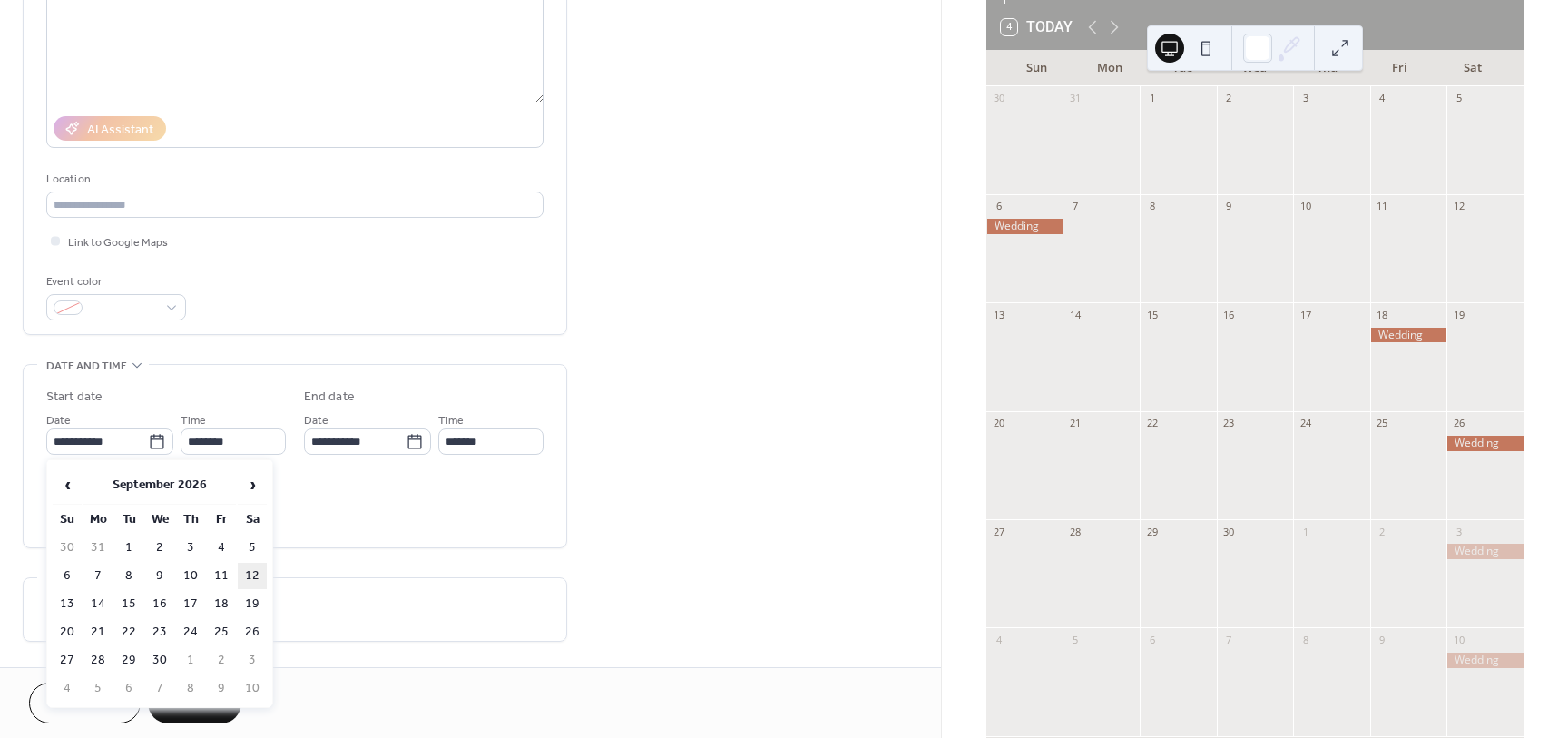 click on "12" at bounding box center [252, 576] 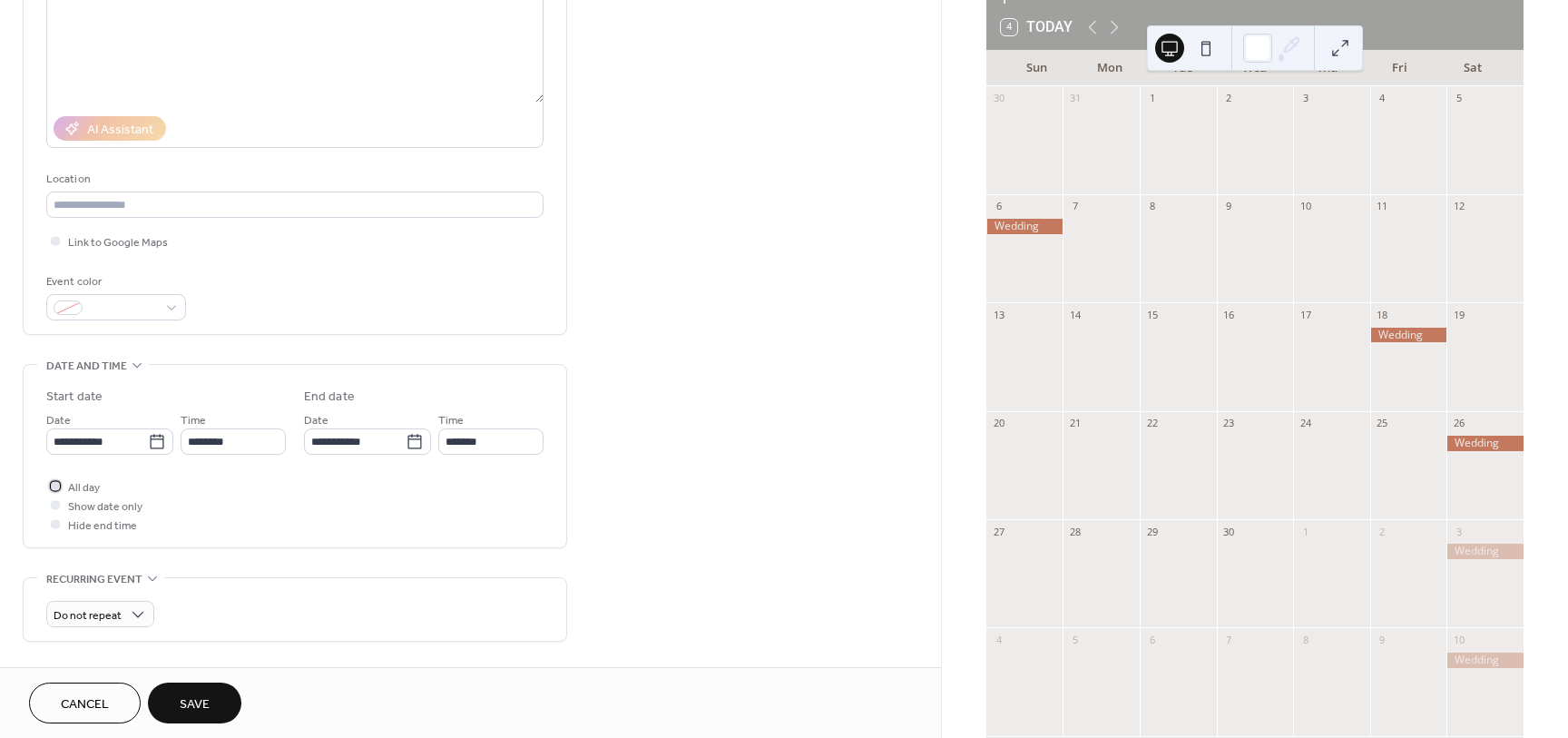 click on "All day" at bounding box center (83, 487) 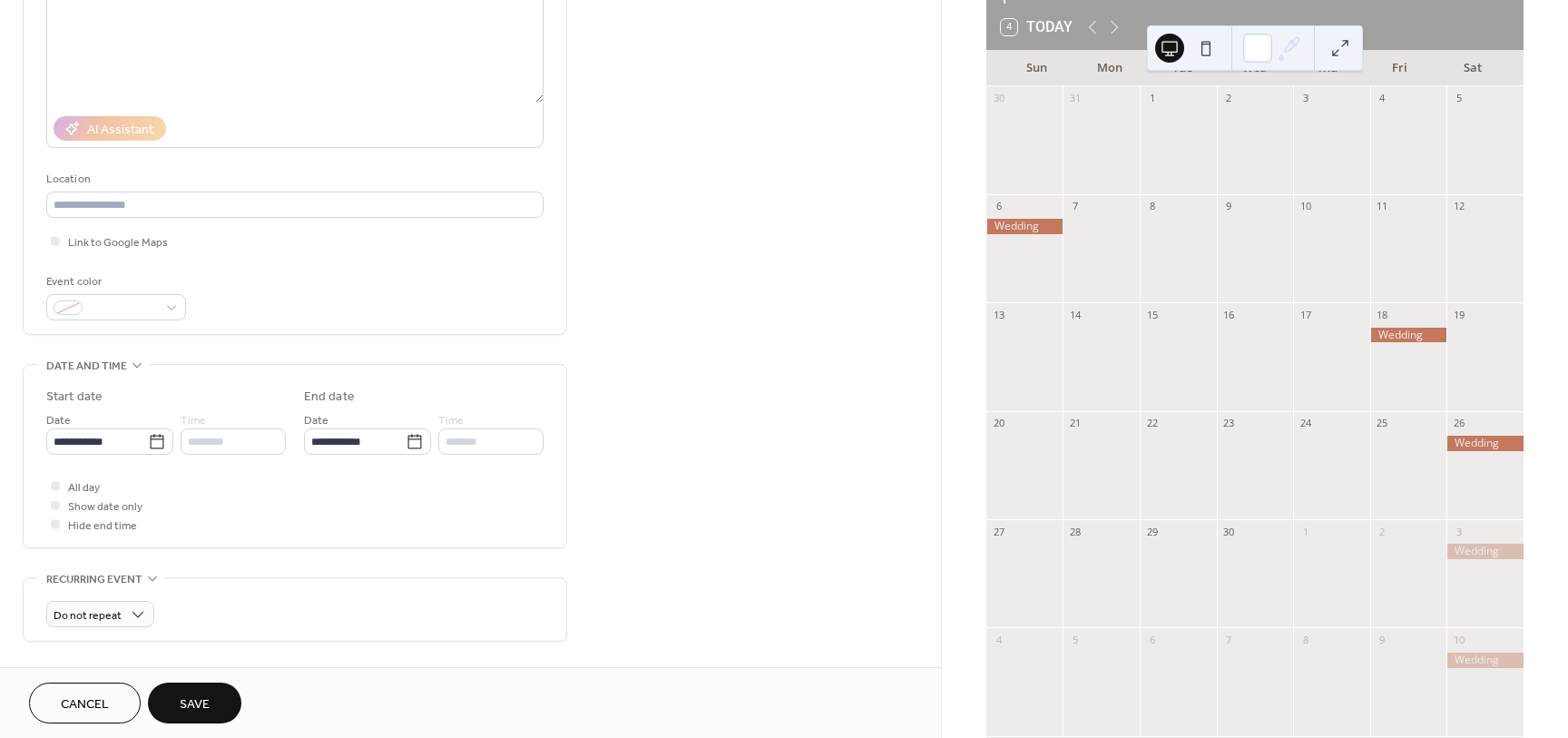 click on "Save" at bounding box center [194, 704] 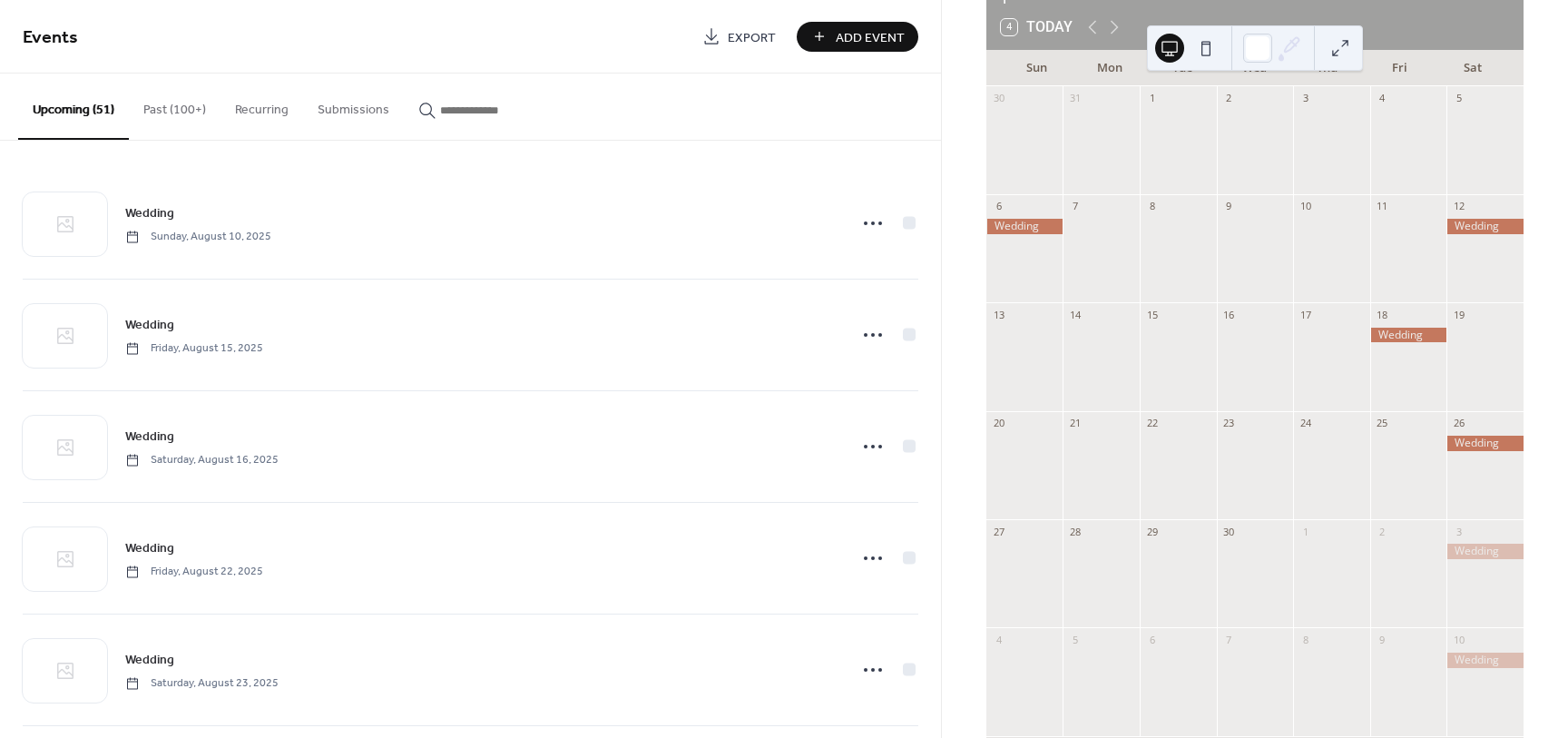 click on "Add Event" at bounding box center [870, 37] 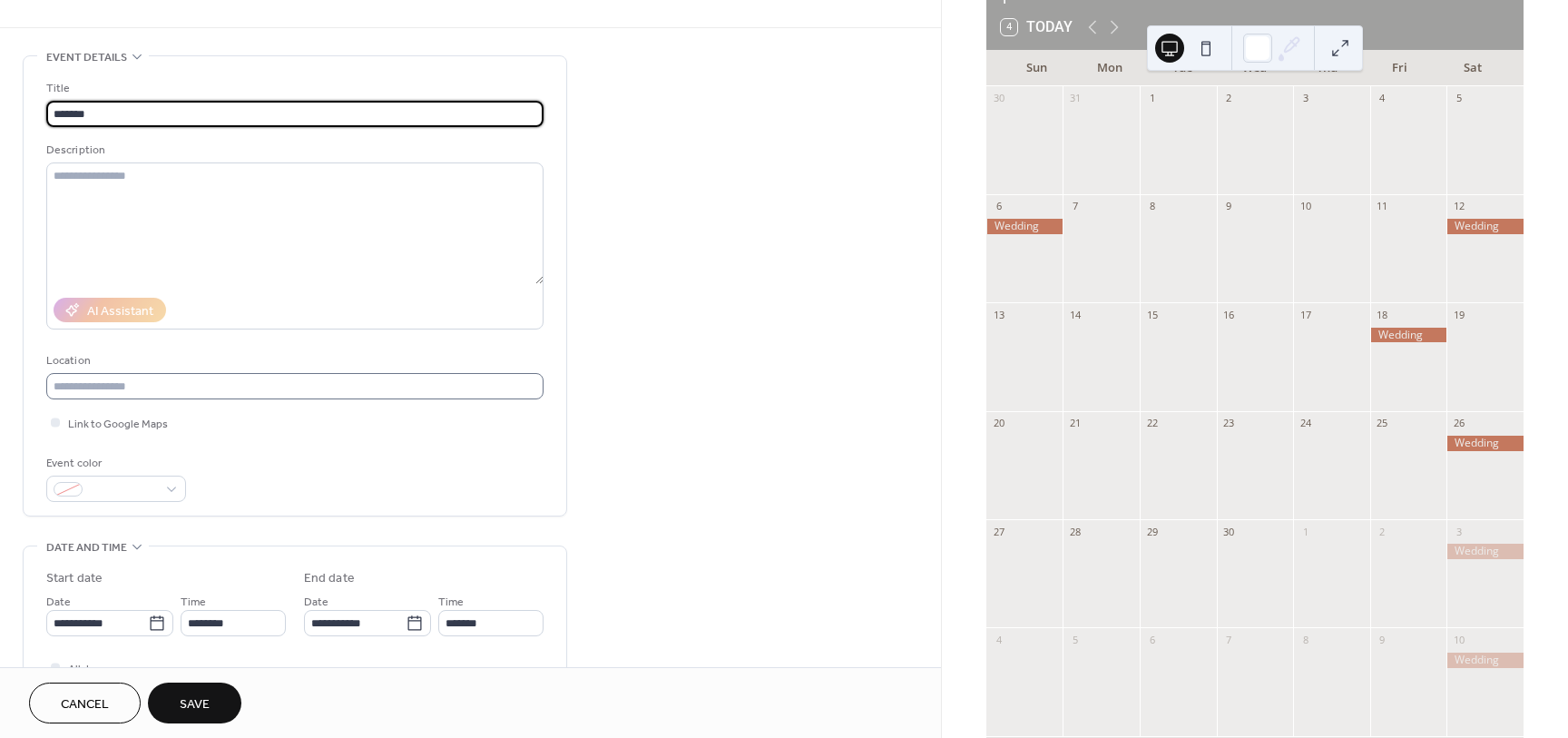 scroll, scrollTop: 227, scrollLeft: 0, axis: vertical 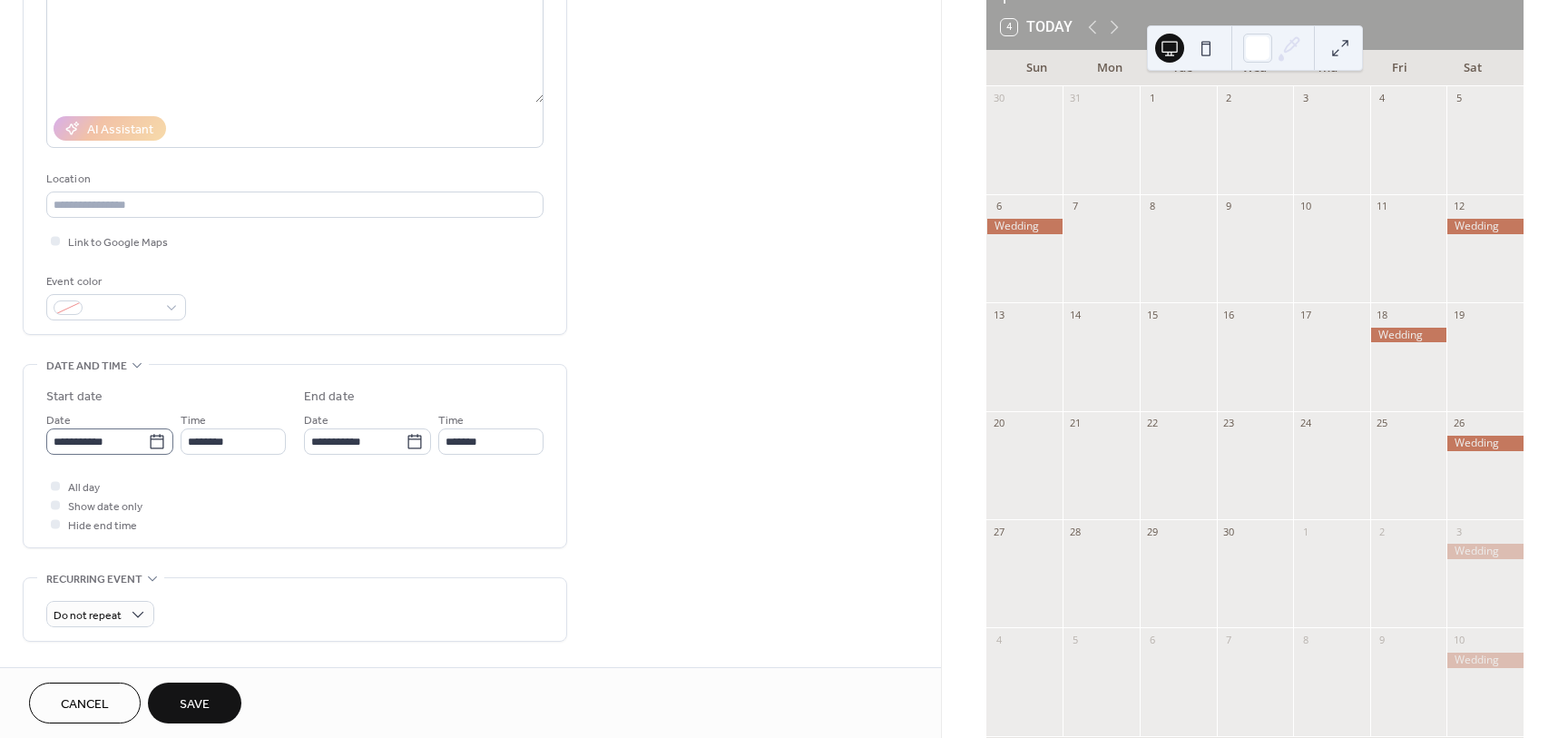 type on "*******" 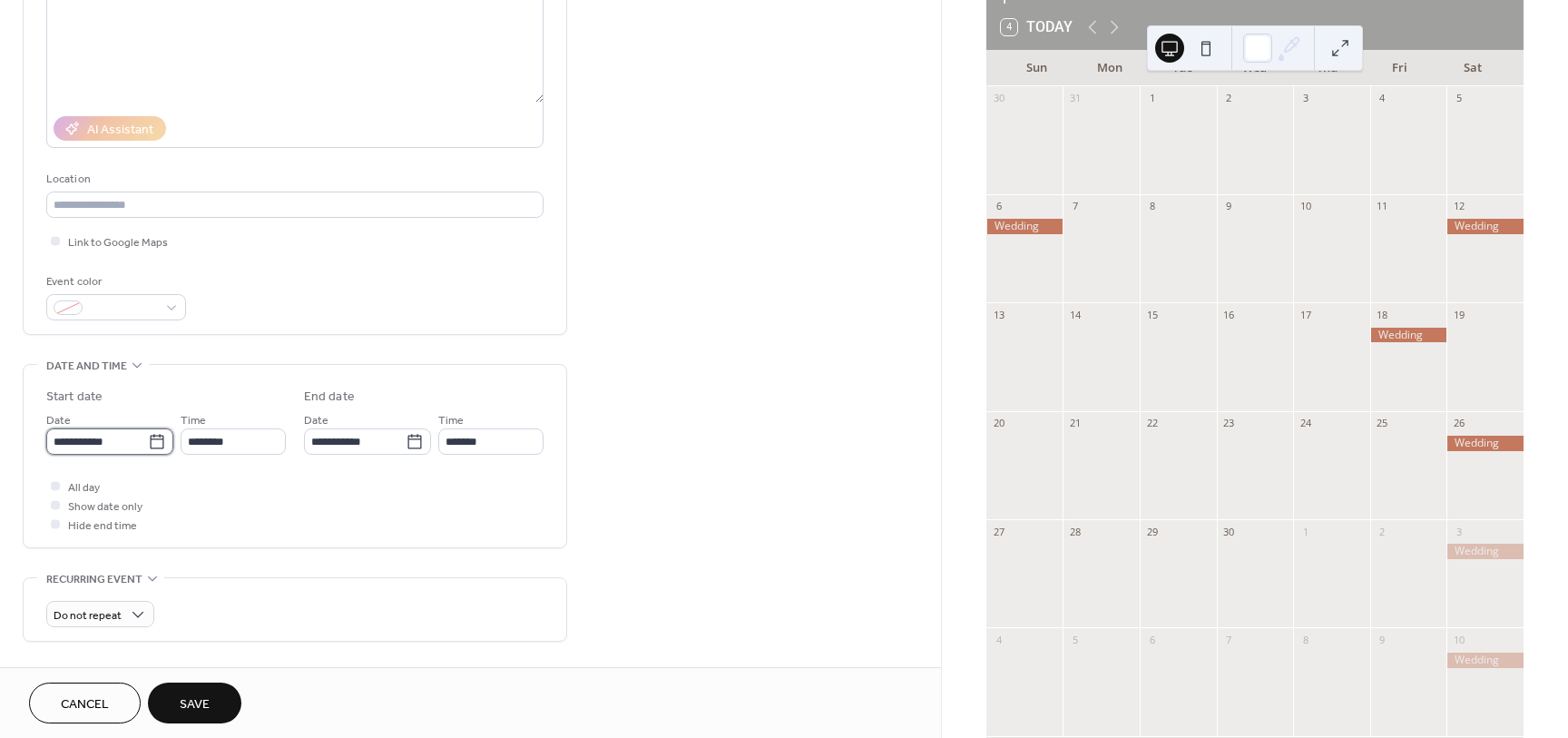 click on "**********" at bounding box center [97, 441] 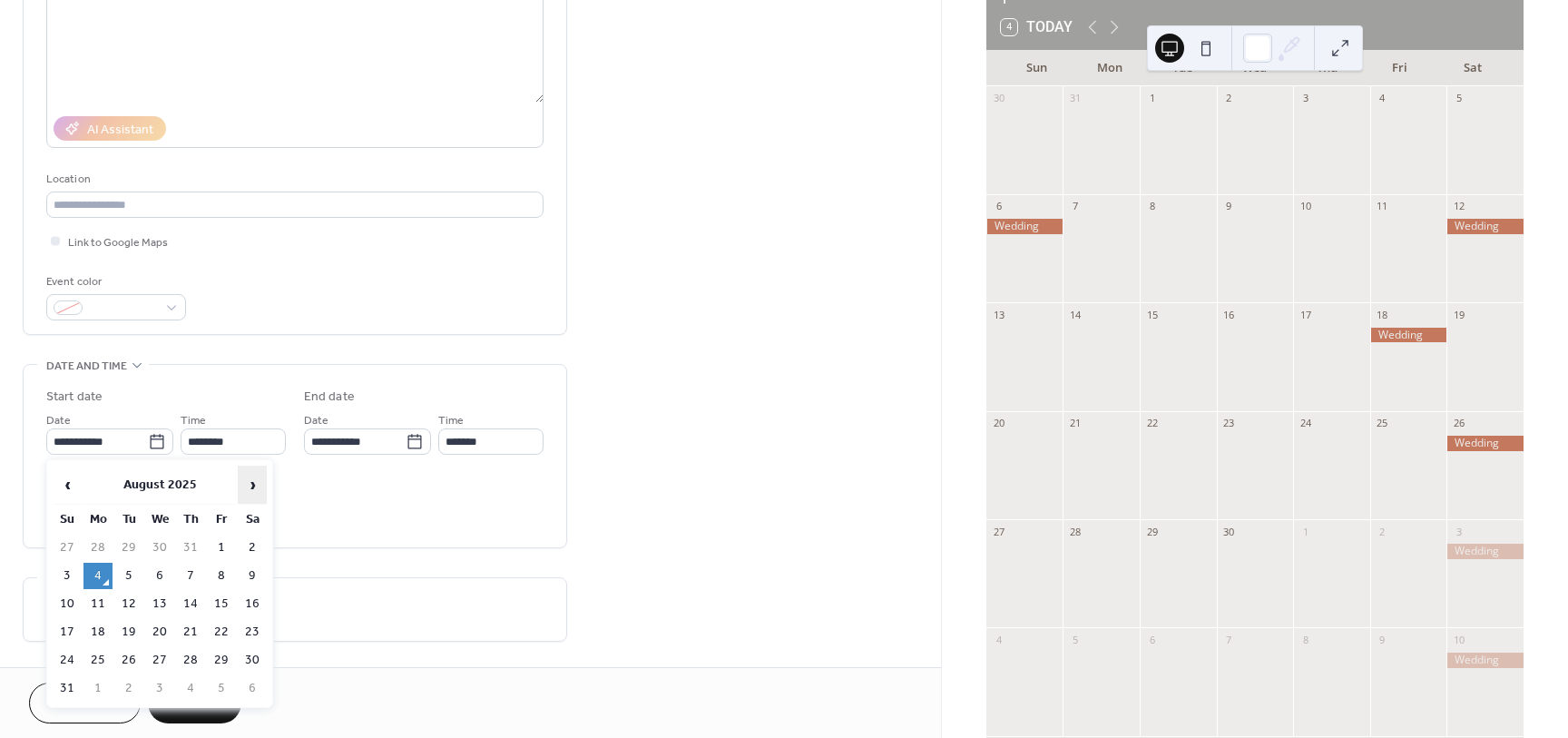 click on "›" at bounding box center [252, 485] 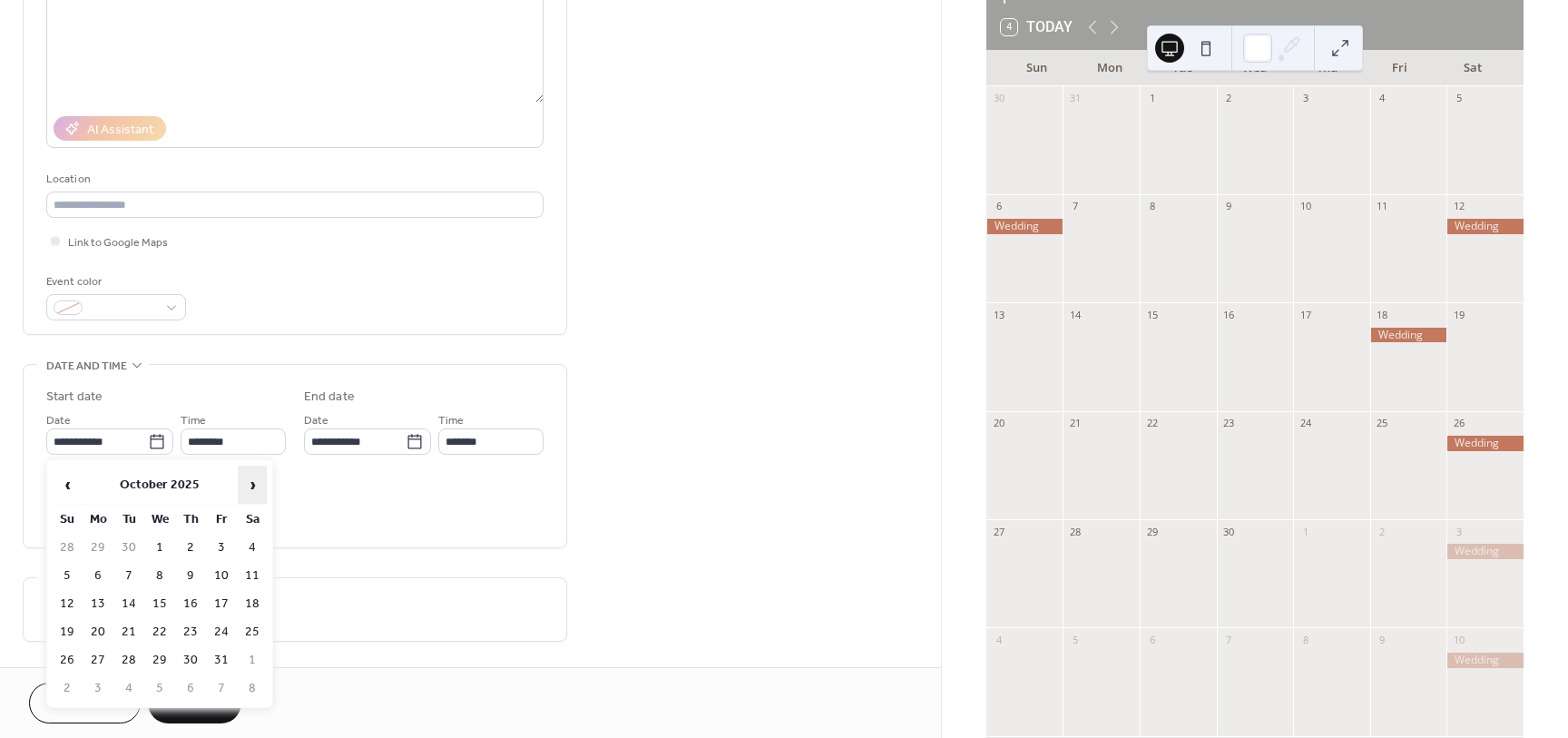 click on "›" at bounding box center [252, 485] 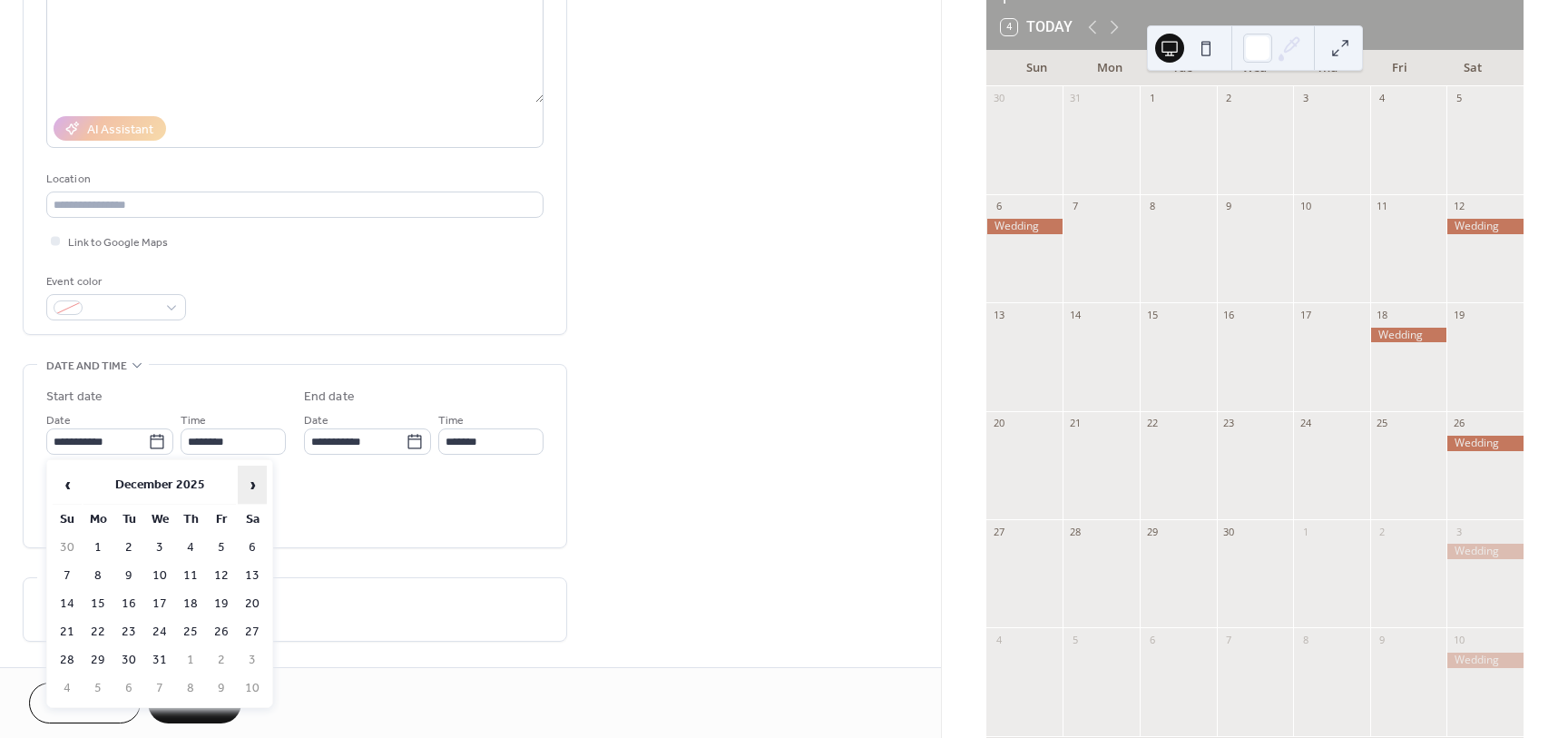 click on "›" at bounding box center [252, 485] 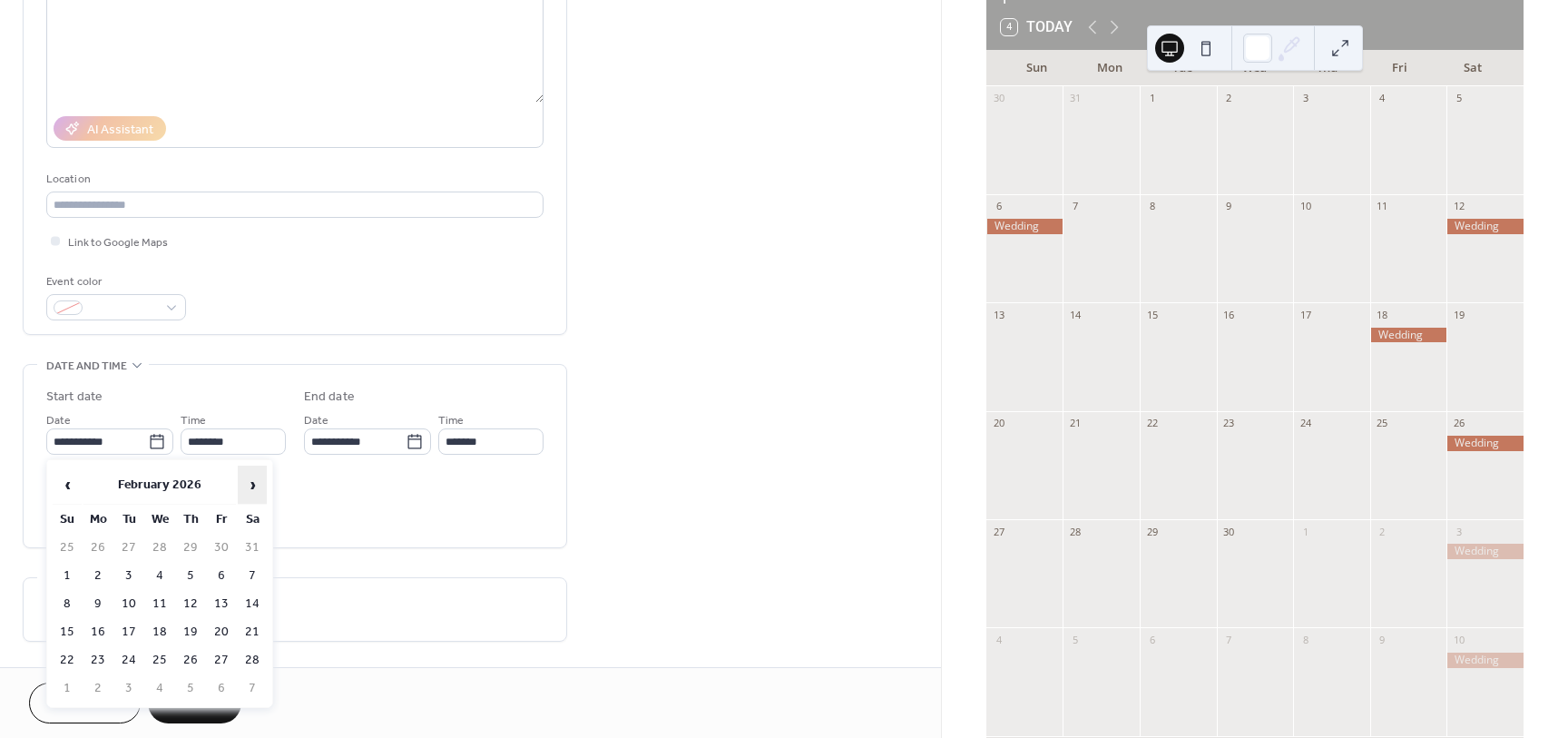 click on "›" at bounding box center (252, 485) 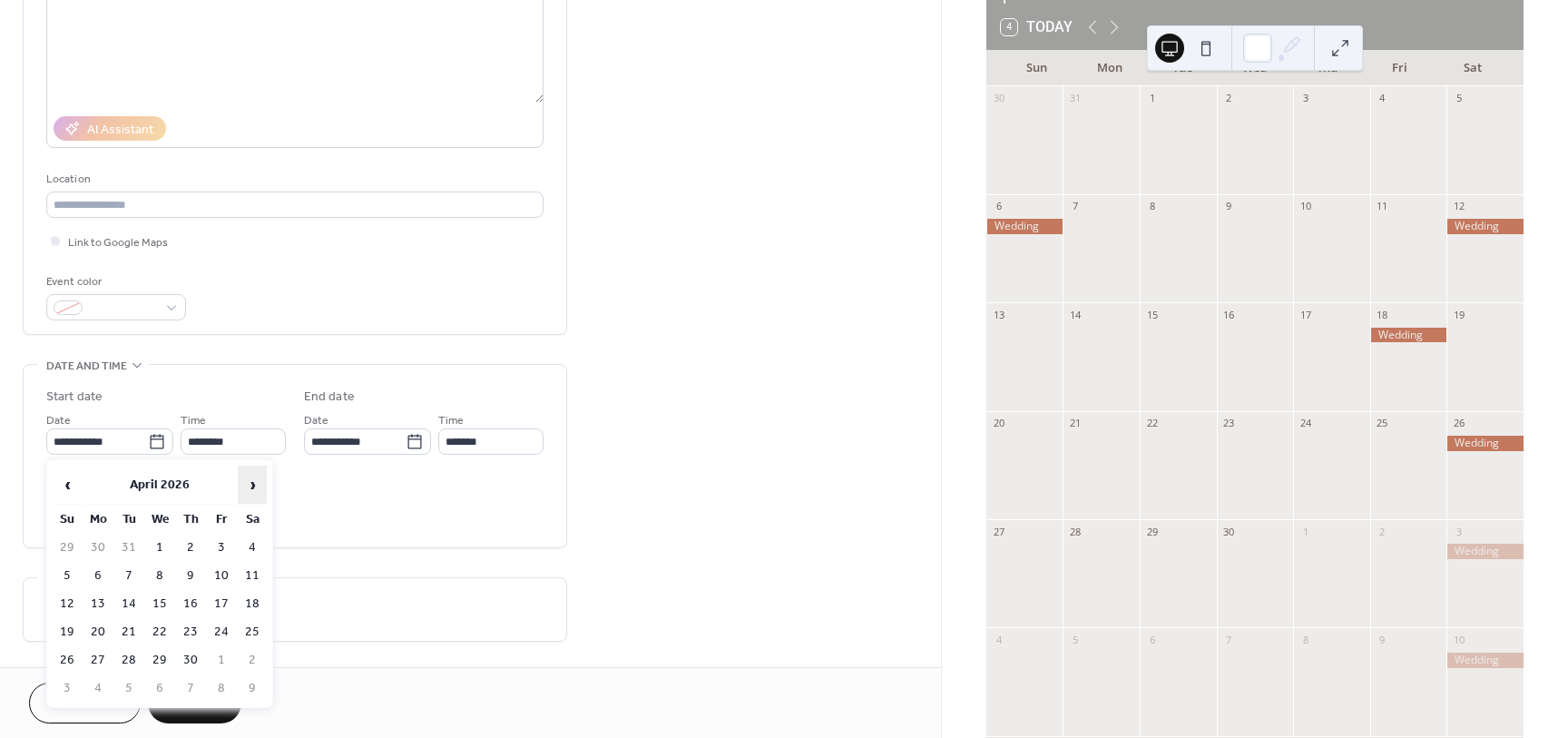 click on "›" at bounding box center (252, 485) 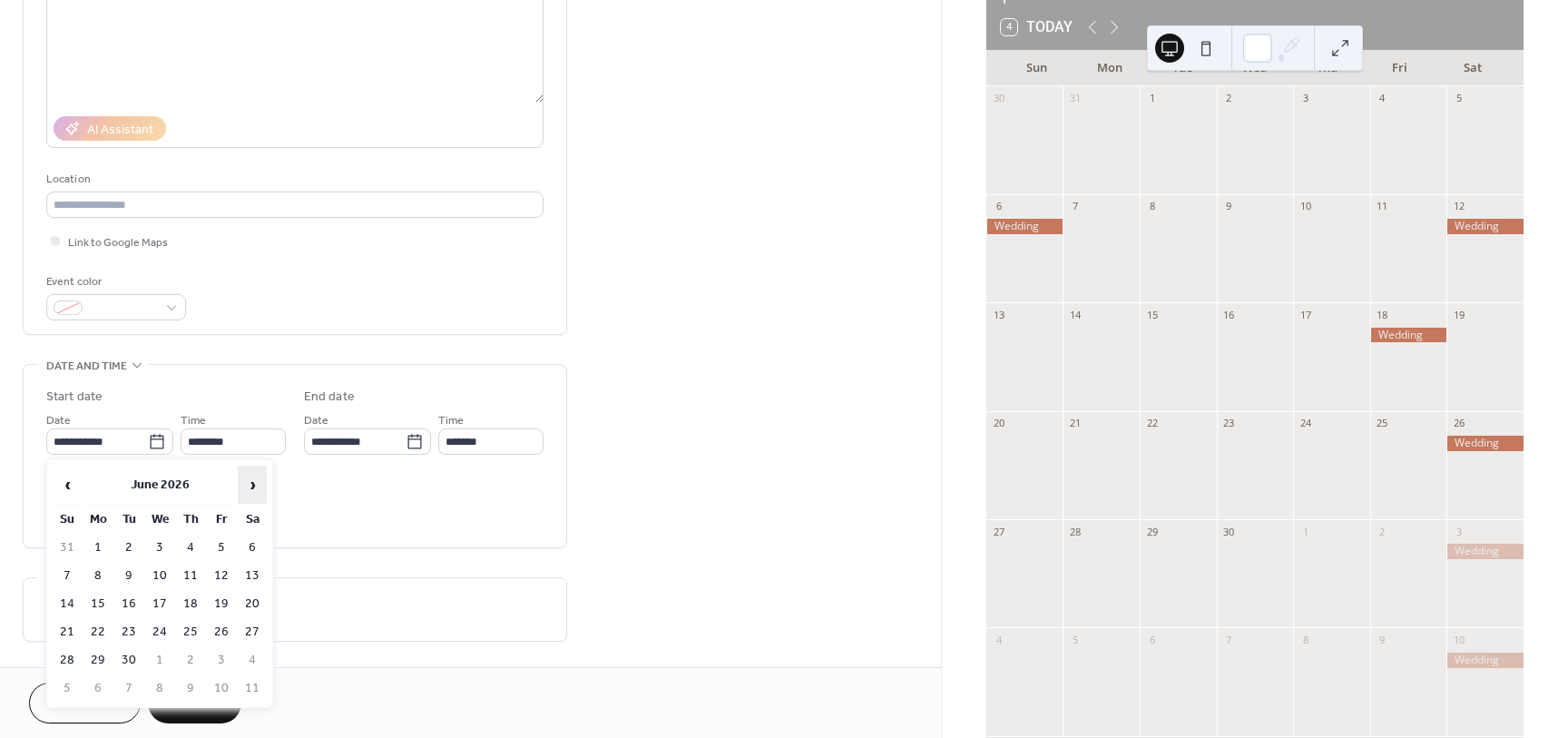 click on "›" at bounding box center [252, 485] 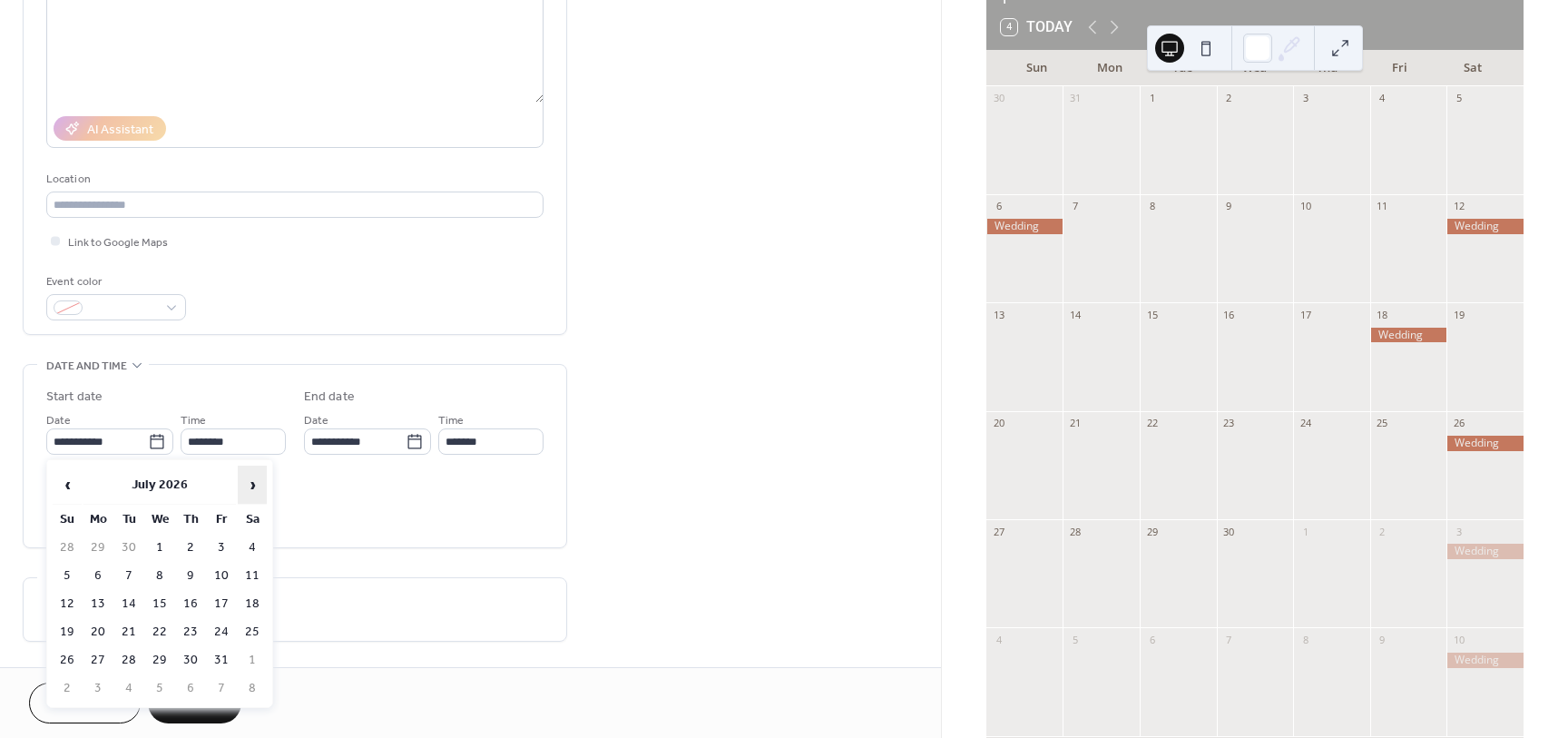 click on "›" at bounding box center [252, 485] 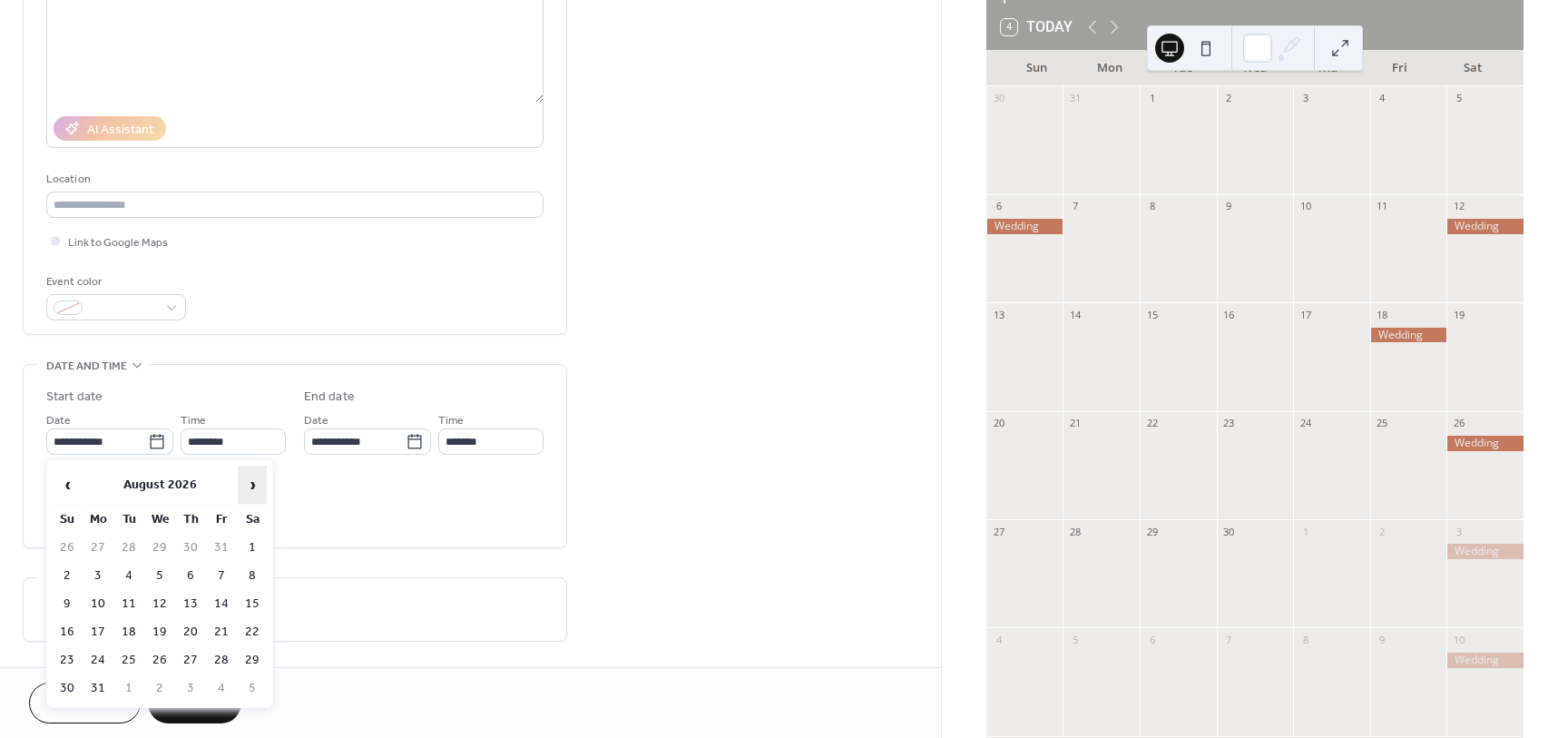 click on "›" at bounding box center (252, 485) 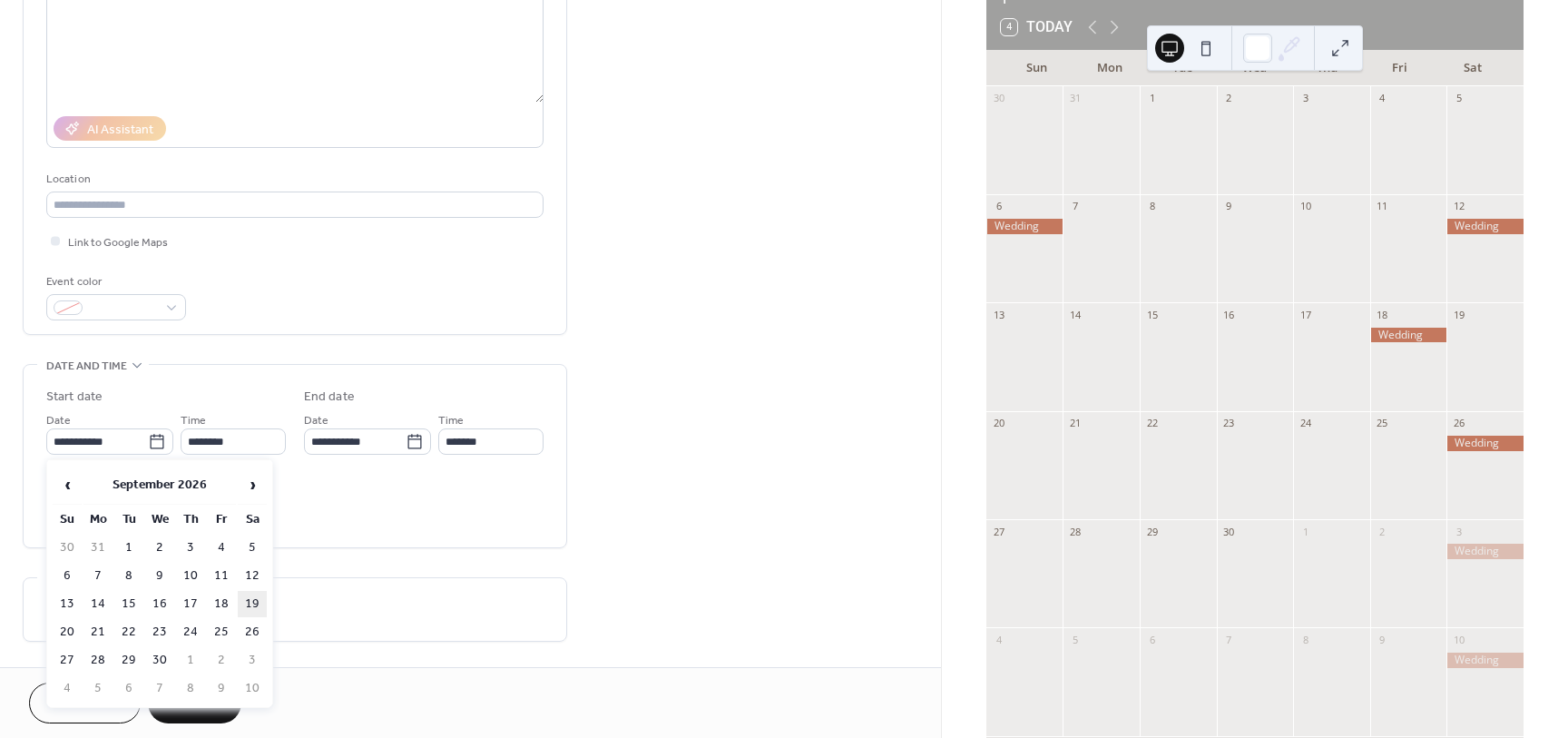 click on "19" at bounding box center [252, 604] 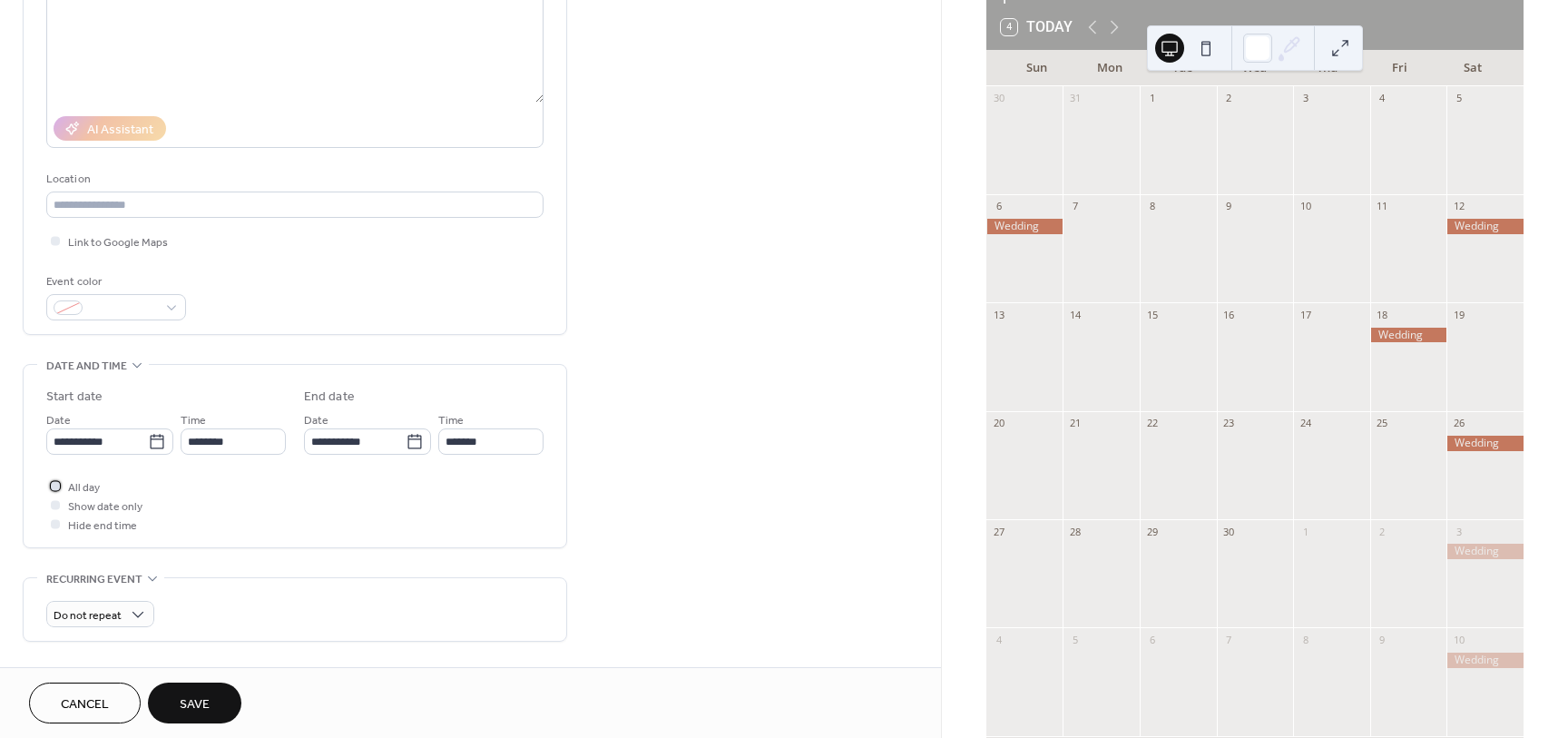 click on "All day" at bounding box center (83, 487) 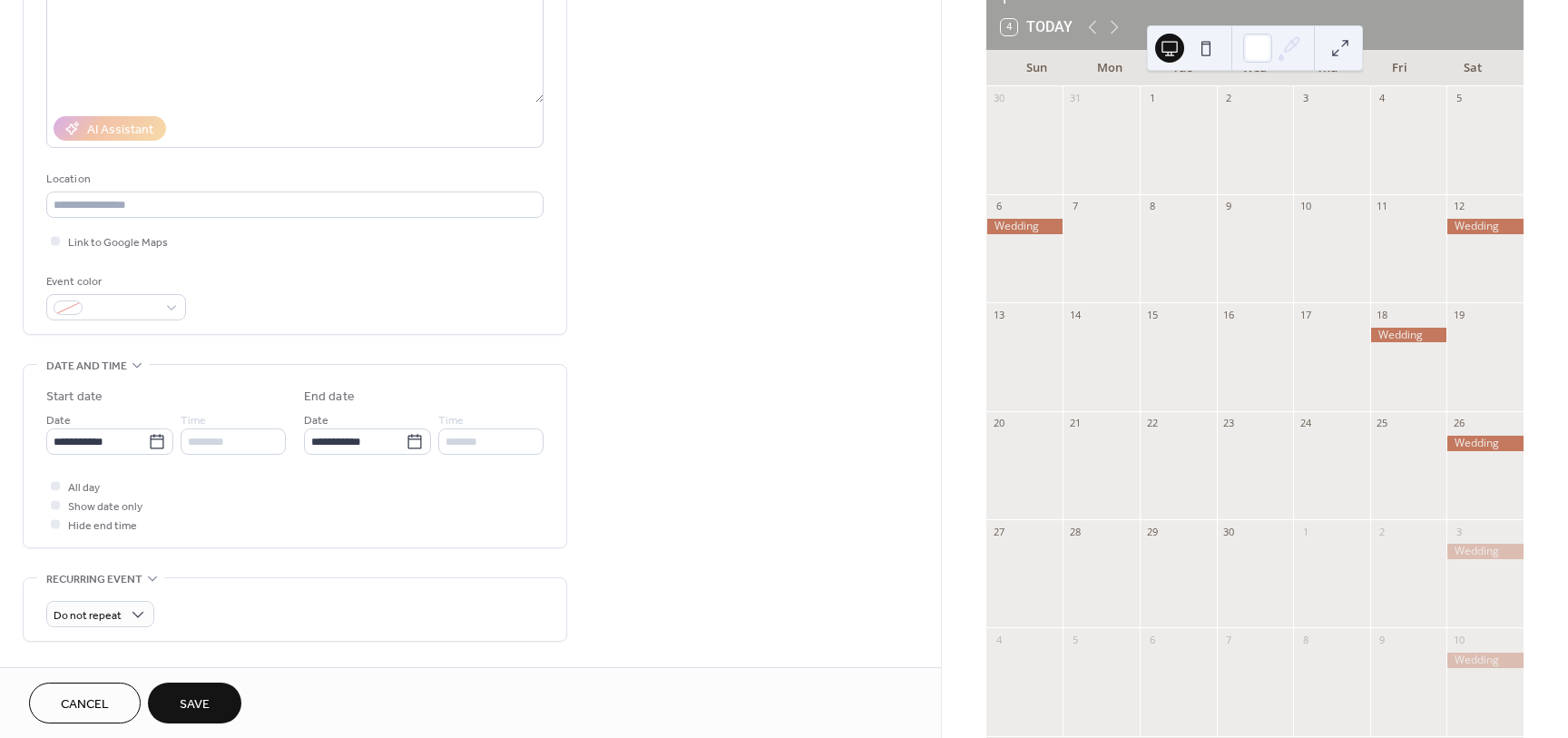 click on "Save" at bounding box center (194, 703) 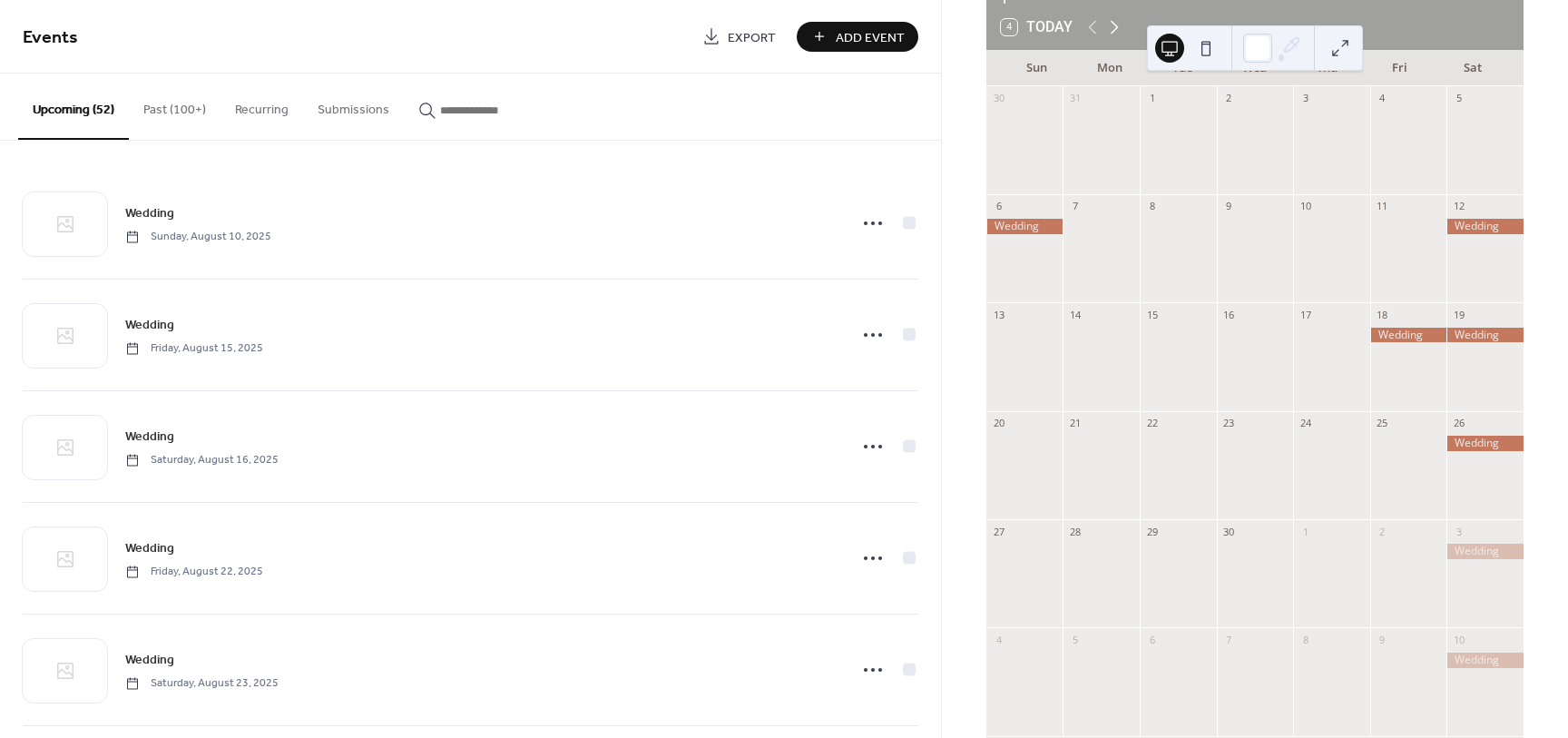 click 